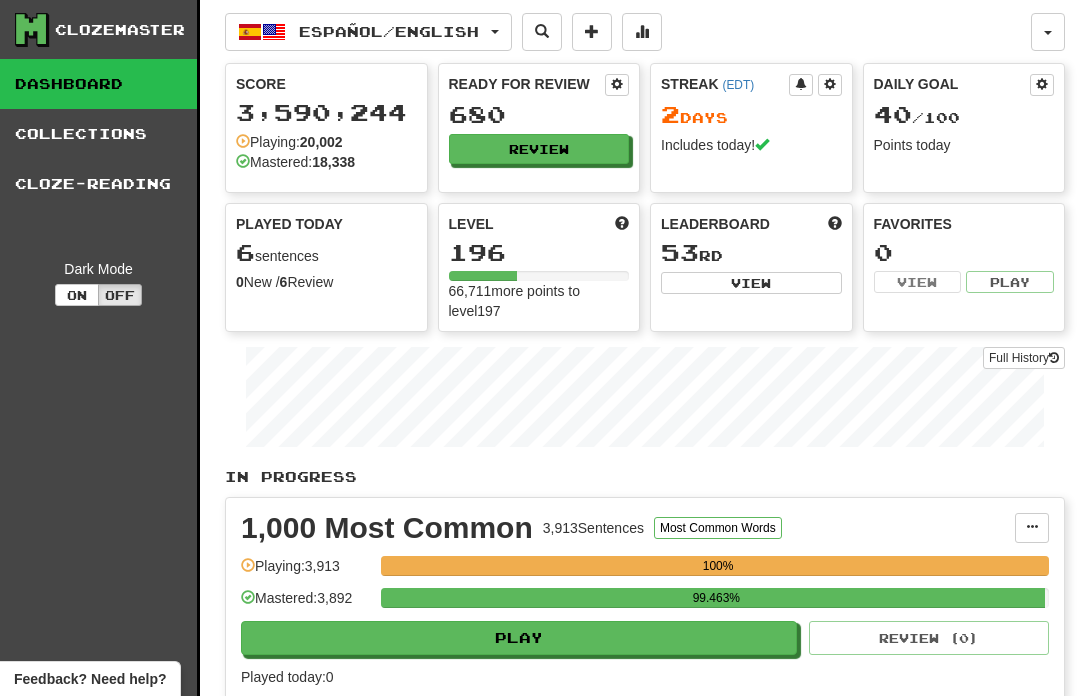 scroll, scrollTop: 0, scrollLeft: 0, axis: both 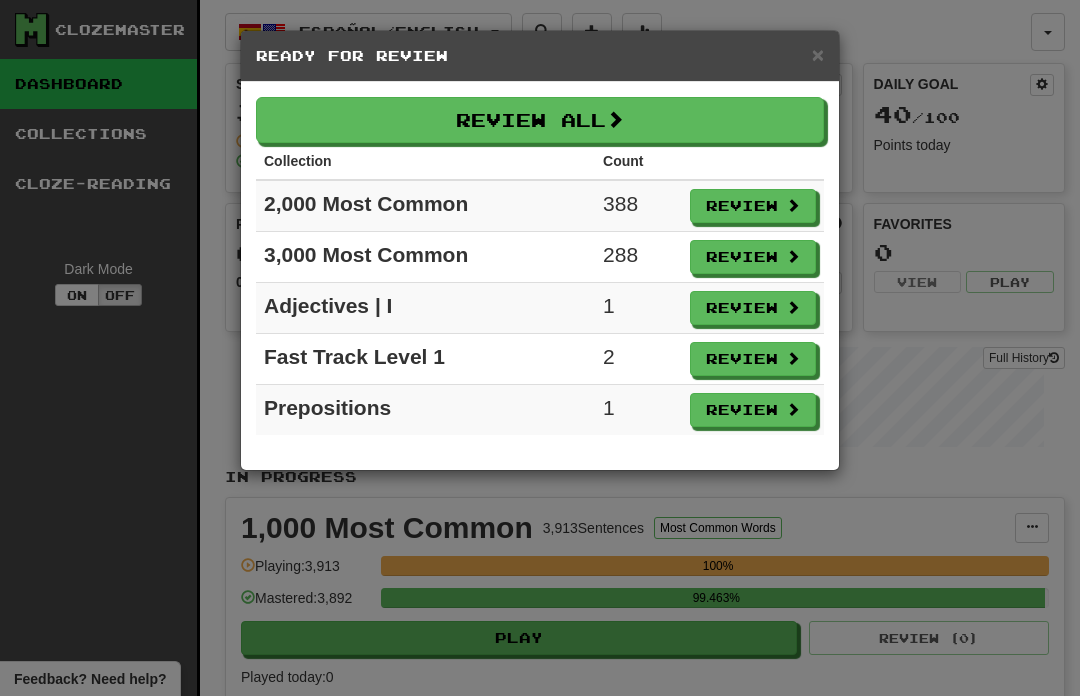 click on "Review" at bounding box center [753, 206] 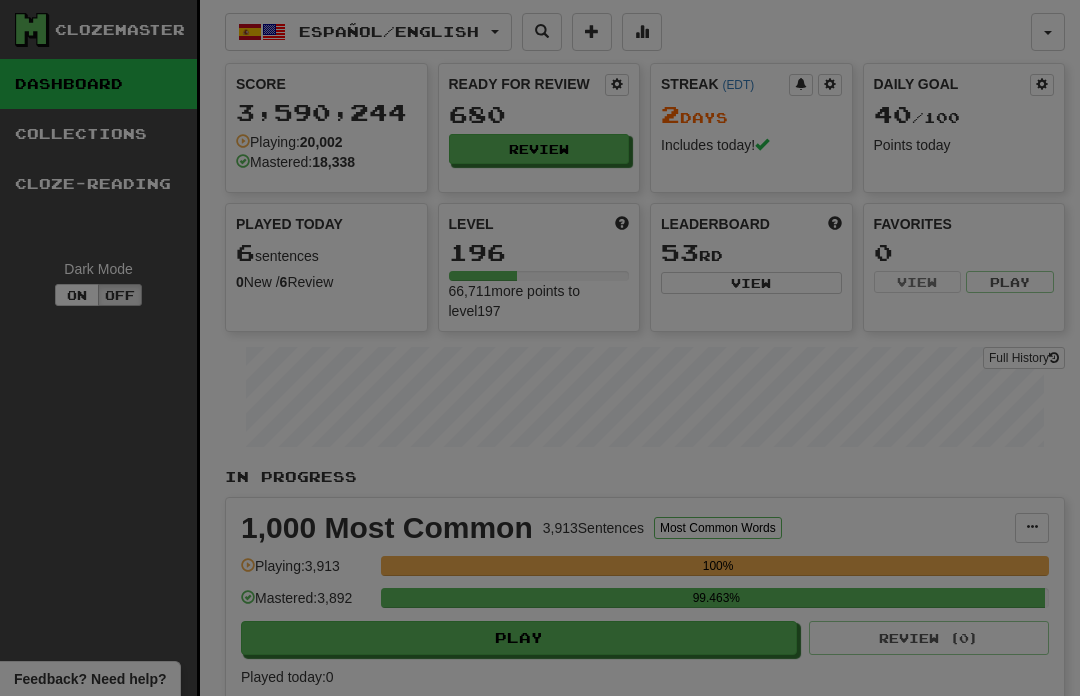 select on "**" 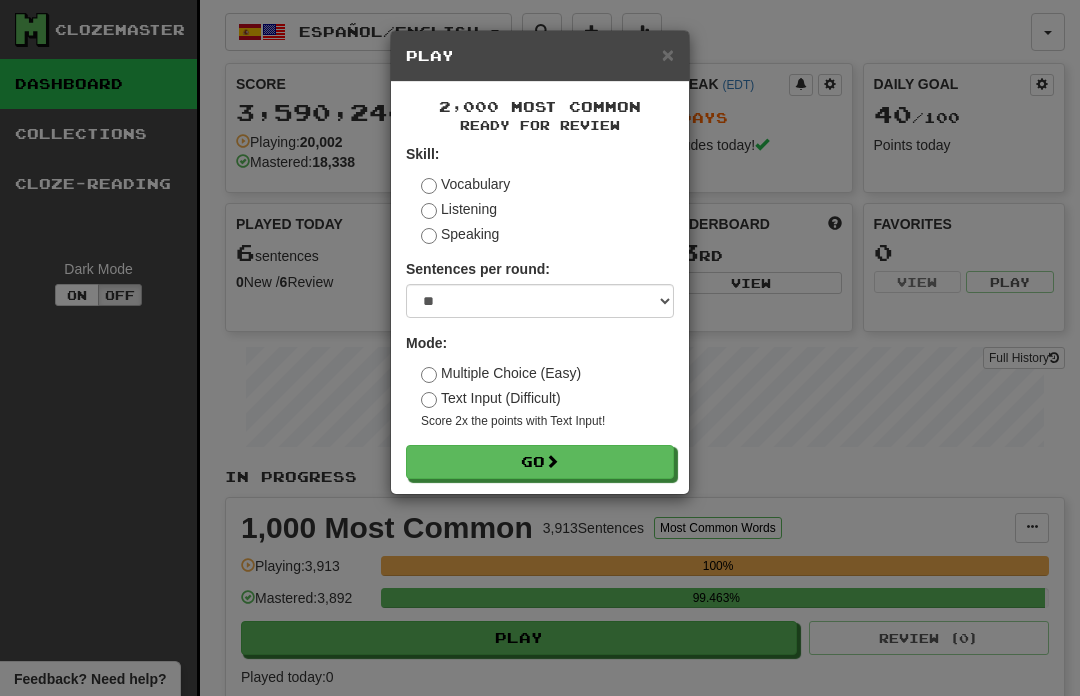 click on "Go" at bounding box center (540, 462) 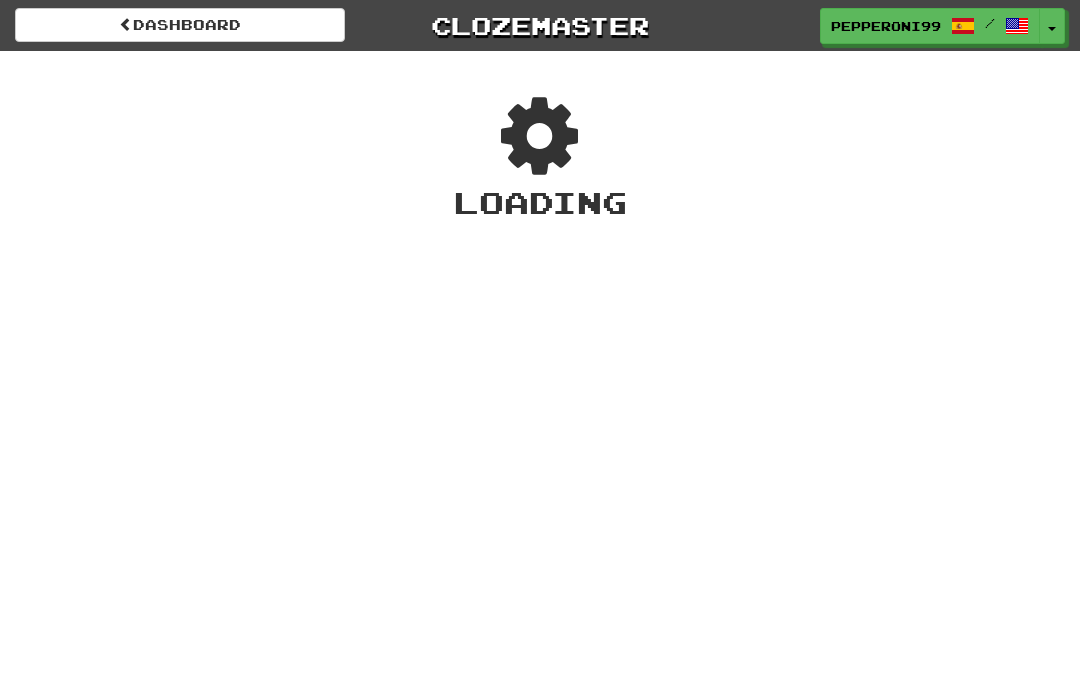 scroll, scrollTop: 0, scrollLeft: 0, axis: both 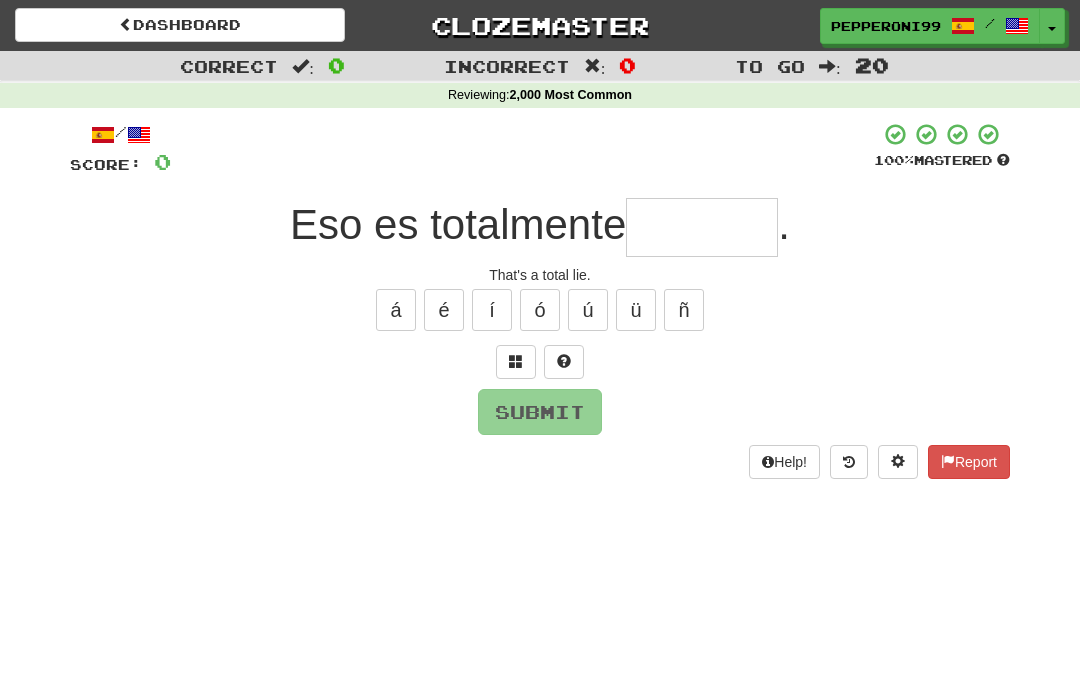 click at bounding box center [702, 227] 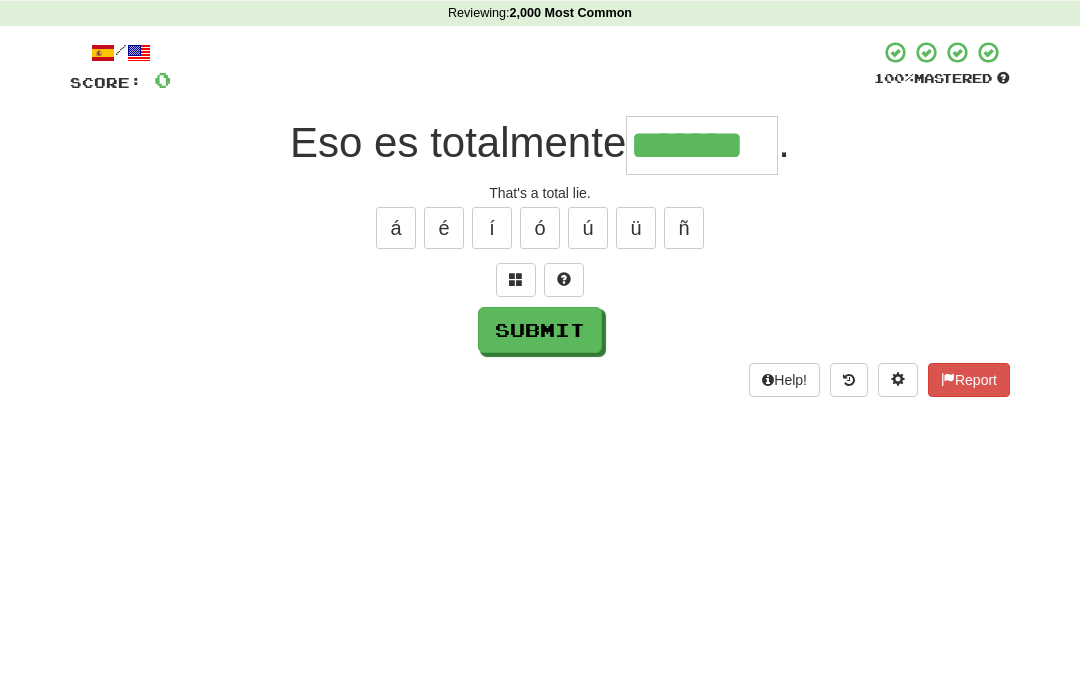 type on "*******" 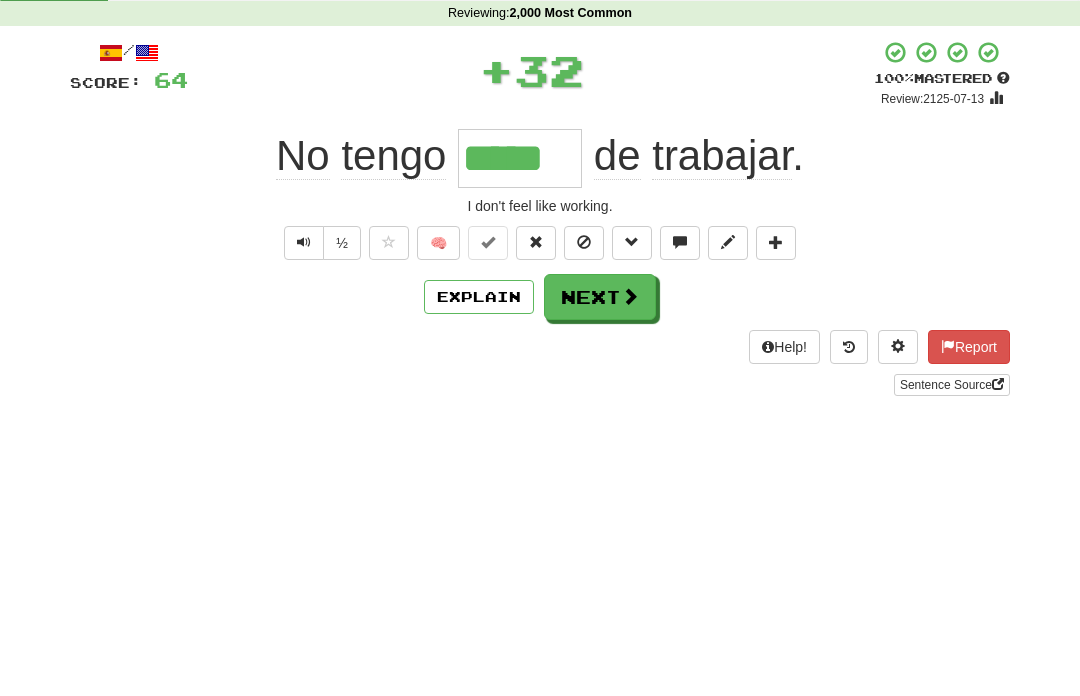 type on "*****" 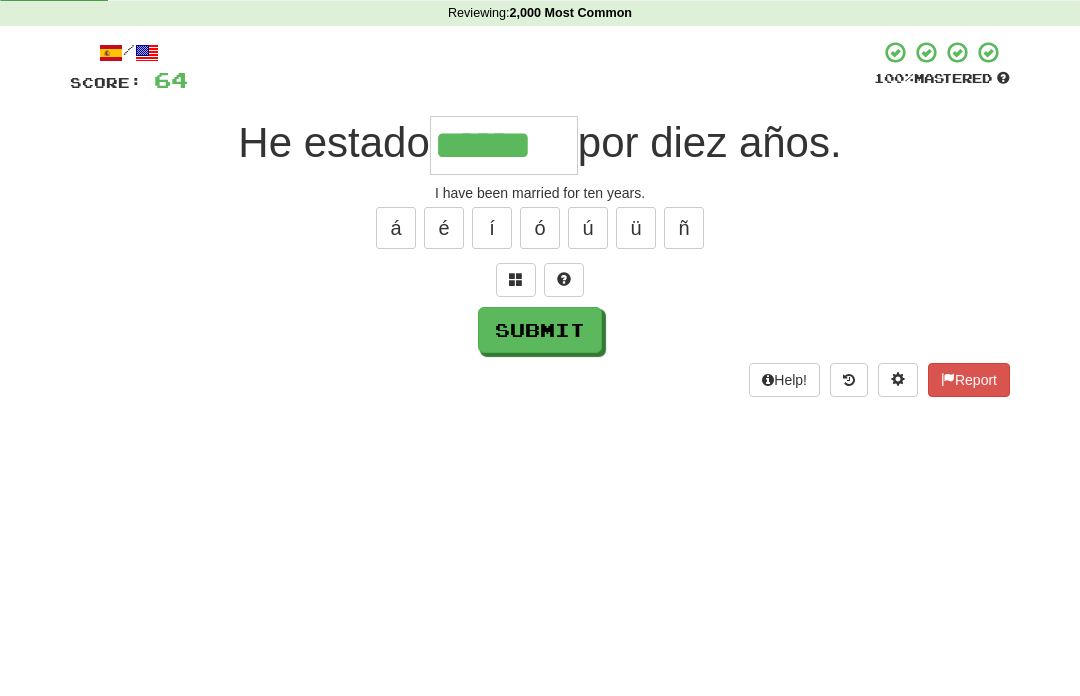 type on "******" 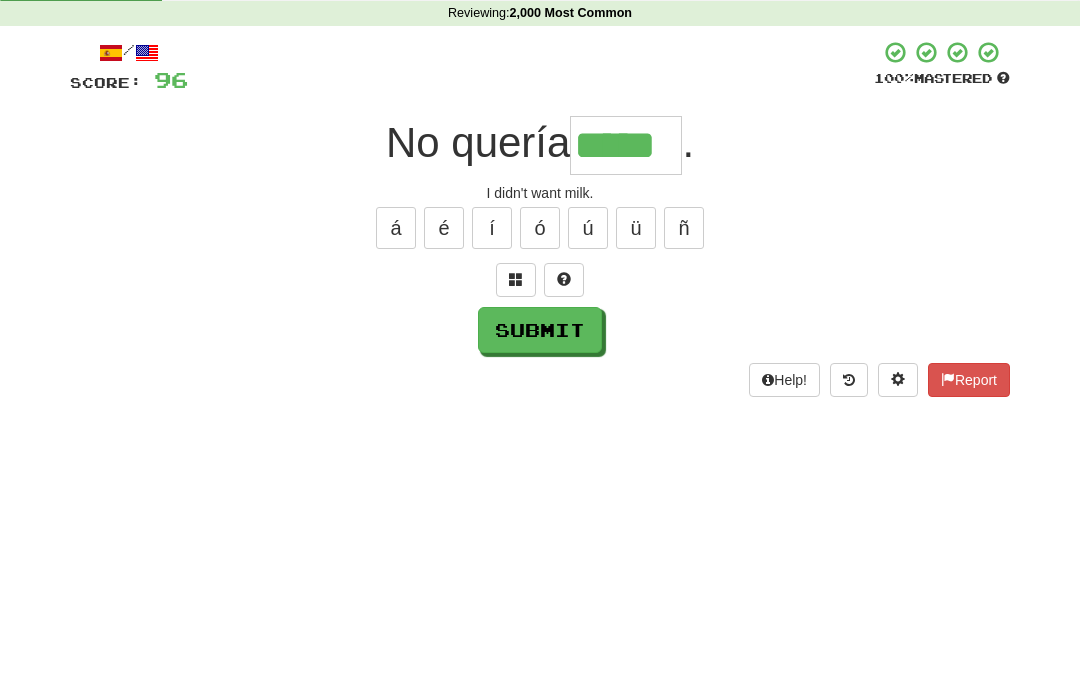 type on "*****" 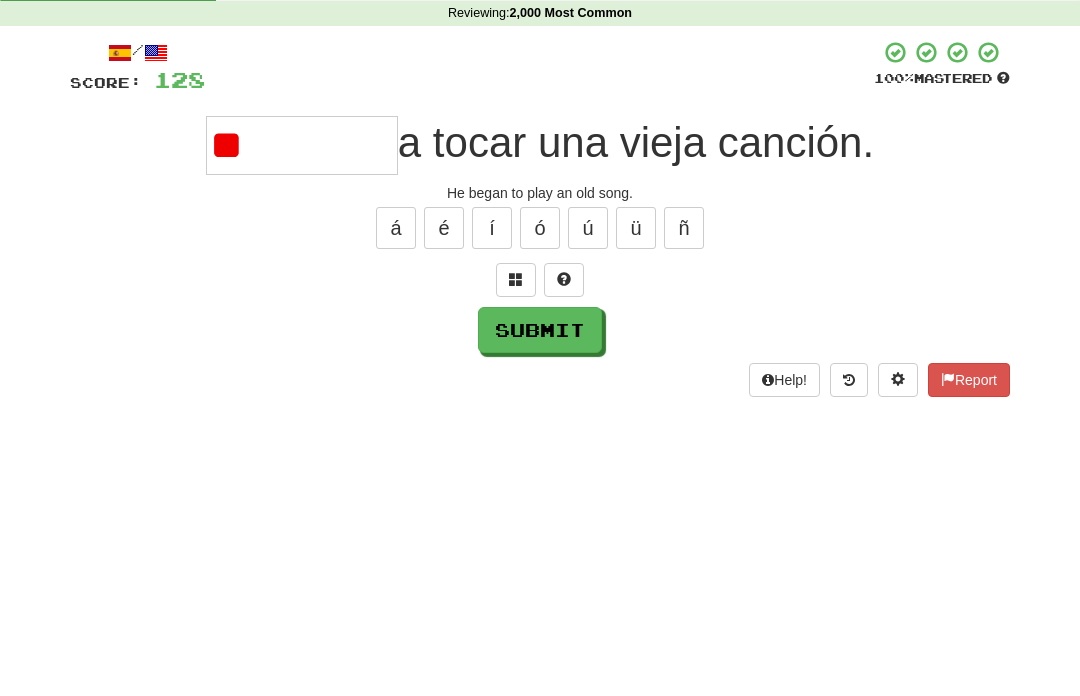 type on "*" 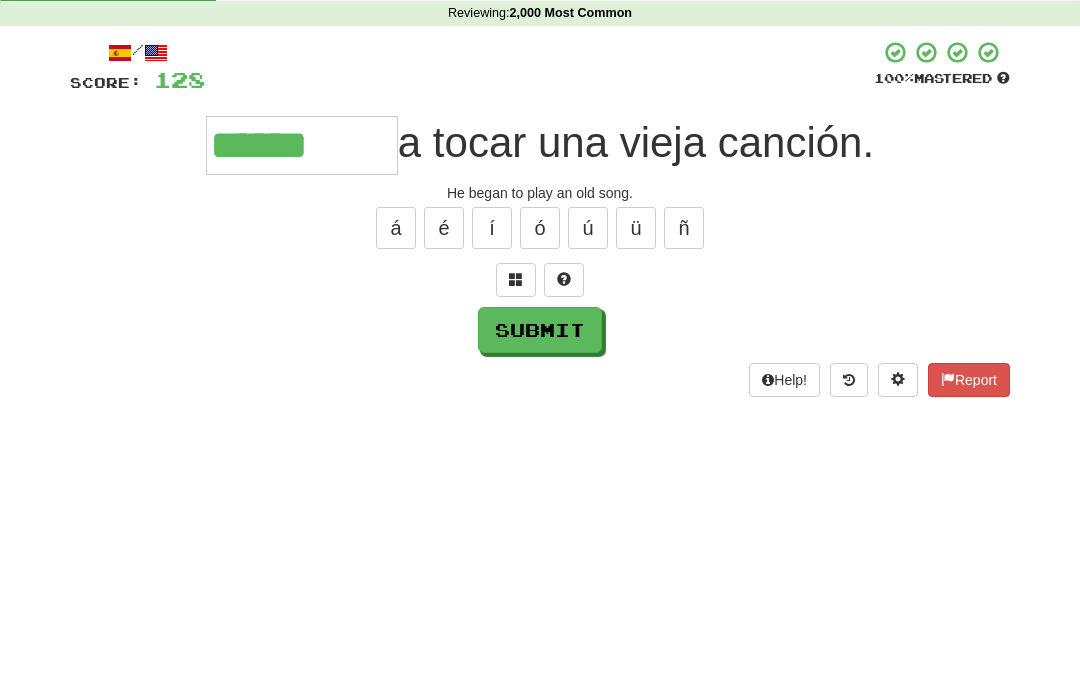 click on "/  Score:   128 100 %  Mastered ******  a tocar una vieja canción. He began to play an old song. á é í ó ú ü ñ Submit  Help!  Report" at bounding box center [540, 300] 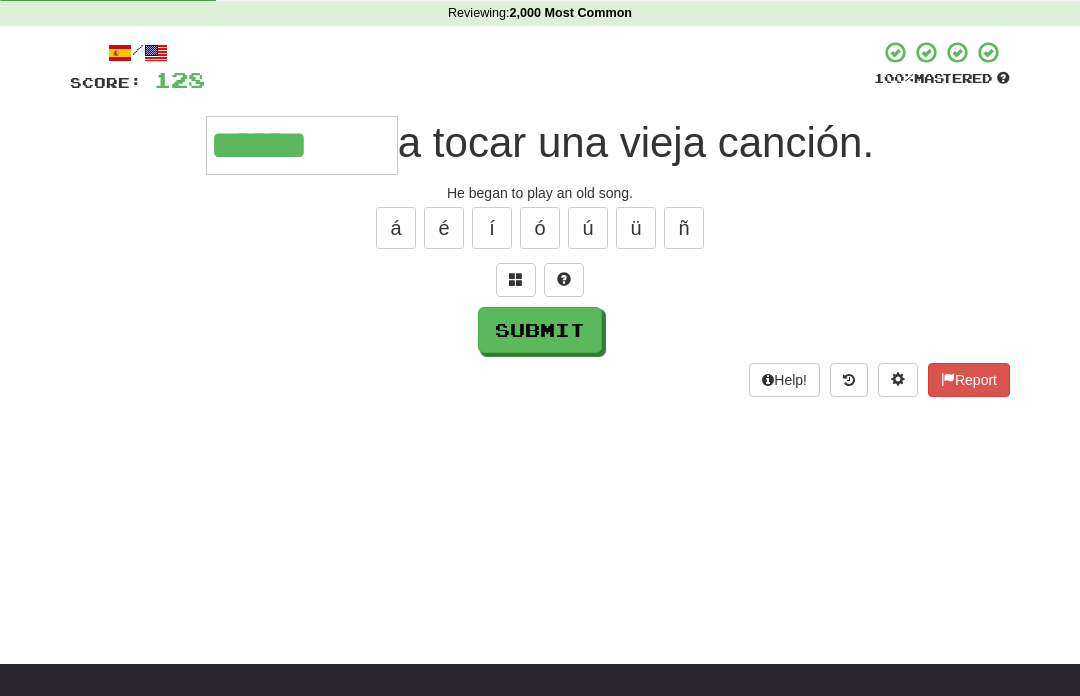 click on "ó" at bounding box center (540, 228) 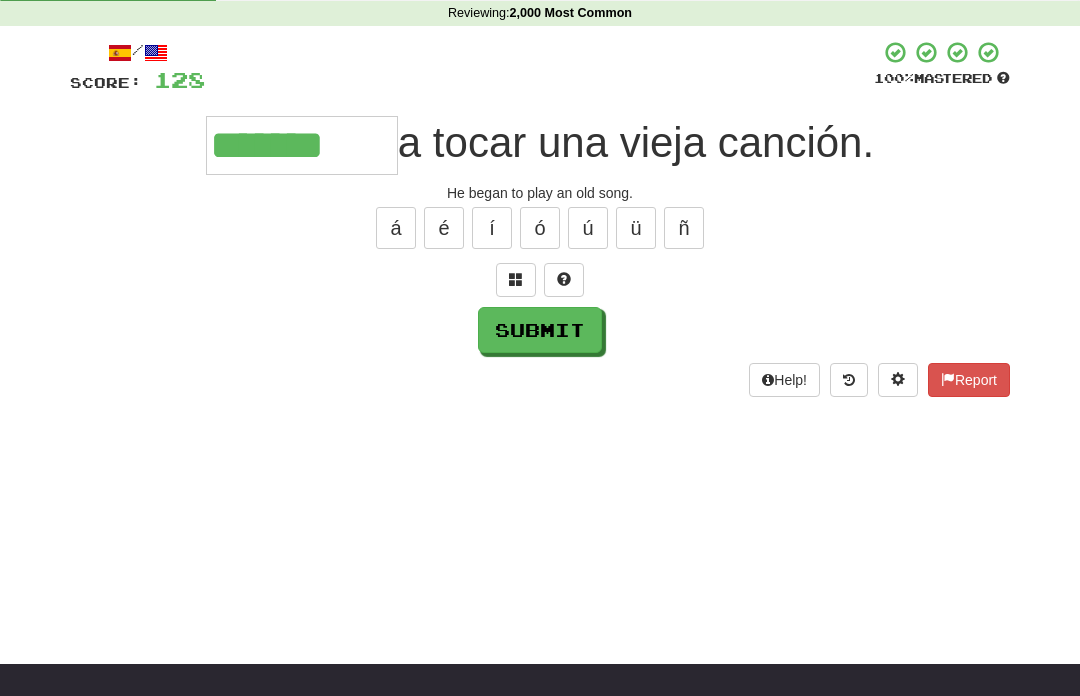scroll, scrollTop: 81, scrollLeft: 0, axis: vertical 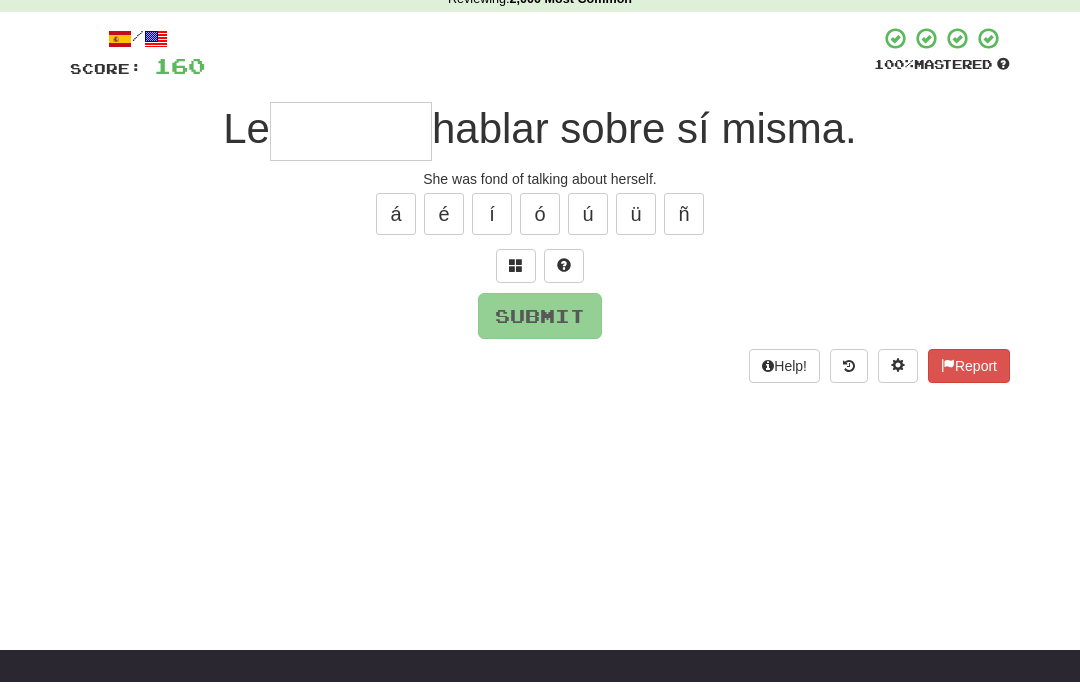 click at bounding box center (516, 280) 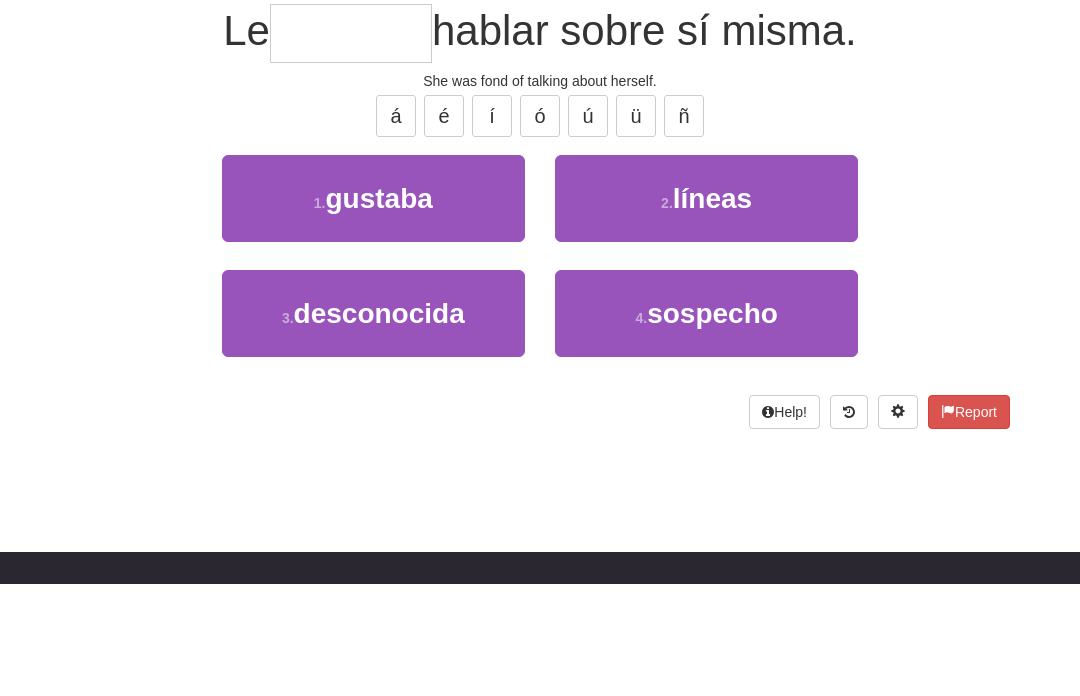 click on "1 .  gustaba" at bounding box center [373, 311] 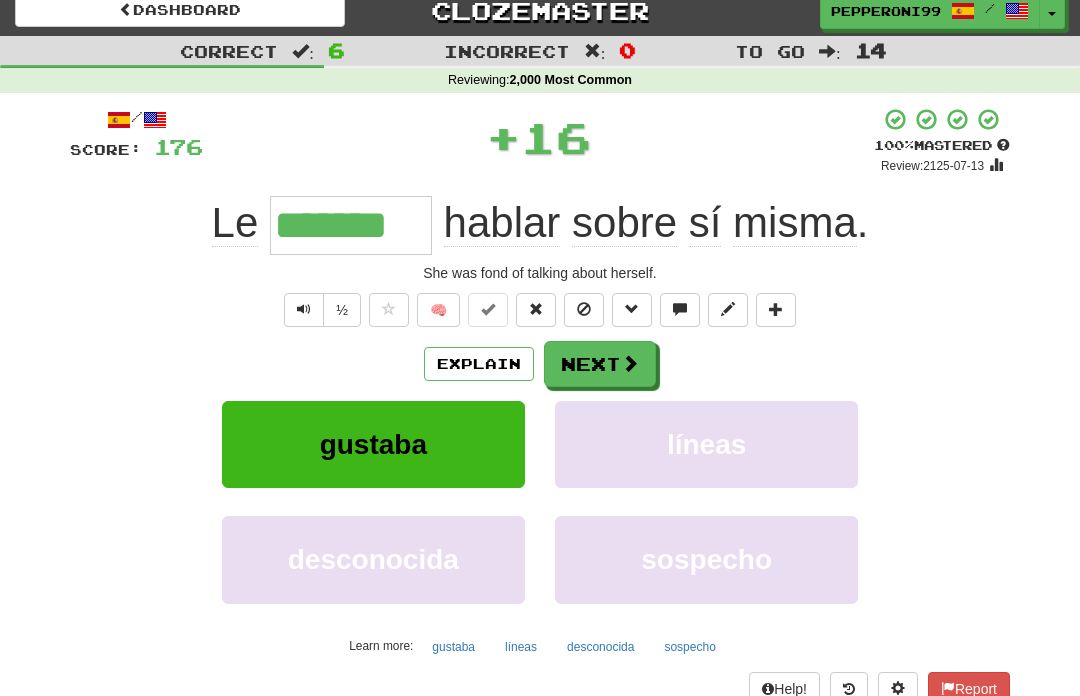 scroll, scrollTop: 14, scrollLeft: 0, axis: vertical 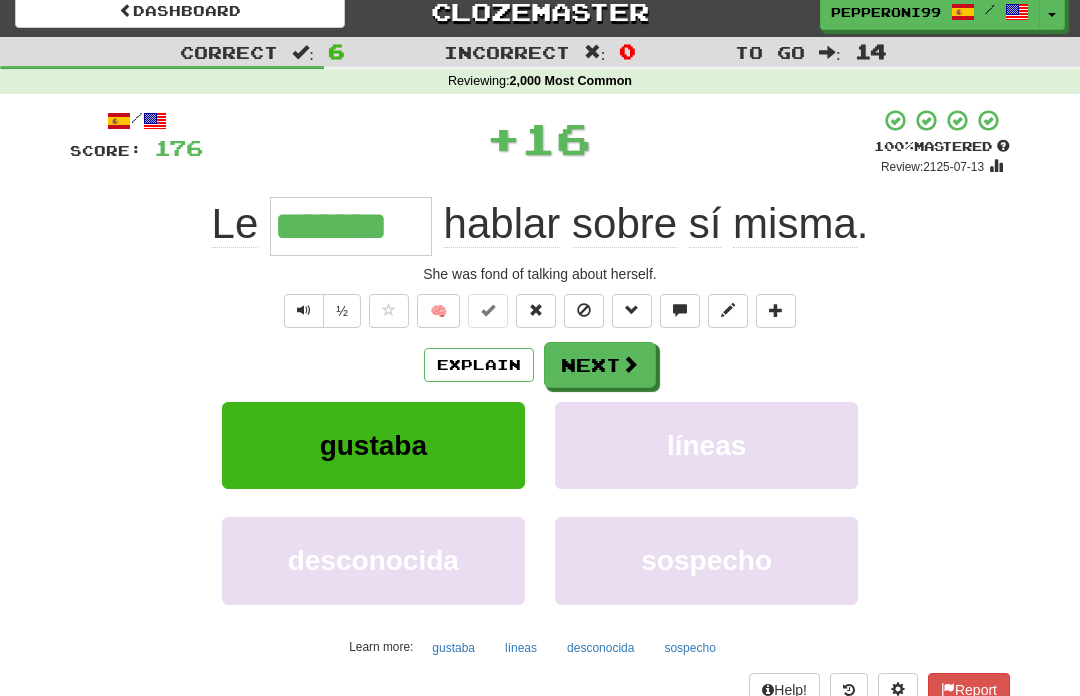 click on "Next" at bounding box center [600, 365] 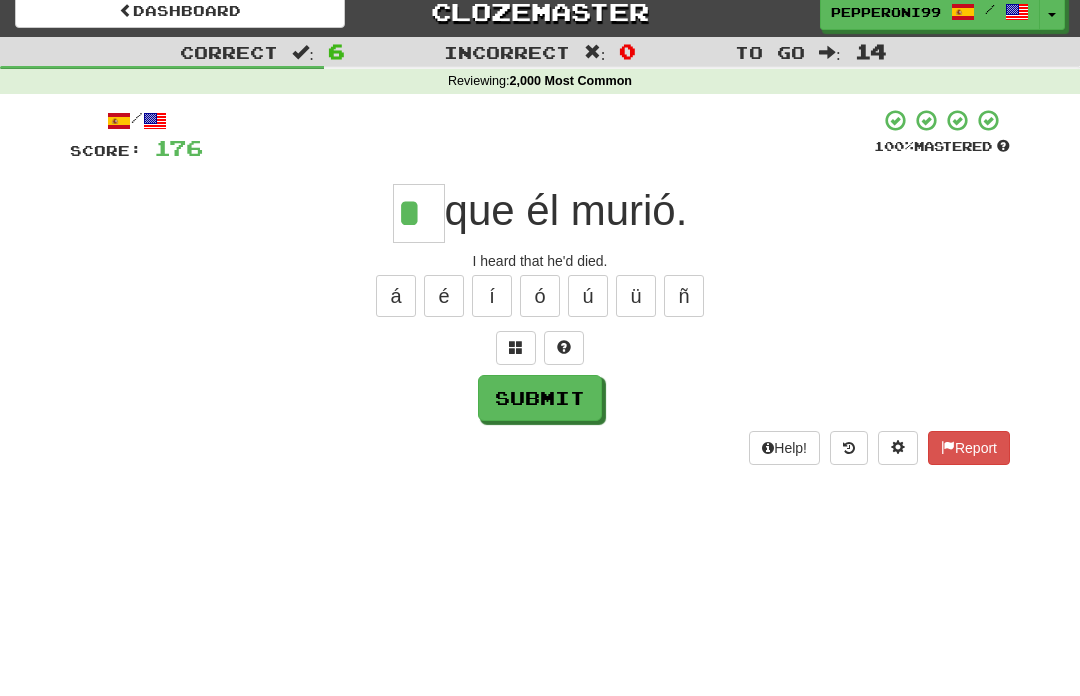 click on "í" at bounding box center [492, 296] 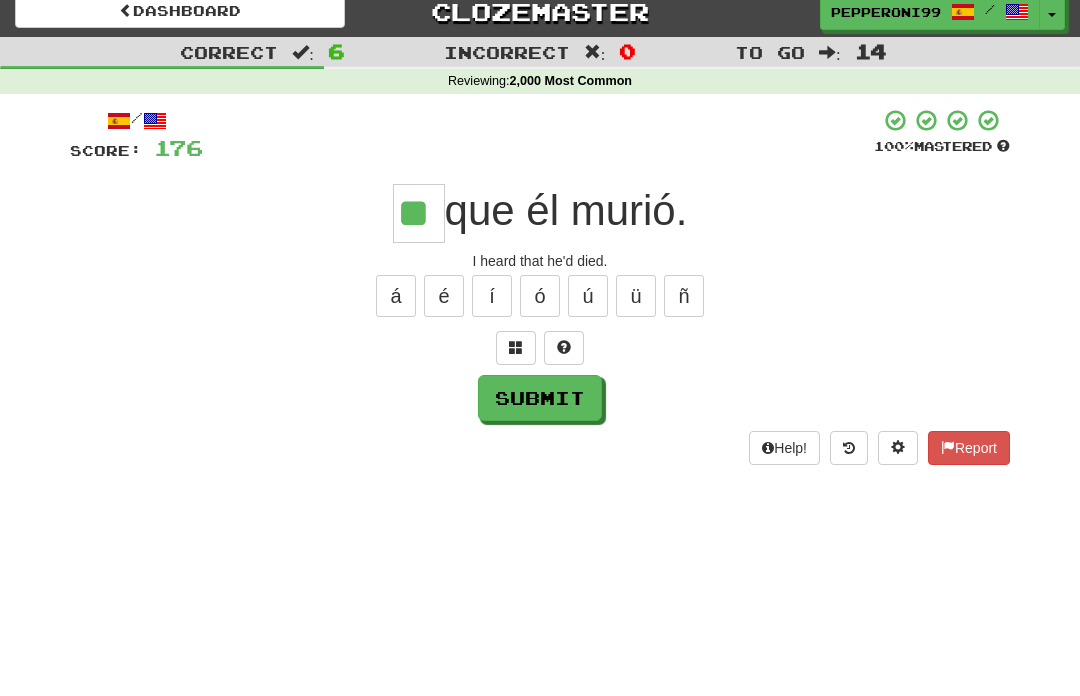type on "**" 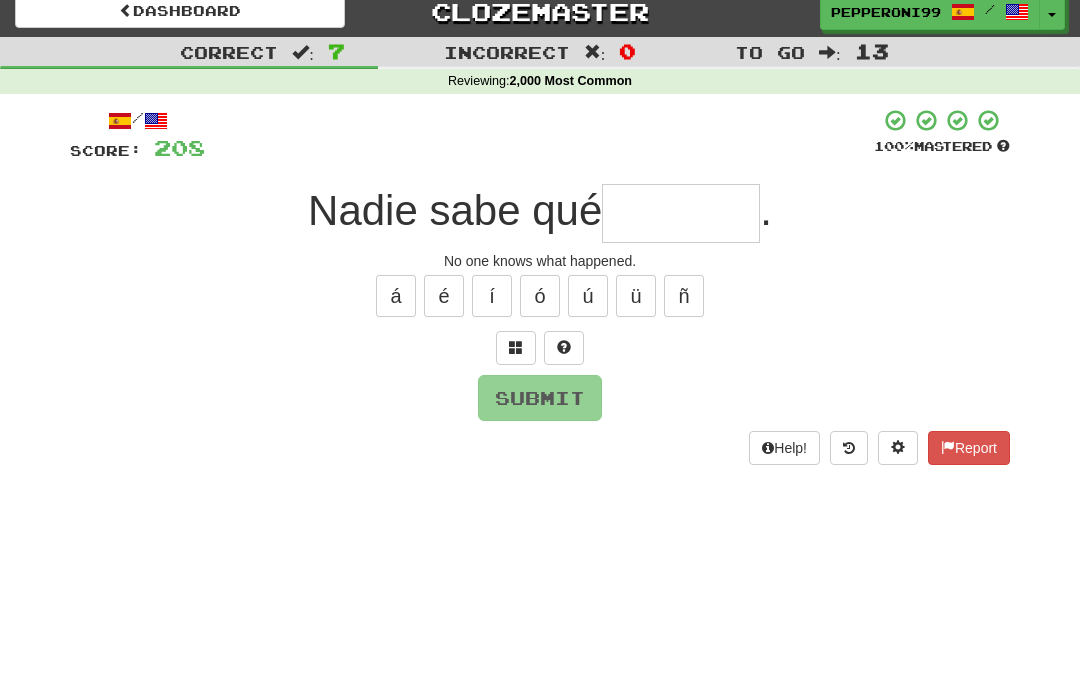 type on "*" 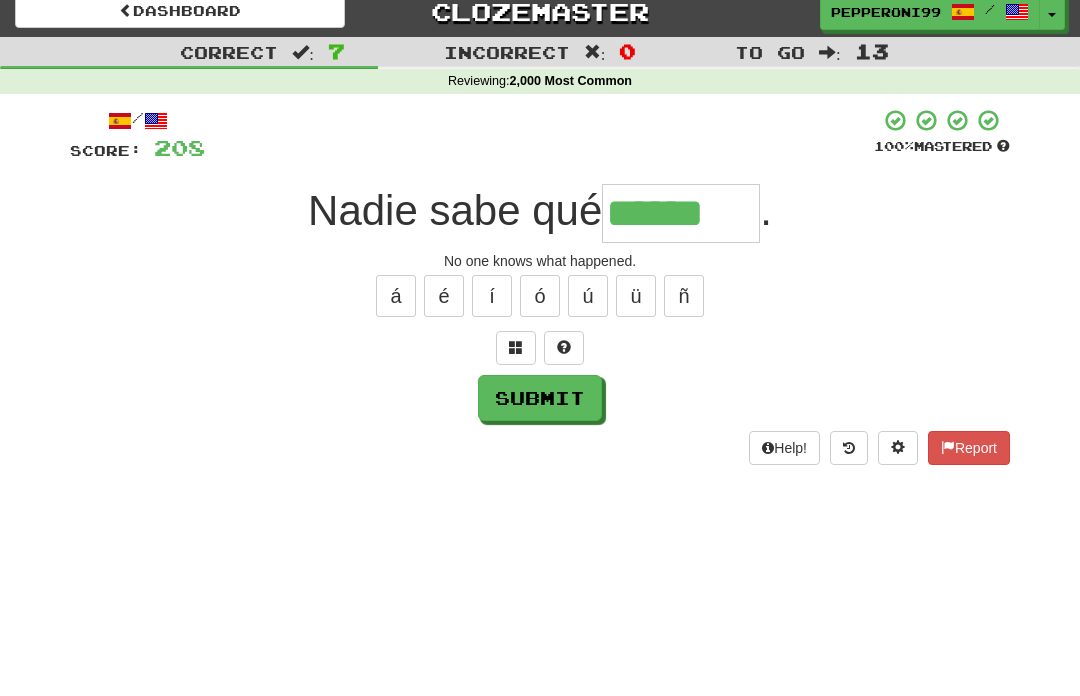 click on "/  Score:   208 100 %  Mastered Nadie sabe qué  ****** . No one knows what happened. á é í ó ú ü ñ Submit  Help!  Report" at bounding box center (540, 286) 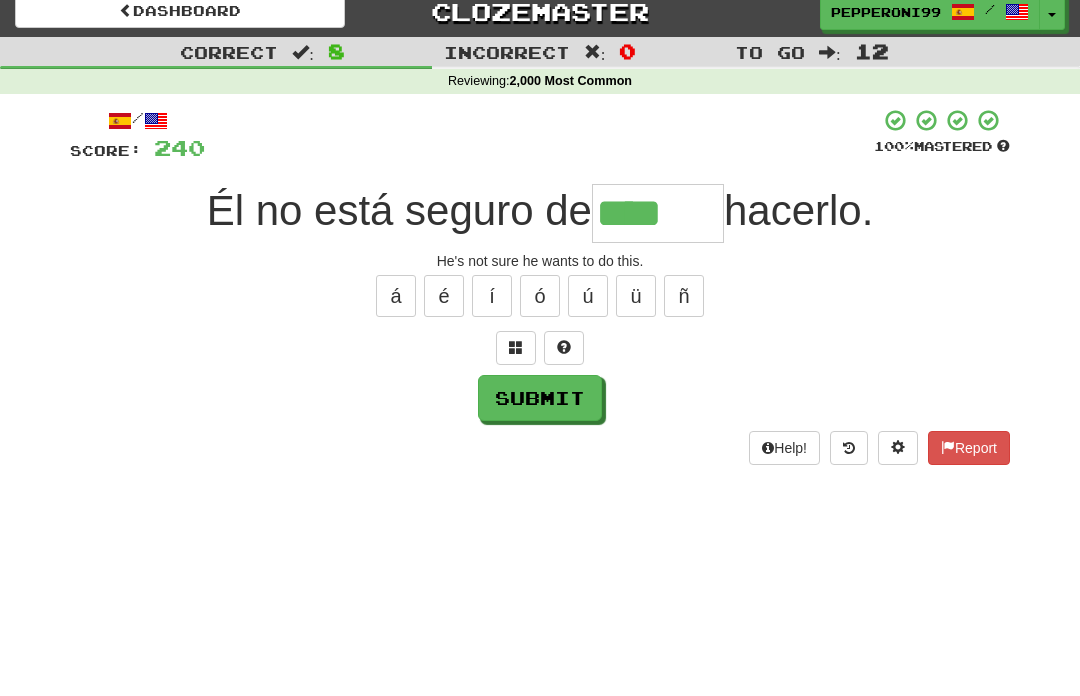 click on "í" at bounding box center [492, 296] 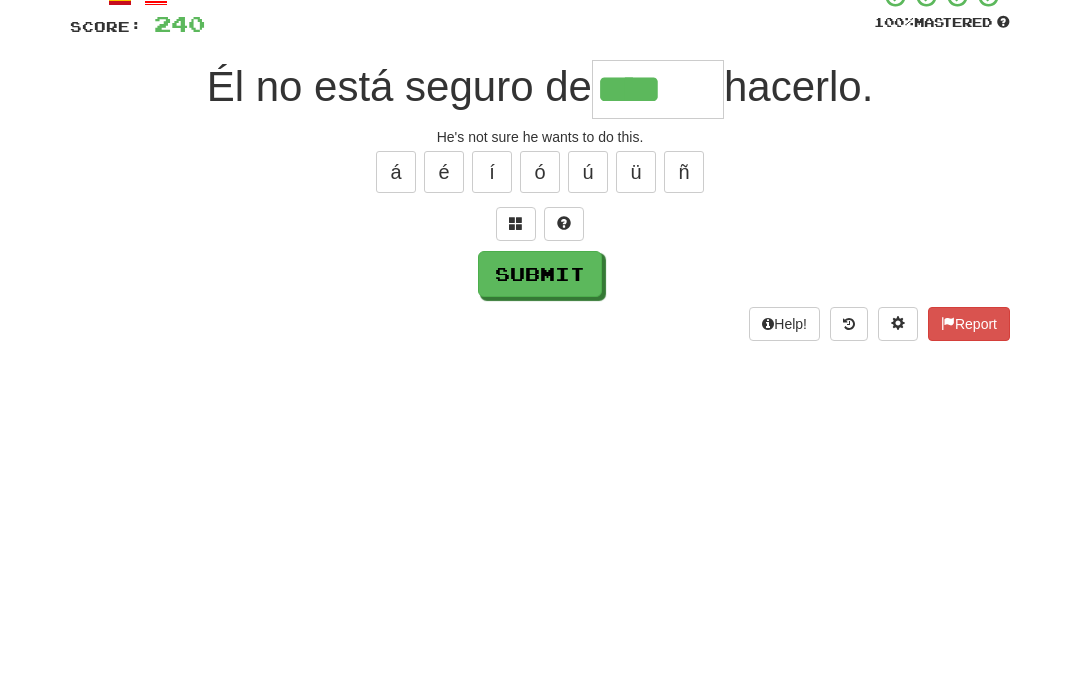 click at bounding box center (516, 347) 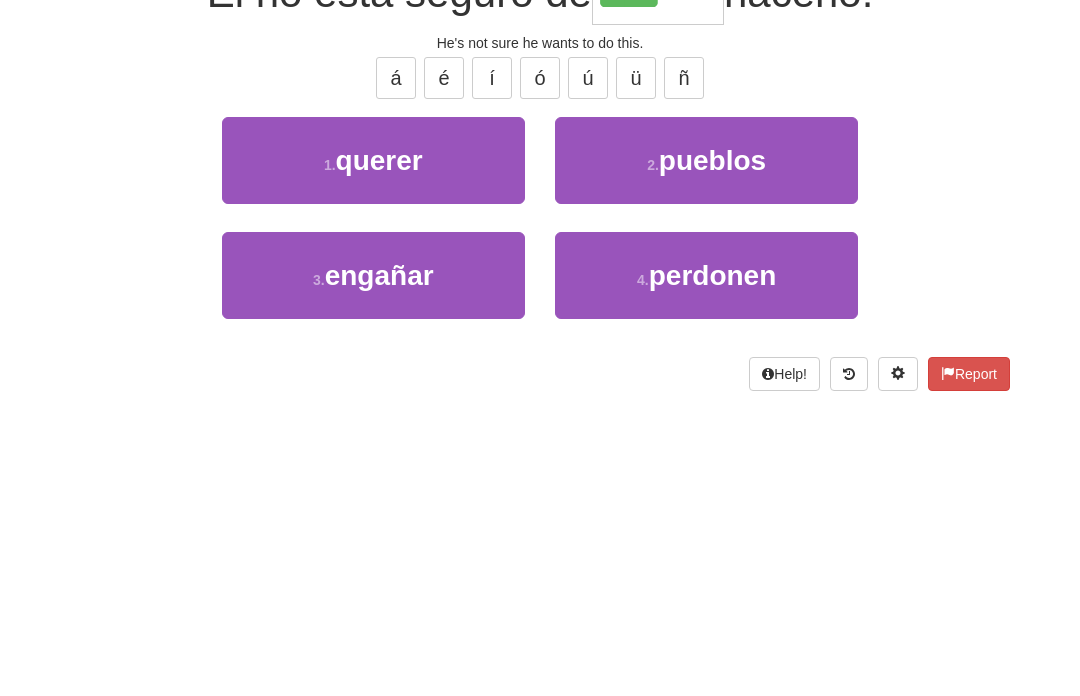 click on "1 .  querer" at bounding box center [373, 378] 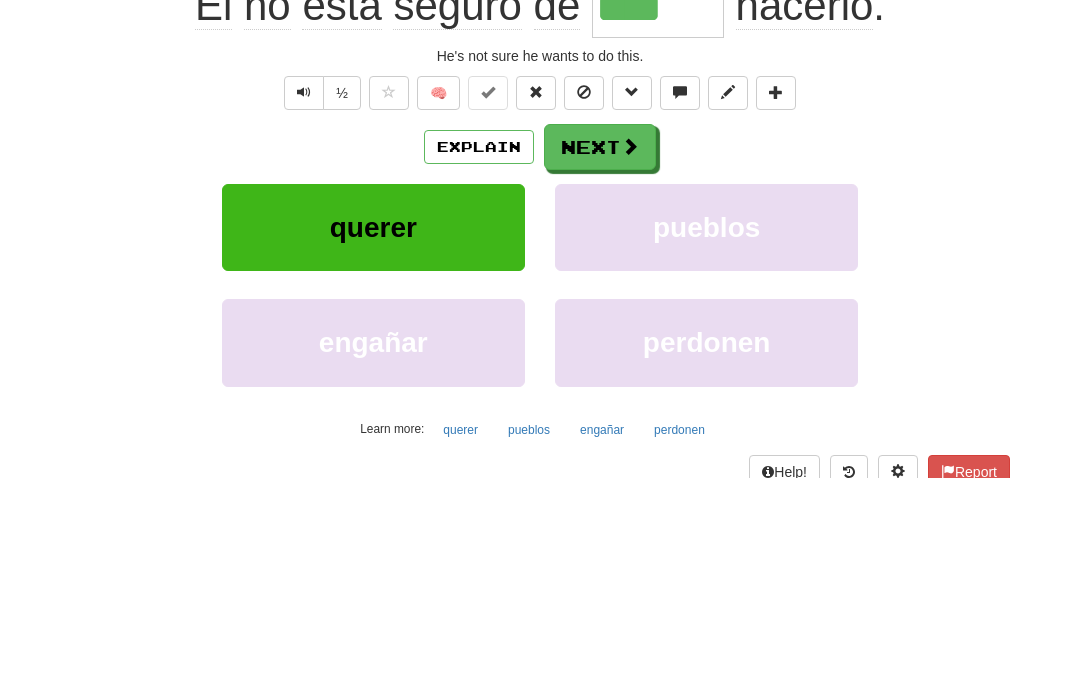 type on "******" 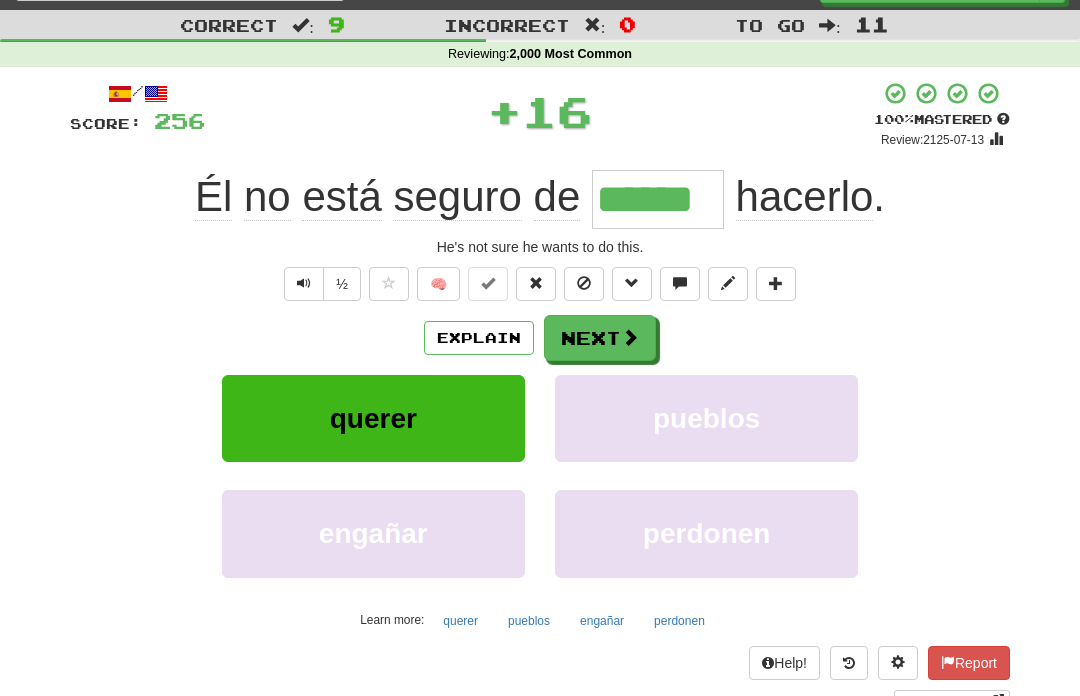 click on "Next" at bounding box center [600, 339] 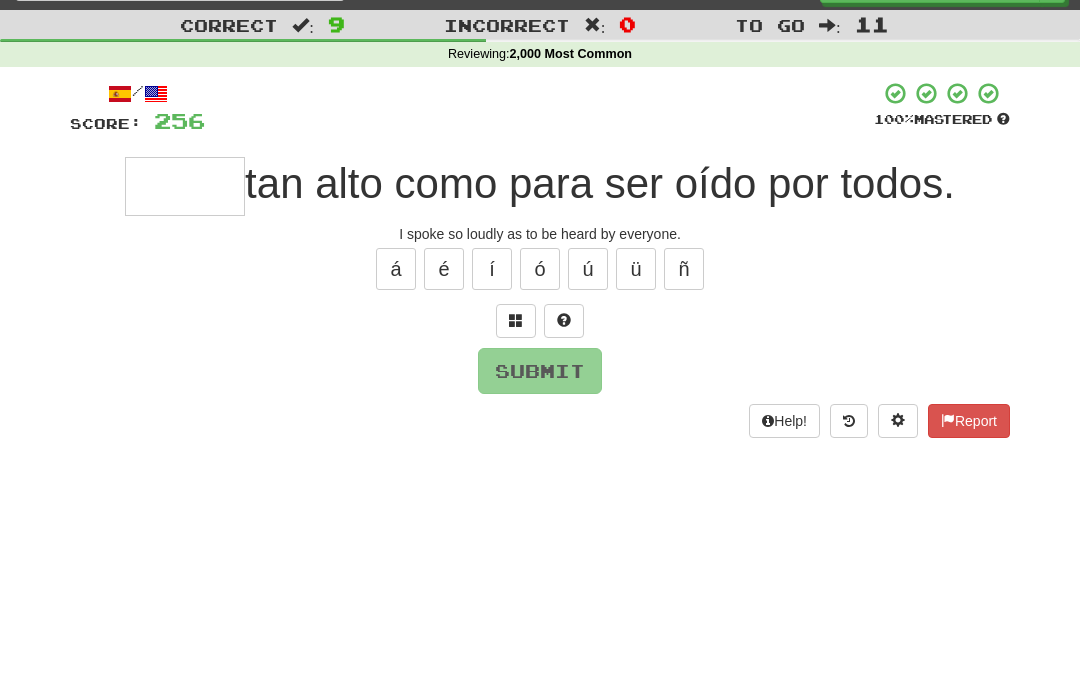 scroll, scrollTop: 40, scrollLeft: 0, axis: vertical 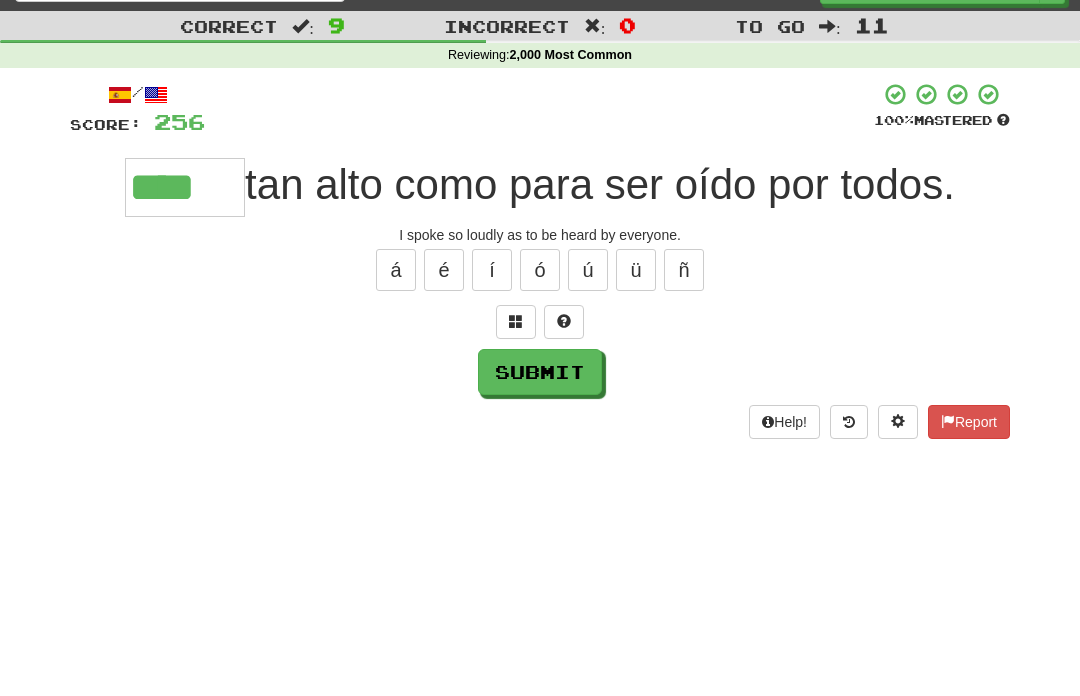 click on "é" at bounding box center (444, 270) 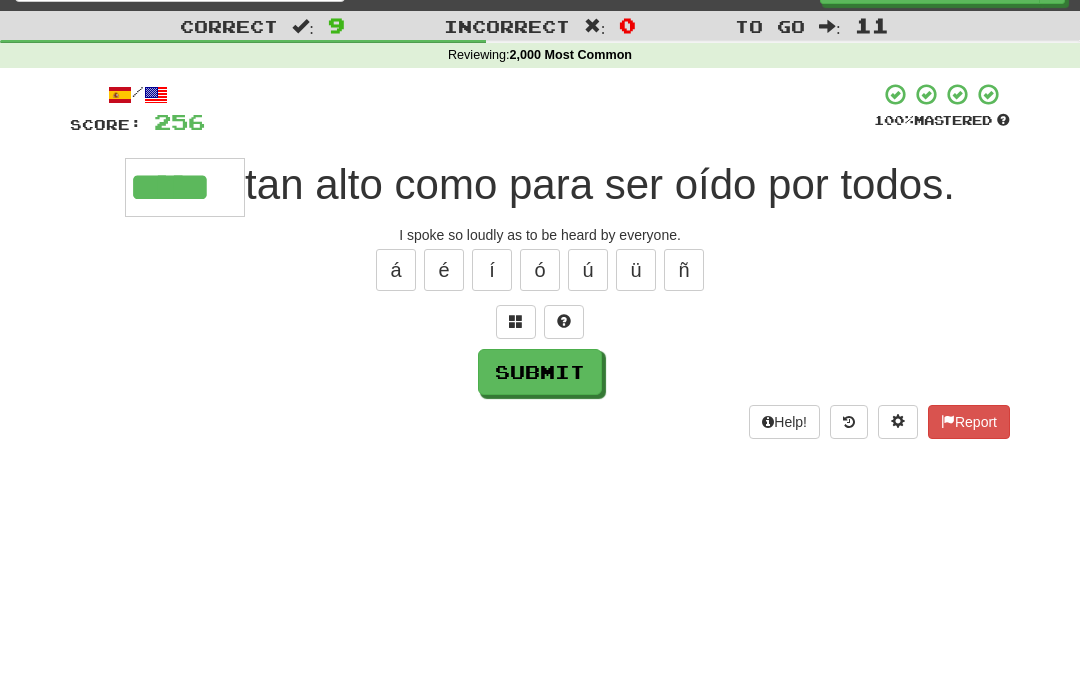 type on "*****" 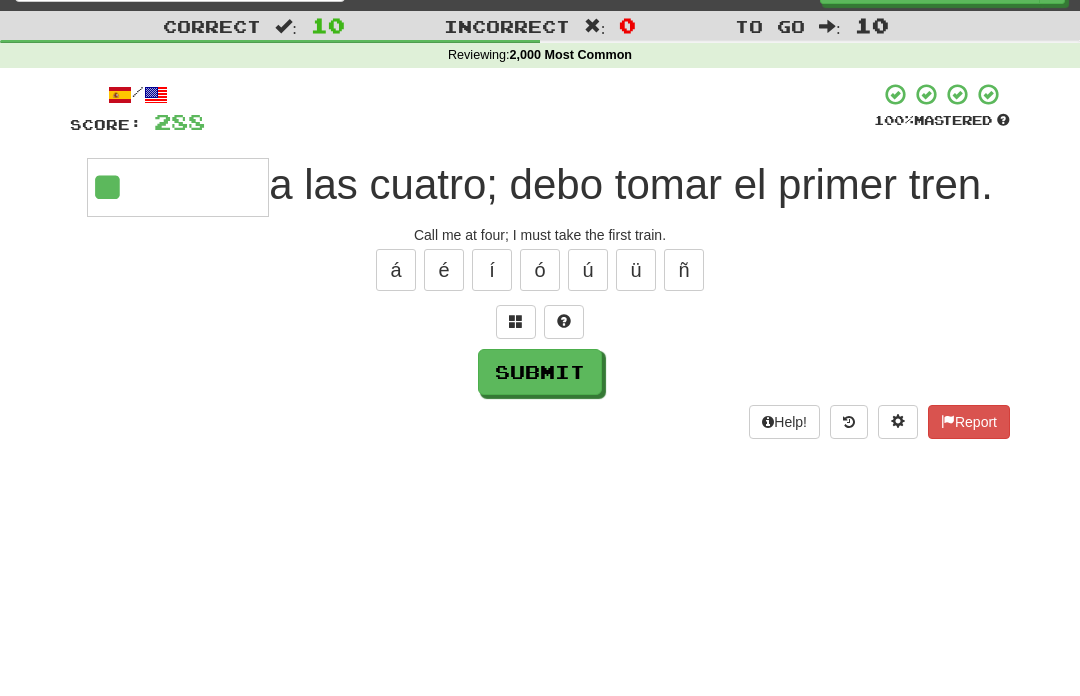 click on "á" at bounding box center [396, 270] 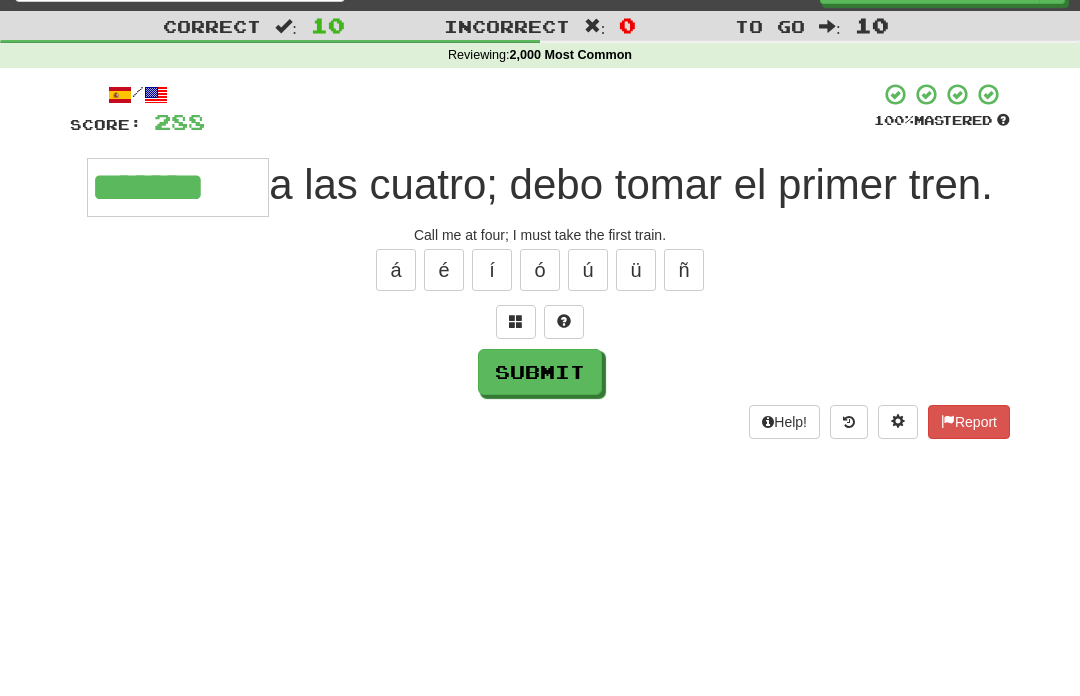 type on "*******" 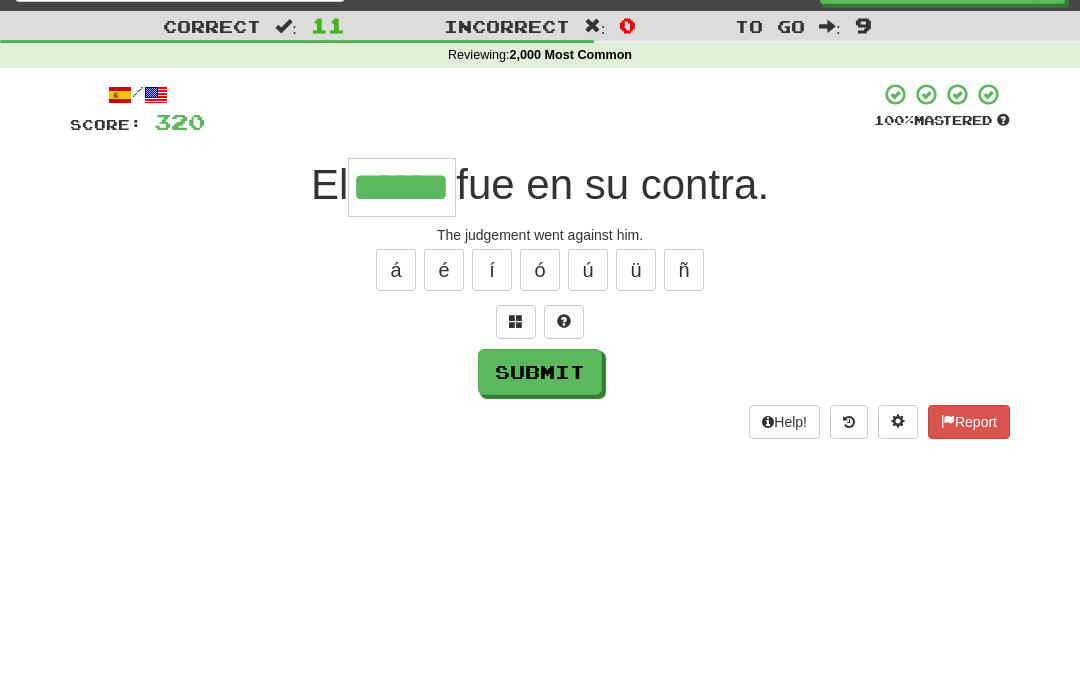 type on "******" 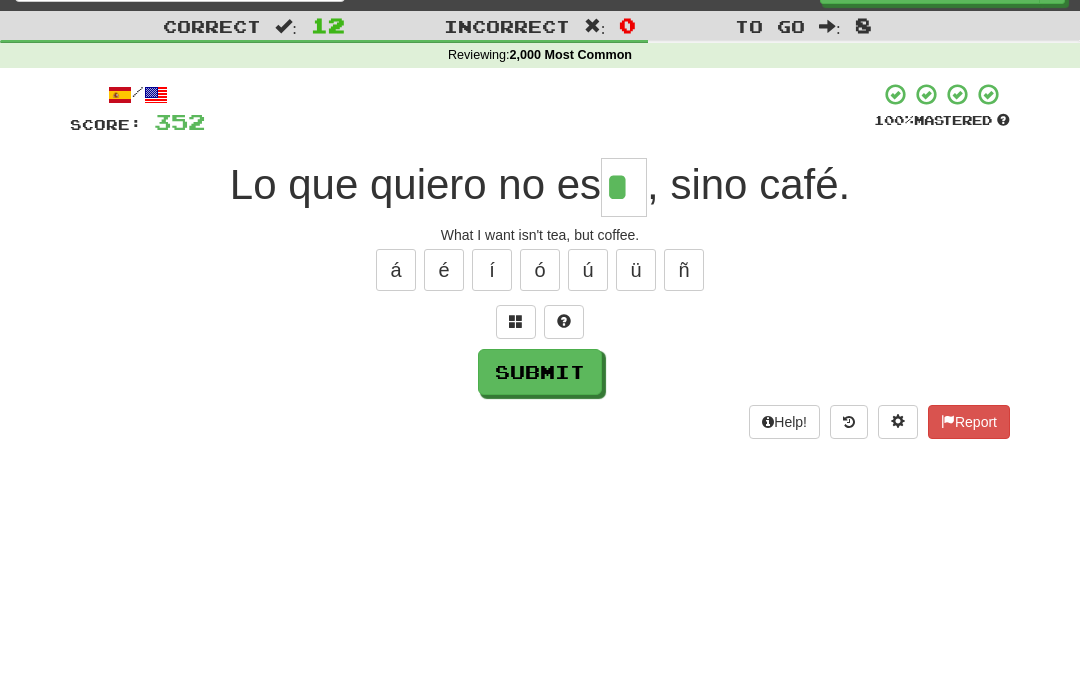 click on "é" at bounding box center (444, 270) 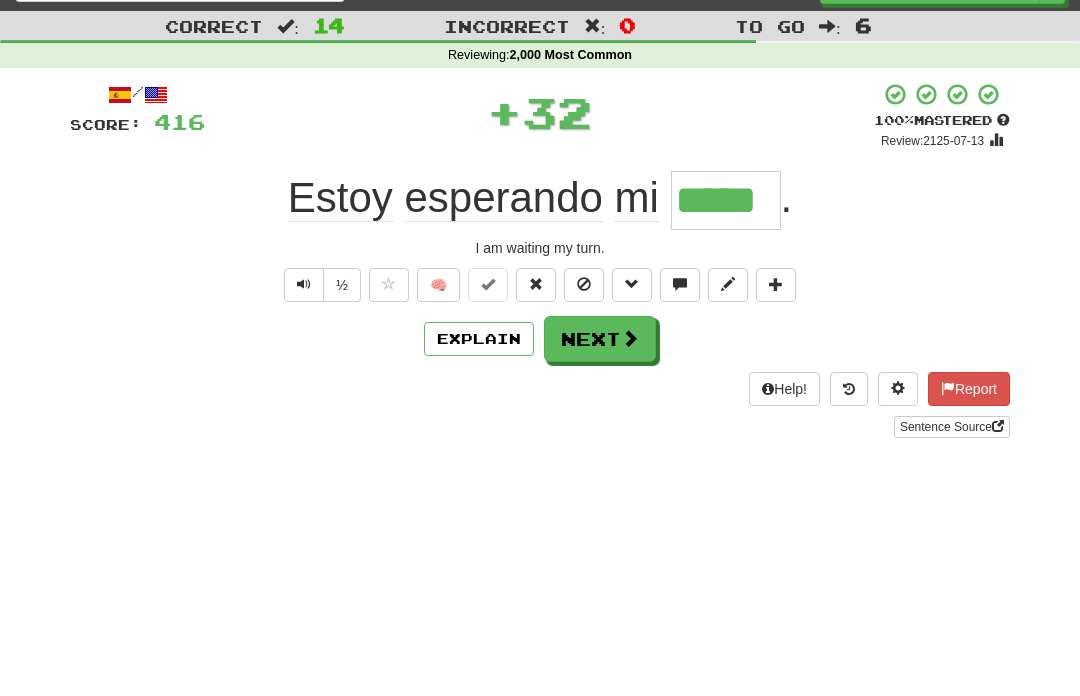 type on "*****" 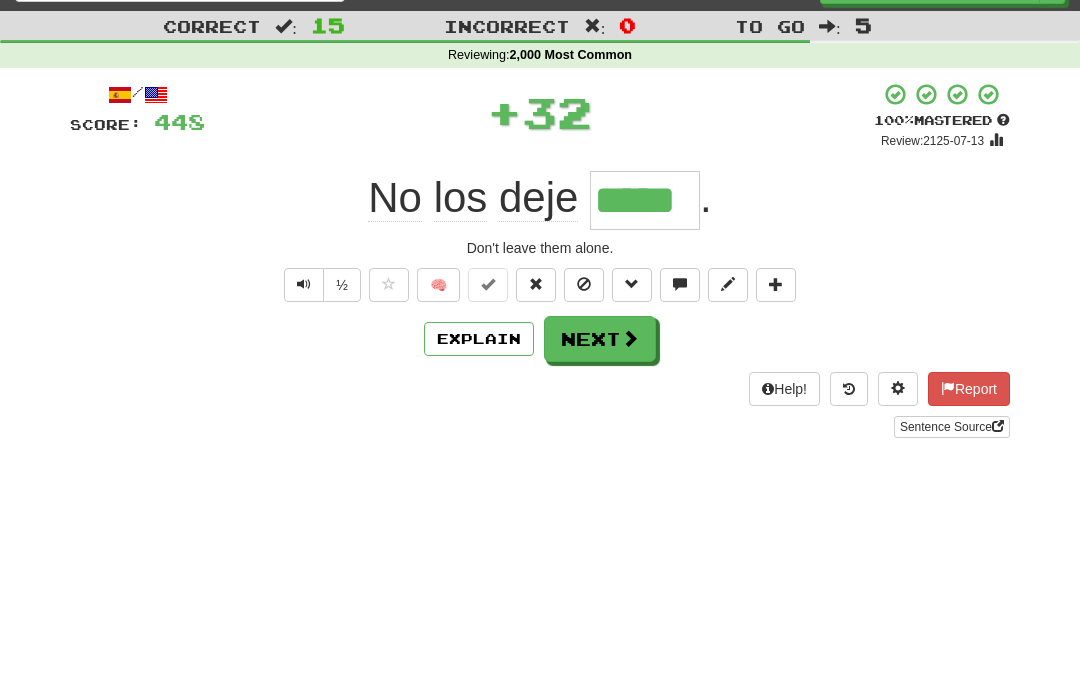 type on "*****" 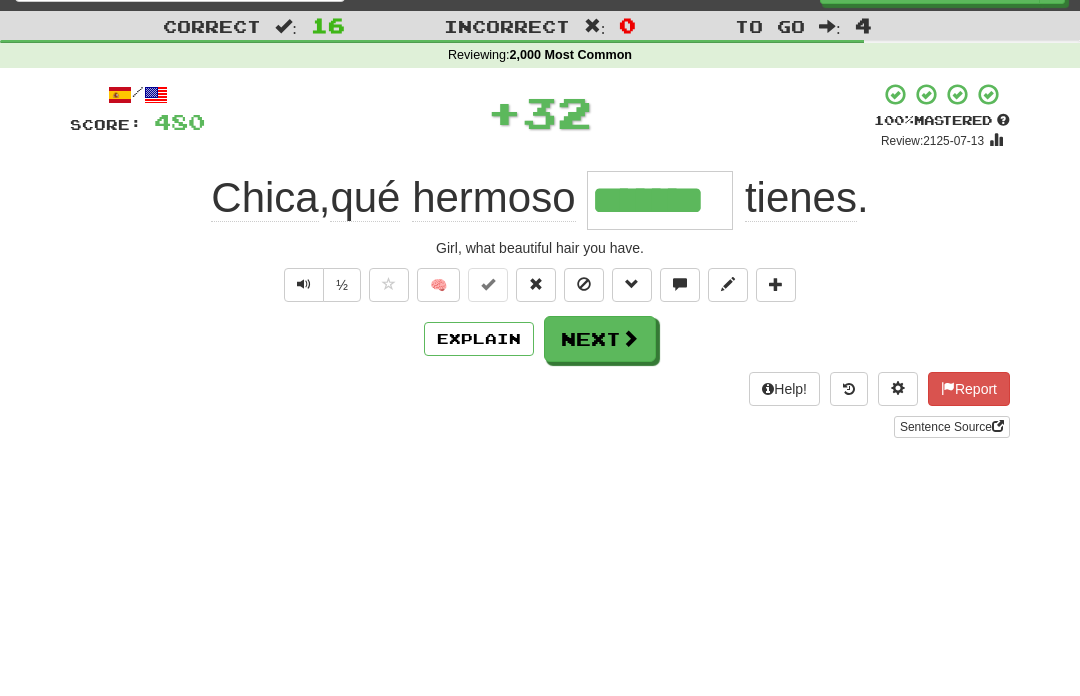 type on "*******" 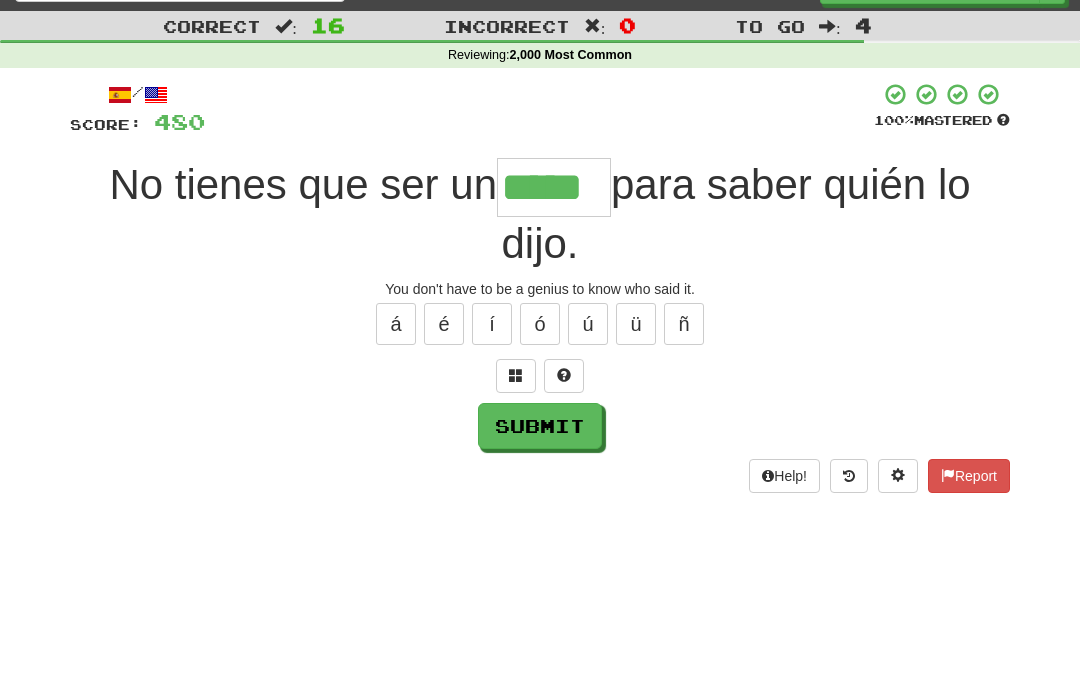 type on "*****" 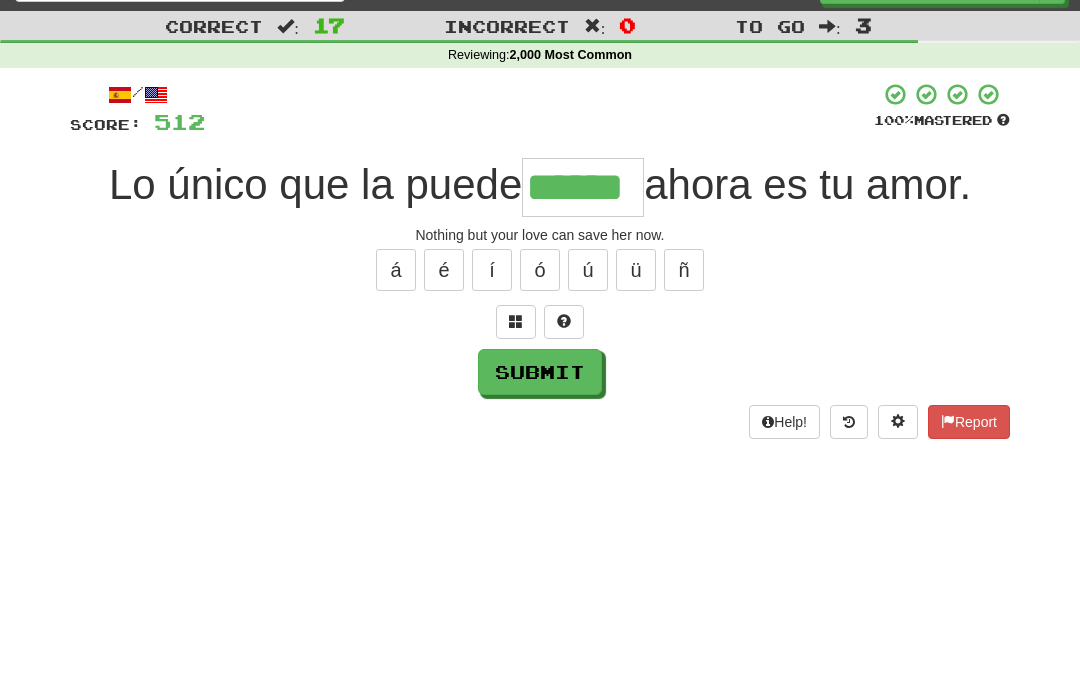 type on "******" 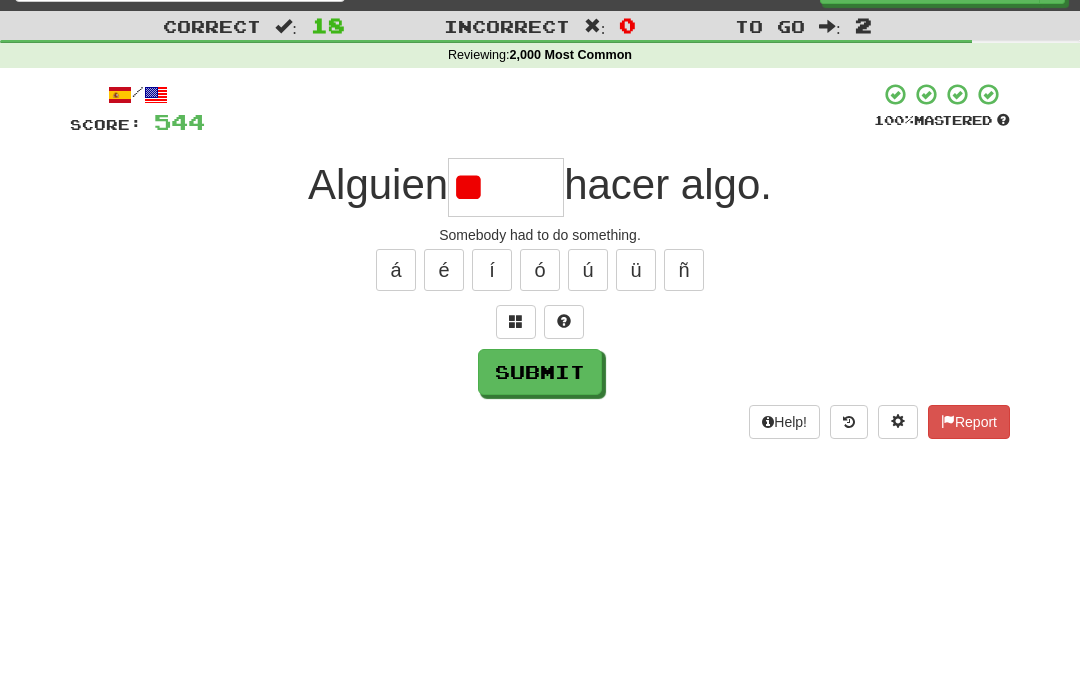 type on "*" 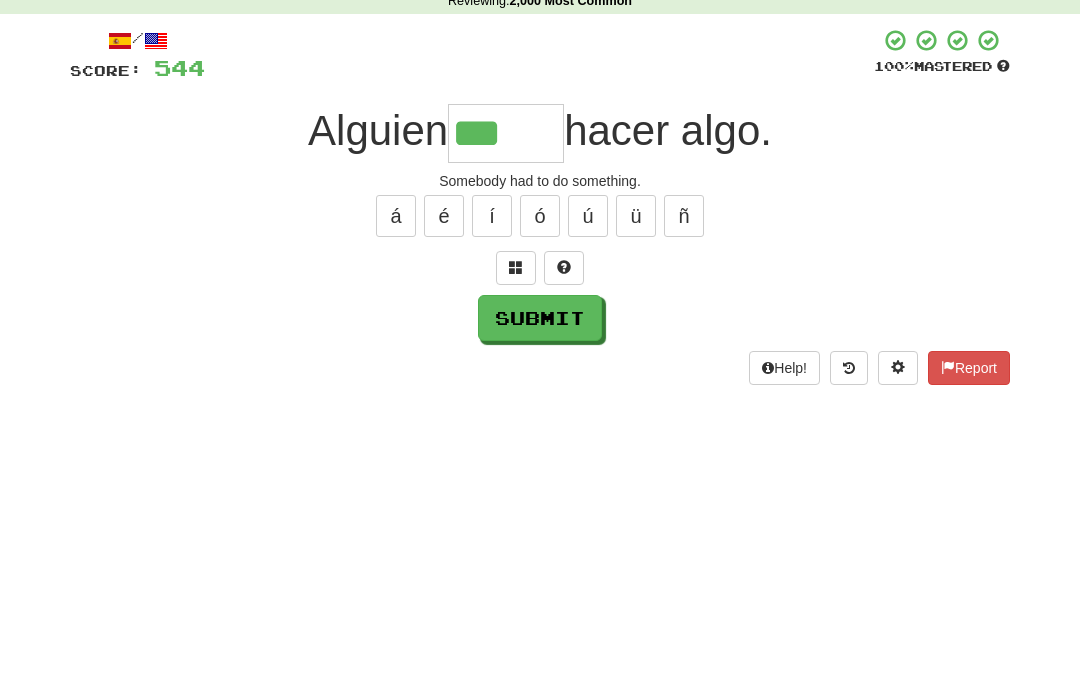 click on "/  Score:   544 100 %  Mastered Alguien  ***  hacer algo. Somebody had to do something. á é í ó ú ü ñ Submit  Help!  Report" at bounding box center [540, 260] 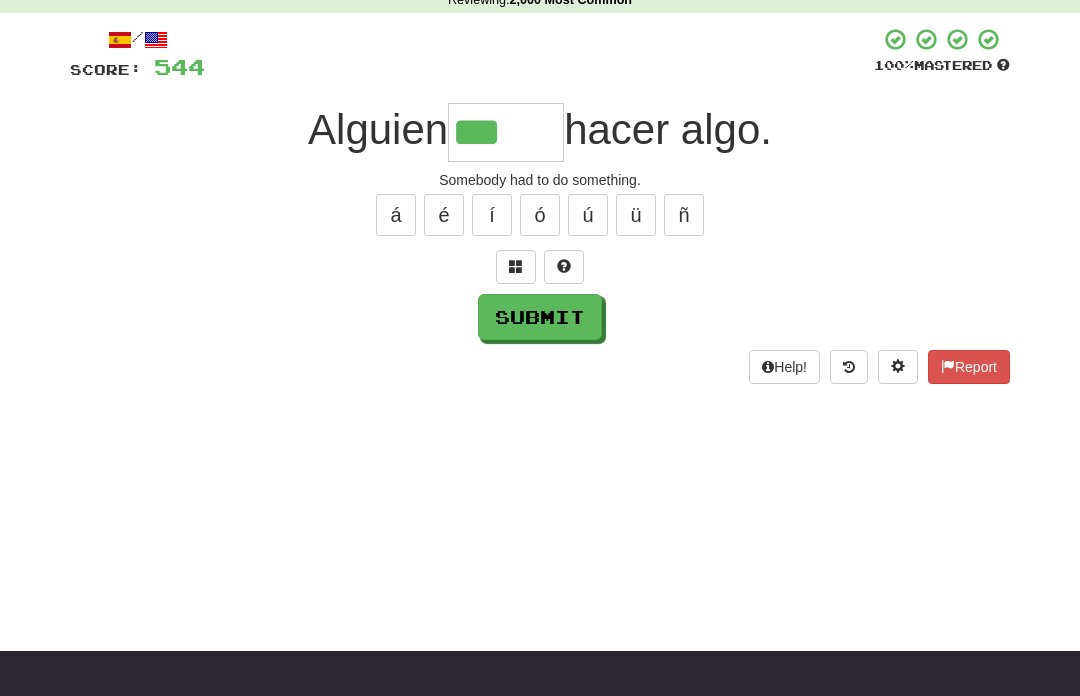 click at bounding box center [516, 267] 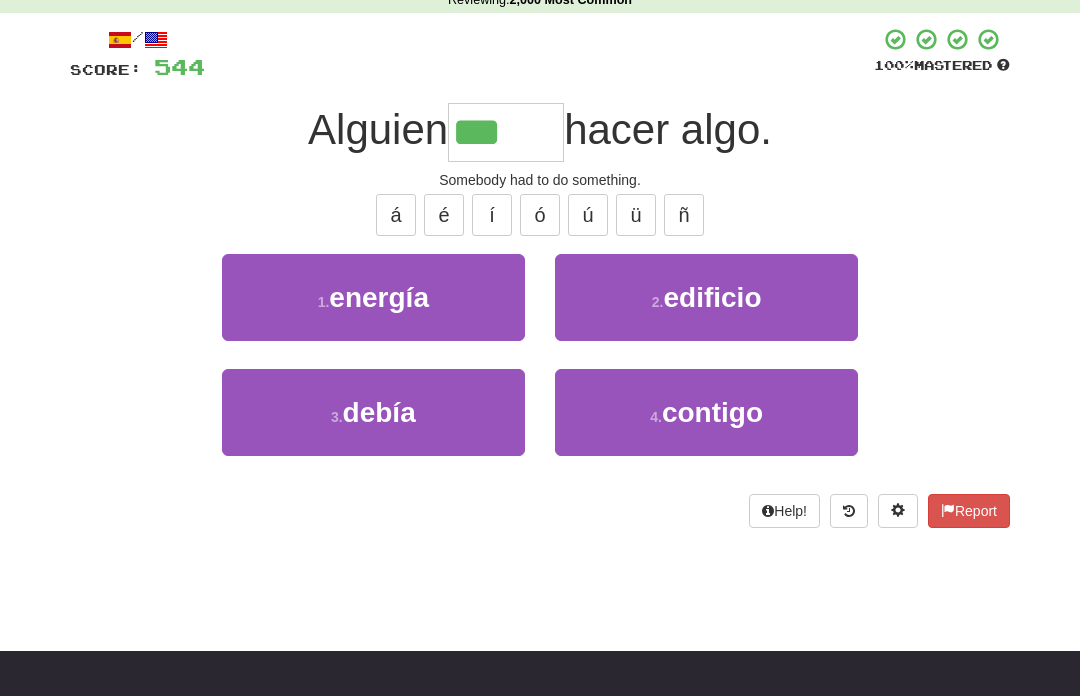 scroll, scrollTop: 94, scrollLeft: 0, axis: vertical 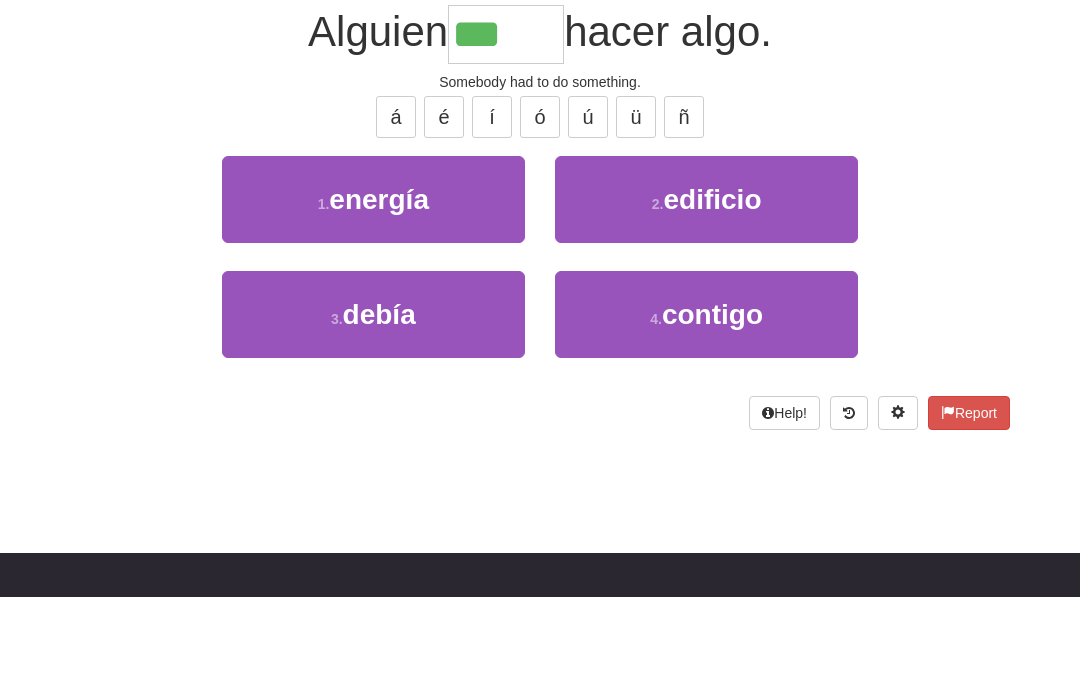 click on "3 .  debía" at bounding box center (373, 413) 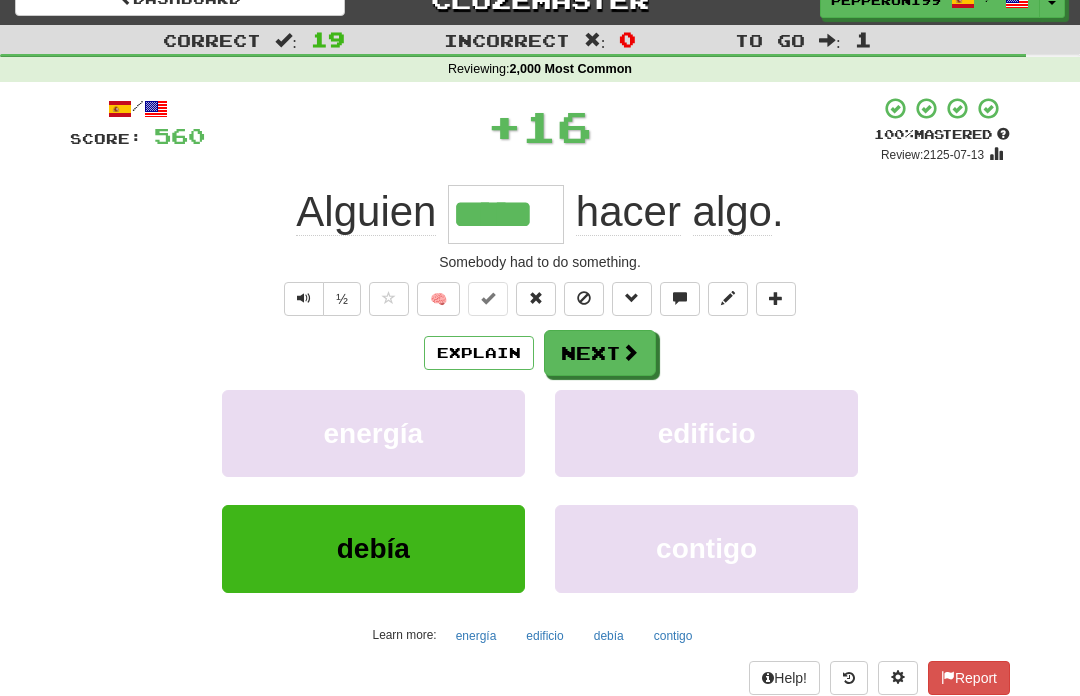 click on "Next" at bounding box center [600, 354] 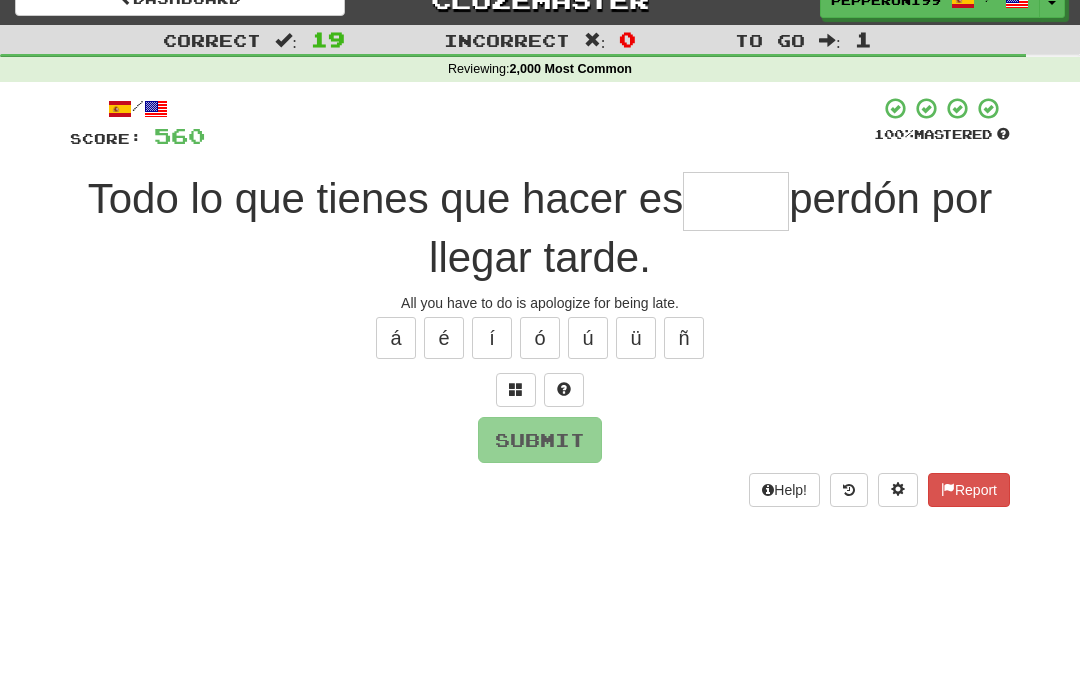 scroll, scrollTop: 25, scrollLeft: 0, axis: vertical 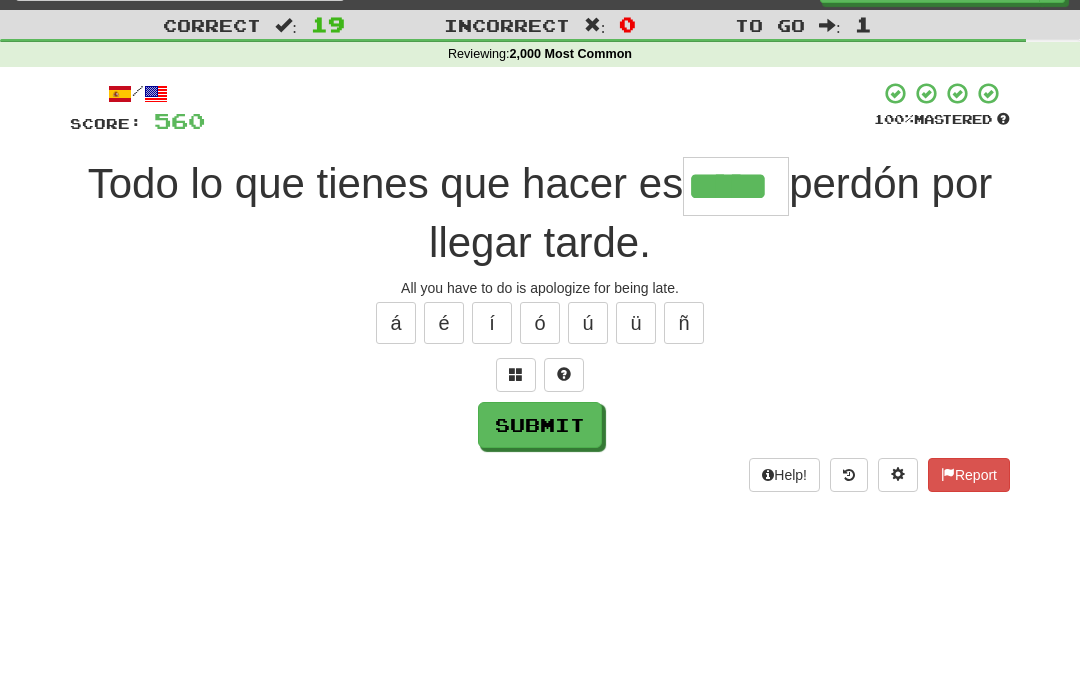 type on "*****" 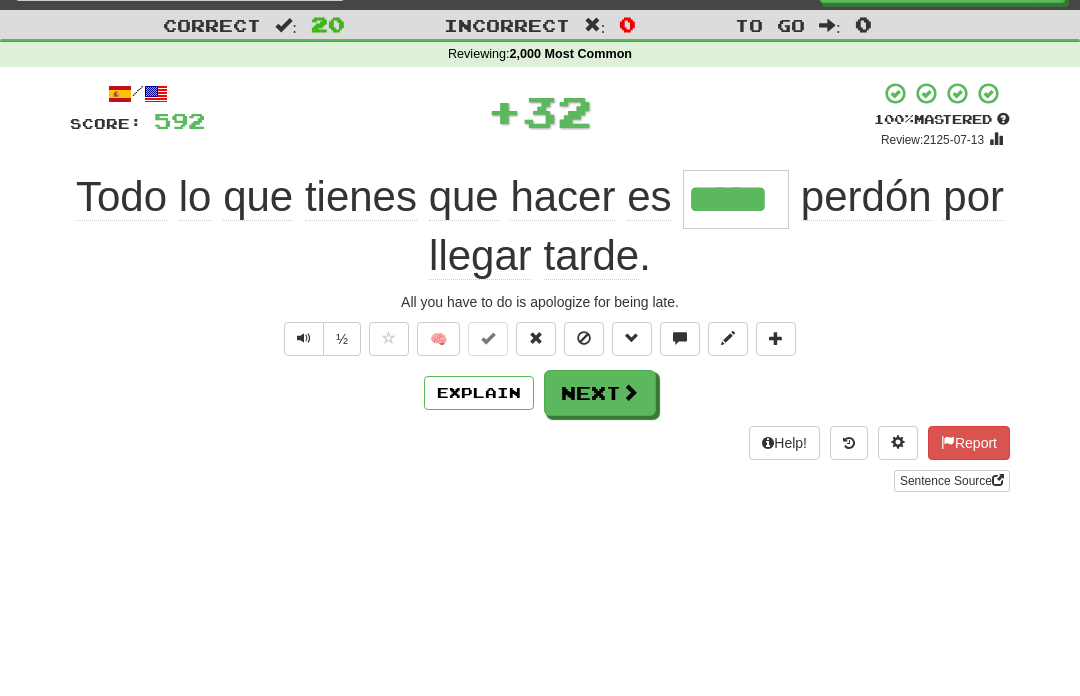 scroll, scrollTop: 42, scrollLeft: 0, axis: vertical 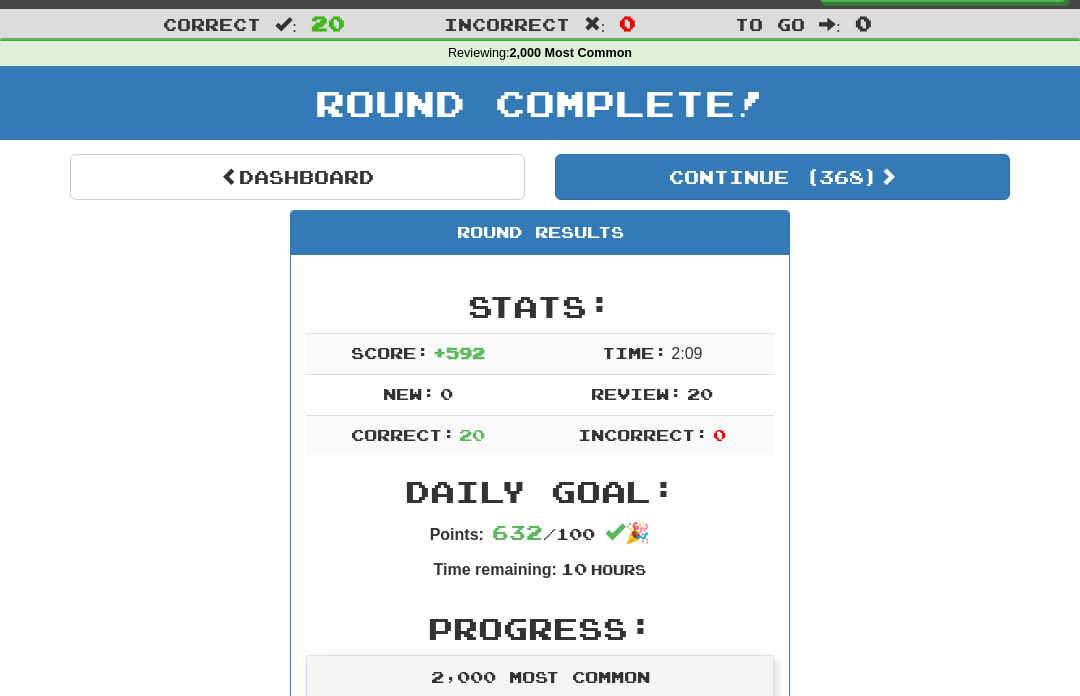 click on "Continue ( 368 )" at bounding box center [782, 177] 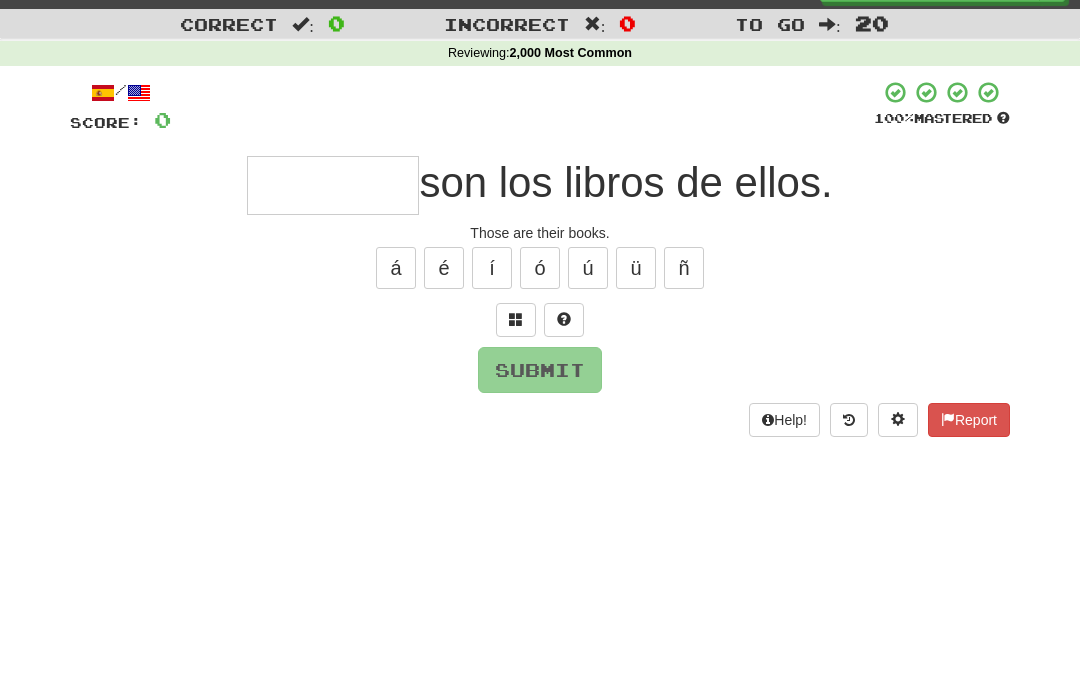 click at bounding box center [333, 185] 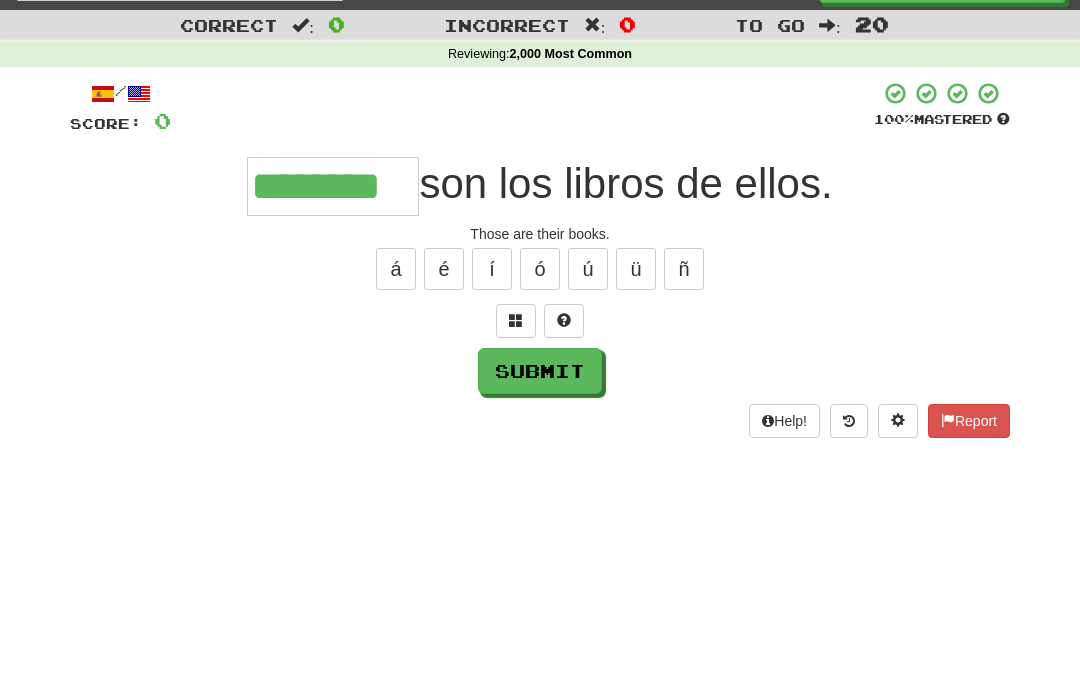 type on "********" 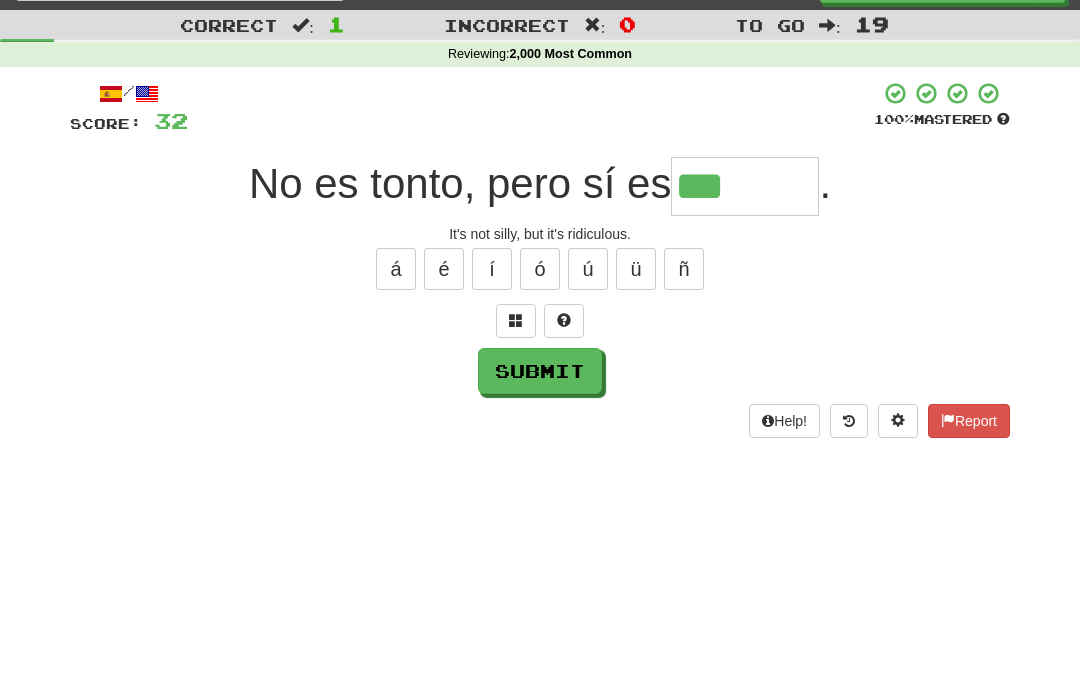 click on "í" at bounding box center [492, 269] 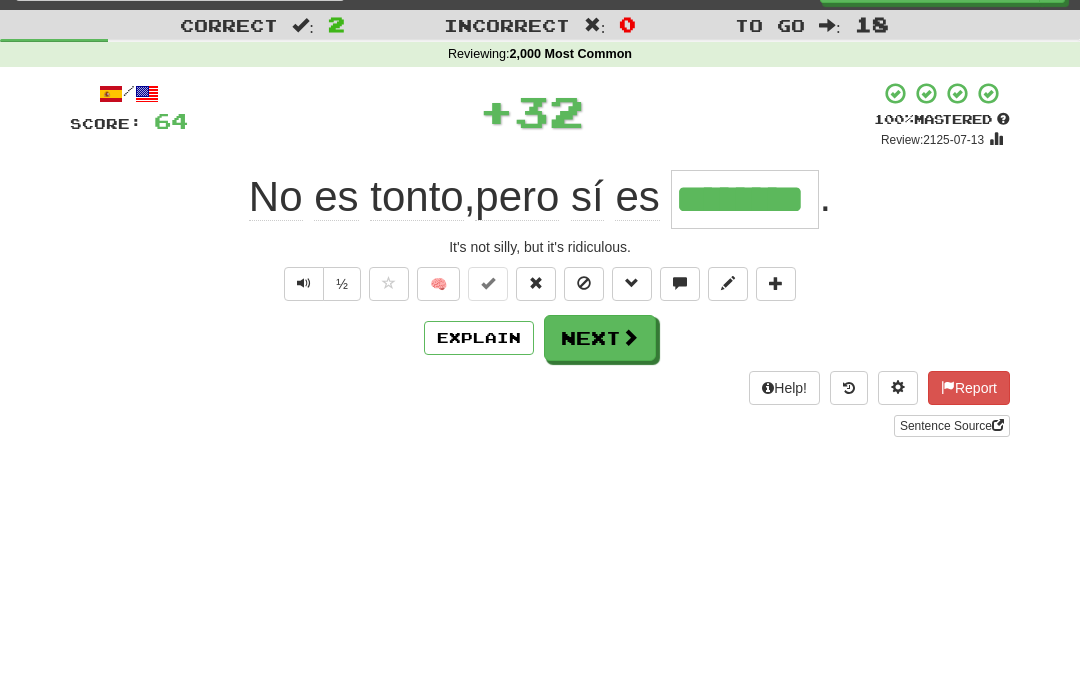 type on "********" 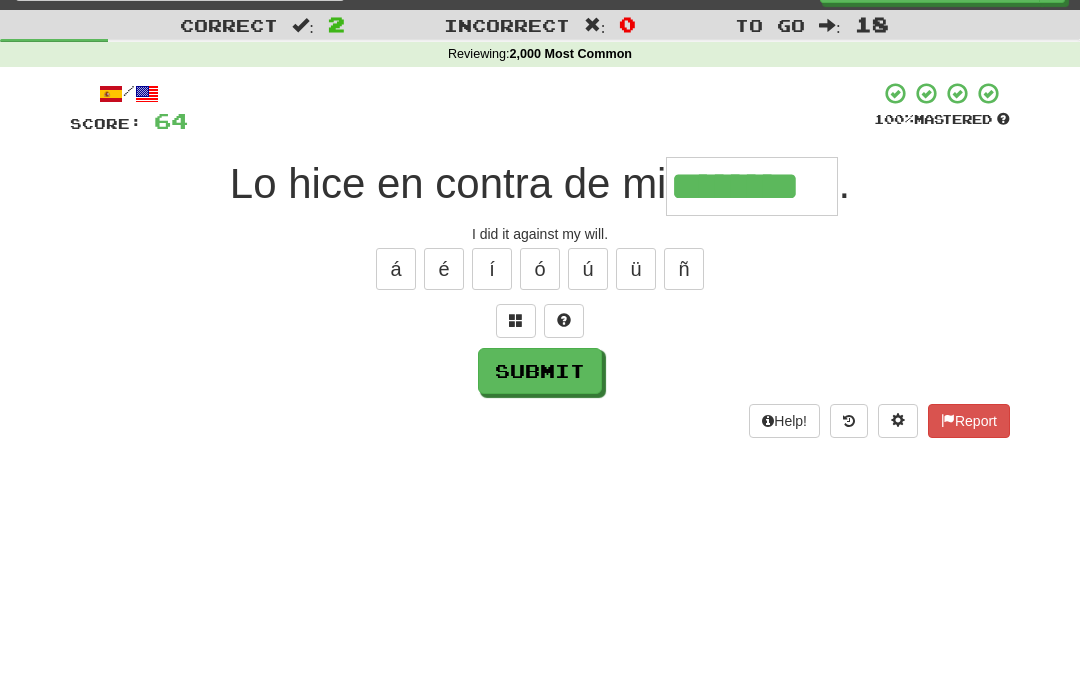 type on "********" 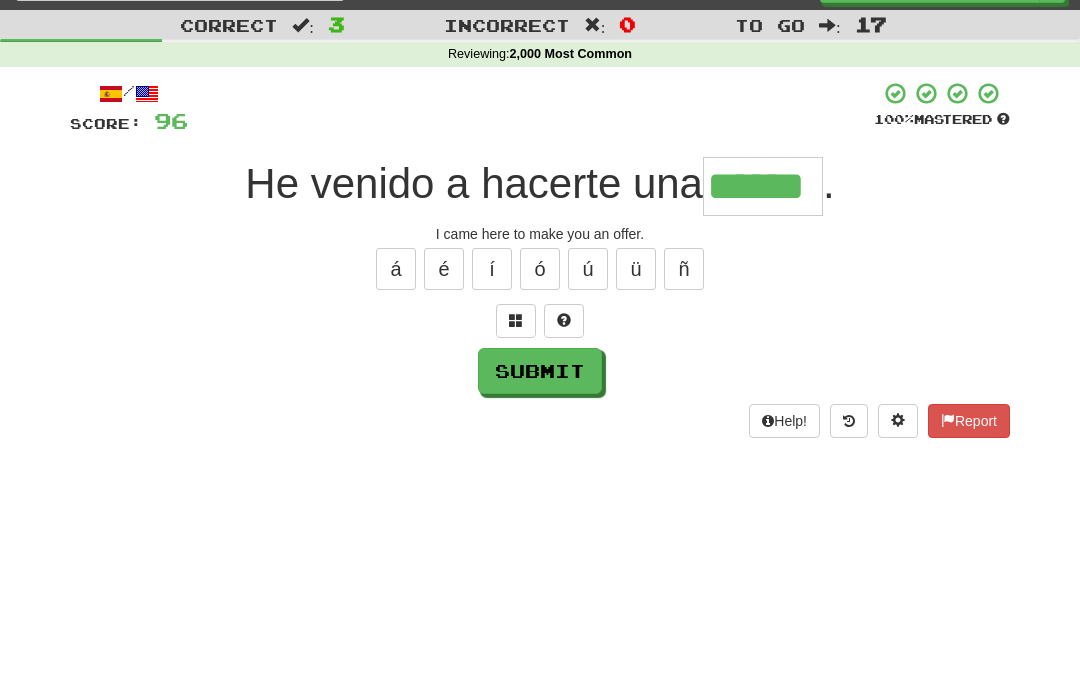 type on "******" 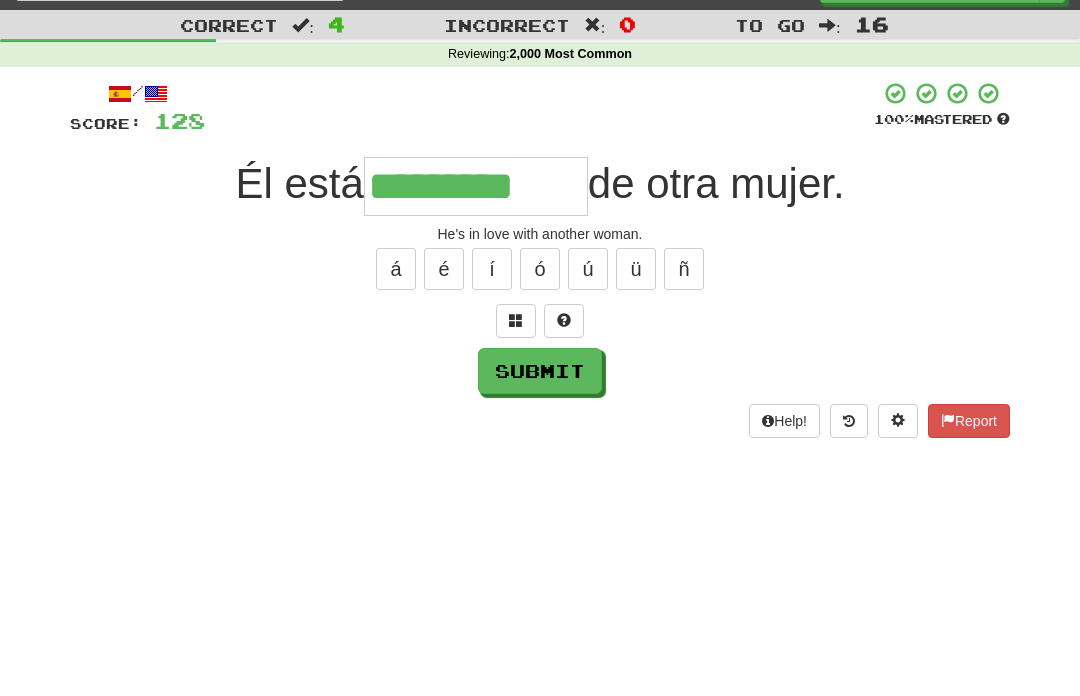 type on "*********" 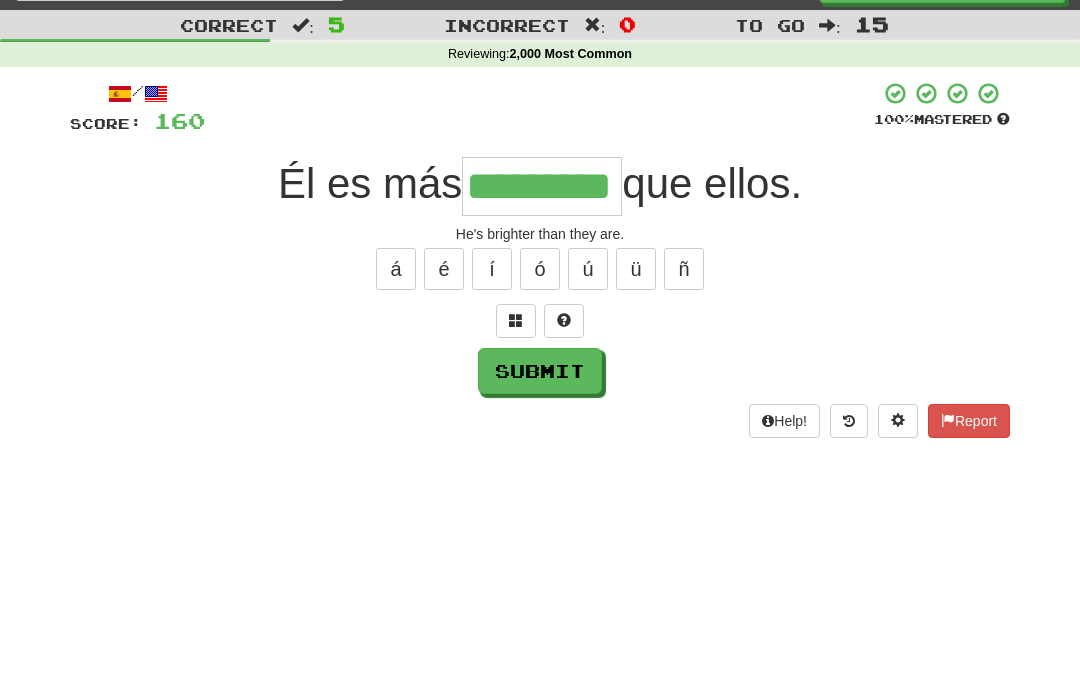 type on "*********" 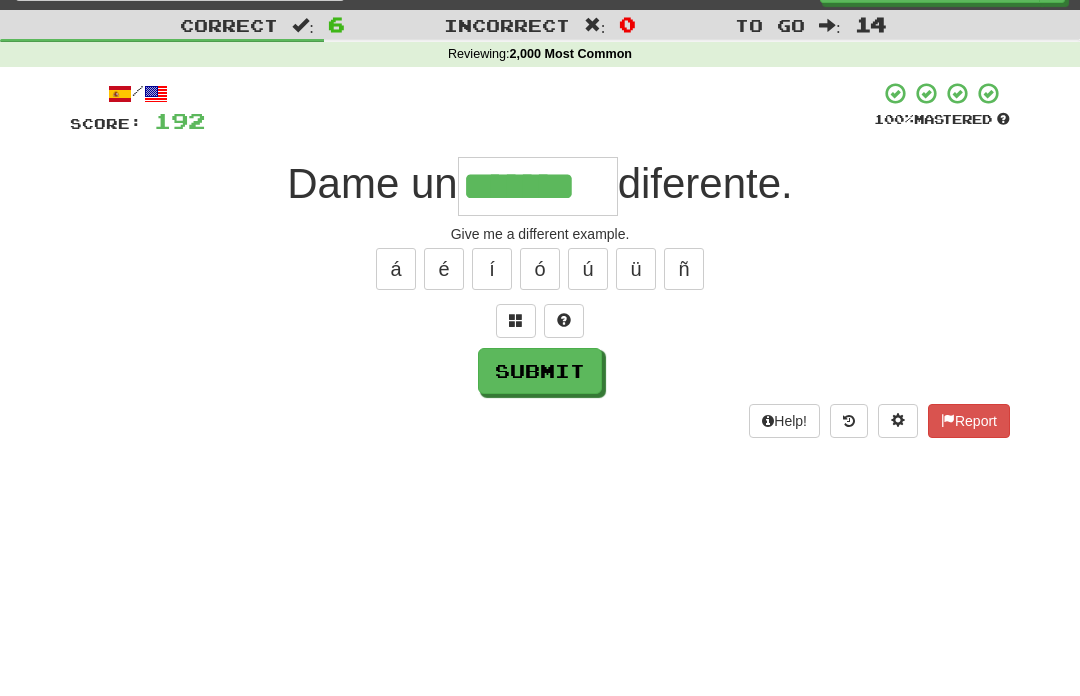 type on "*******" 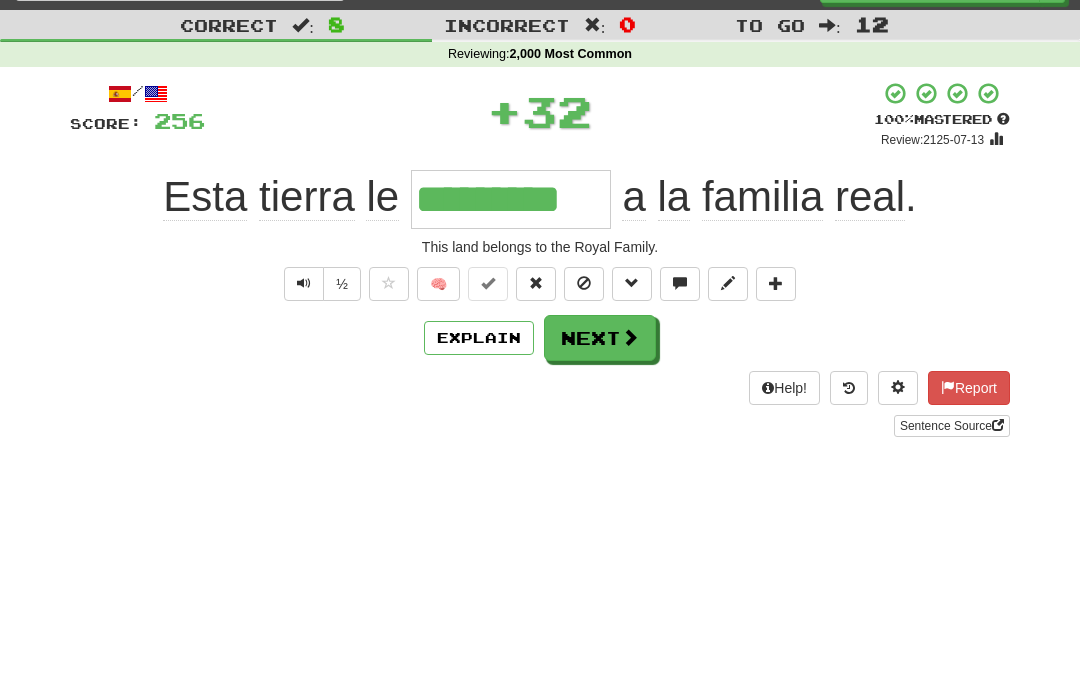 type on "*********" 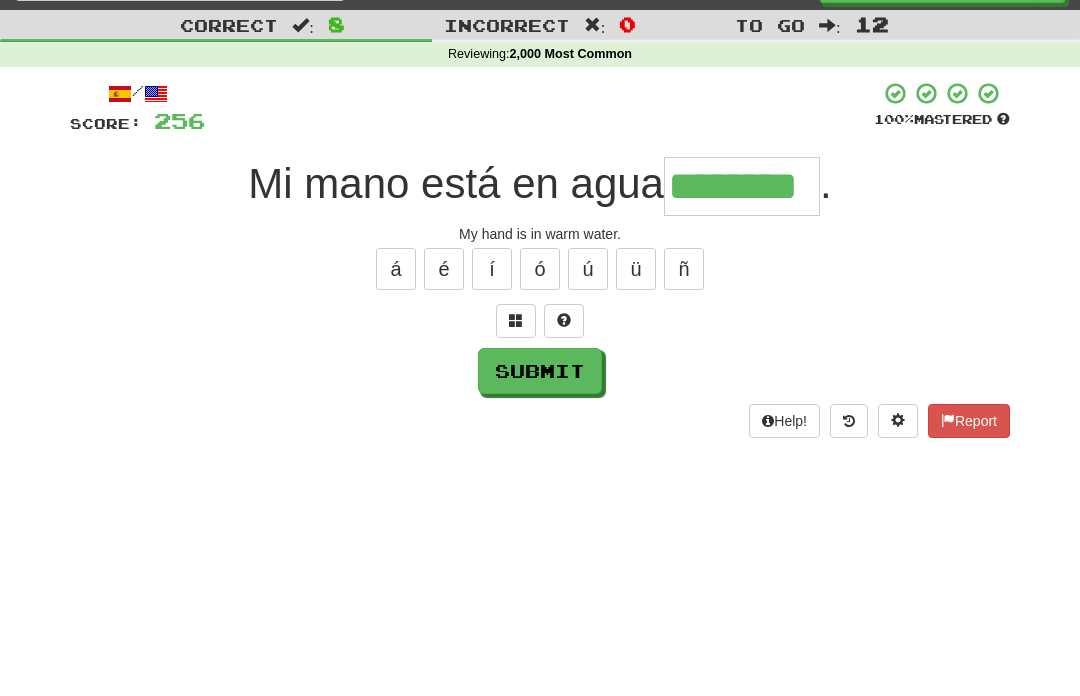 type on "********" 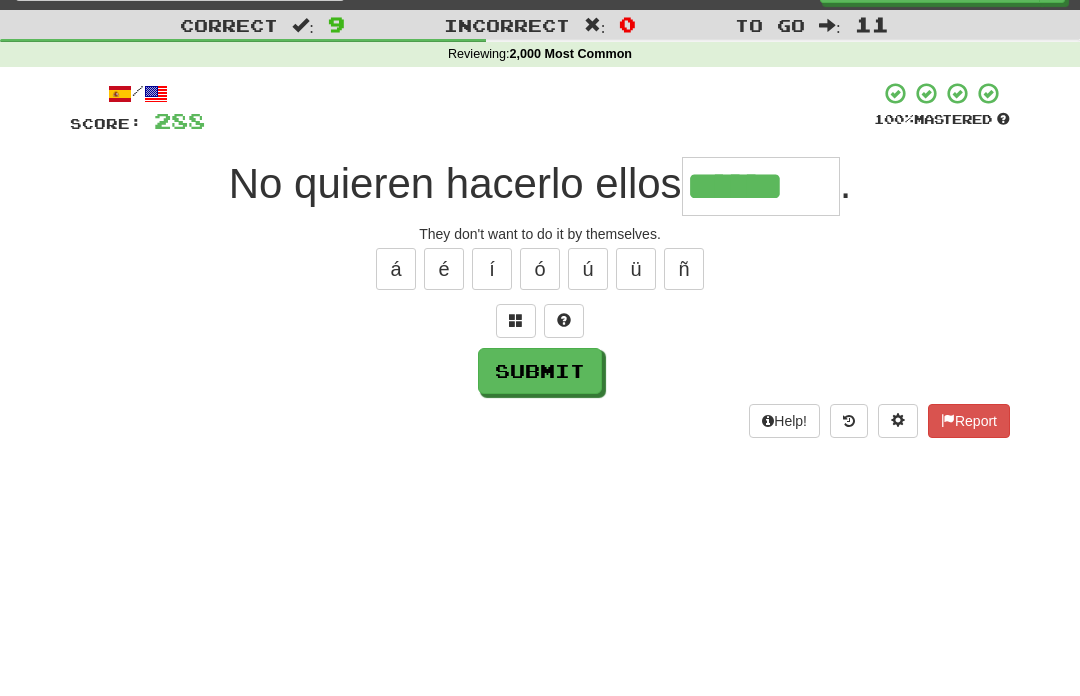 type on "******" 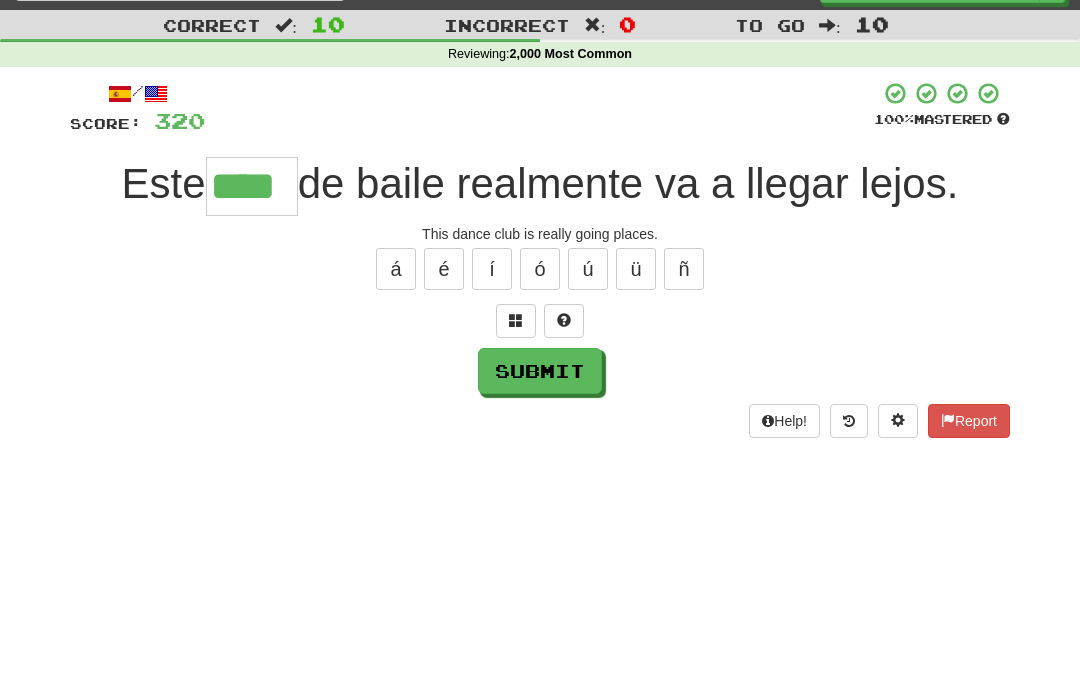 type on "****" 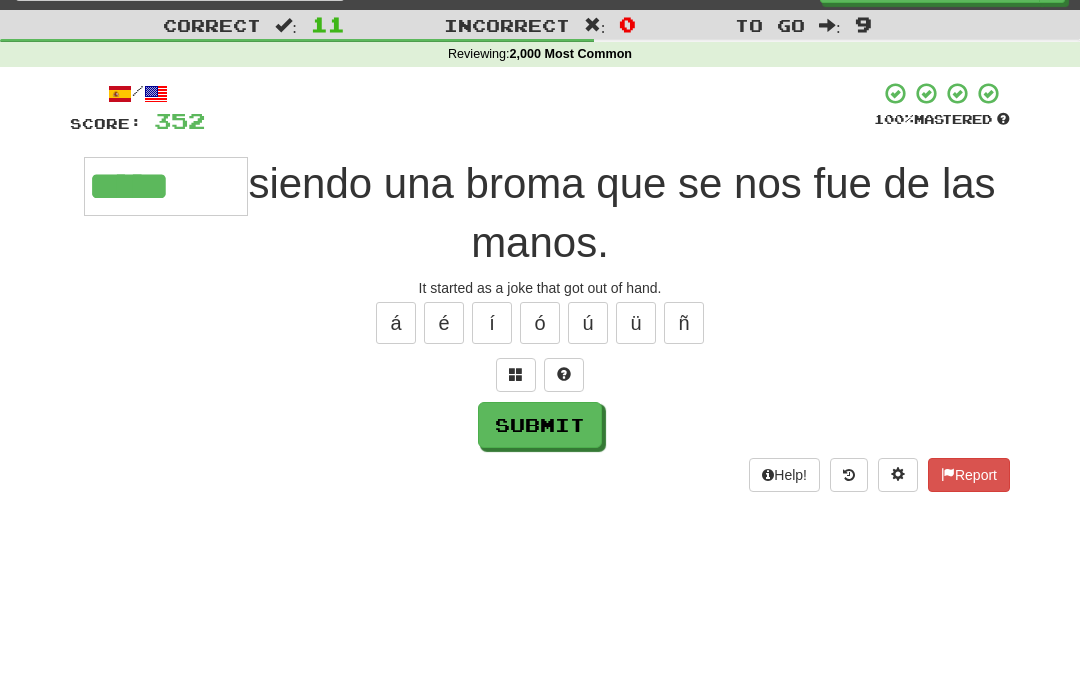 click on "ó" at bounding box center (540, 323) 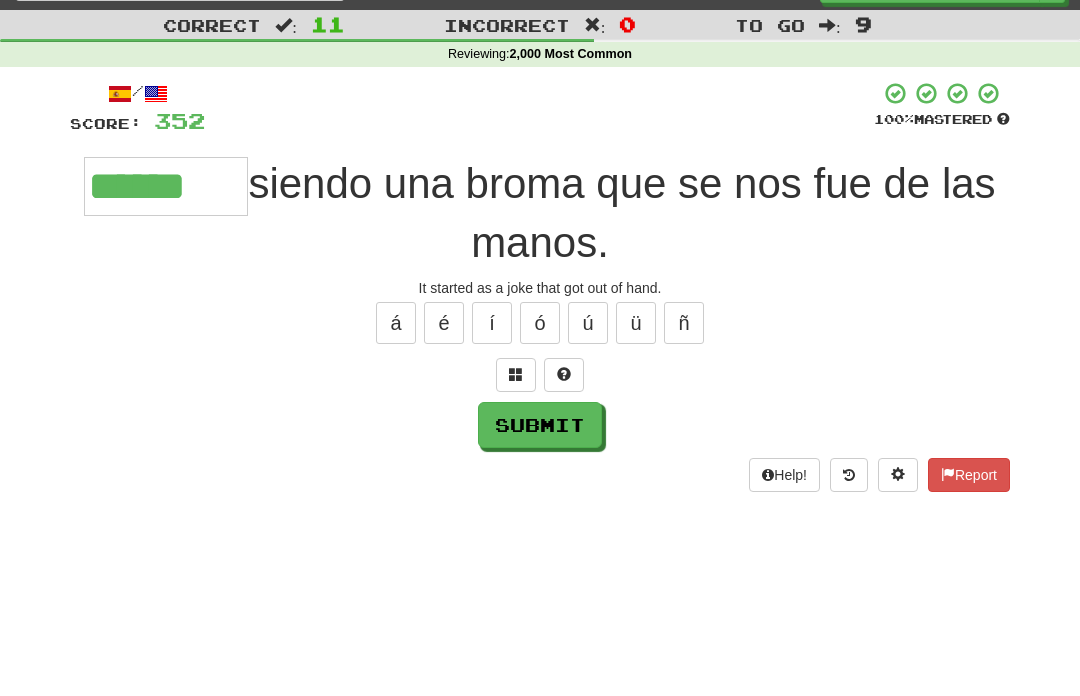 type on "******" 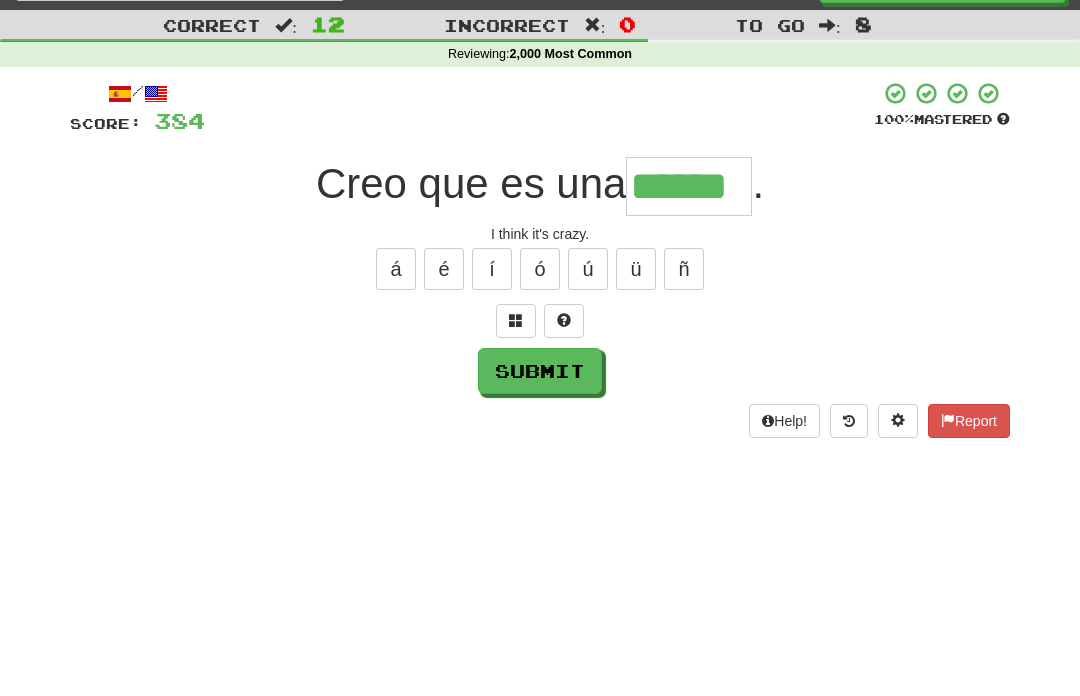 type on "******" 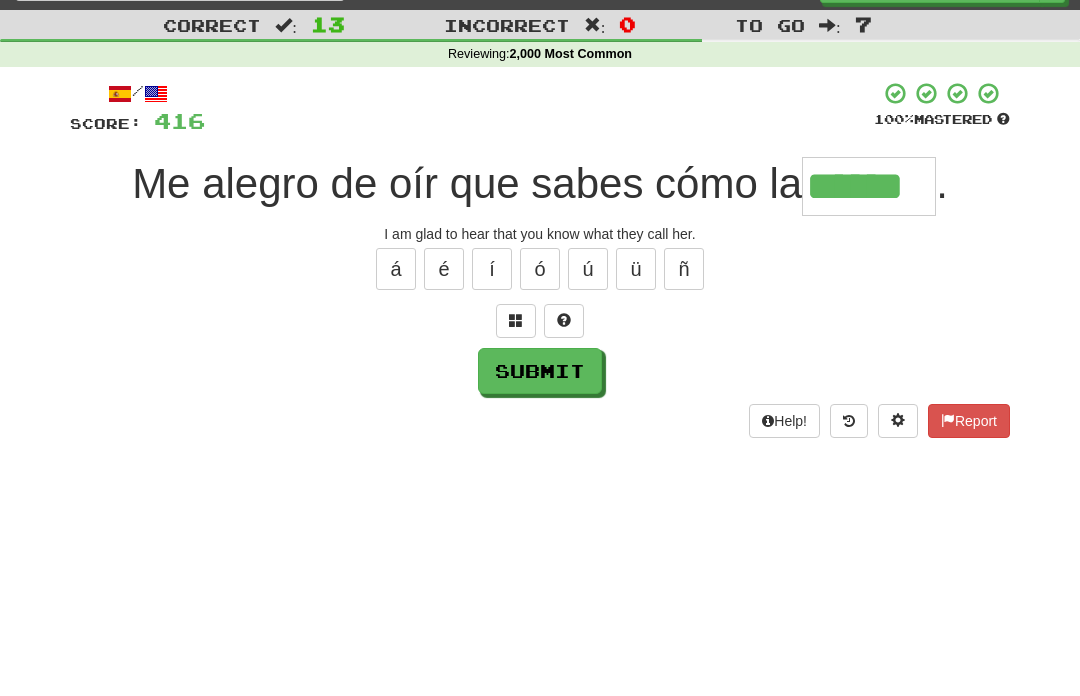 type on "******" 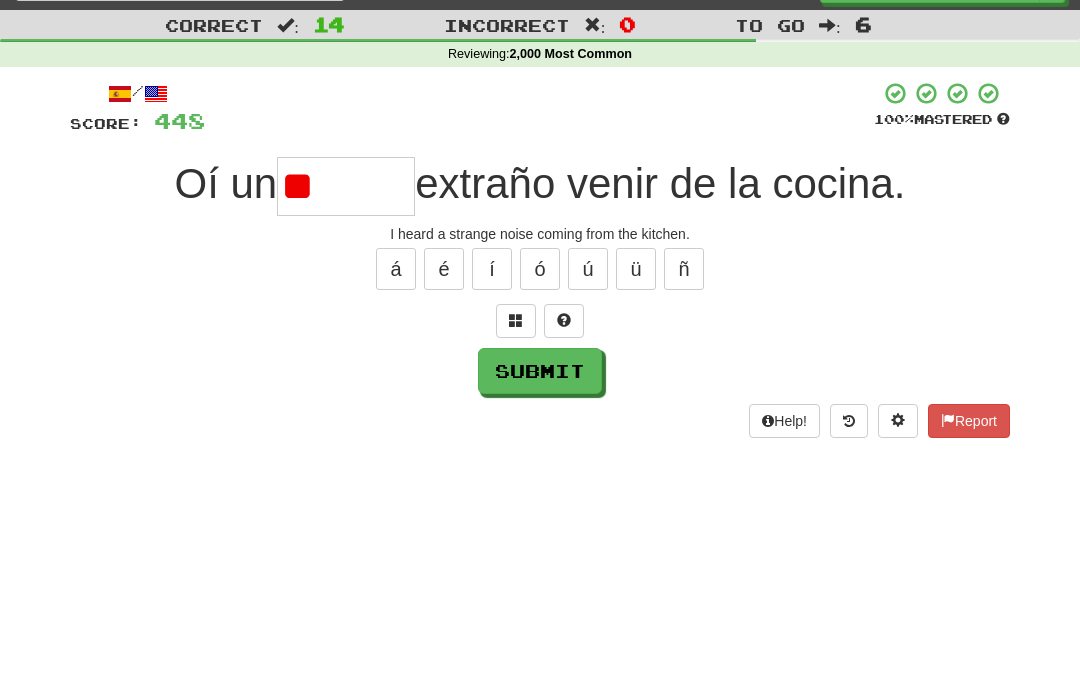 type on "*" 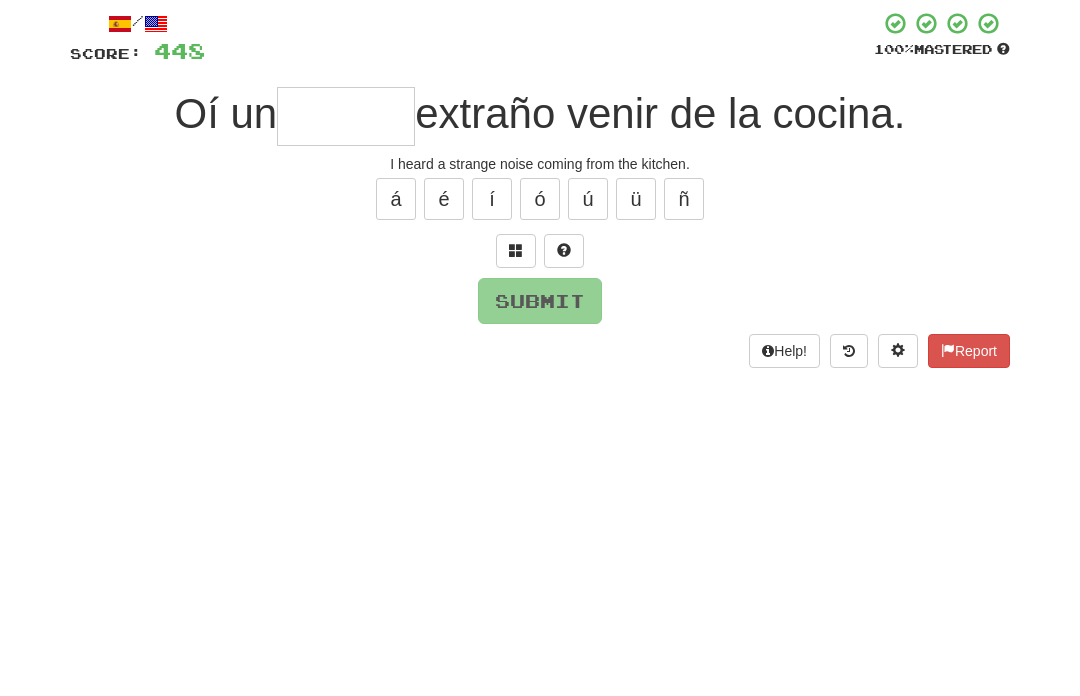 click at bounding box center [516, 320] 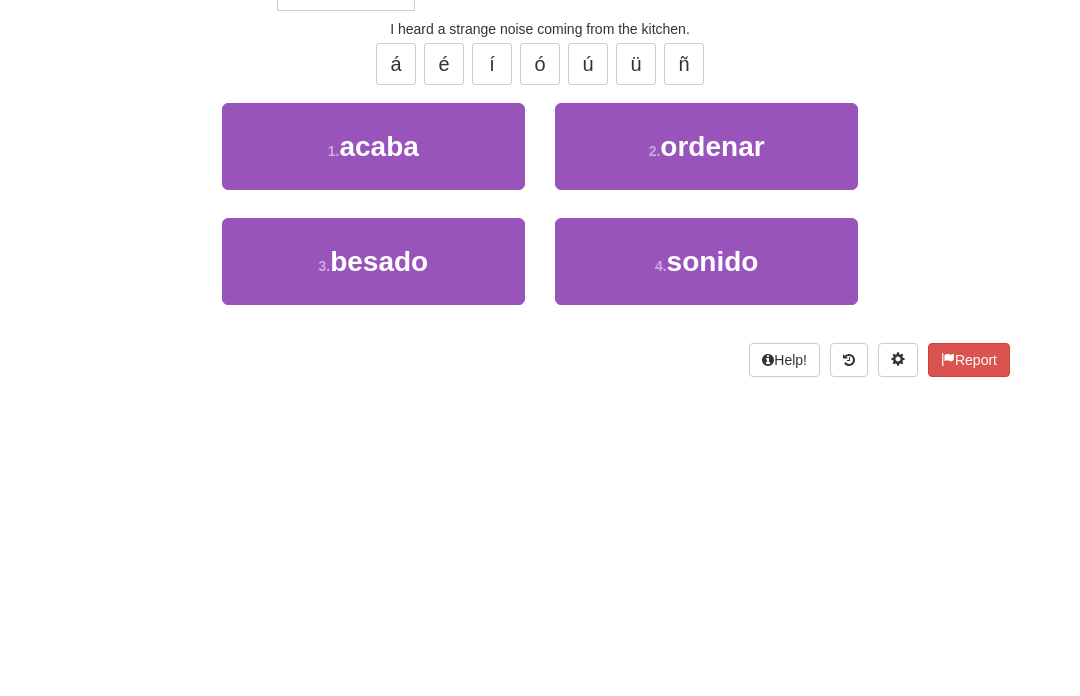 click on "4 .  sonido" at bounding box center [706, 466] 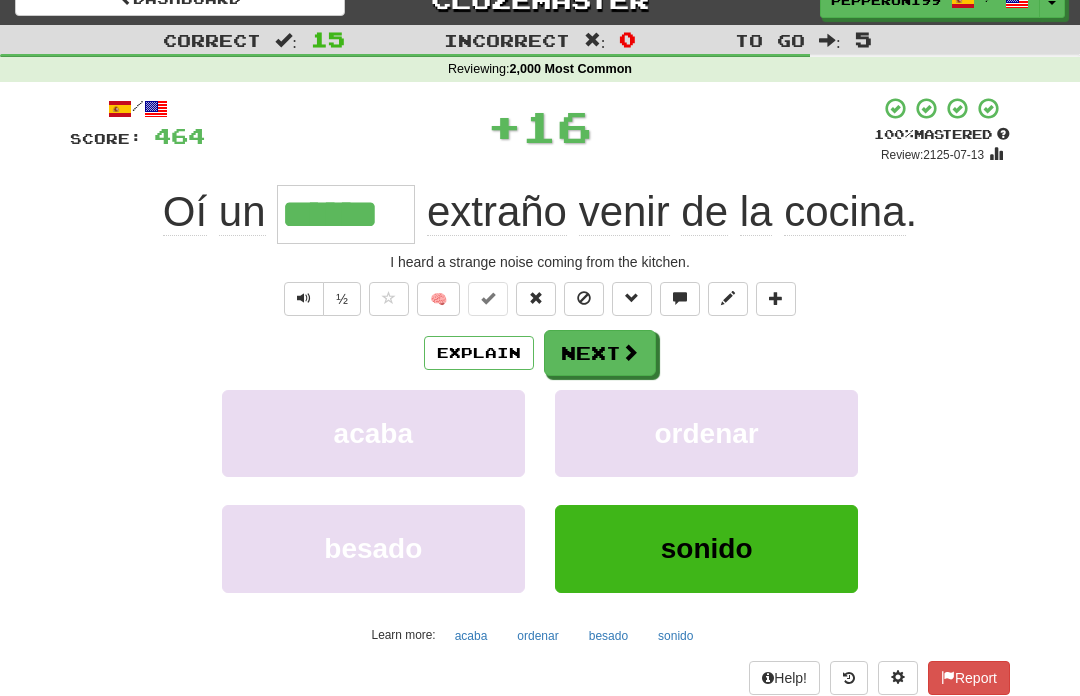 scroll, scrollTop: 27, scrollLeft: 0, axis: vertical 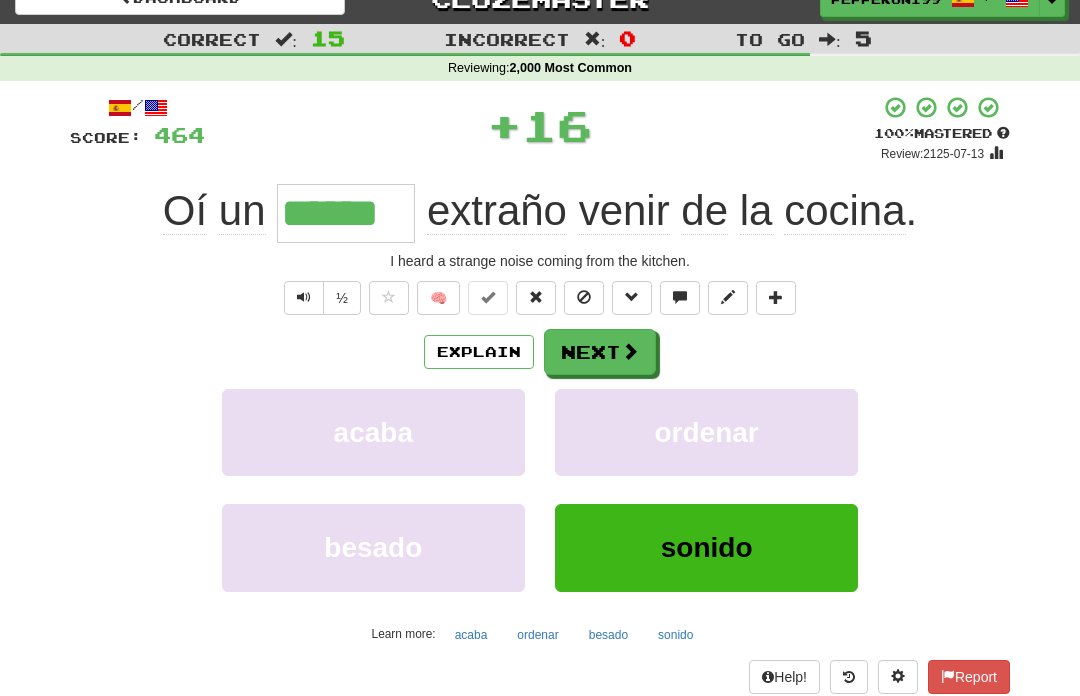 click at bounding box center (630, 351) 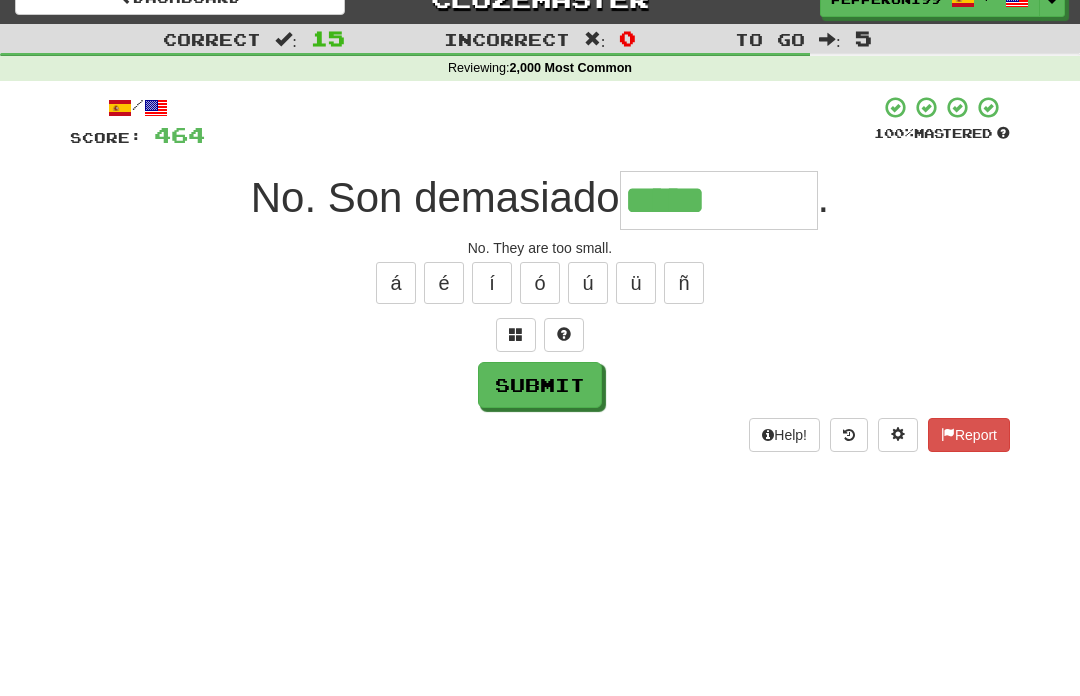 click on "ñ" at bounding box center [684, 283] 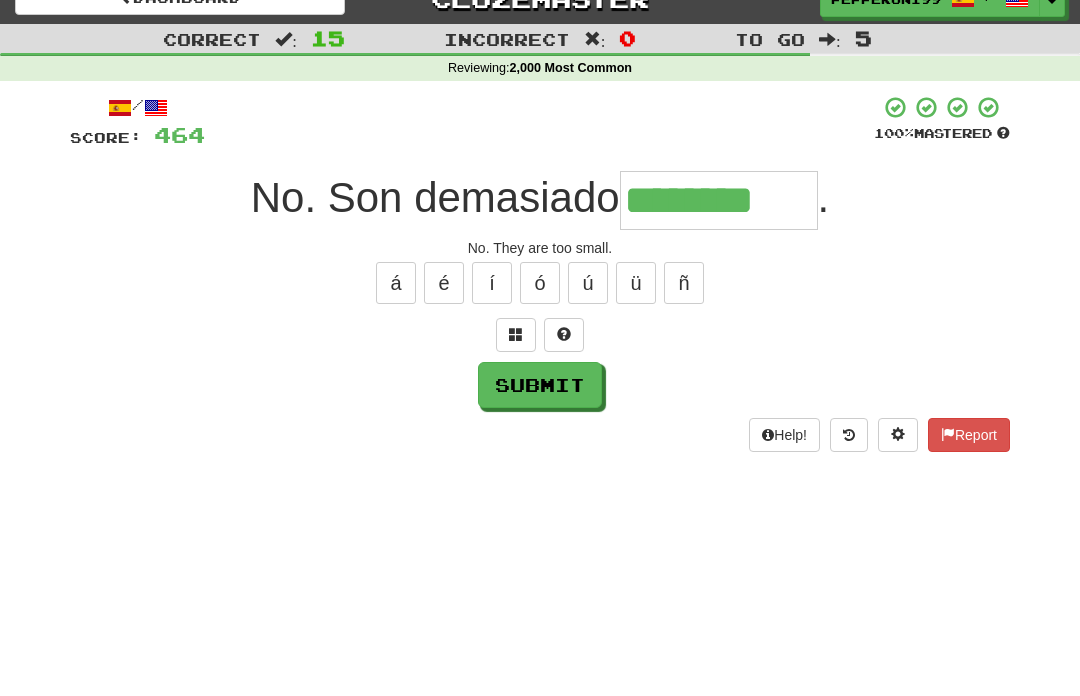 type on "********" 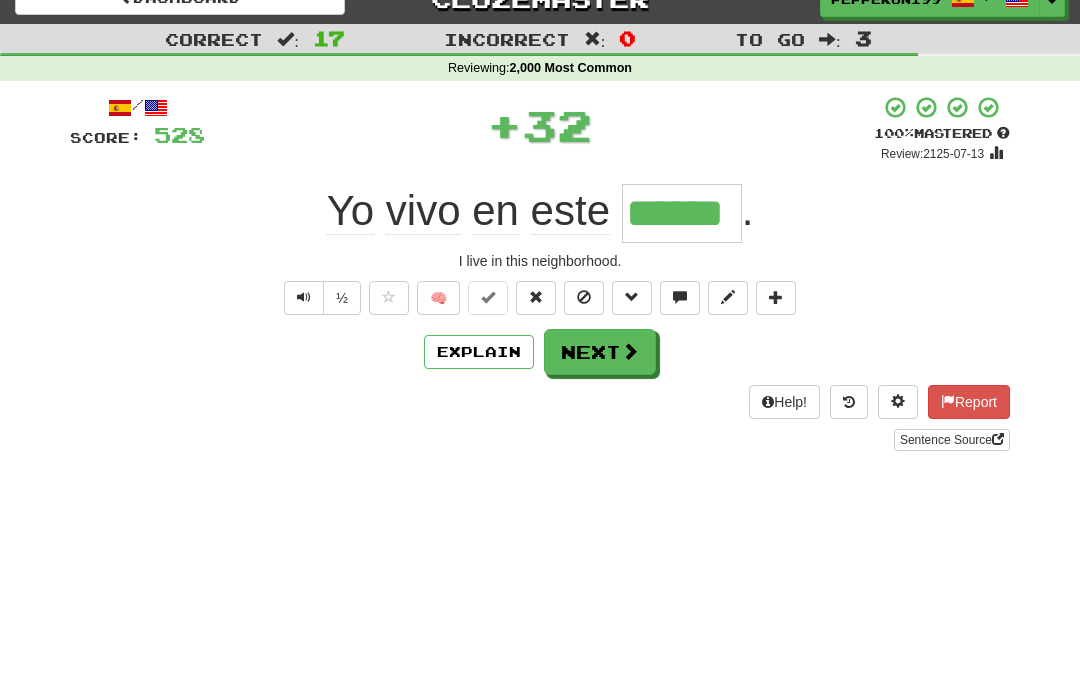 type on "******" 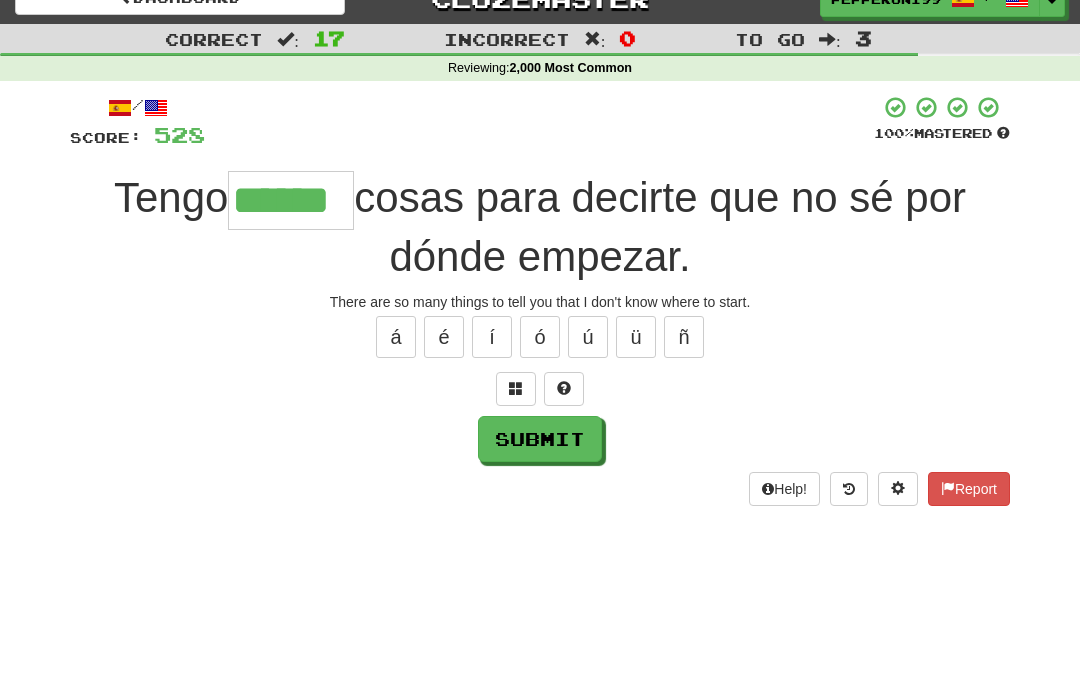 type on "******" 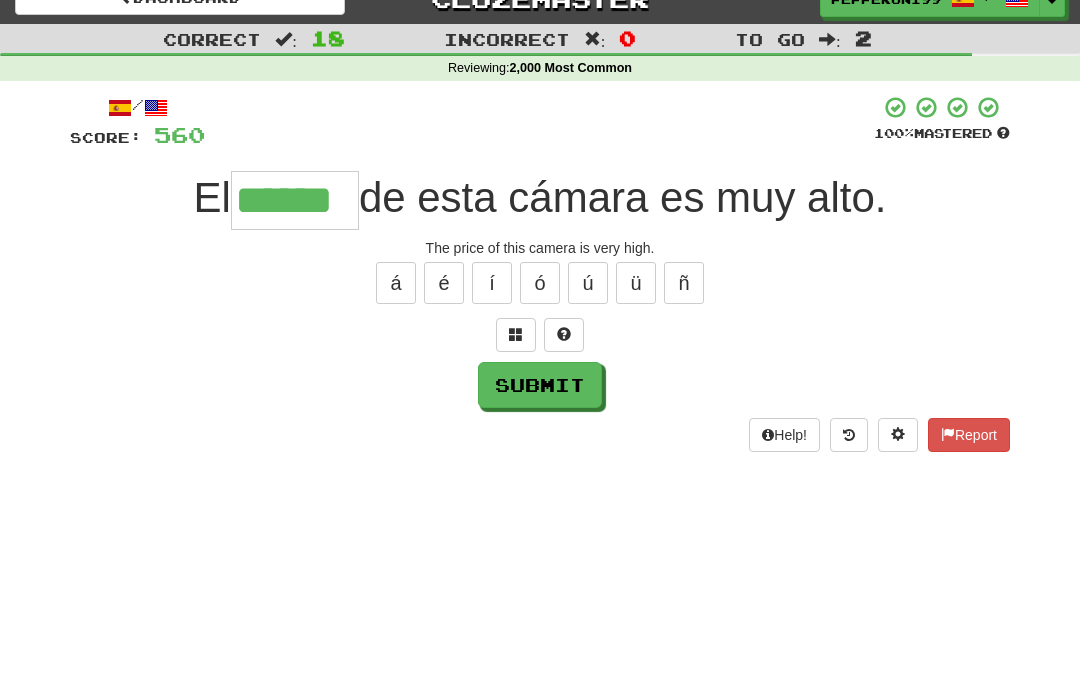 type on "******" 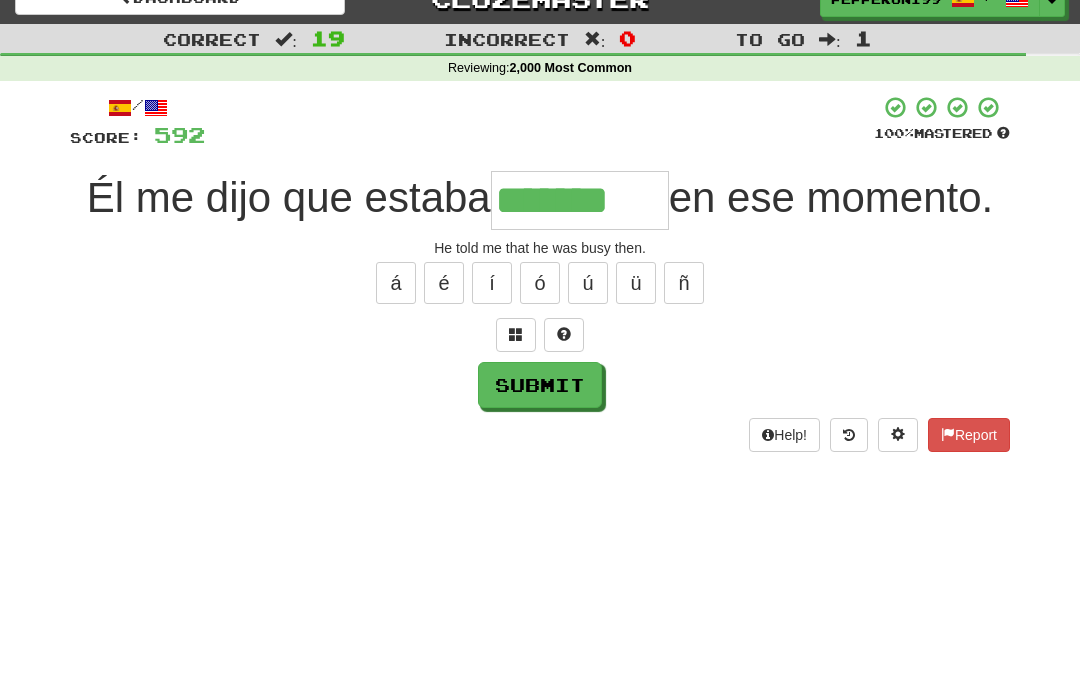 type on "*******" 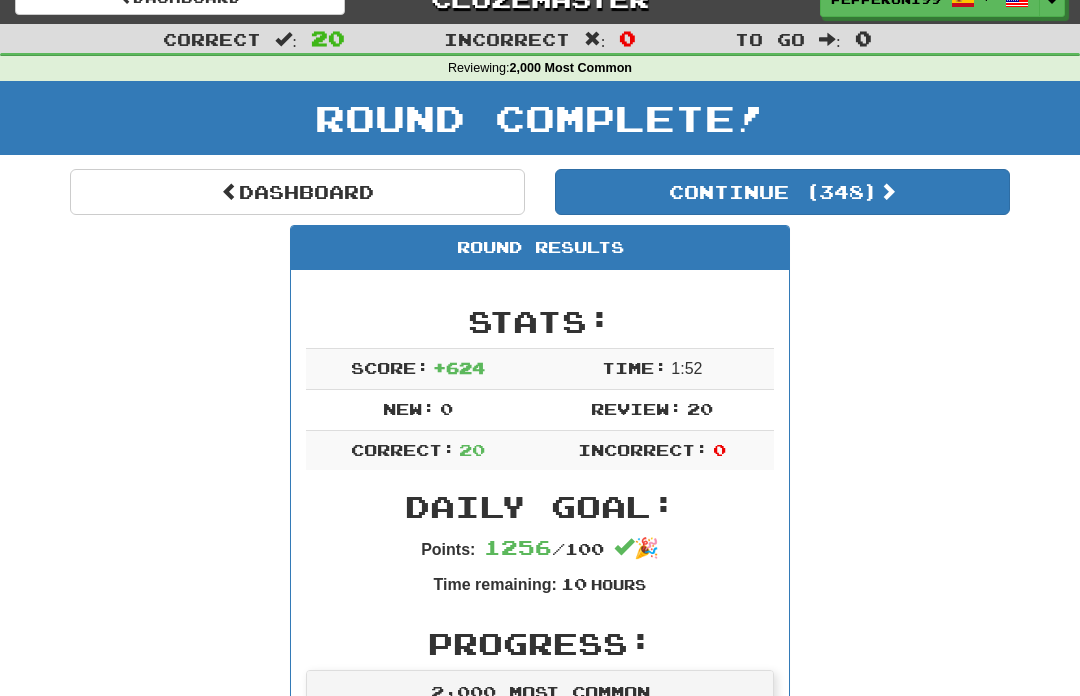 click on "Continue ( 348 )" at bounding box center [782, 192] 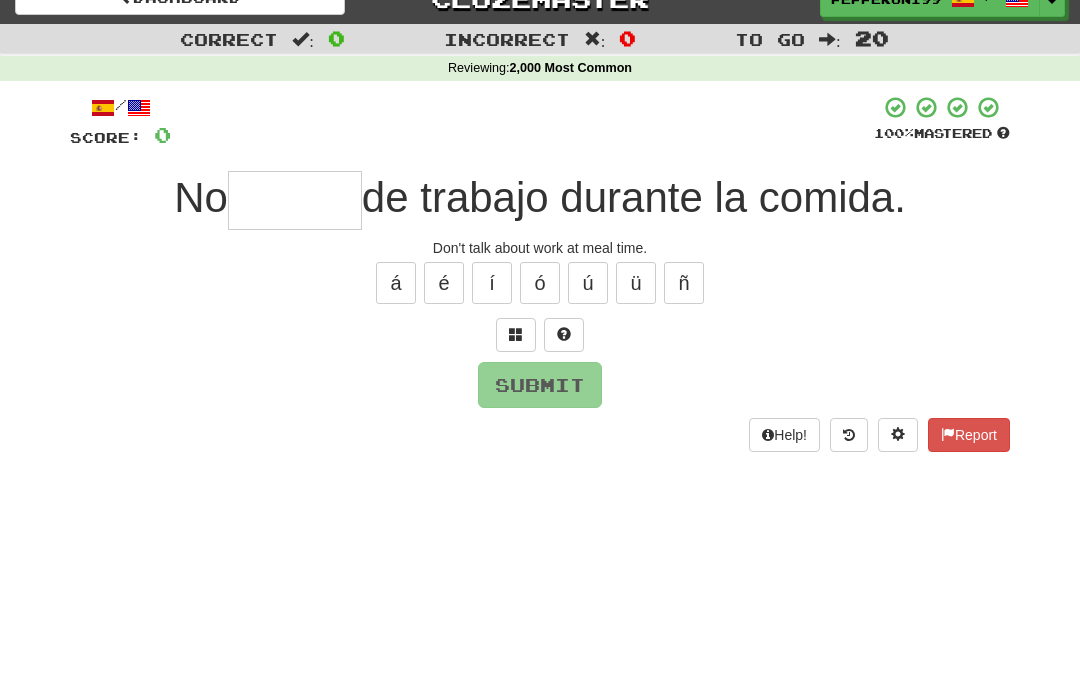 click at bounding box center (295, 200) 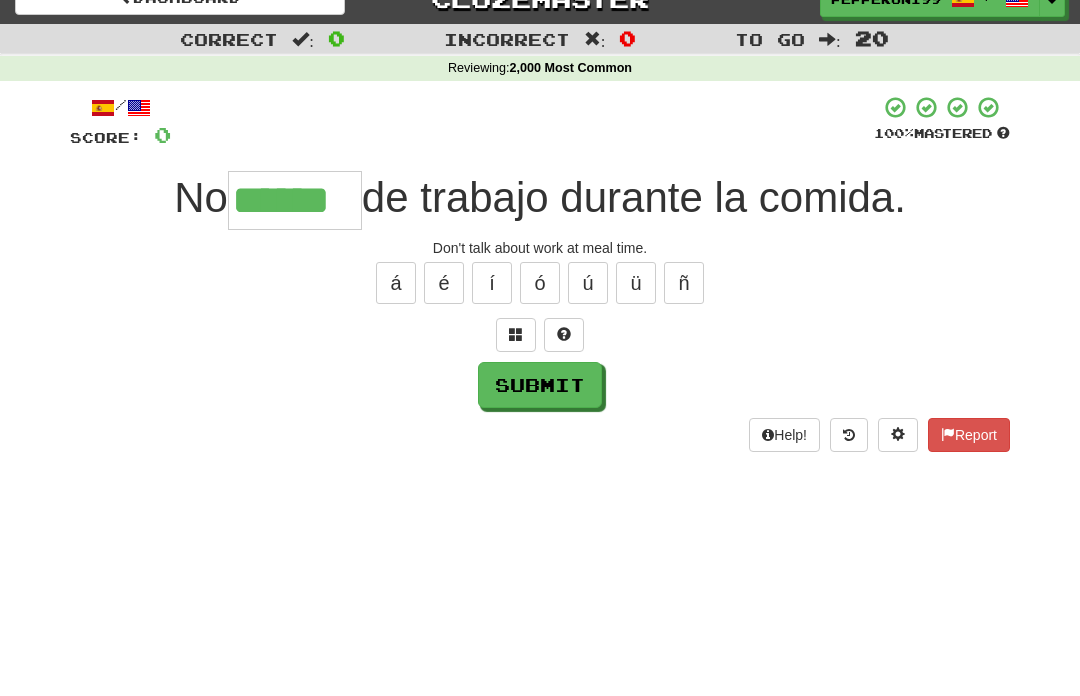 type on "******" 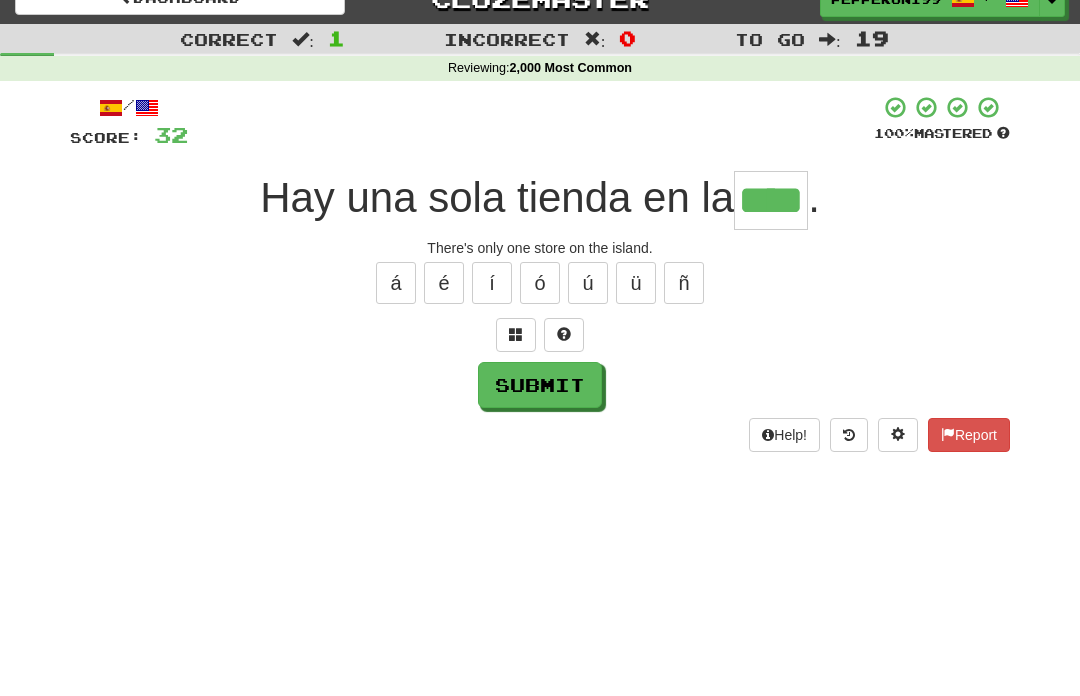 type on "****" 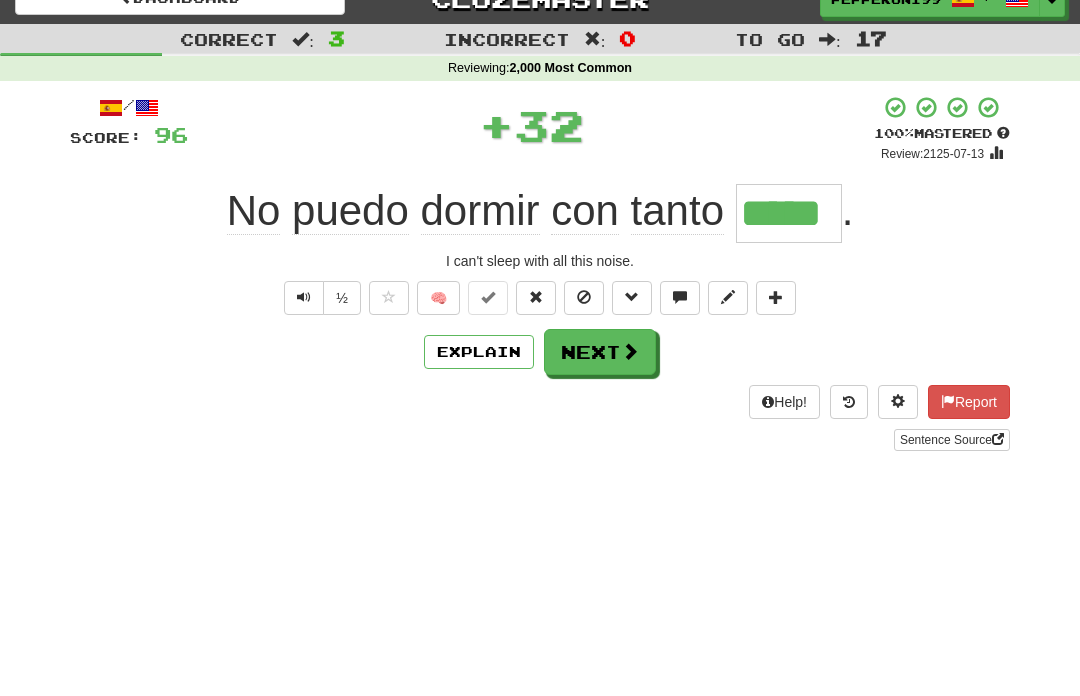 type on "*****" 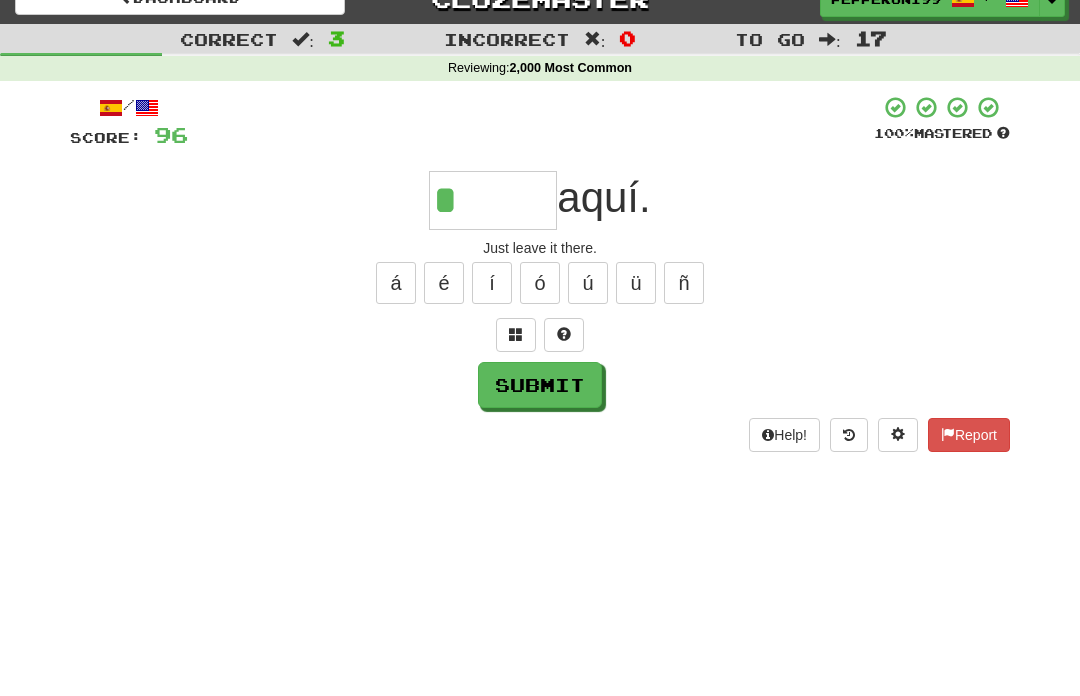 click on "é" at bounding box center (444, 283) 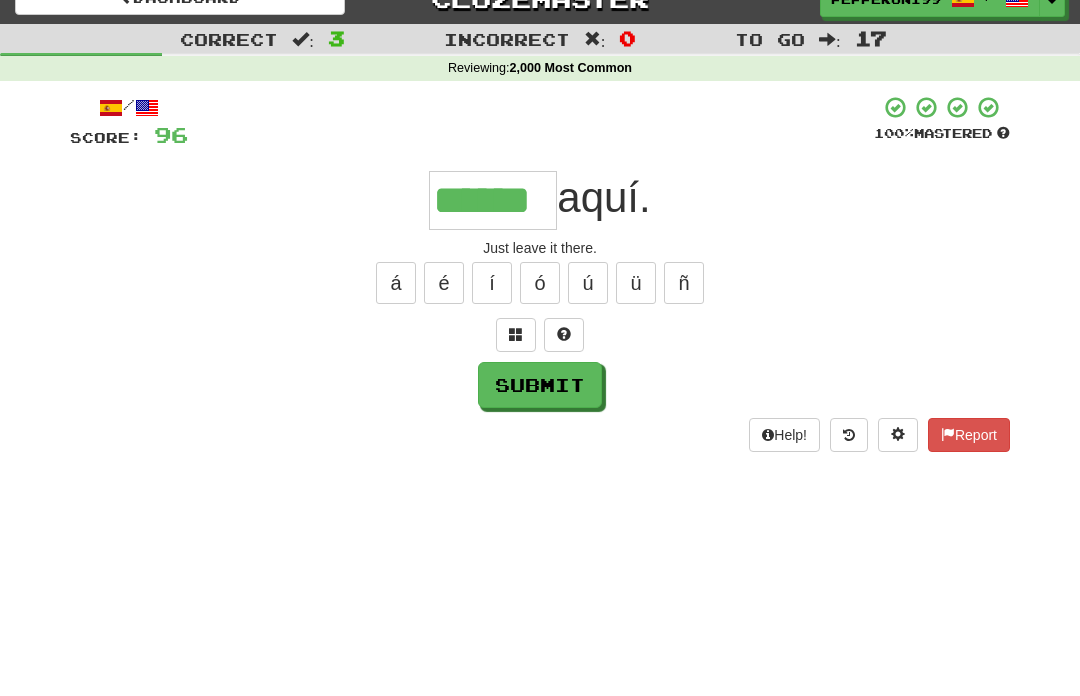 type on "******" 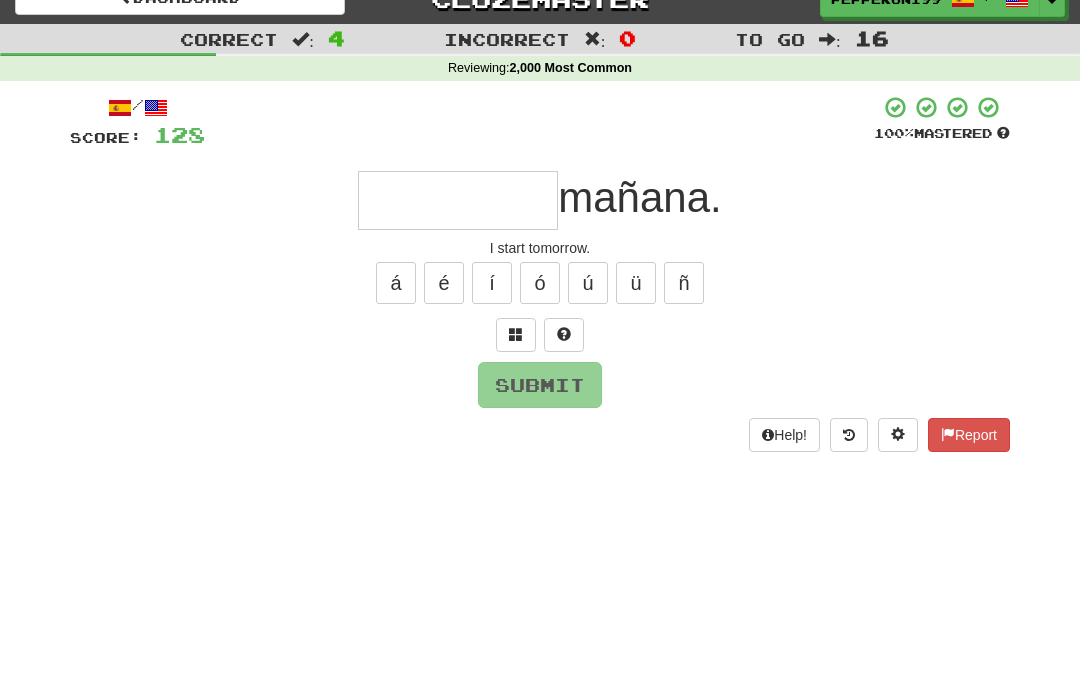 type on "*" 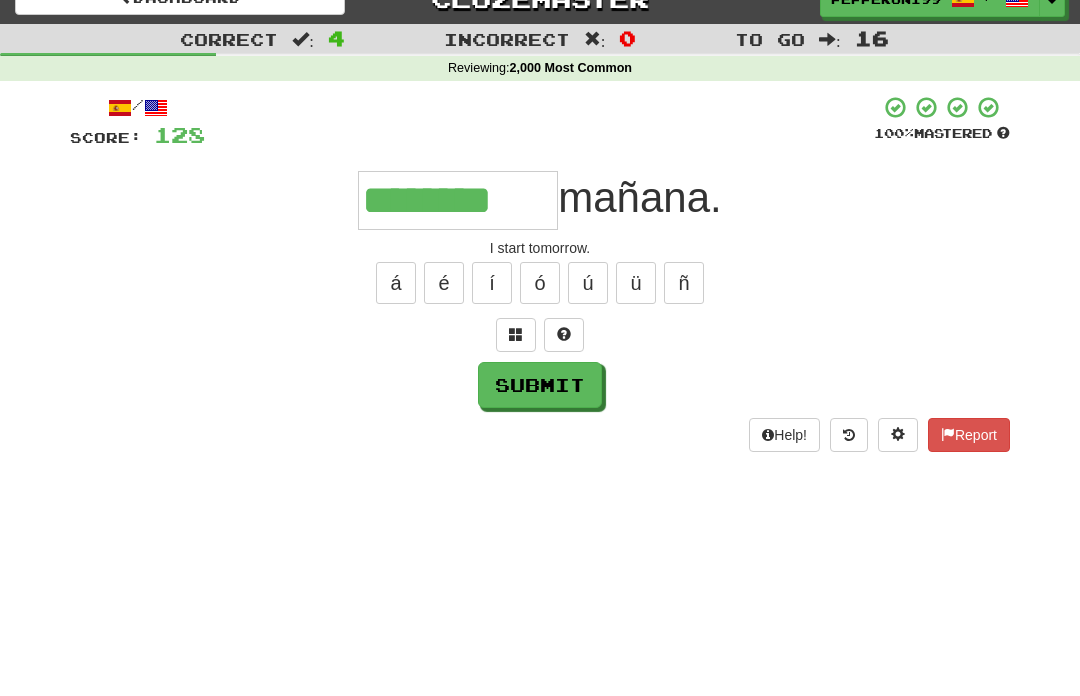 type on "********" 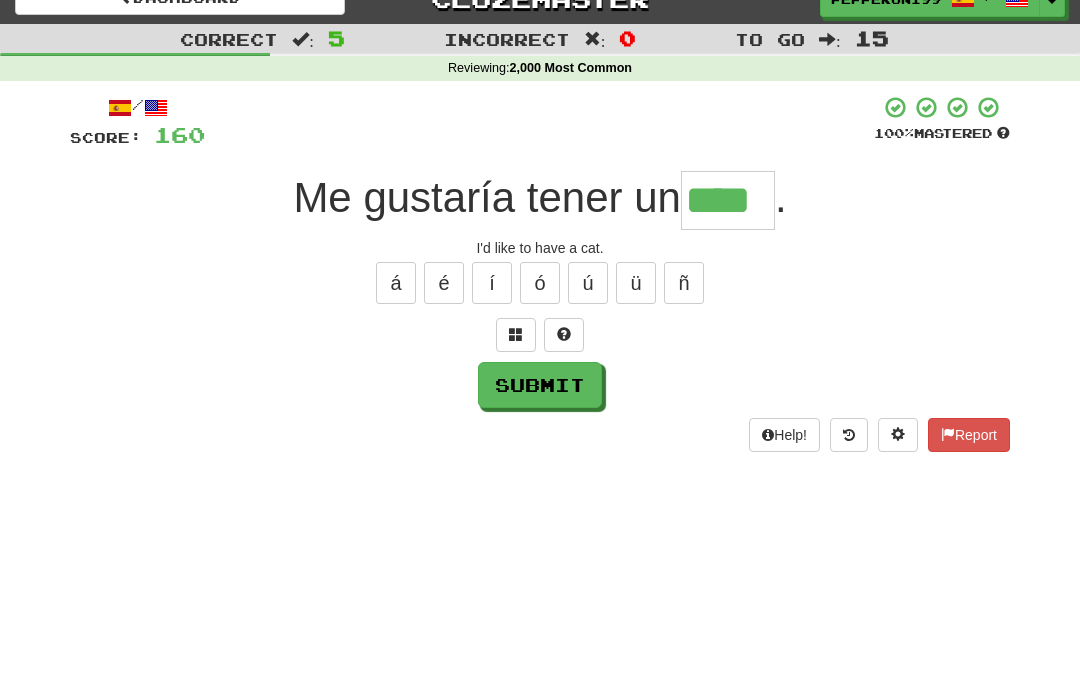 type on "****" 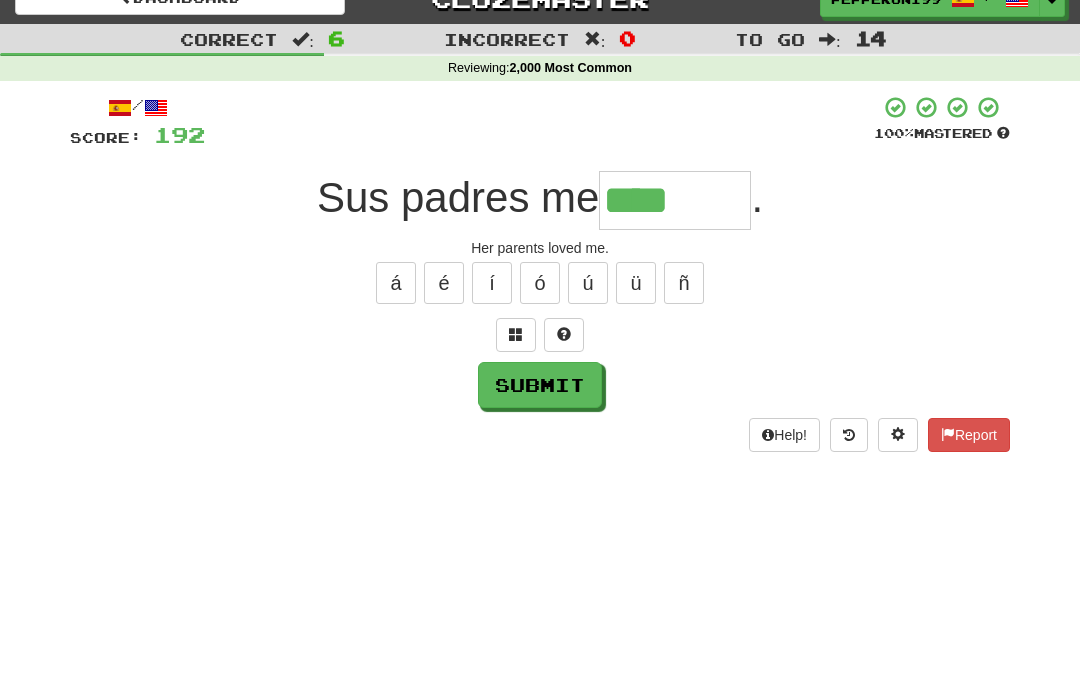 click on "í" at bounding box center [492, 283] 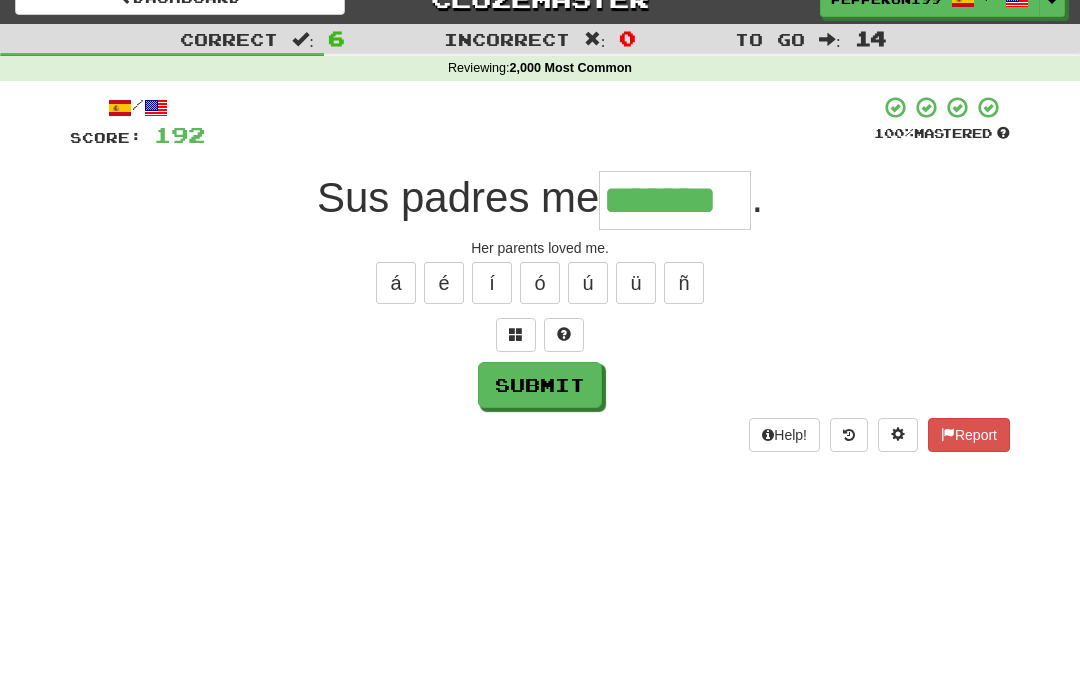 type on "*******" 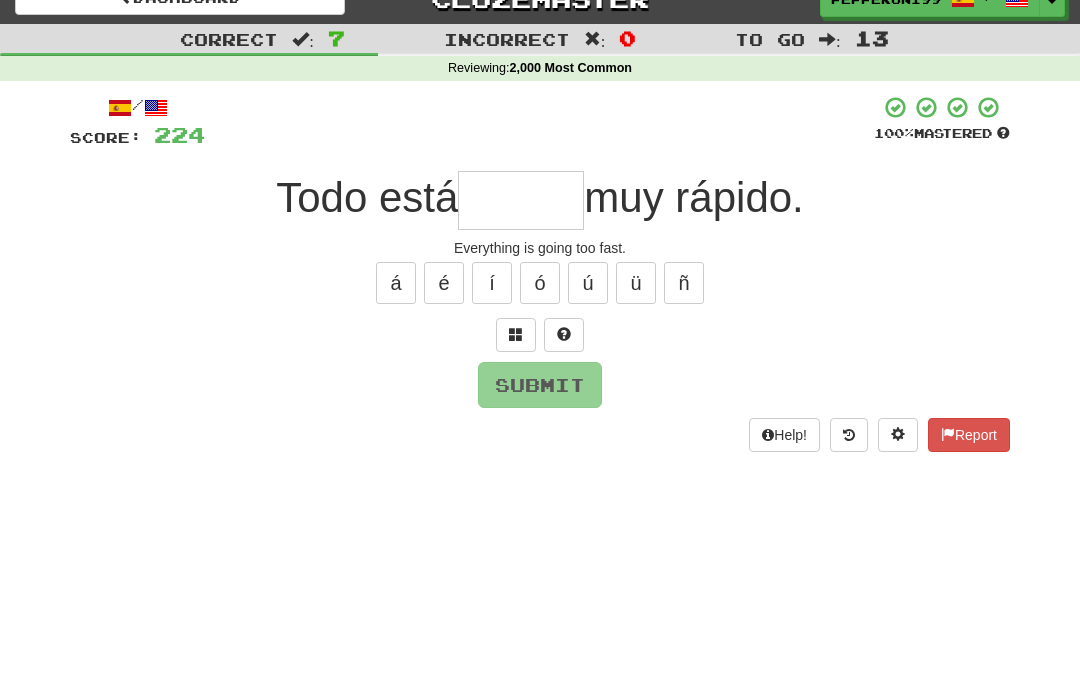 type on "*" 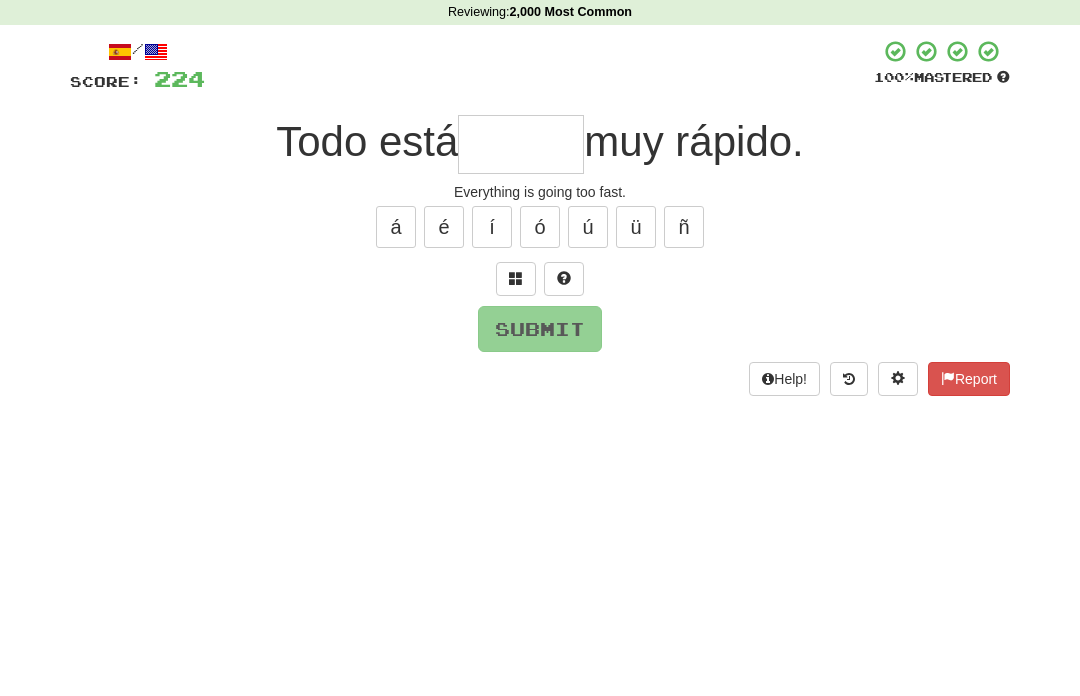 click at bounding box center [516, 334] 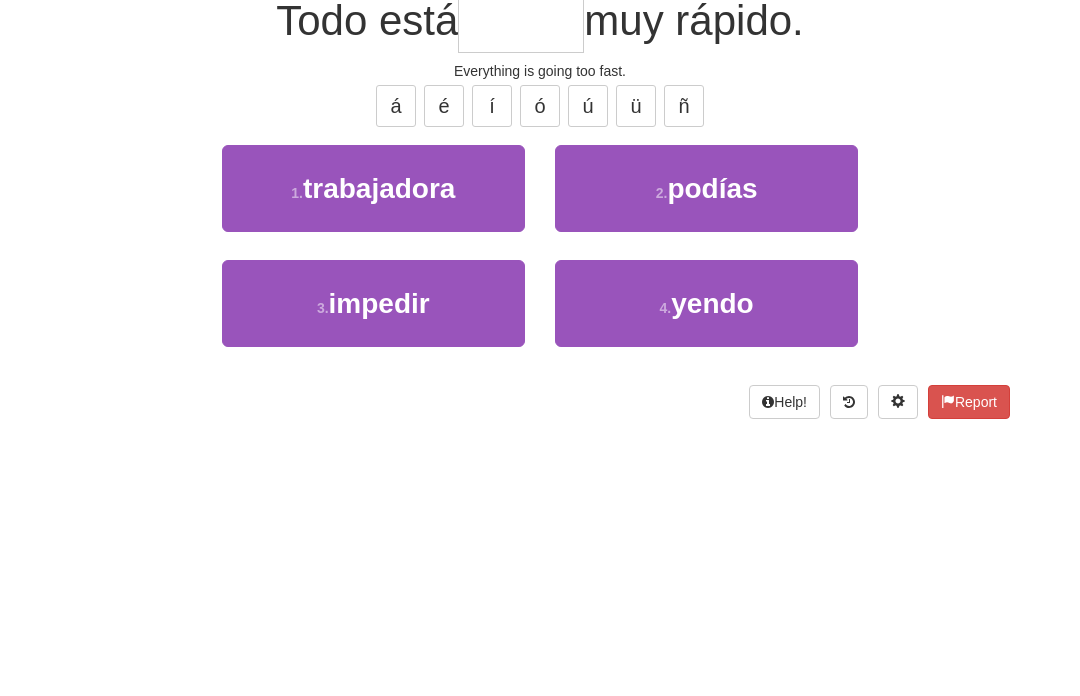 click on "4 .  yendo" at bounding box center [706, 480] 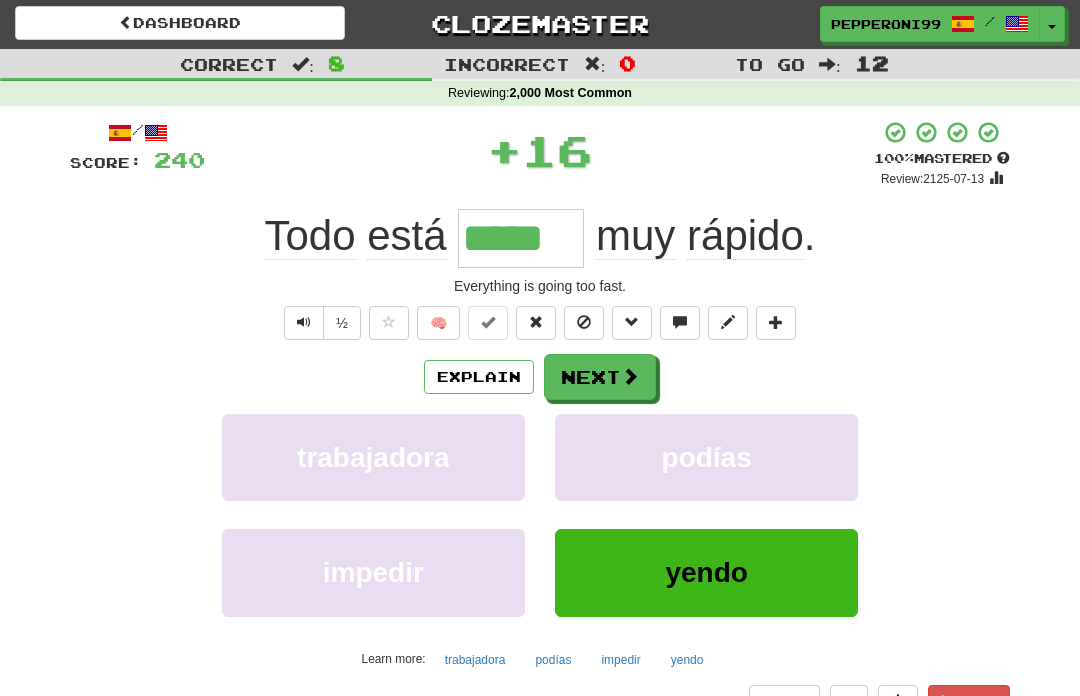 scroll, scrollTop: 1, scrollLeft: 0, axis: vertical 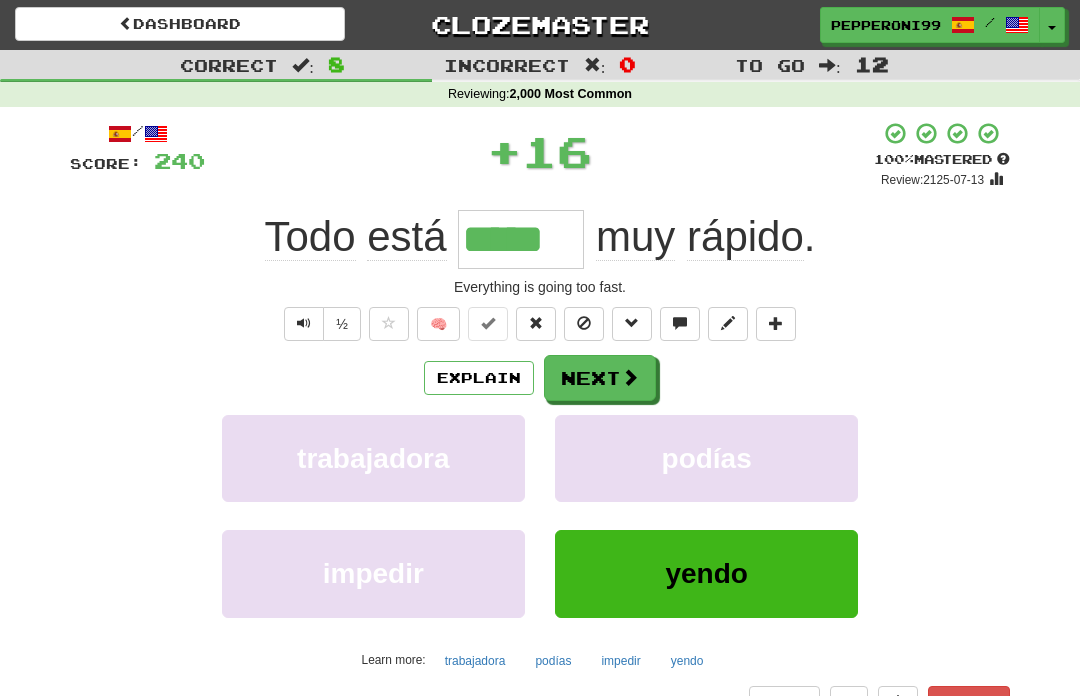 click on "Next" at bounding box center (600, 378) 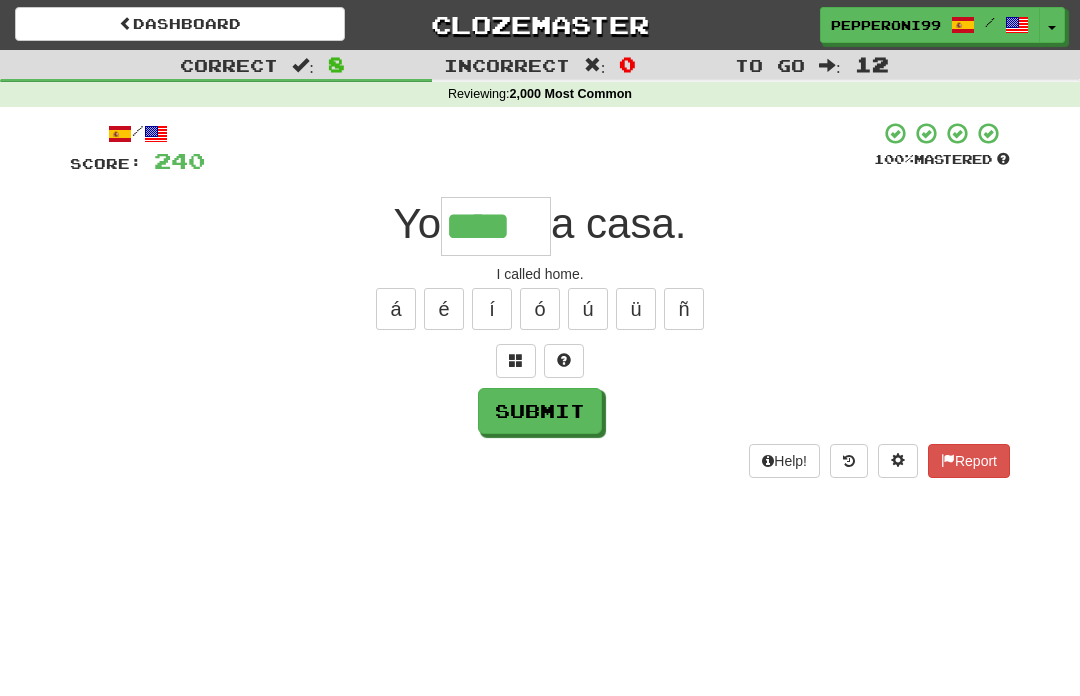 click on "é" at bounding box center (444, 309) 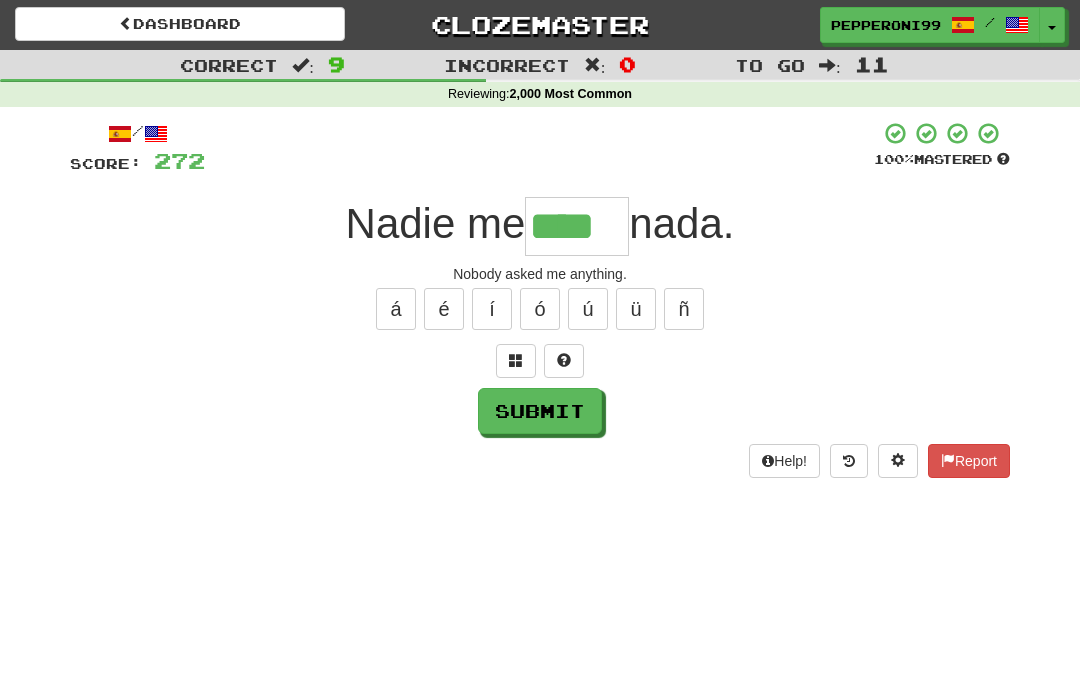 click on "ó" at bounding box center (540, 309) 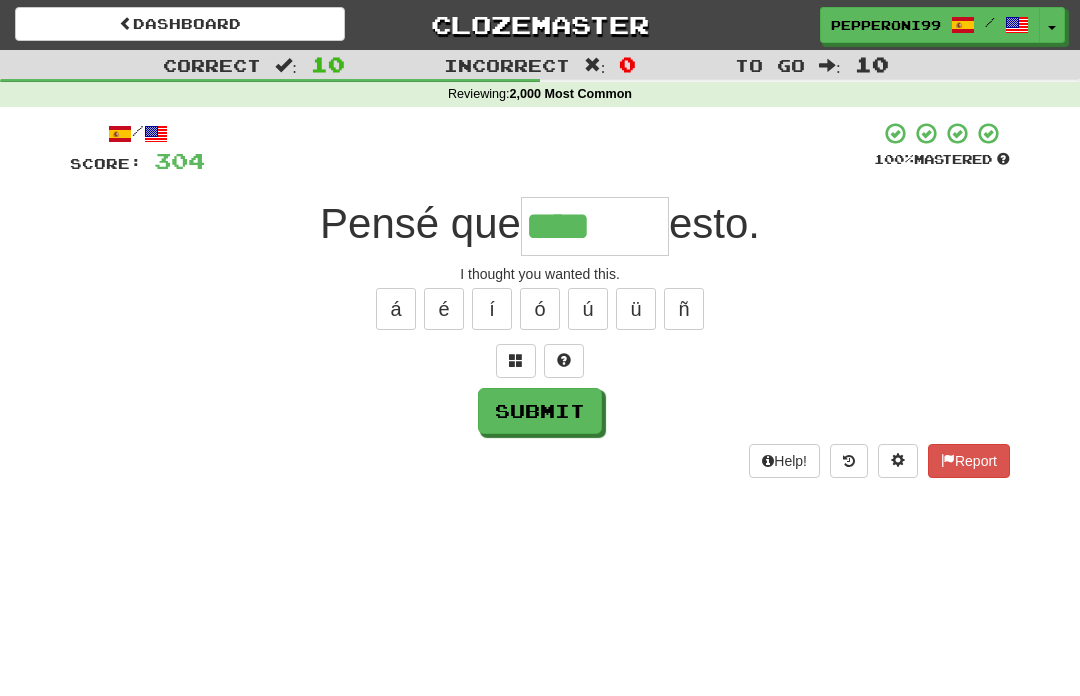click on "í" at bounding box center [492, 309] 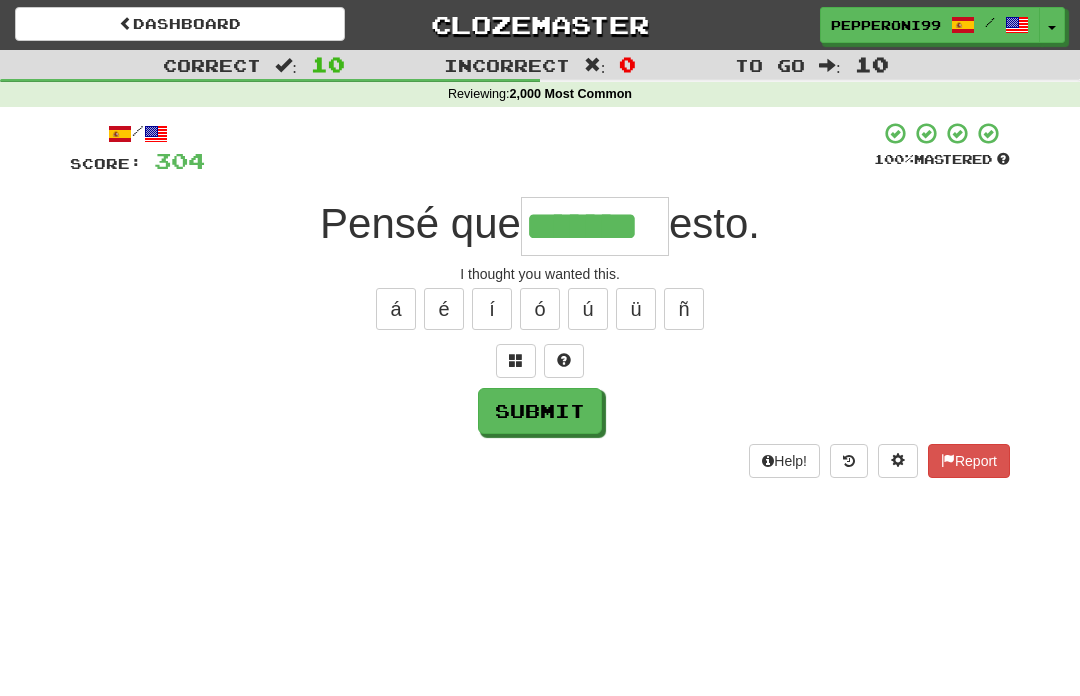 type on "*******" 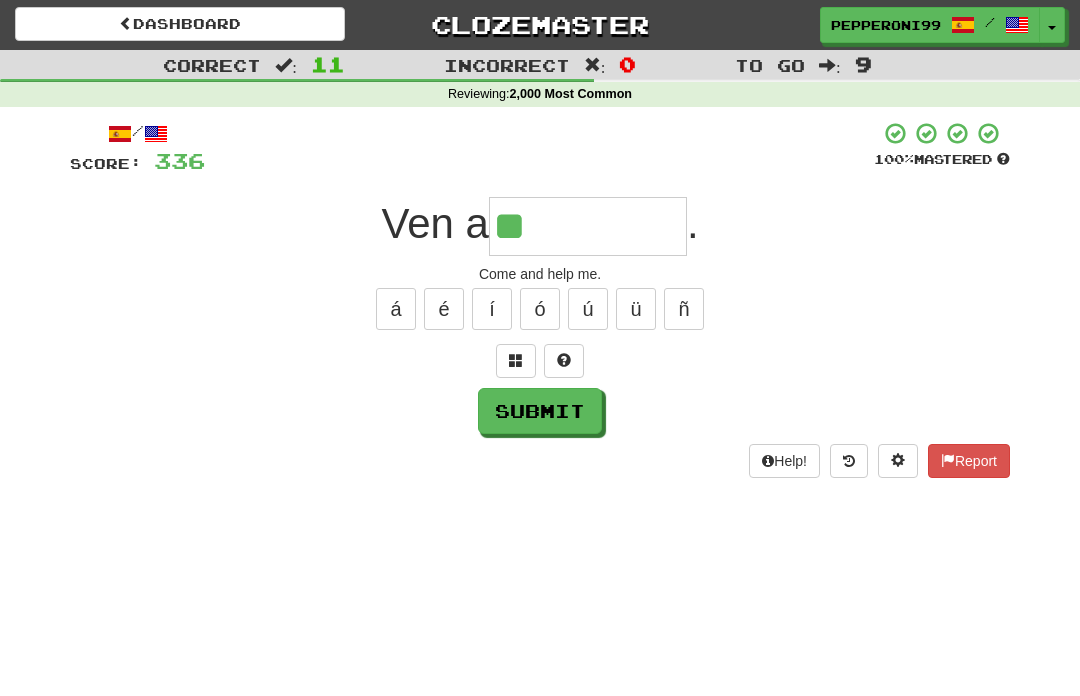 click on "ú" at bounding box center (588, 309) 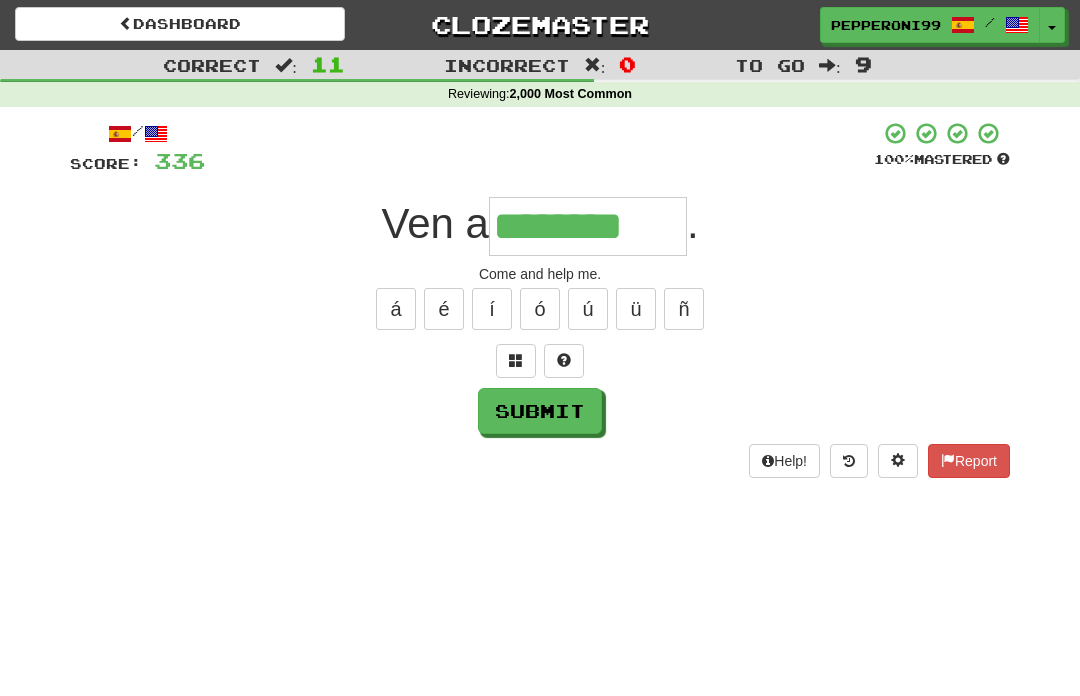 type on "********" 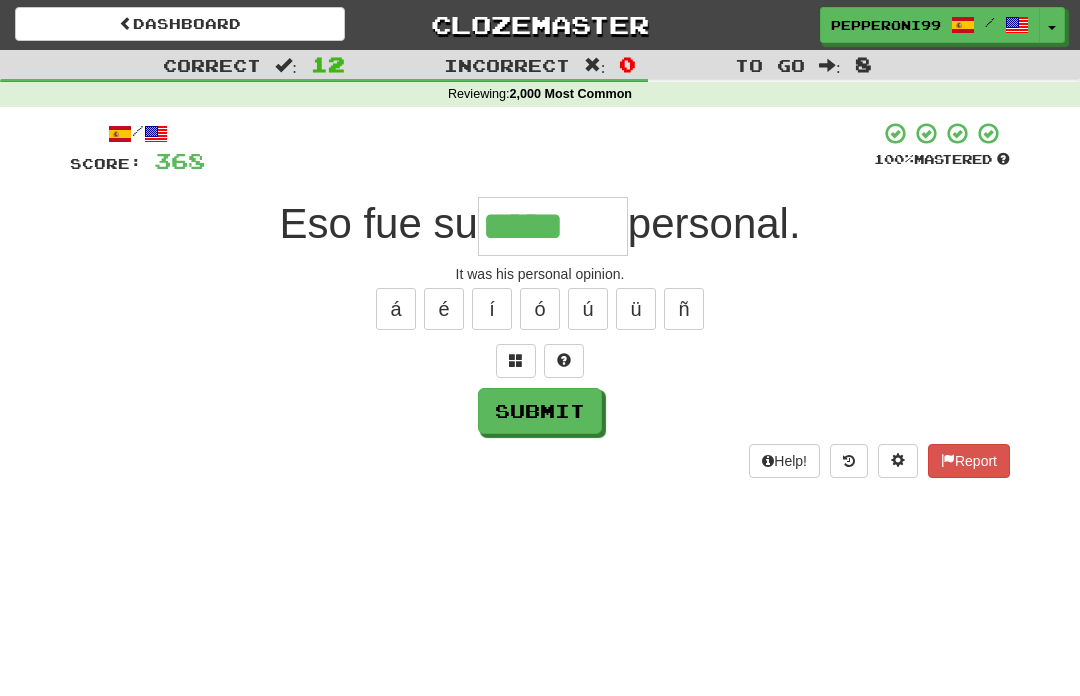 click on "ó" at bounding box center [540, 309] 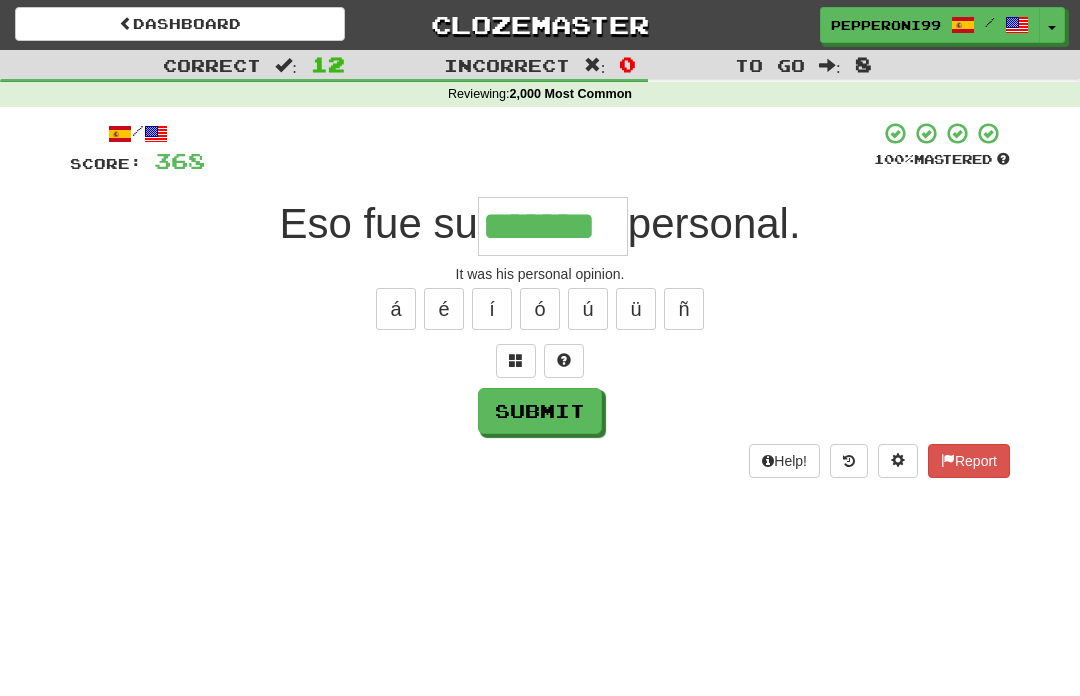 type on "*******" 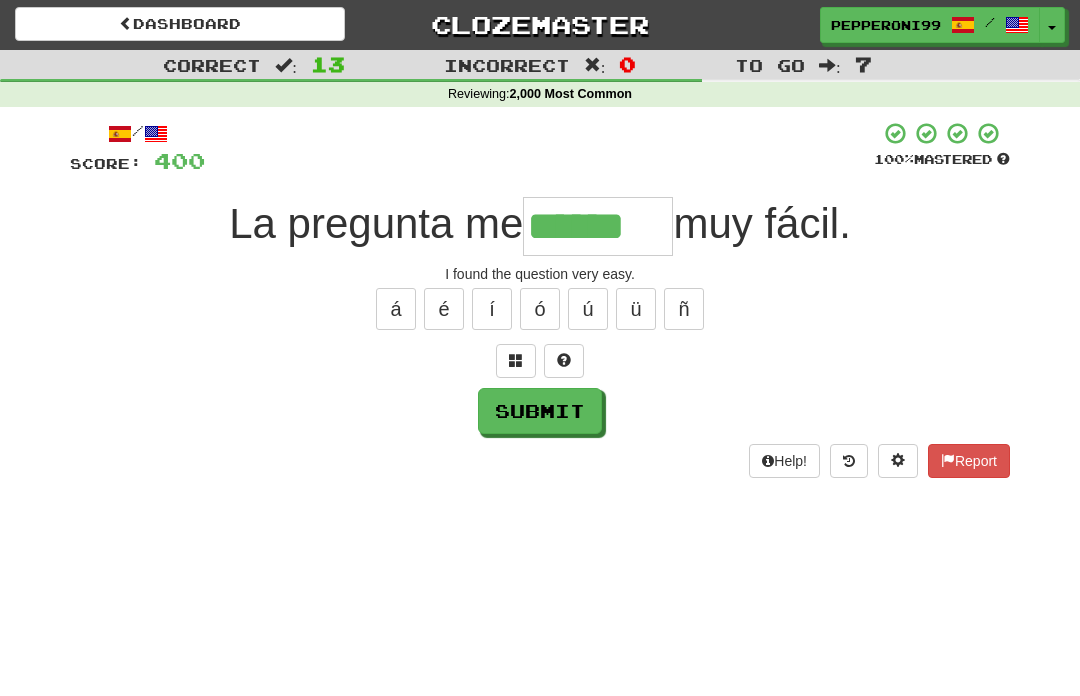 click on "ó" at bounding box center [540, 309] 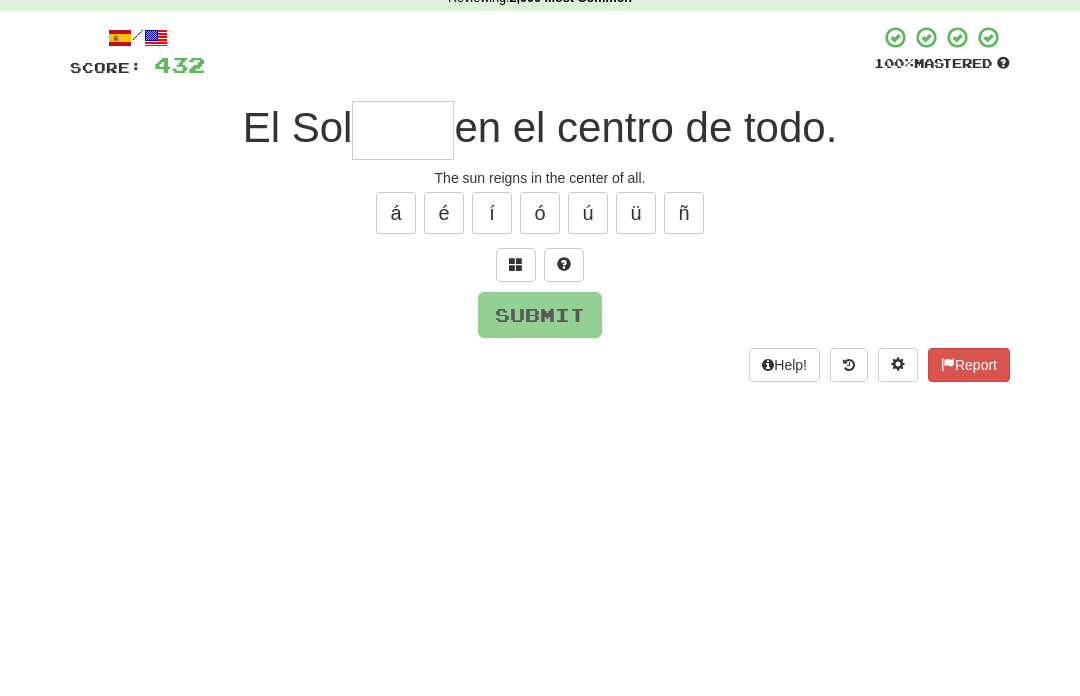 click at bounding box center (516, 360) 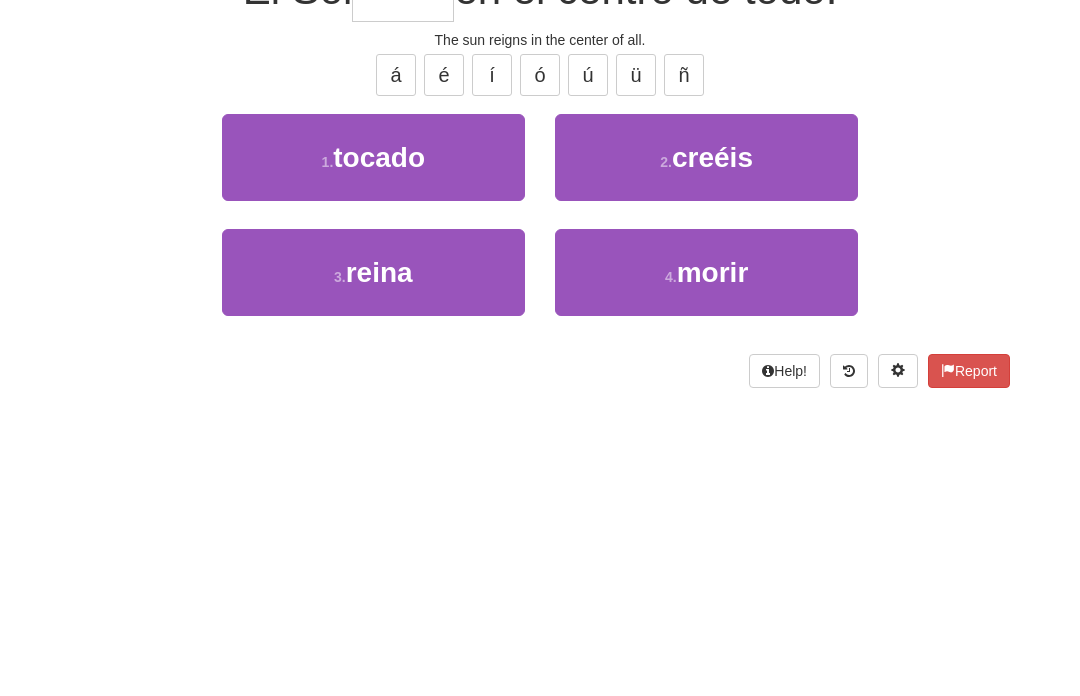 click on "3 .  reina" at bounding box center (373, 506) 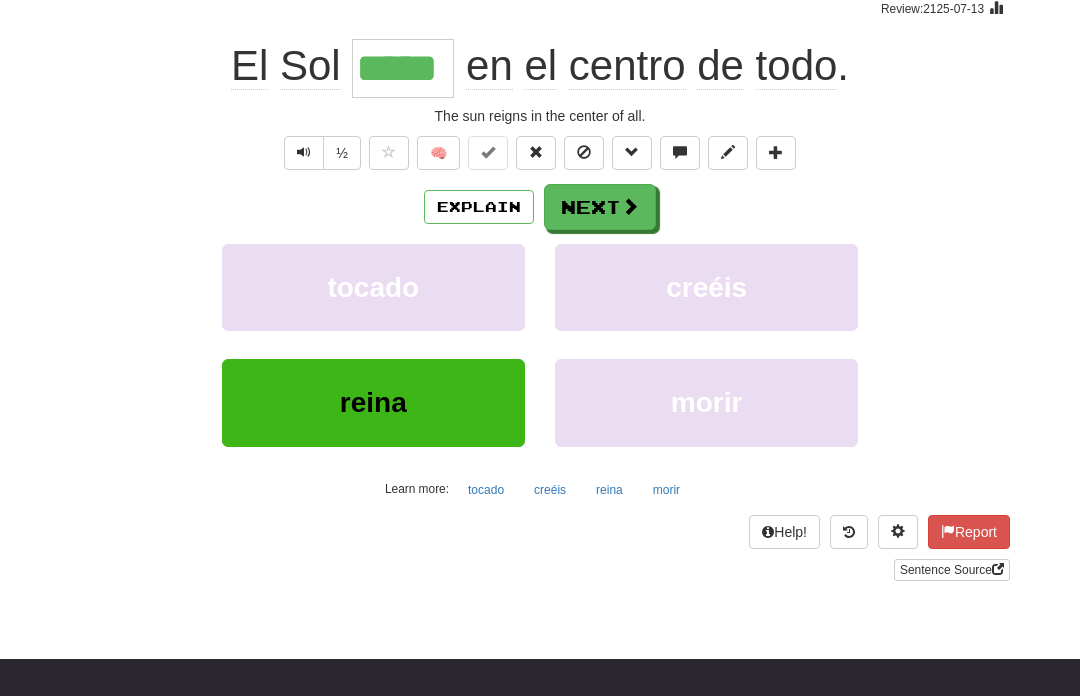 scroll, scrollTop: 38, scrollLeft: 0, axis: vertical 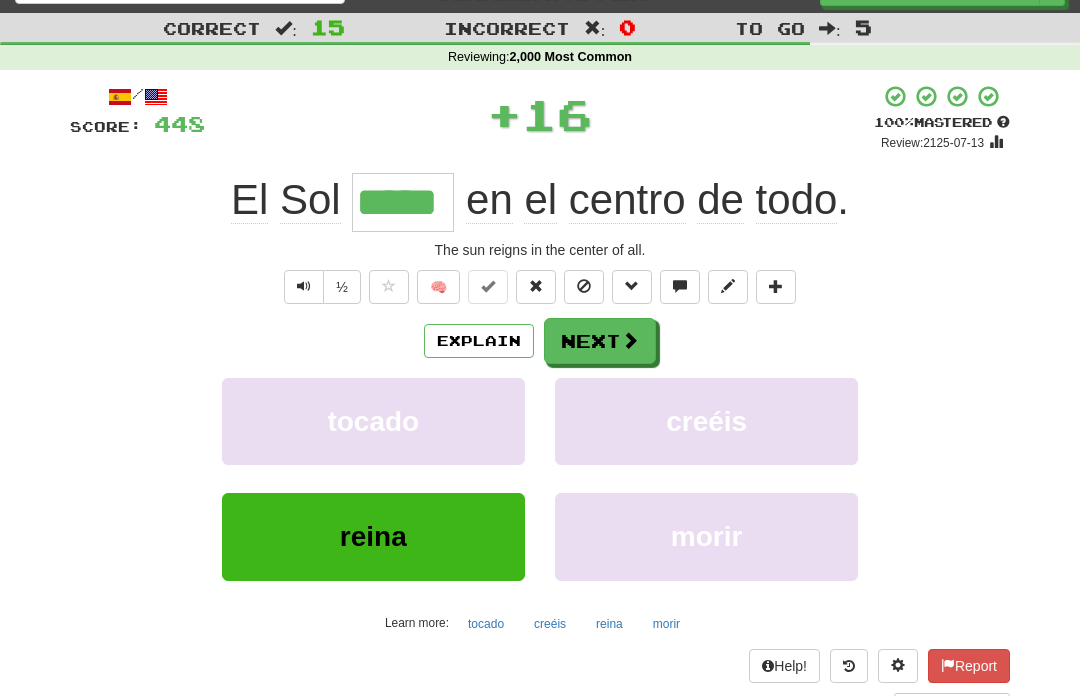 click on "Next" at bounding box center (600, 341) 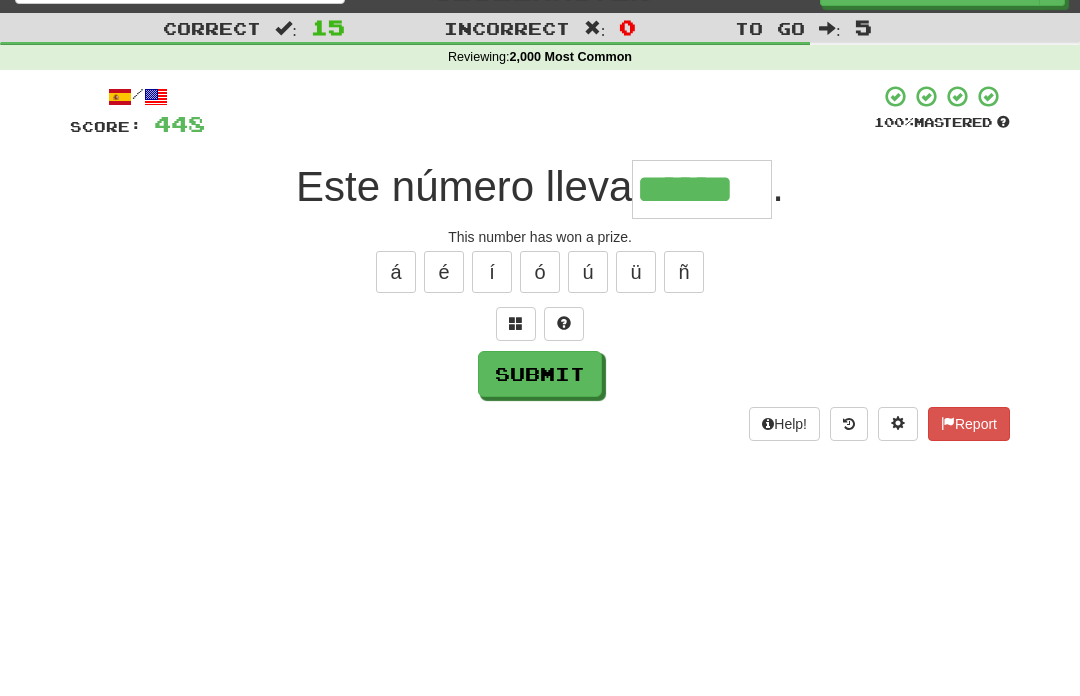 type on "******" 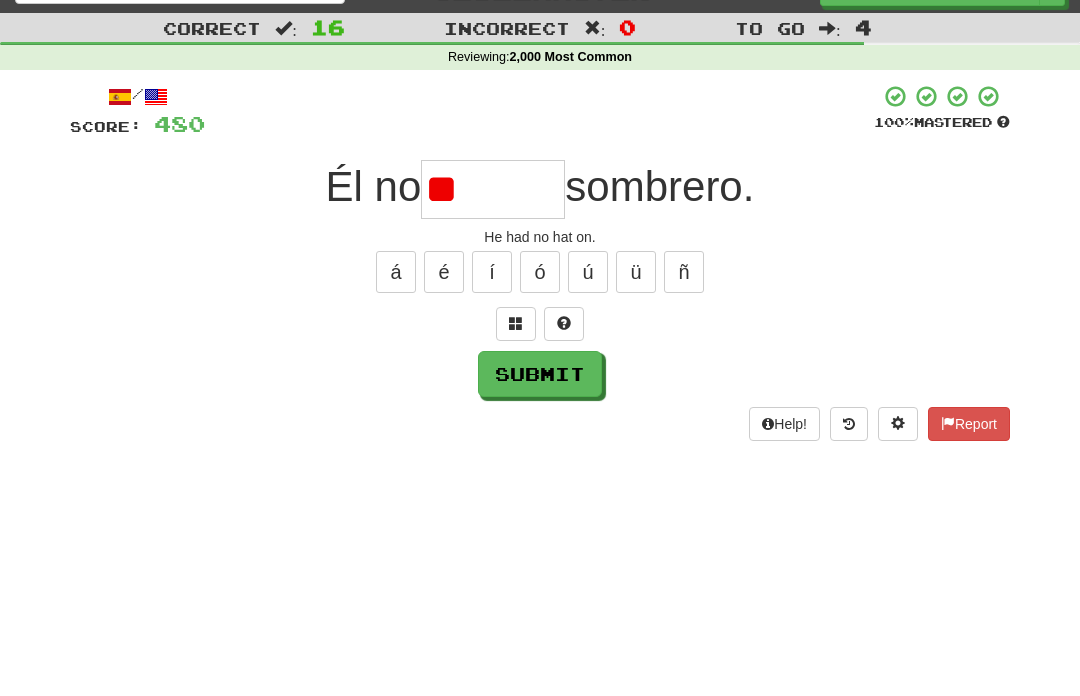 type on "*" 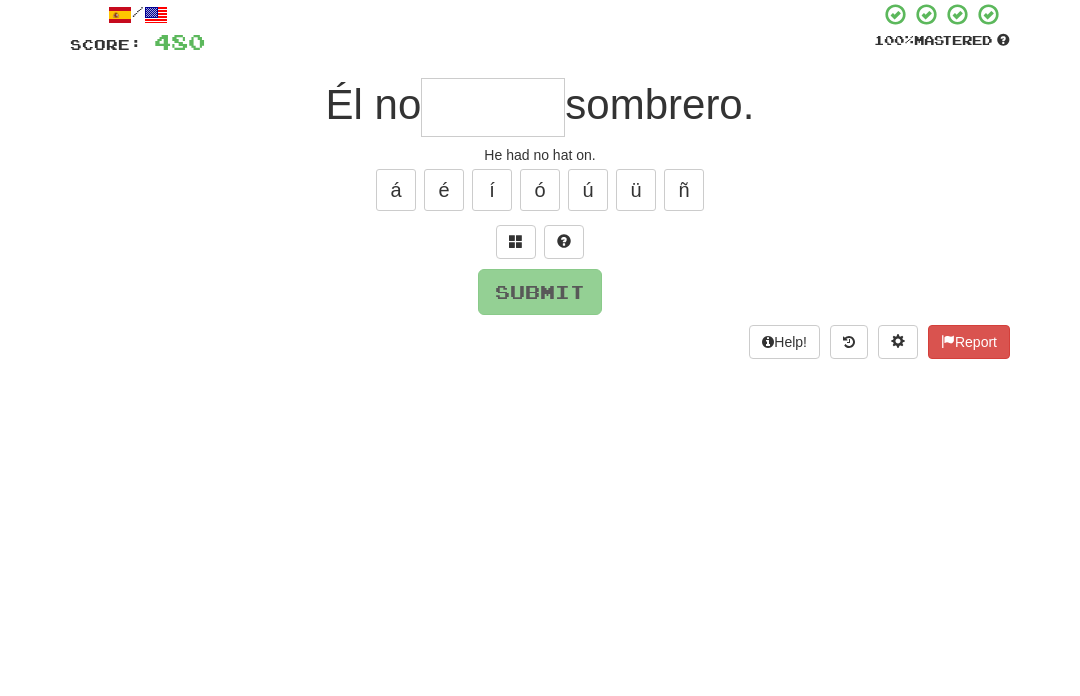 click at bounding box center (516, 323) 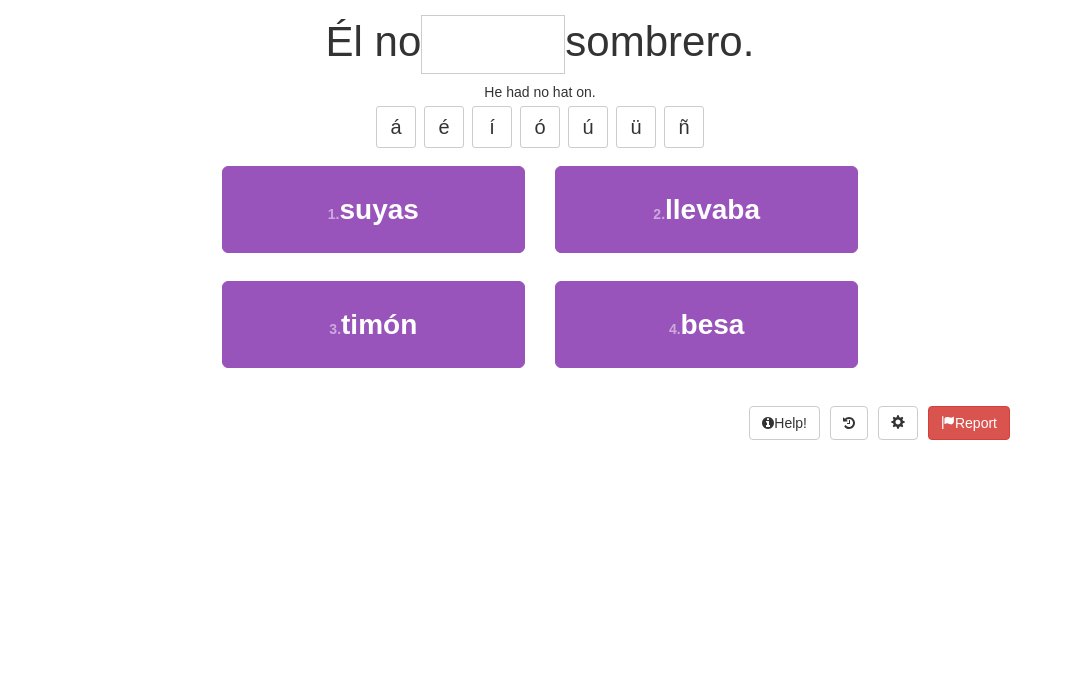 click on "2 .  llevaba" at bounding box center (706, 354) 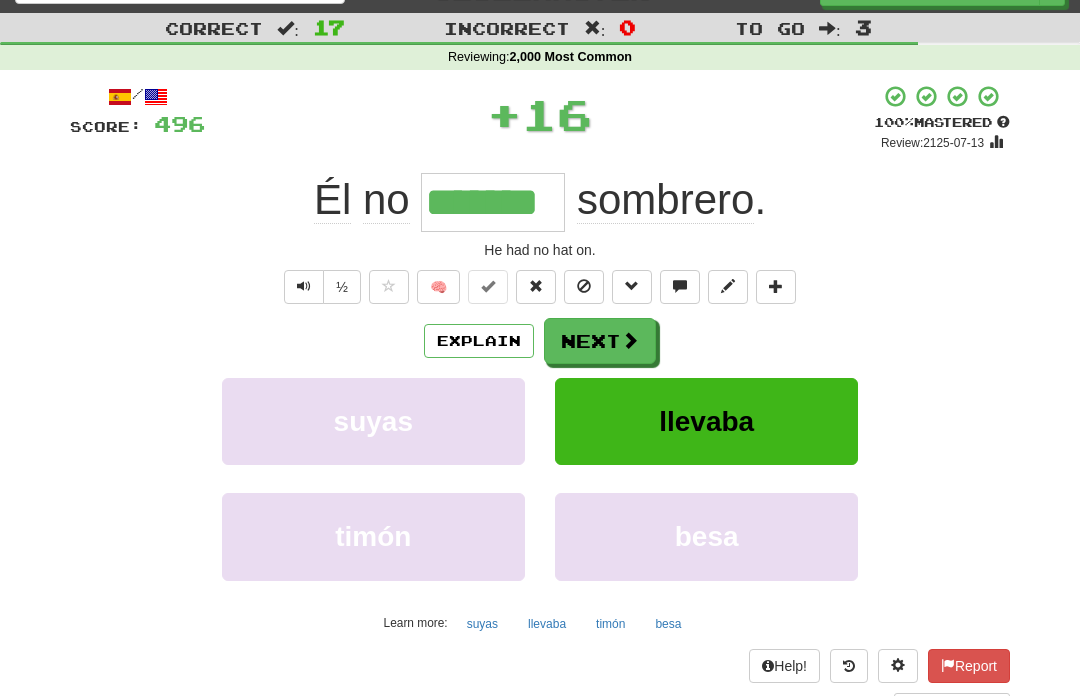 scroll, scrollTop: 33, scrollLeft: 0, axis: vertical 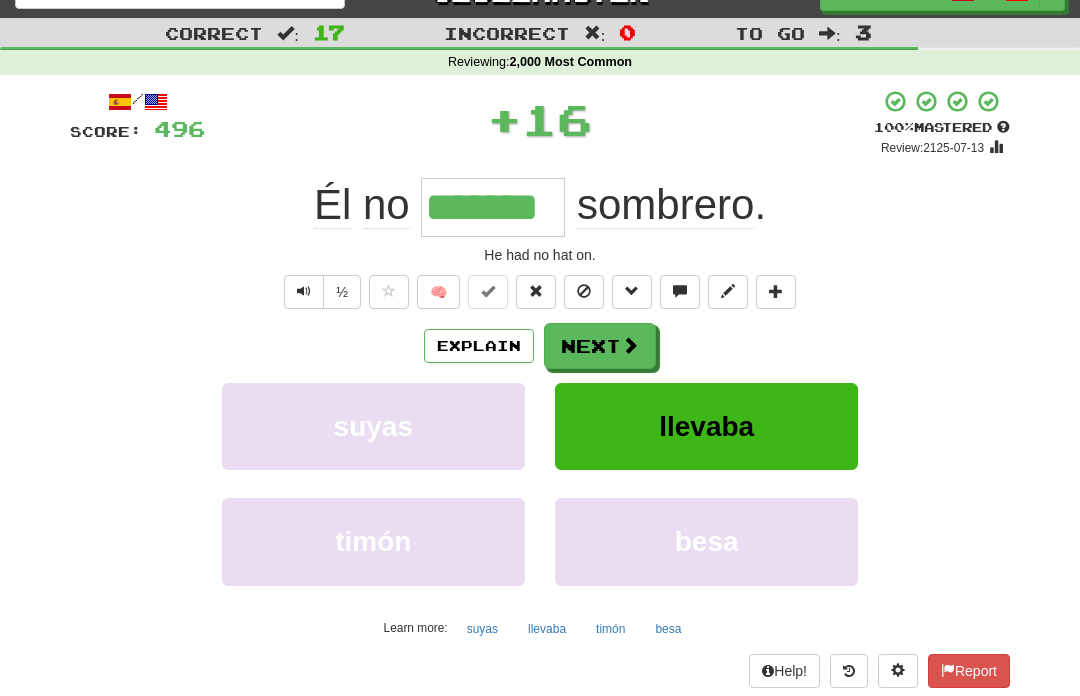click at bounding box center [630, 345] 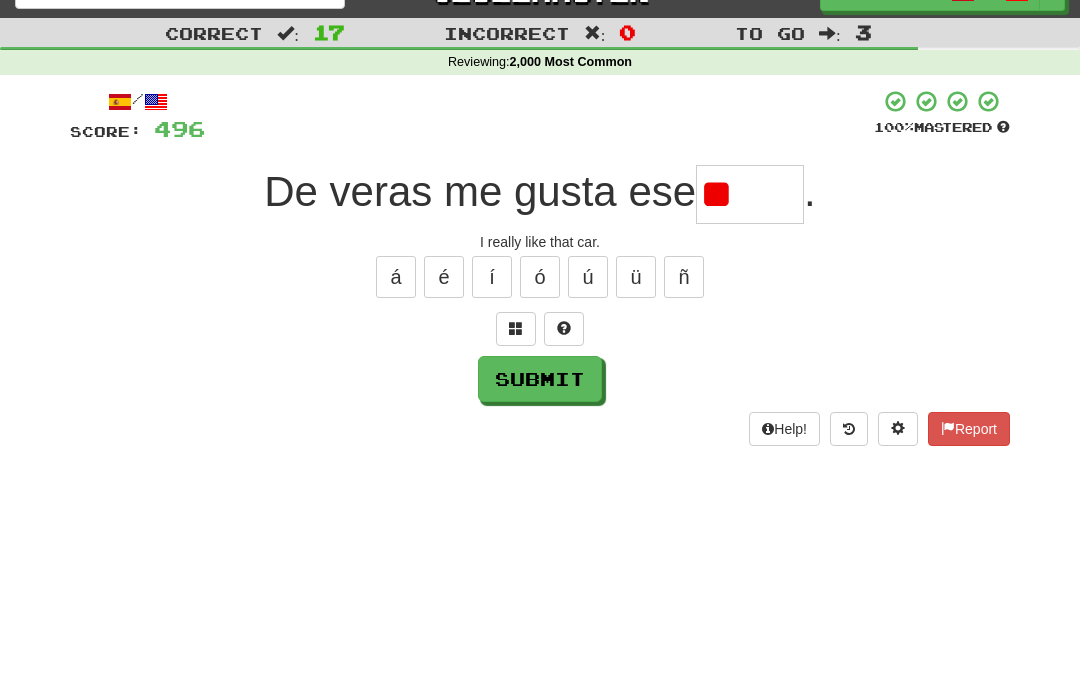 type on "*" 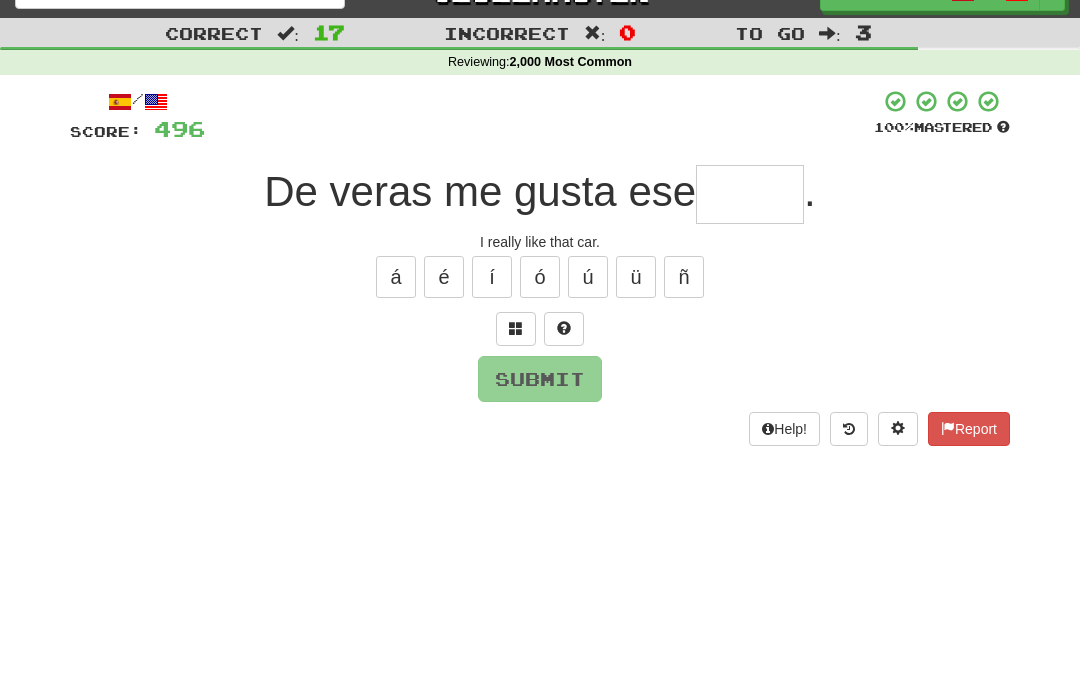 type on "*" 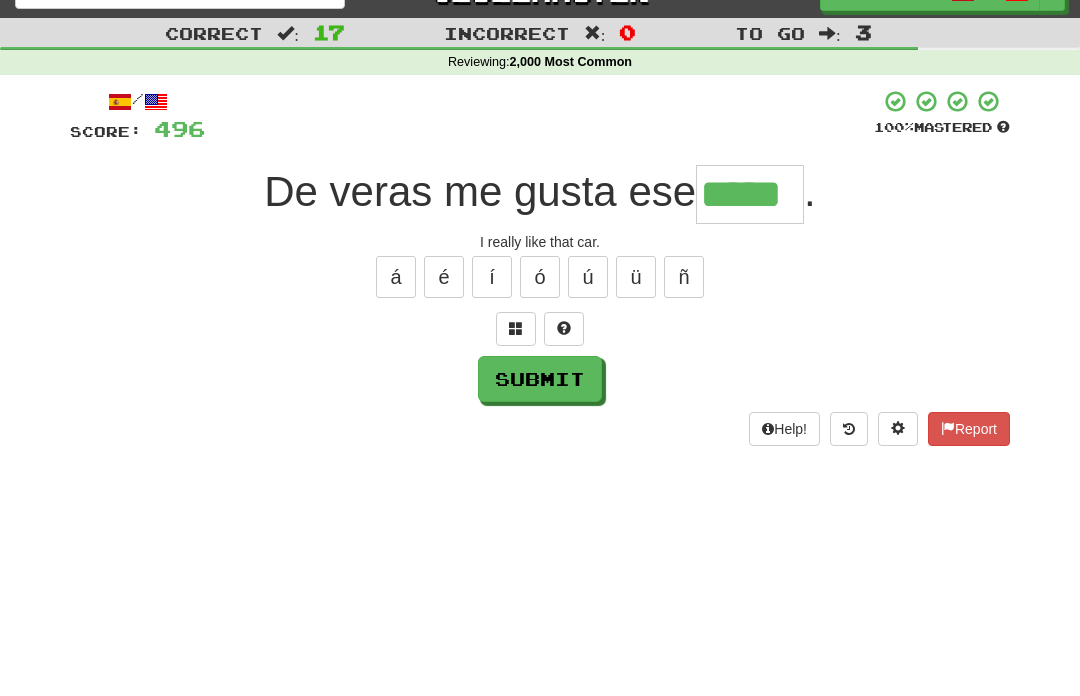 type on "*****" 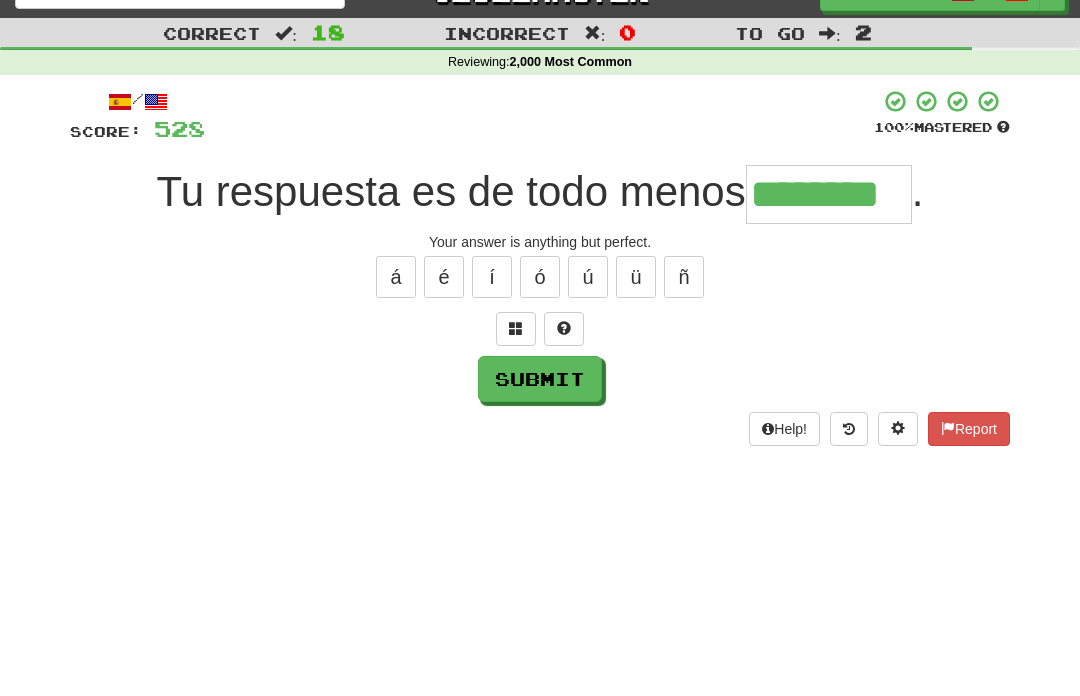 type on "********" 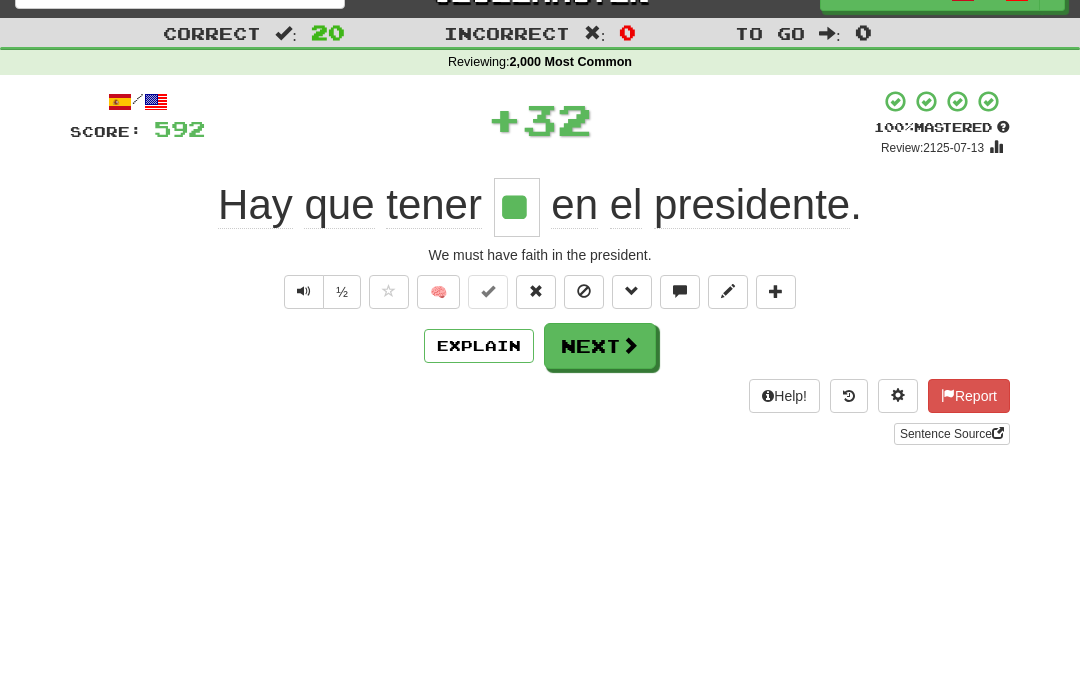 type on "**" 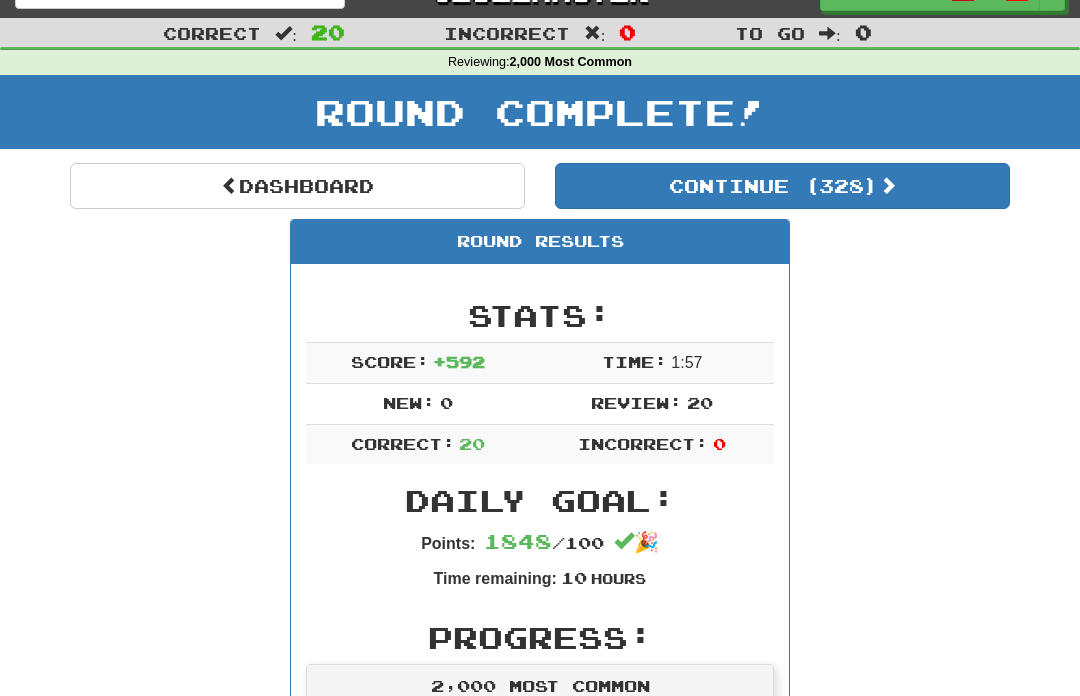 click at bounding box center (888, 185) 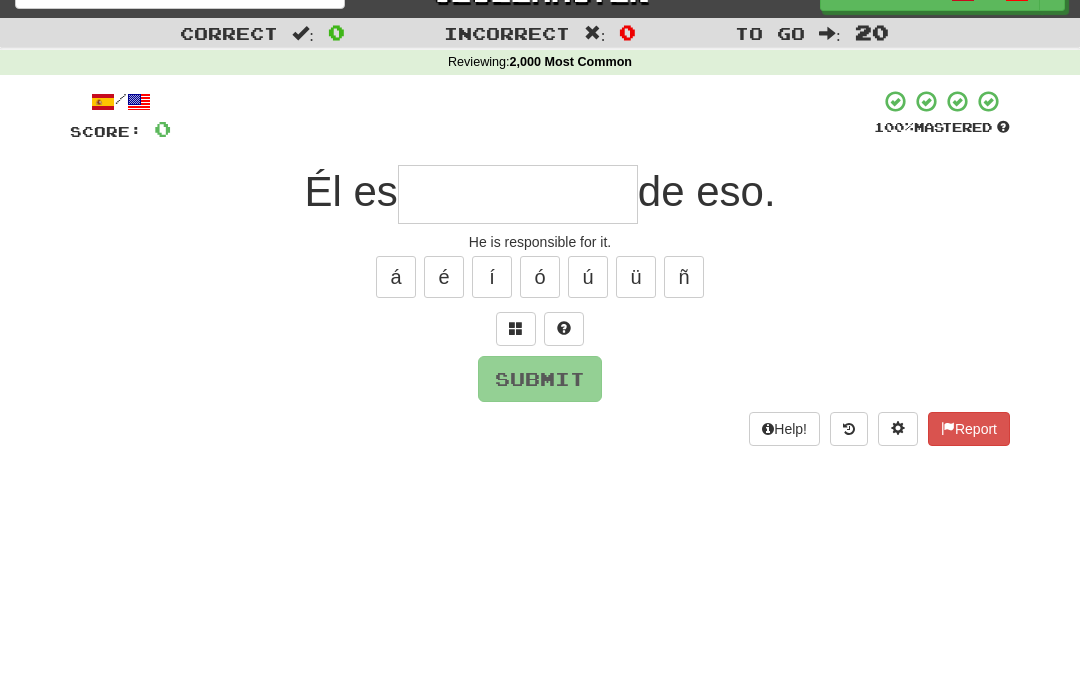 click at bounding box center (518, 194) 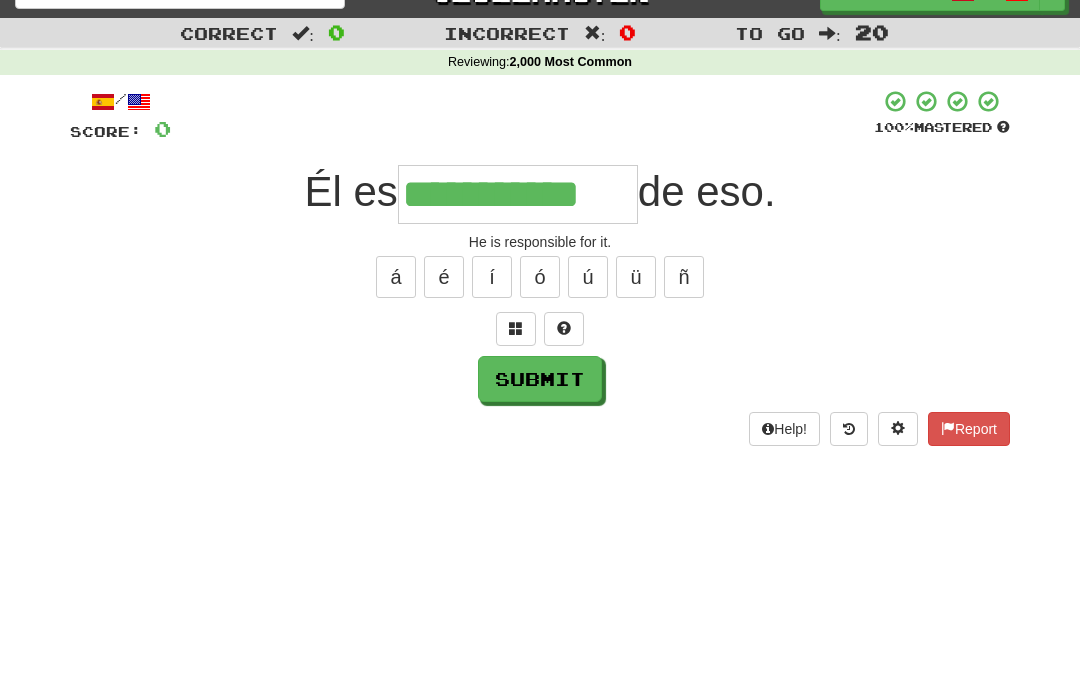 type on "**********" 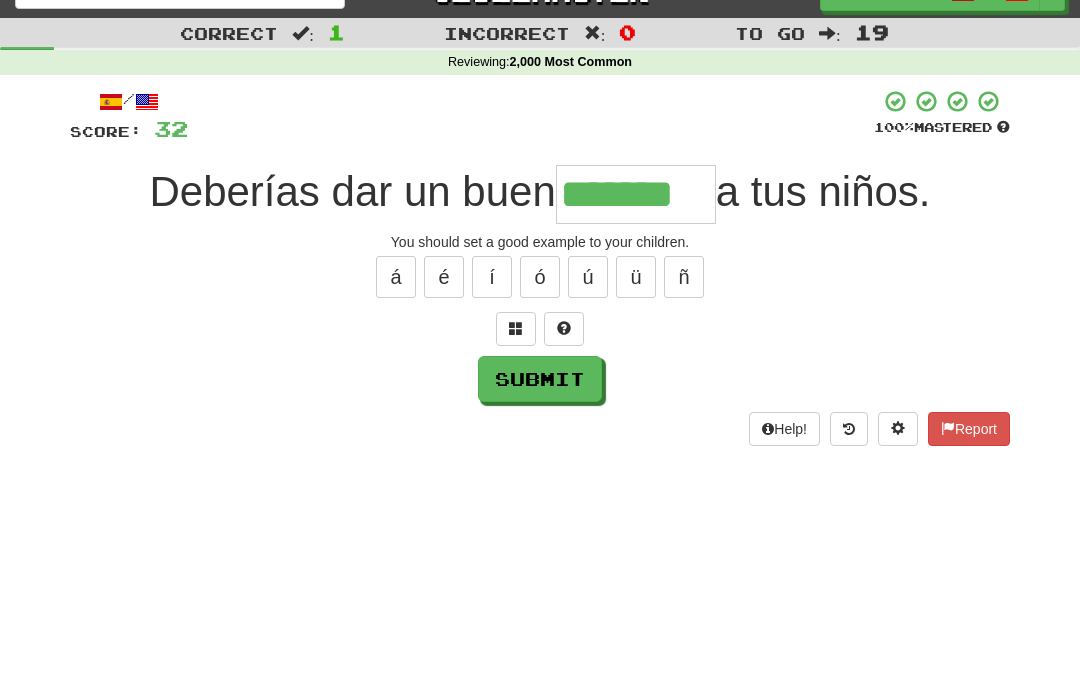 type on "*******" 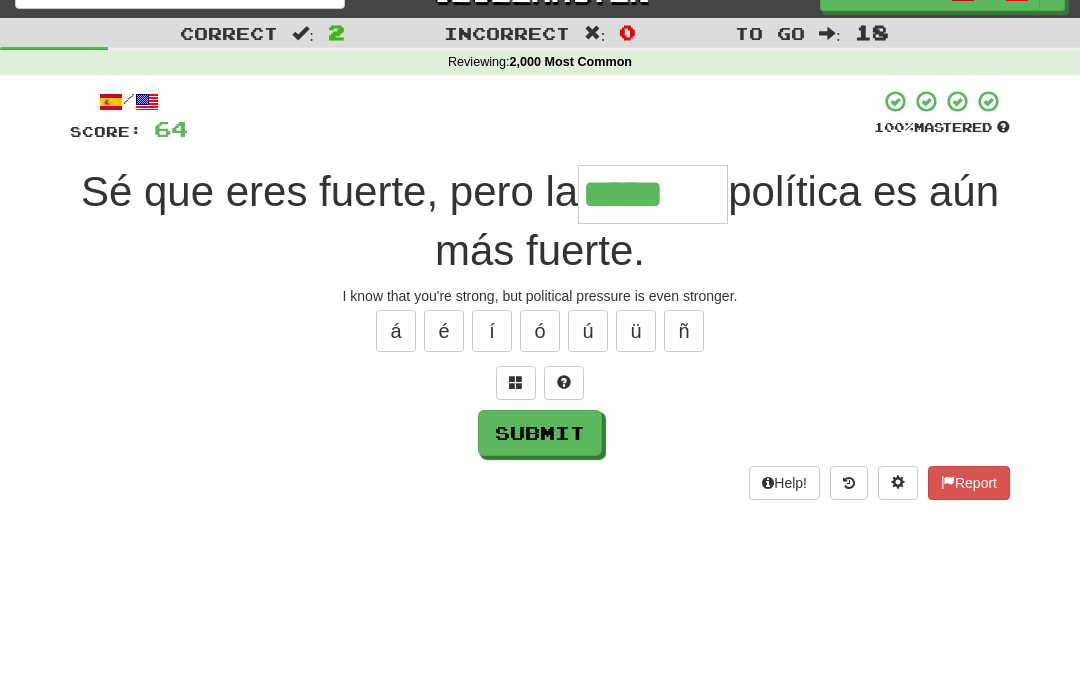 click on "ó" at bounding box center (540, 331) 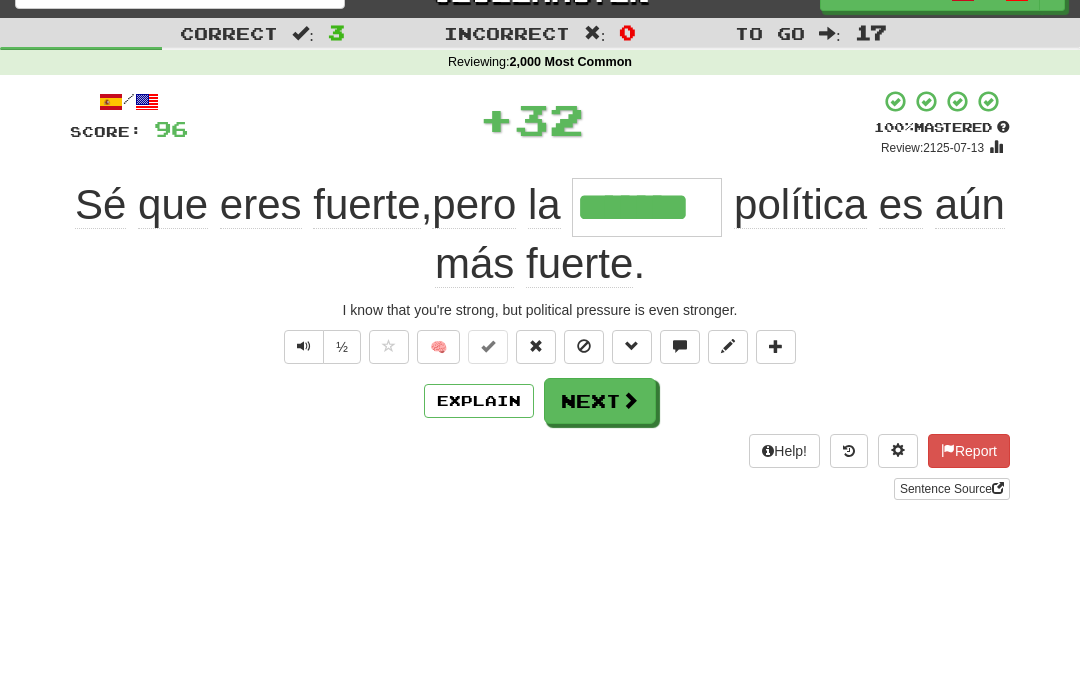 type on "*******" 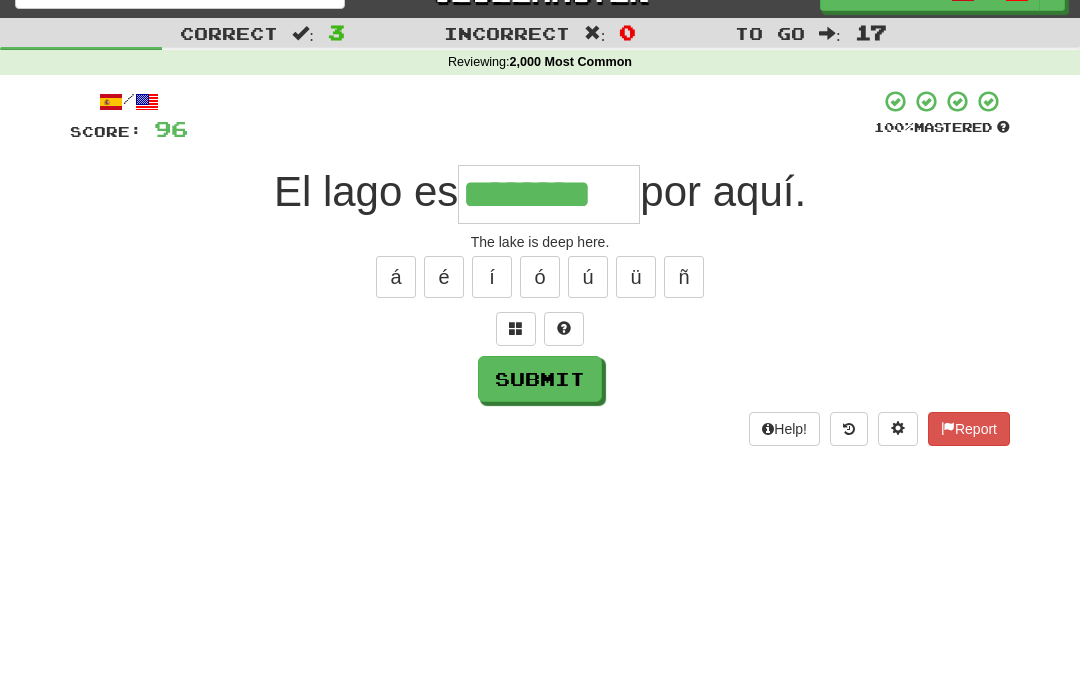 type on "********" 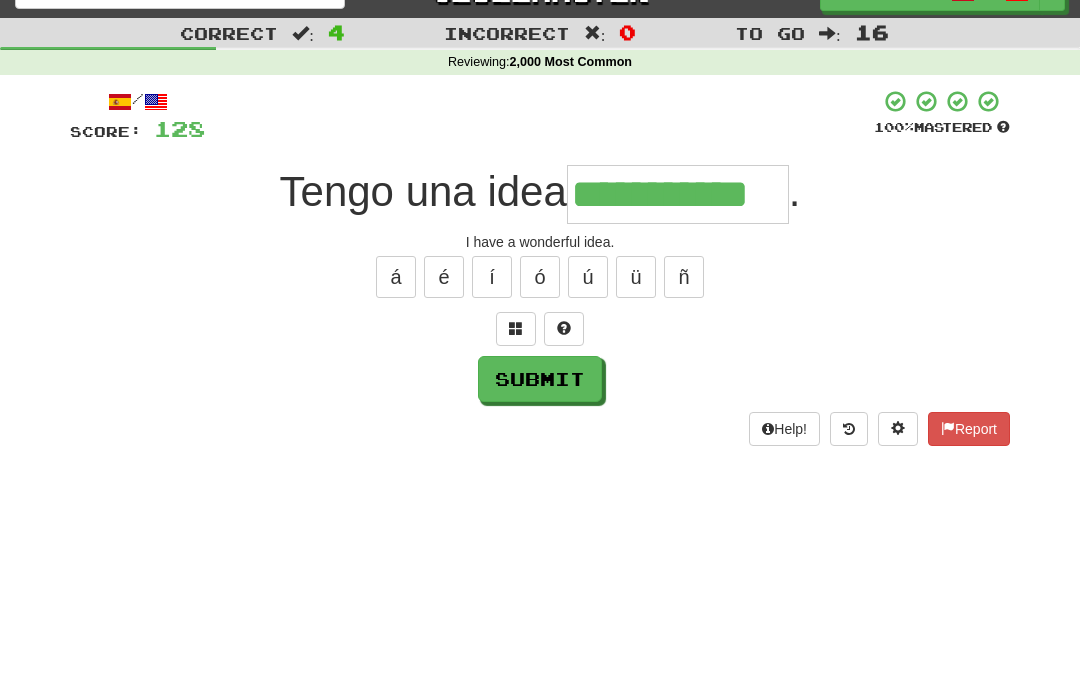type on "**********" 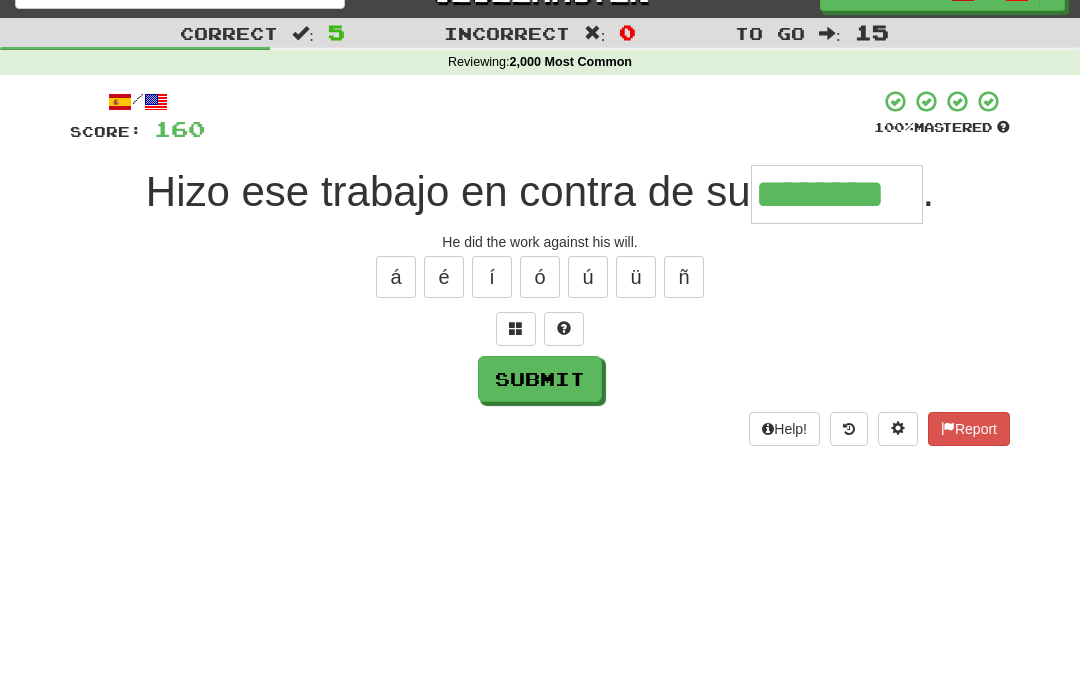 type on "********" 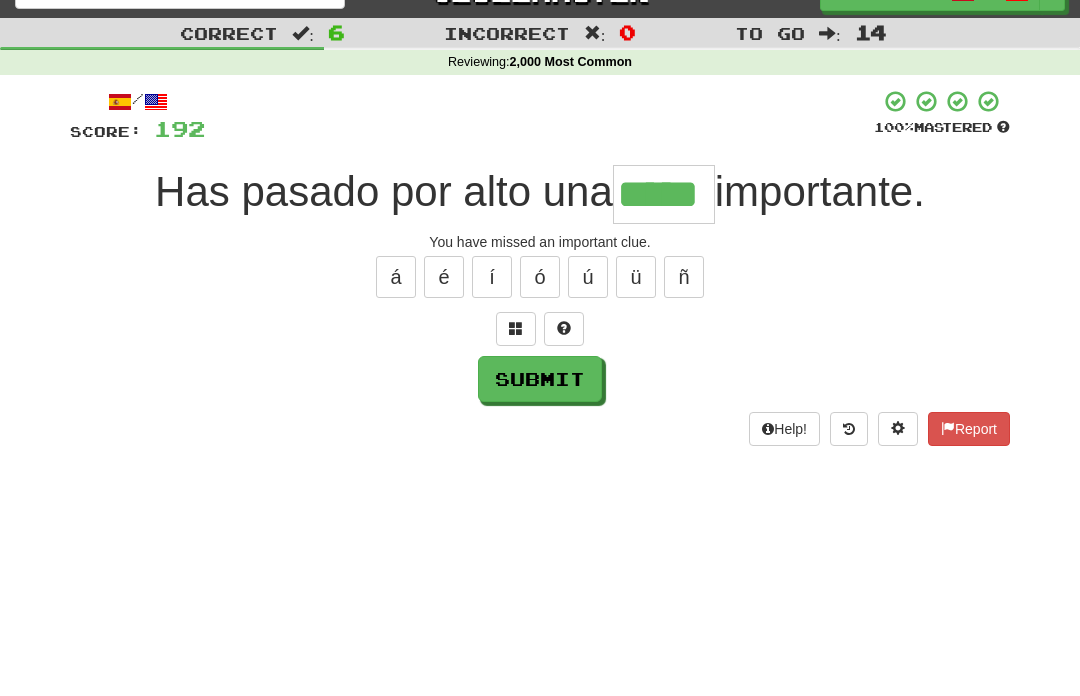 type on "*****" 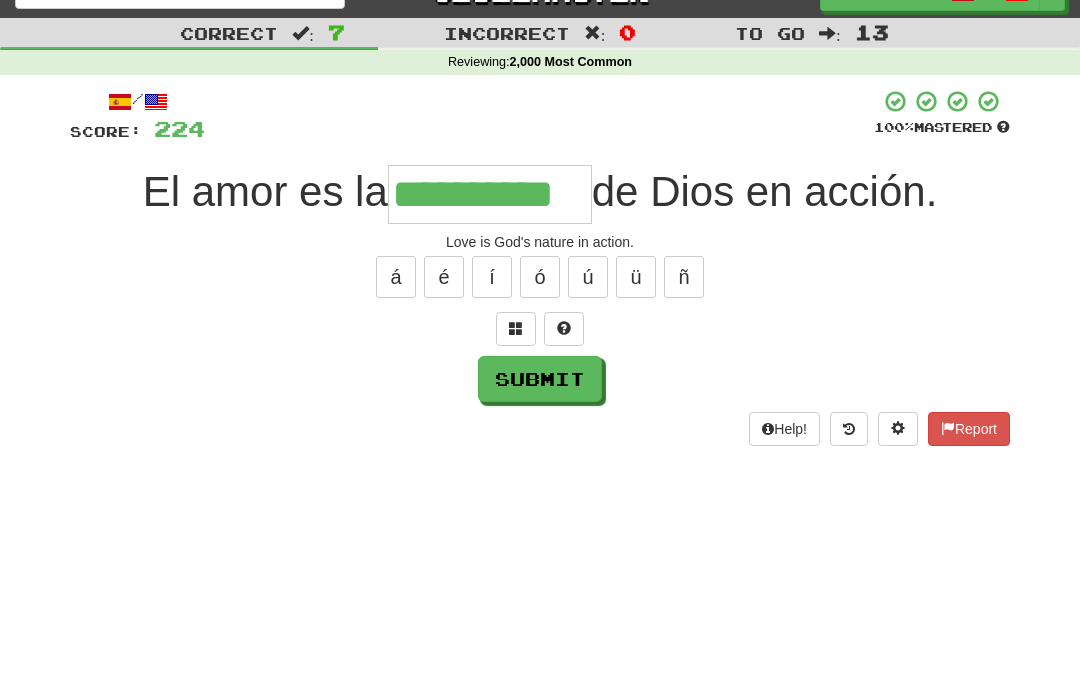 type on "**********" 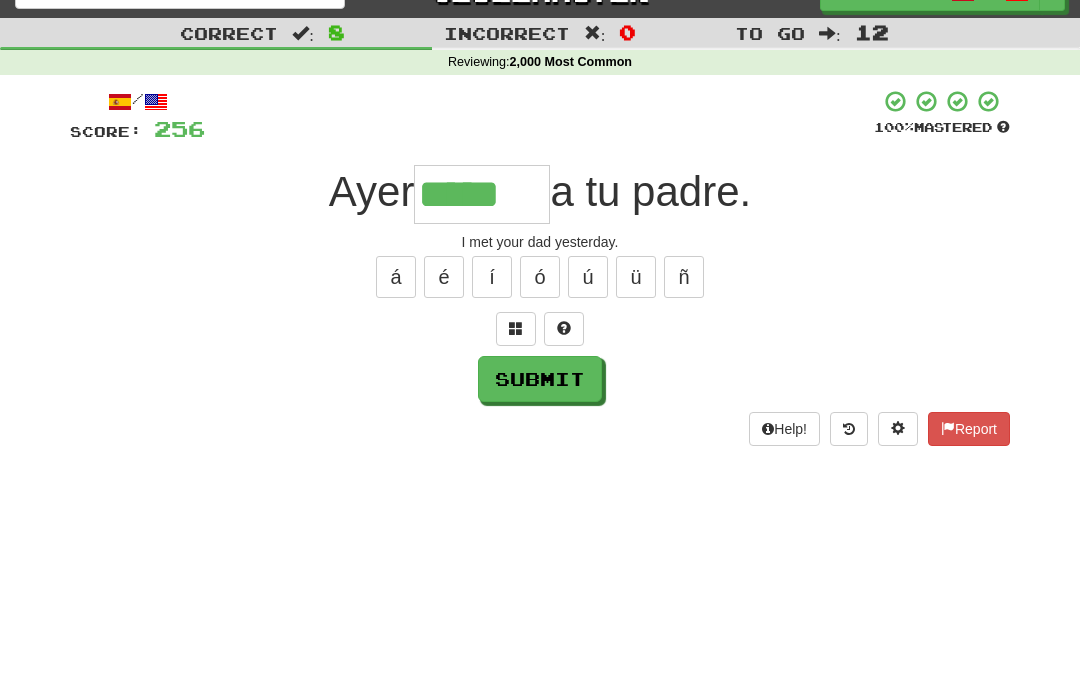 click on "í" at bounding box center (492, 277) 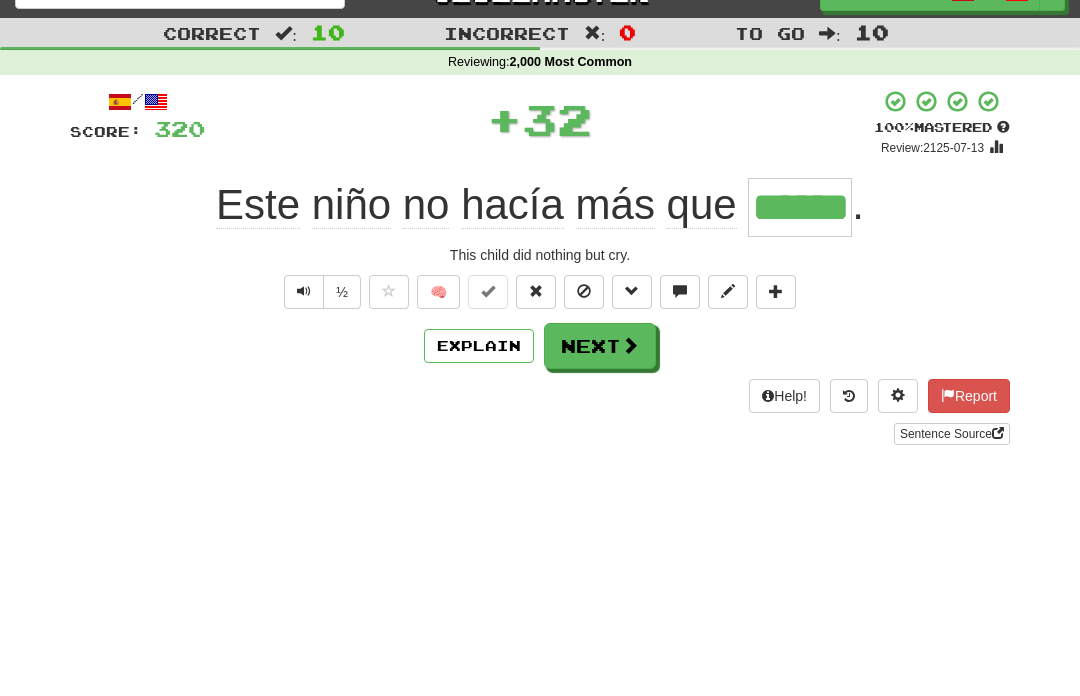 type on "******" 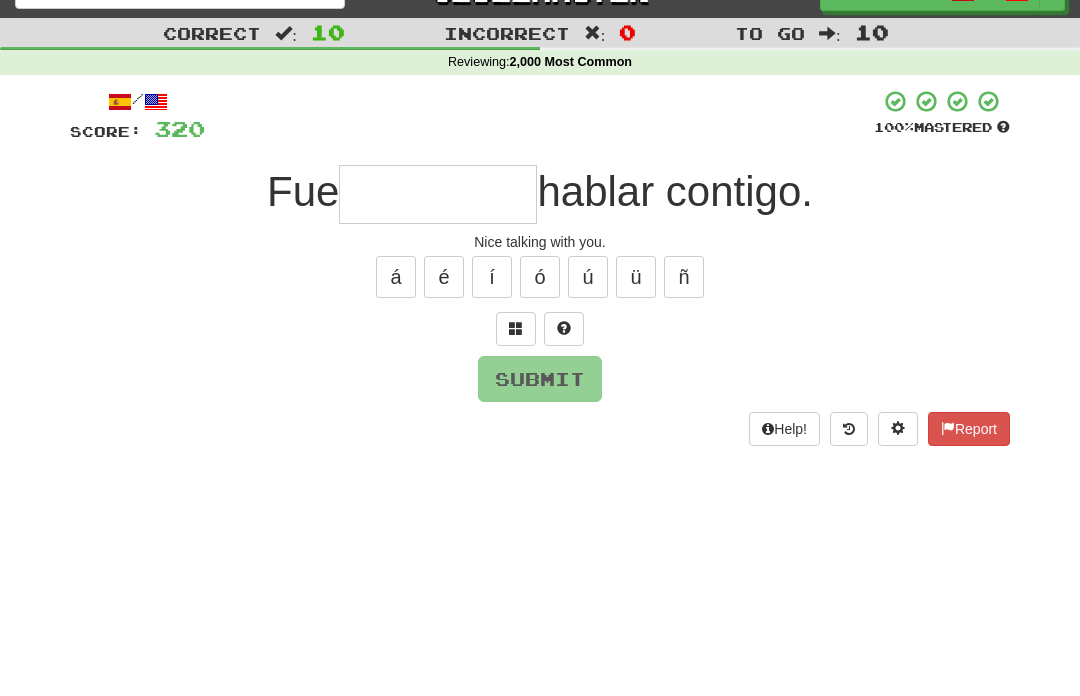 type on "*" 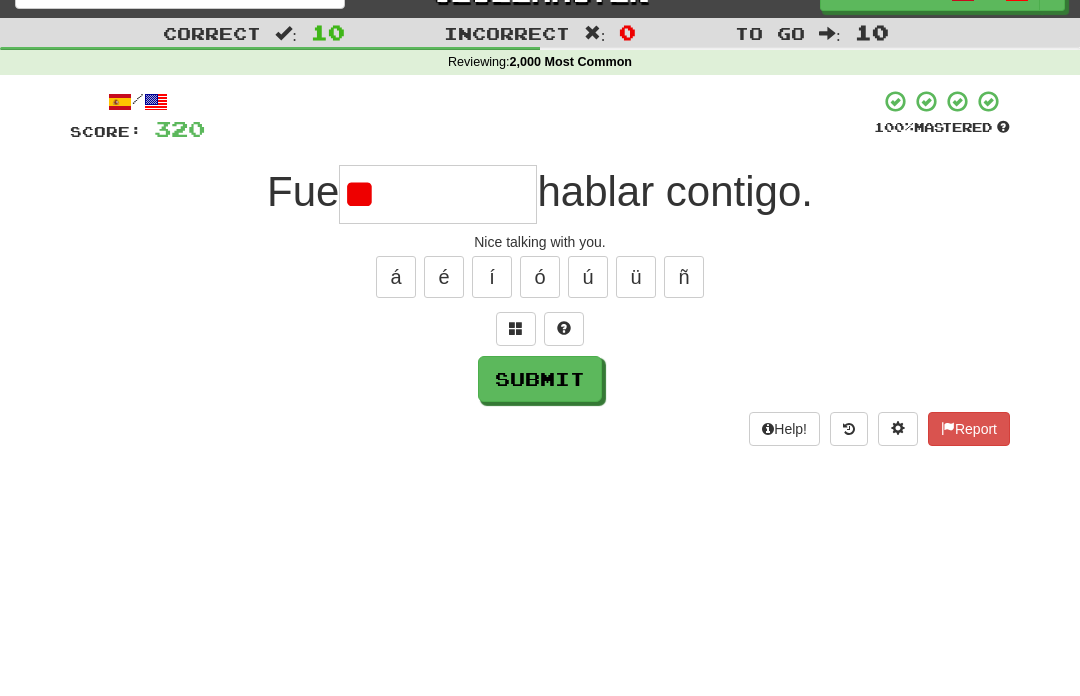 type on "*" 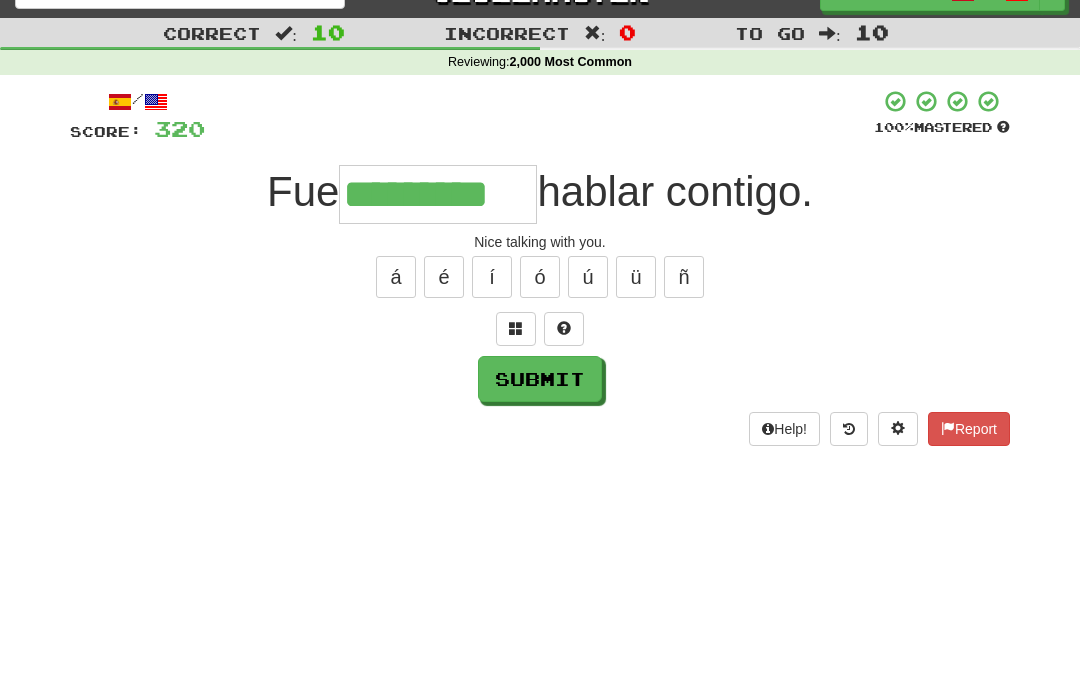 type on "*********" 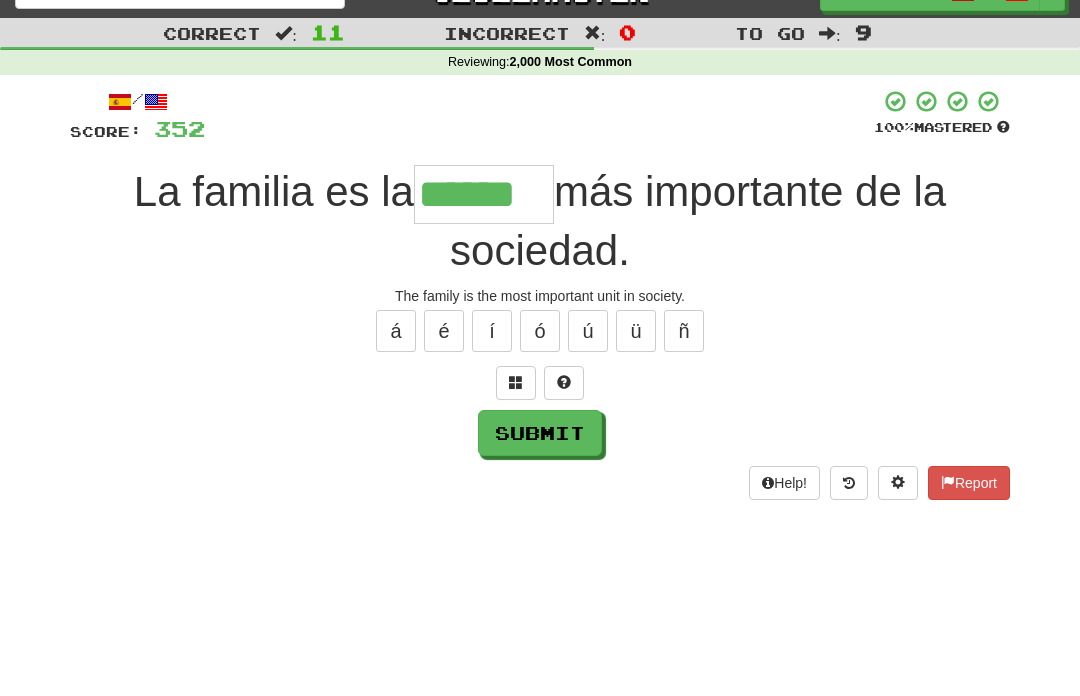 type on "******" 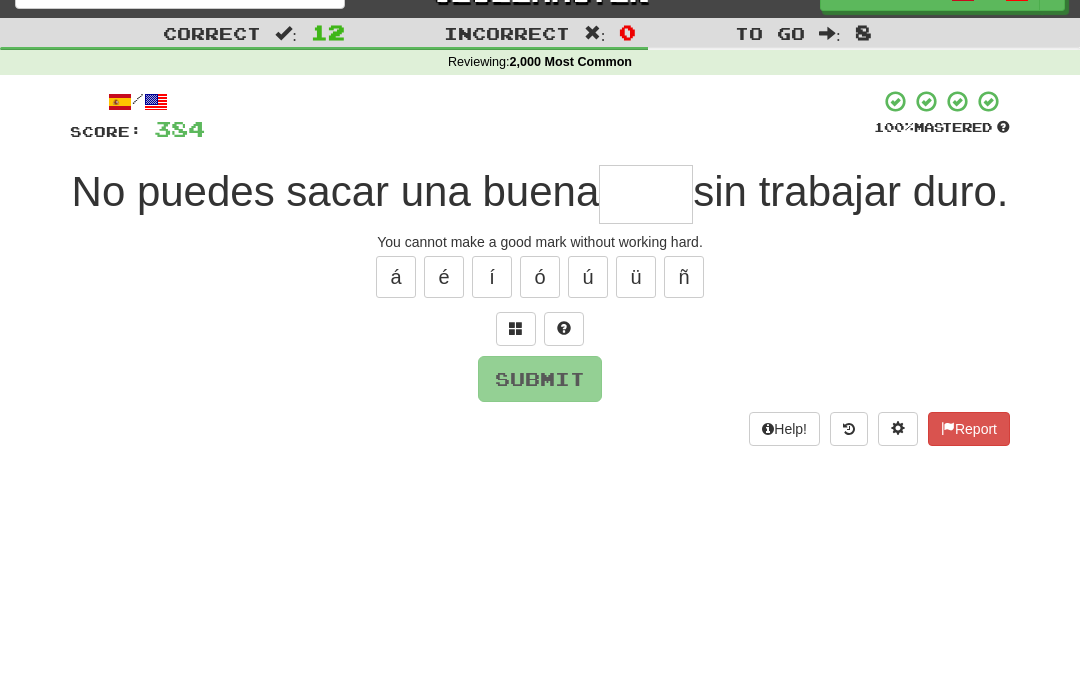 type on "*" 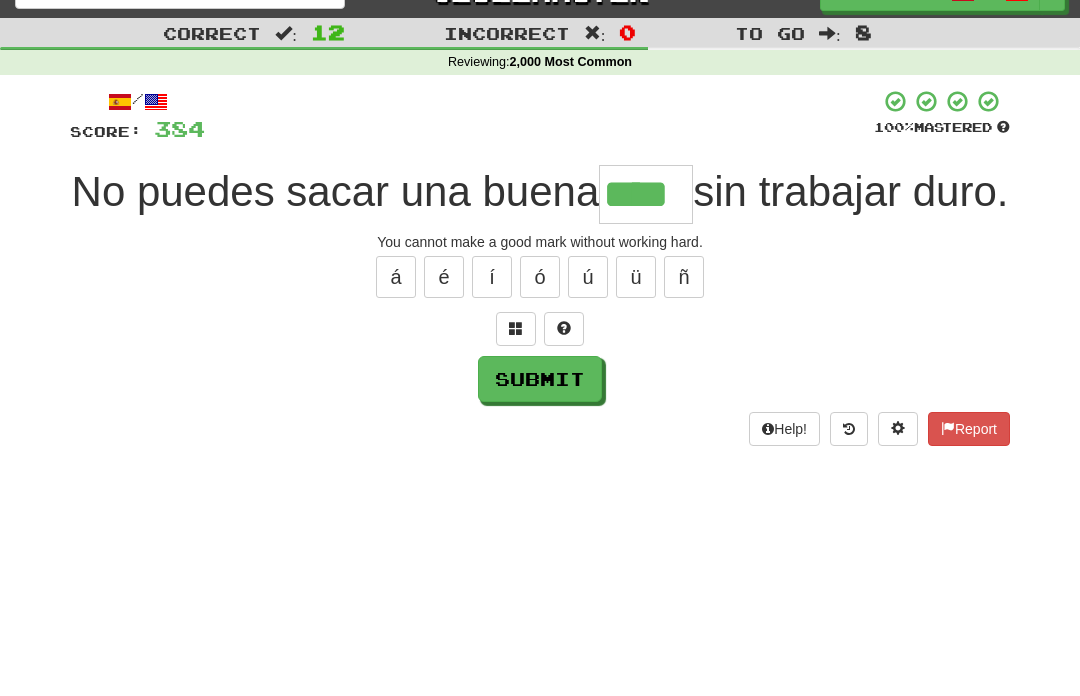 type on "****" 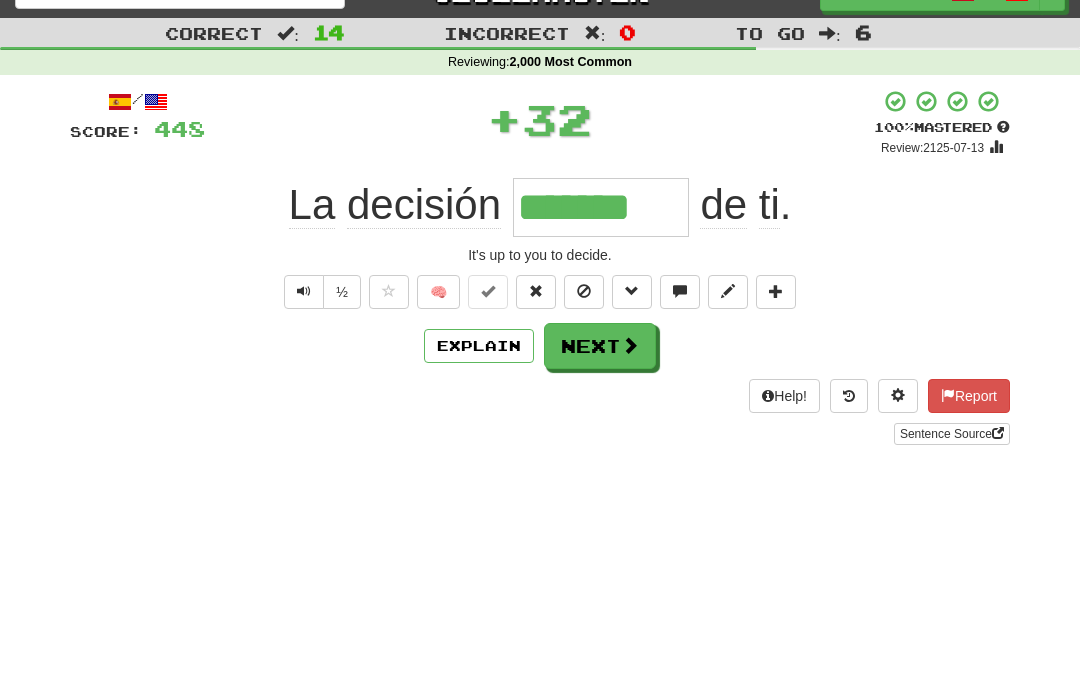 type on "*******" 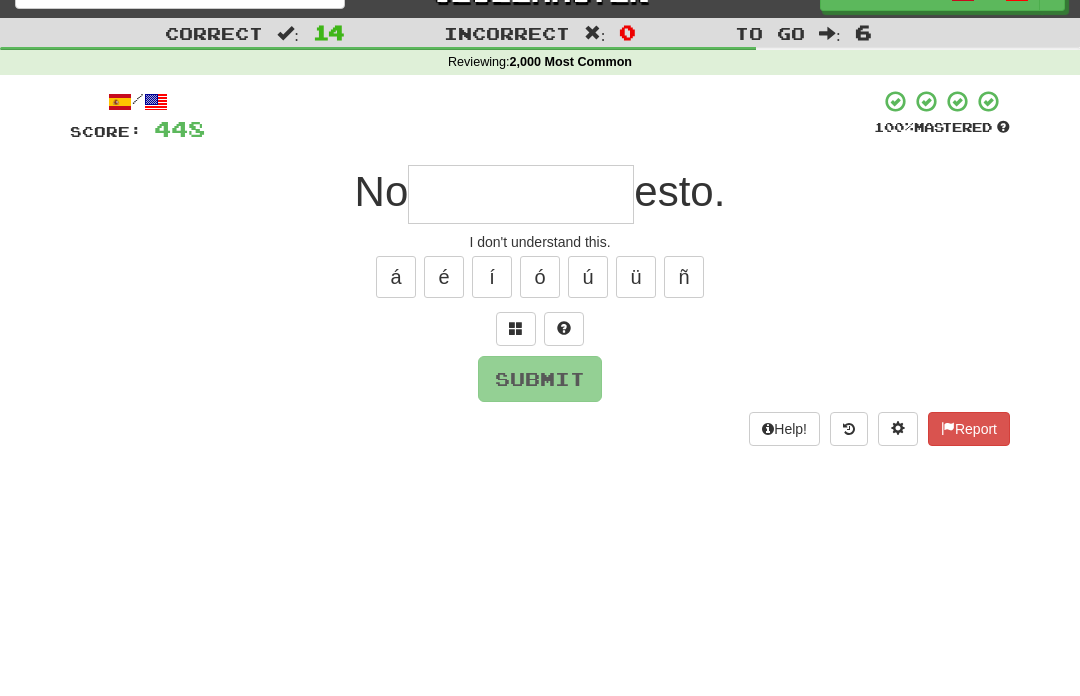 type on "*" 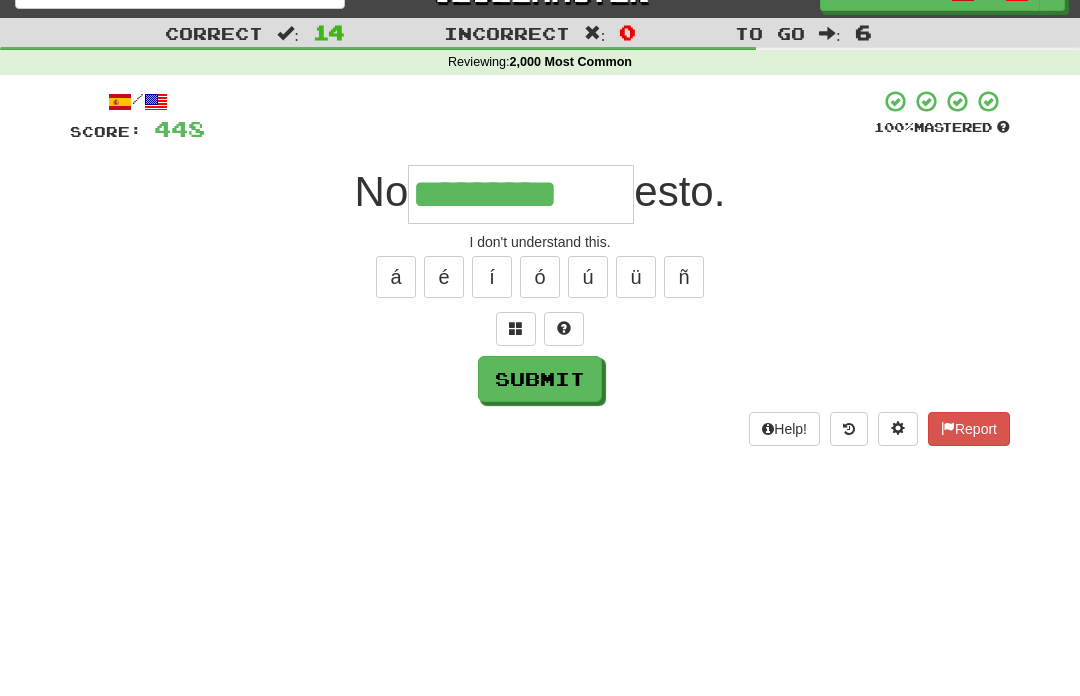 type on "*********" 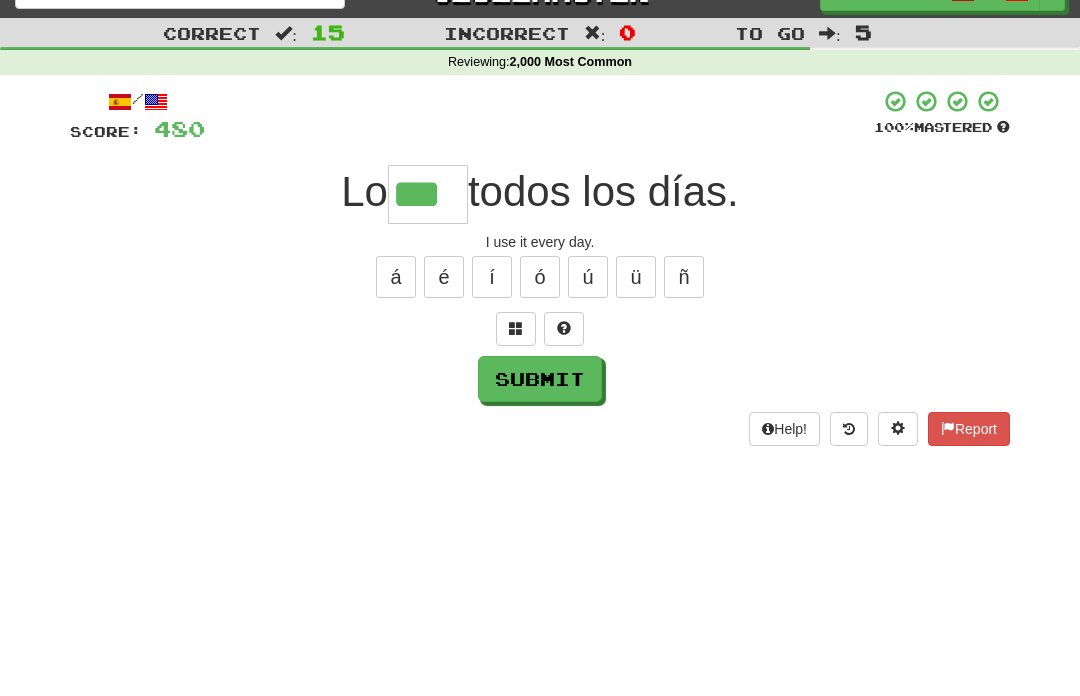 type on "***" 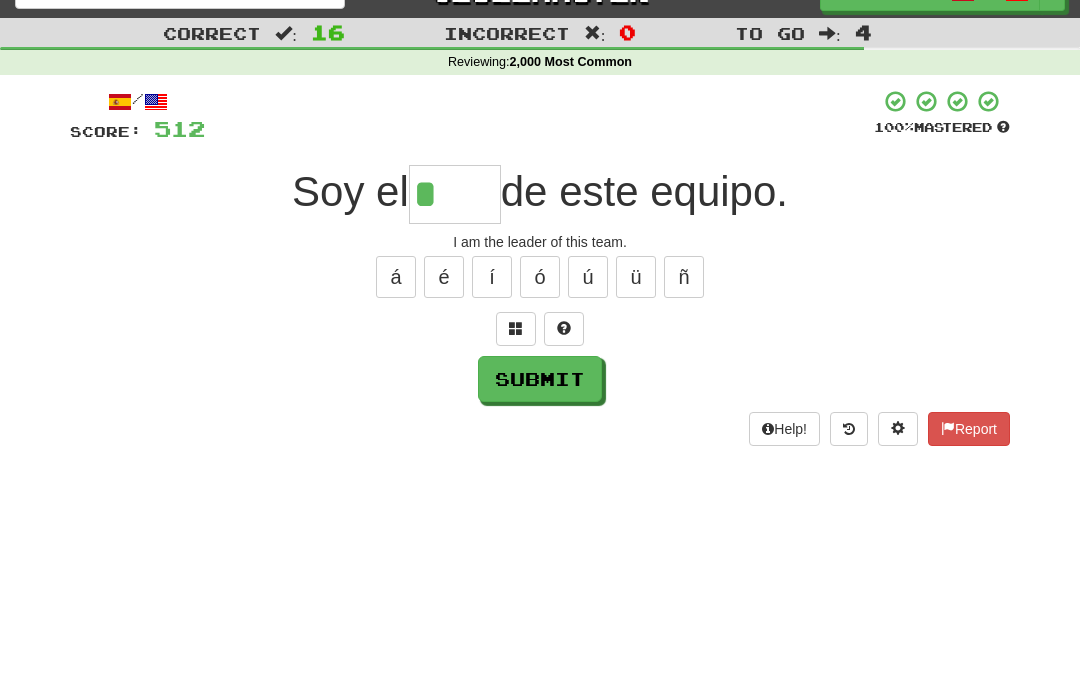 click on "í" at bounding box center (492, 277) 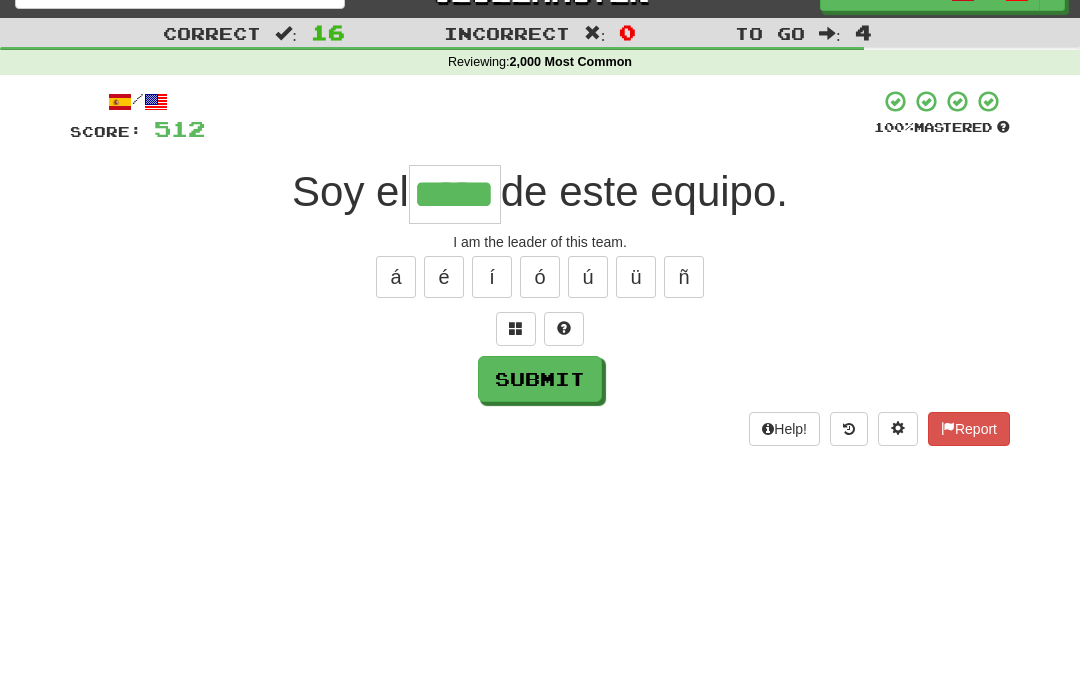 type on "*****" 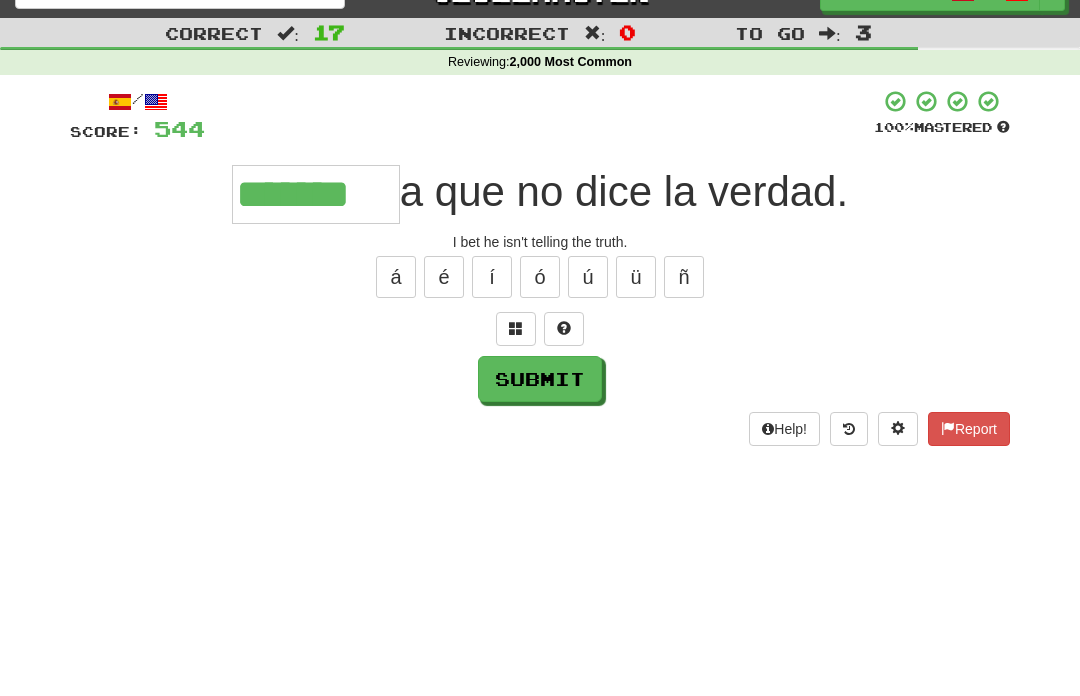 type on "*******" 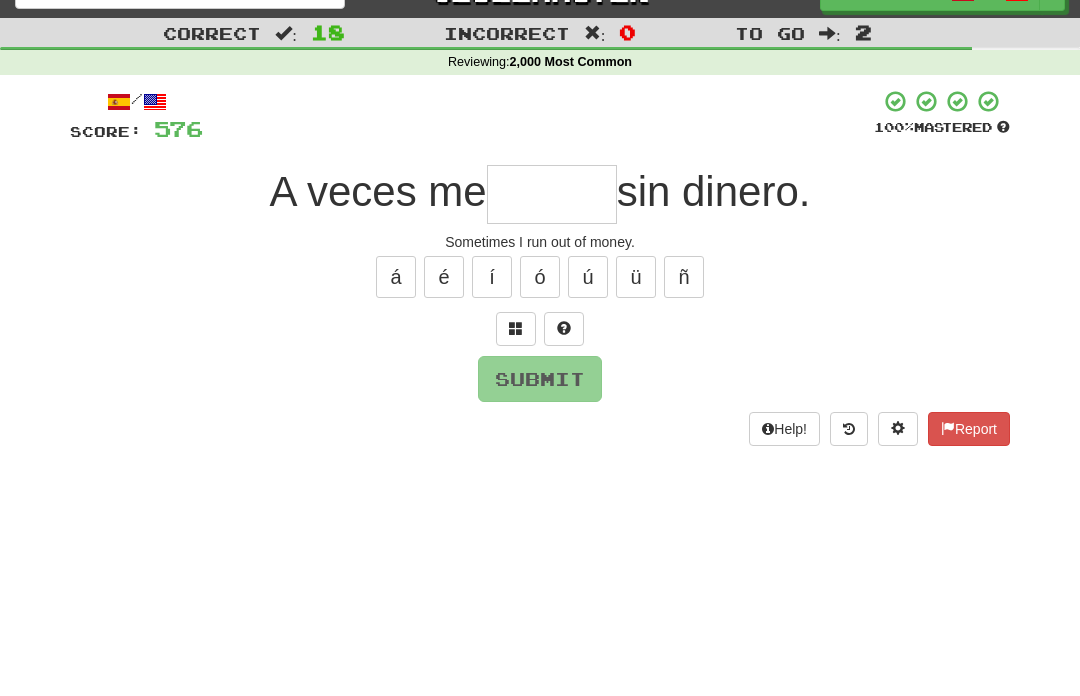 type on "*" 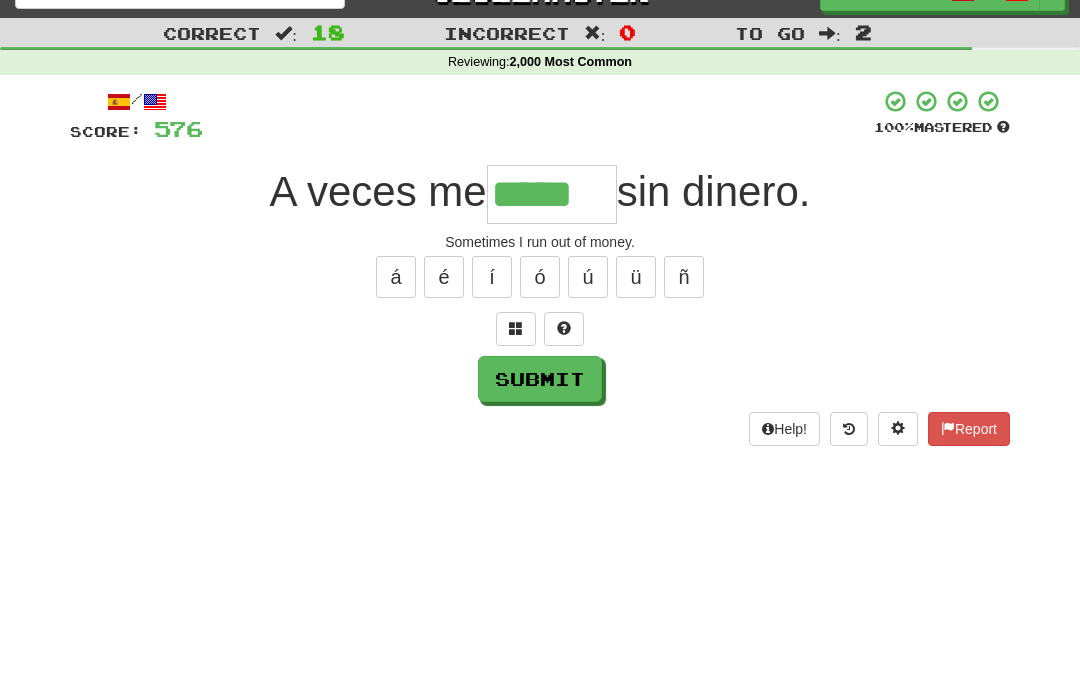 type on "*****" 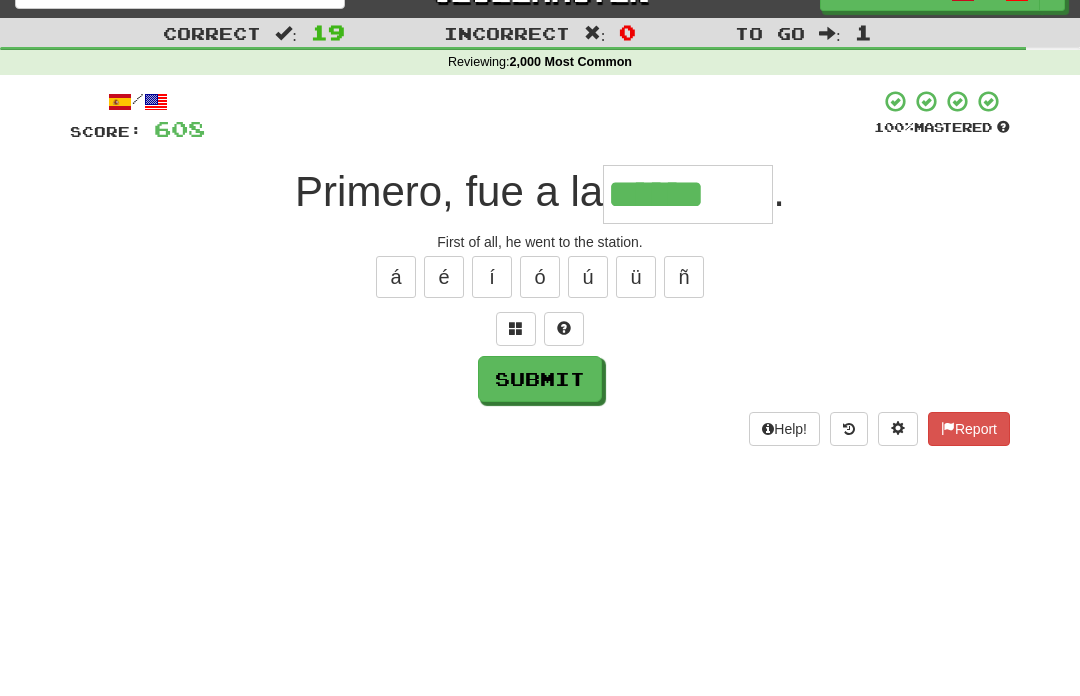 click on "ó" at bounding box center [540, 277] 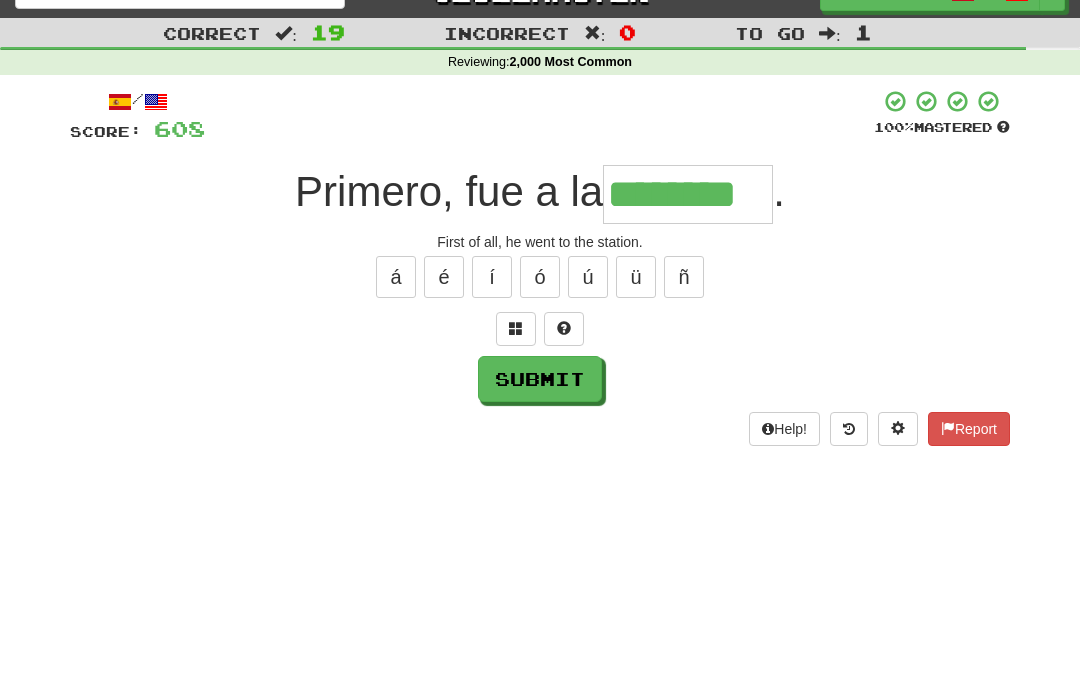 type on "********" 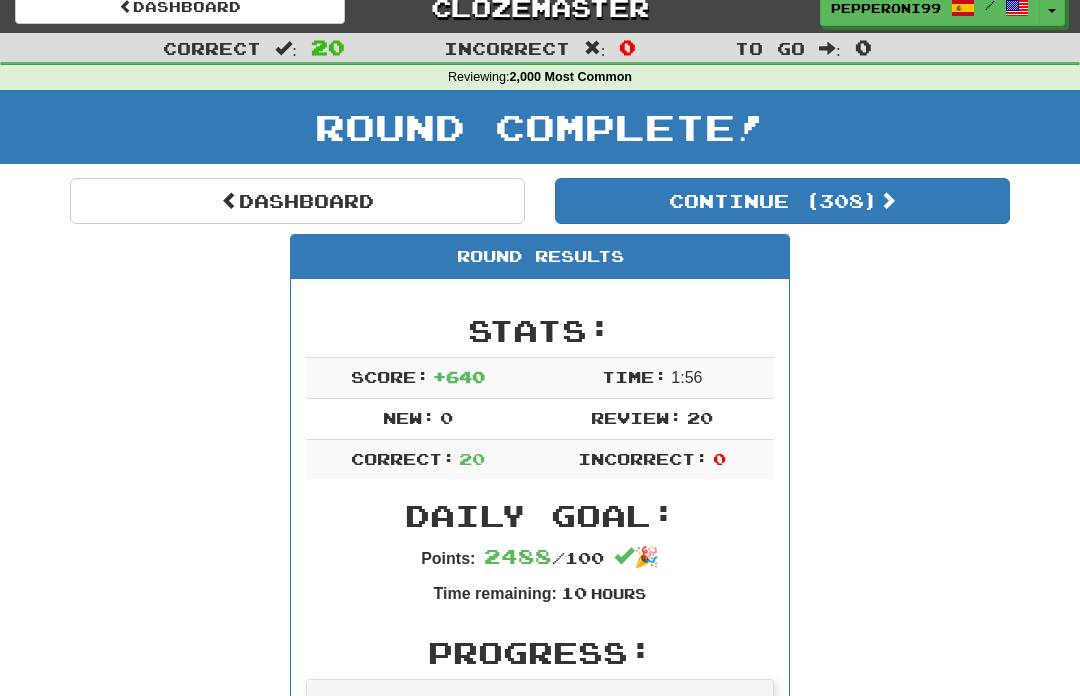 scroll, scrollTop: 18, scrollLeft: 0, axis: vertical 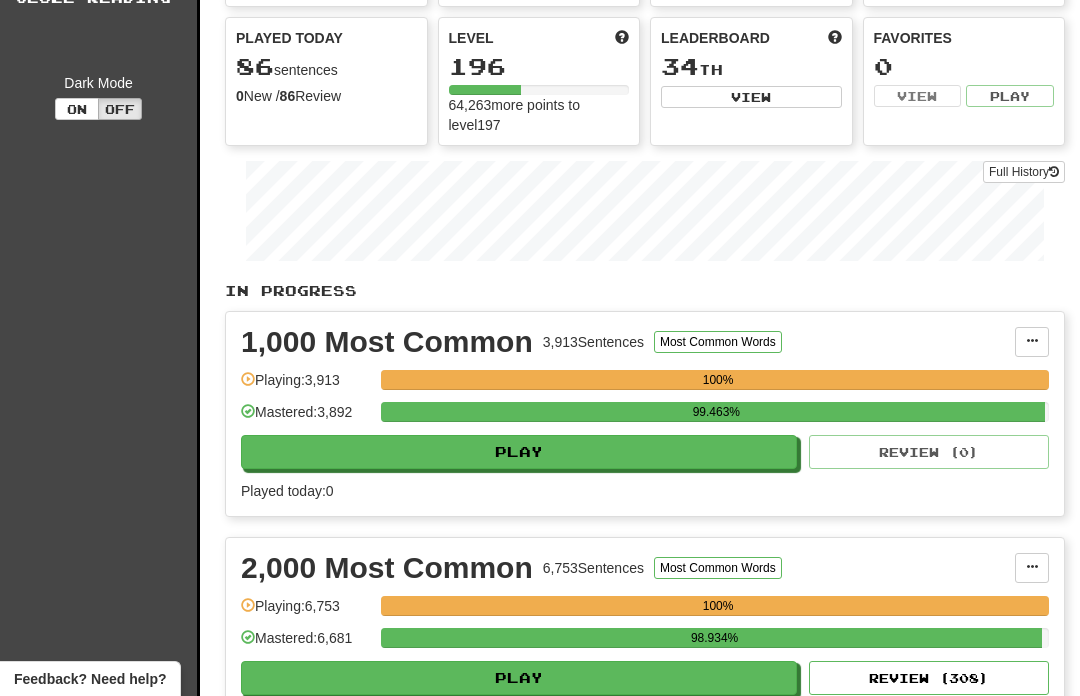 click on "Full History" at bounding box center [1024, 172] 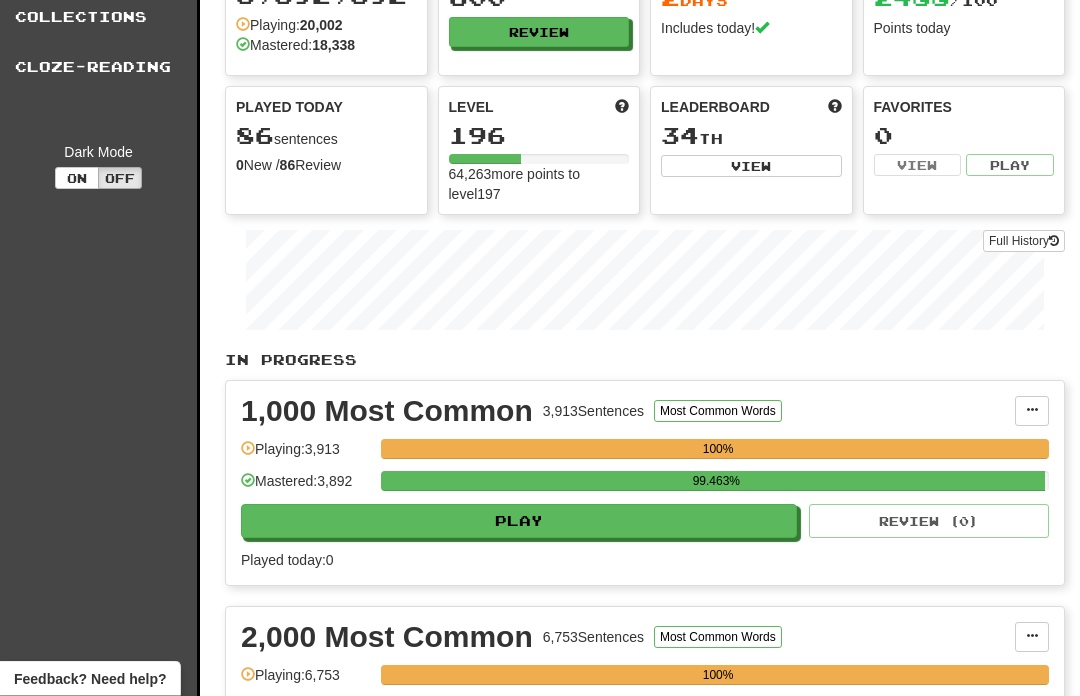 scroll, scrollTop: 0, scrollLeft: 0, axis: both 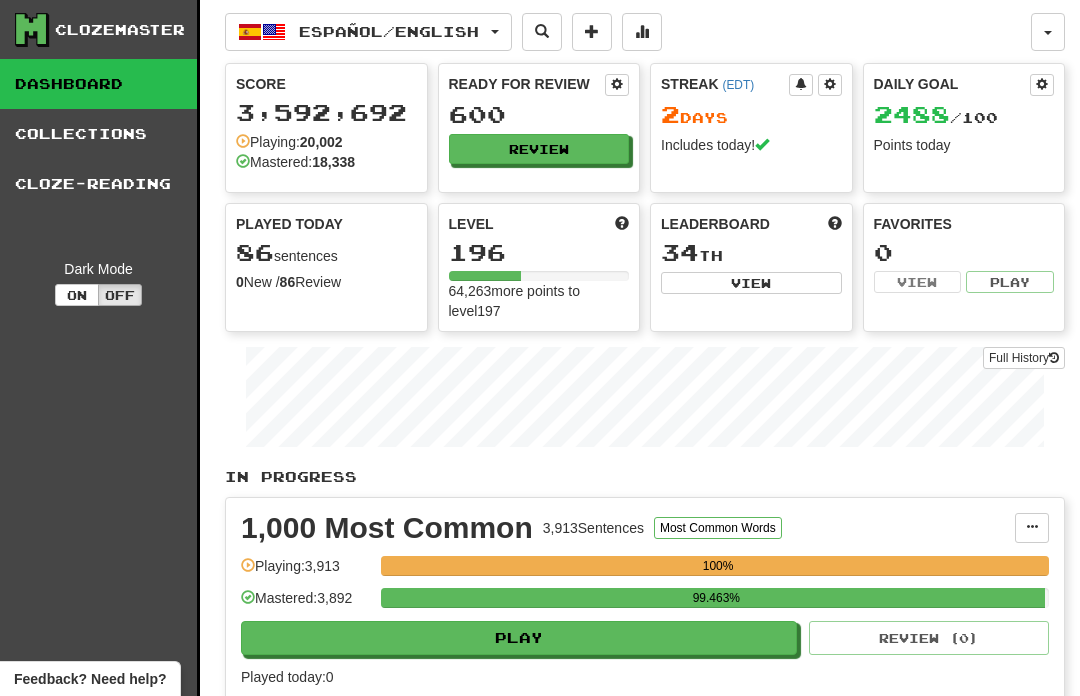click on "Review" at bounding box center [539, 149] 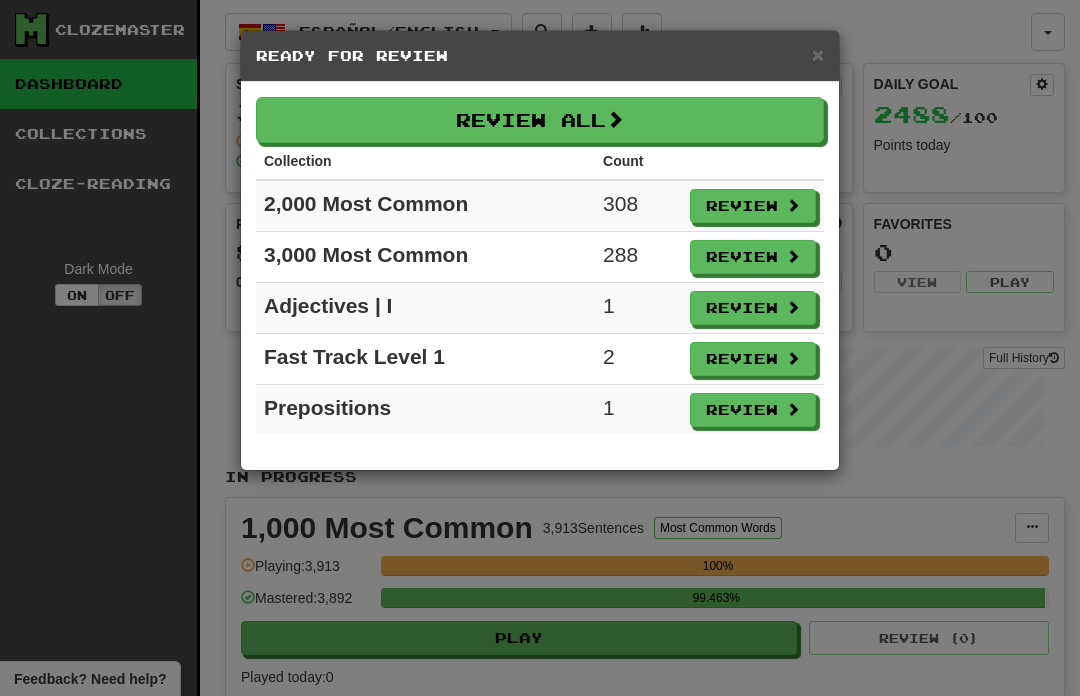click on "Review" at bounding box center (753, 206) 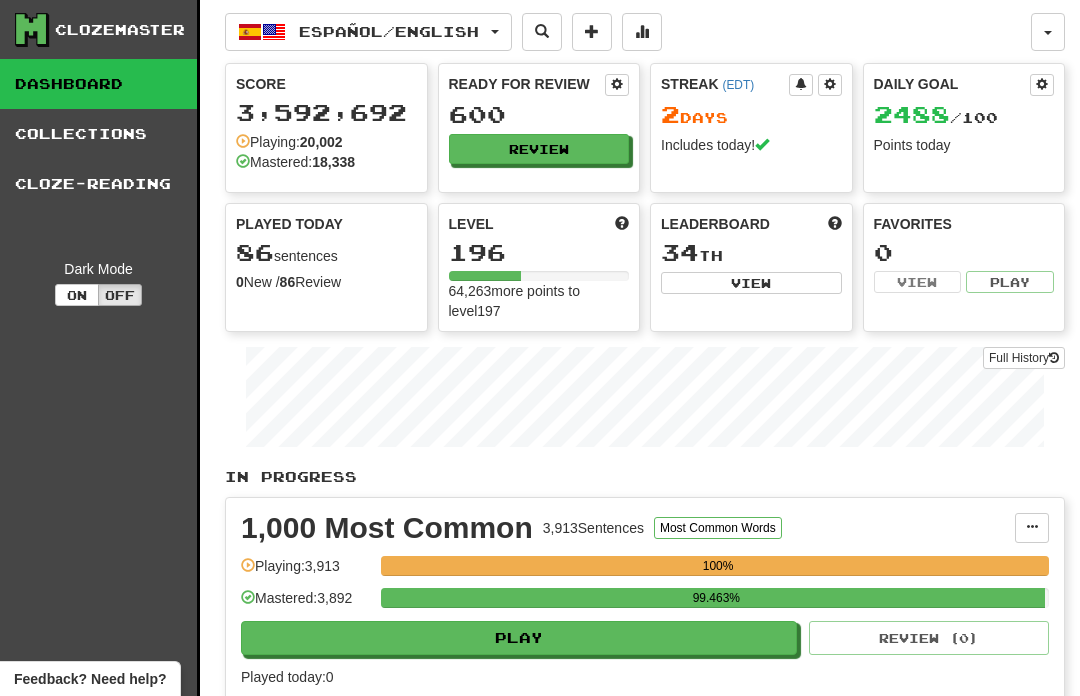 select on "**" 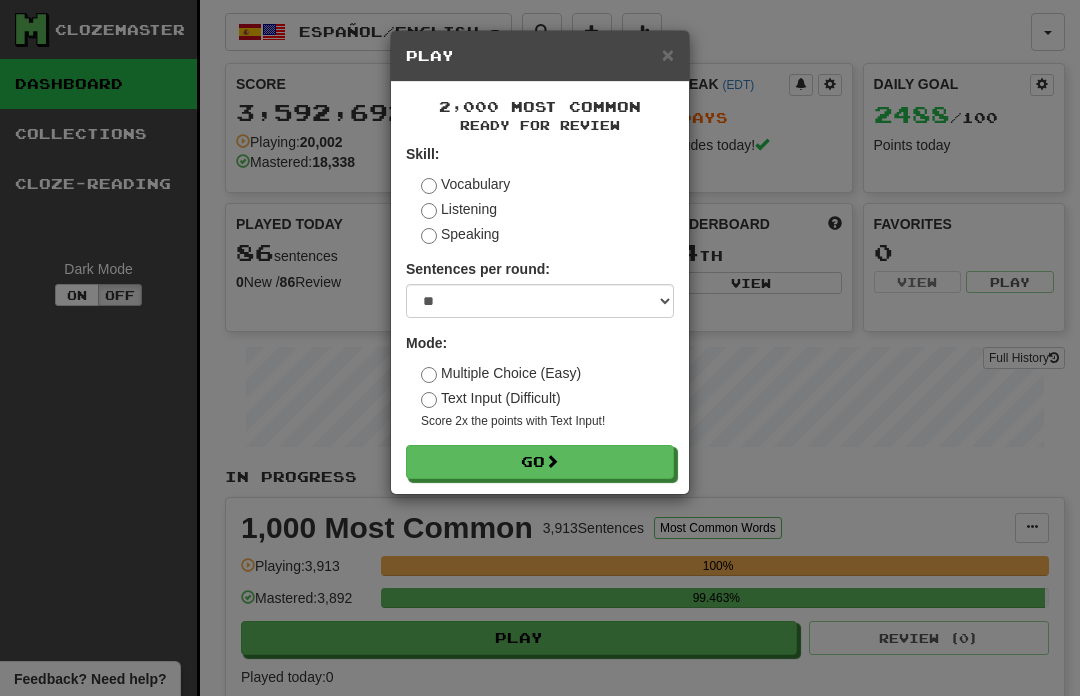 click on "Go" at bounding box center (540, 462) 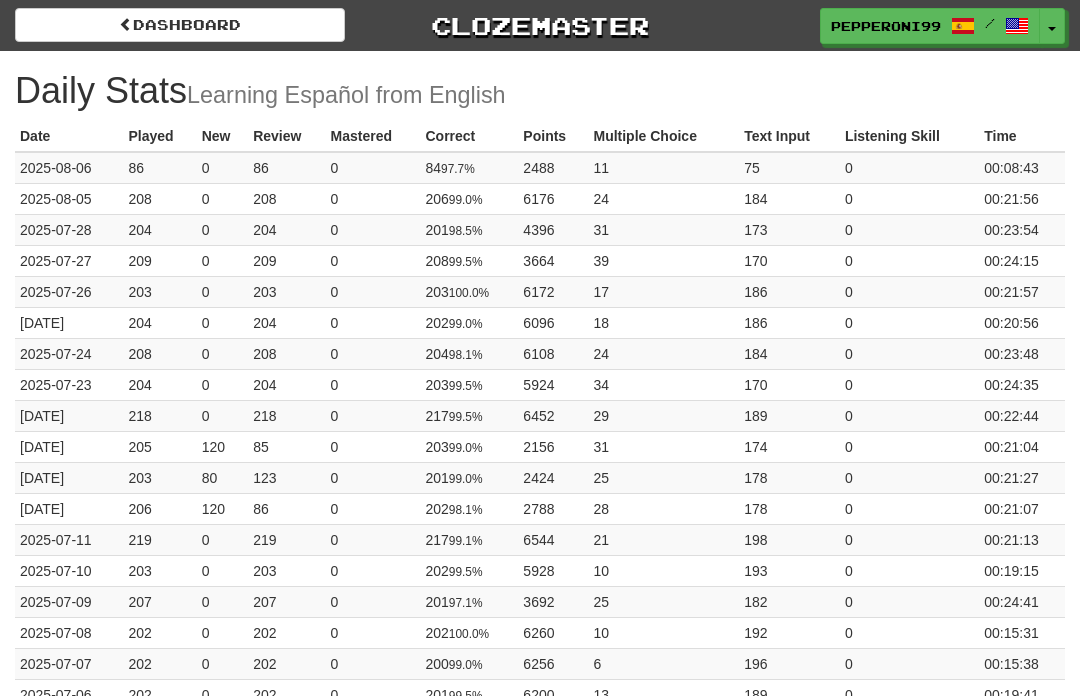 scroll, scrollTop: 0, scrollLeft: 0, axis: both 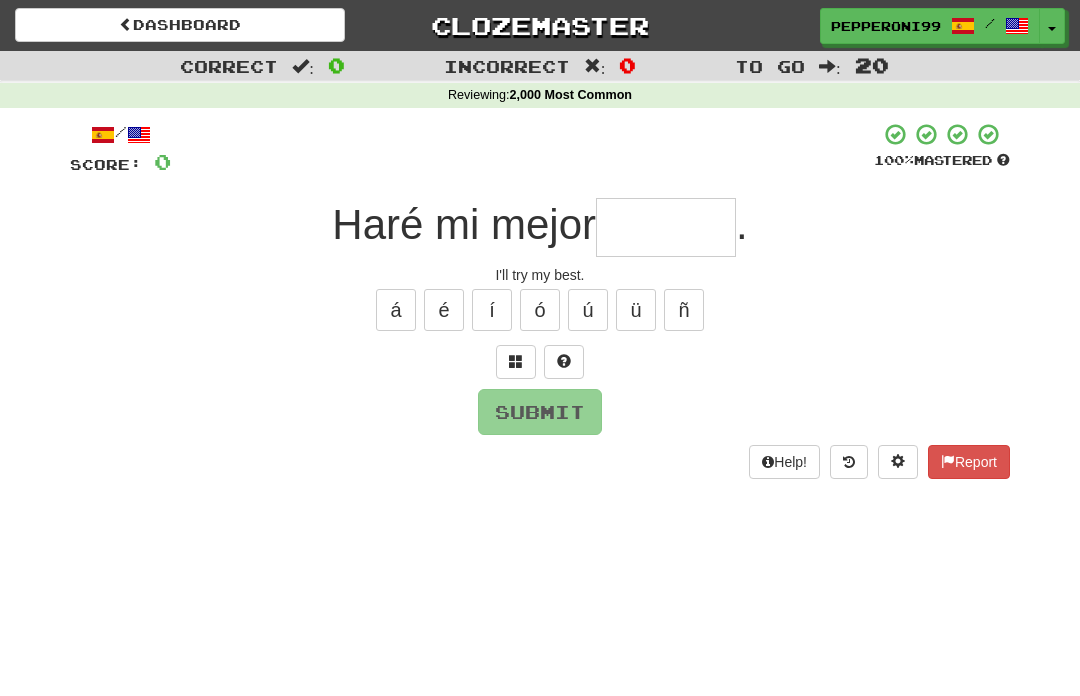 click at bounding box center (666, 227) 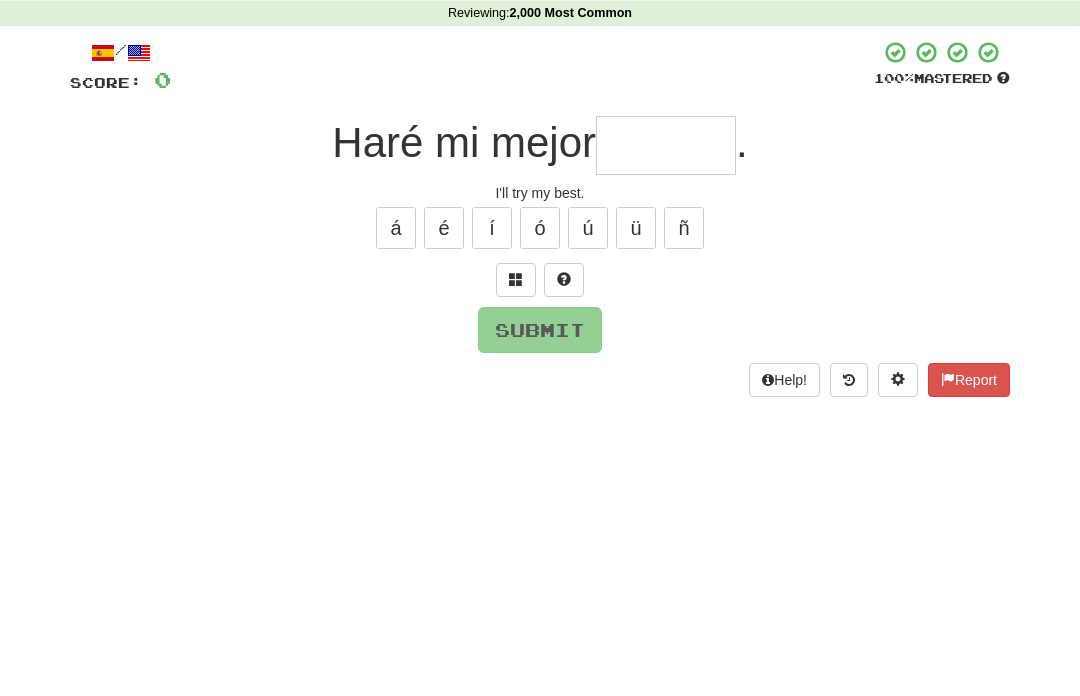 type on "*" 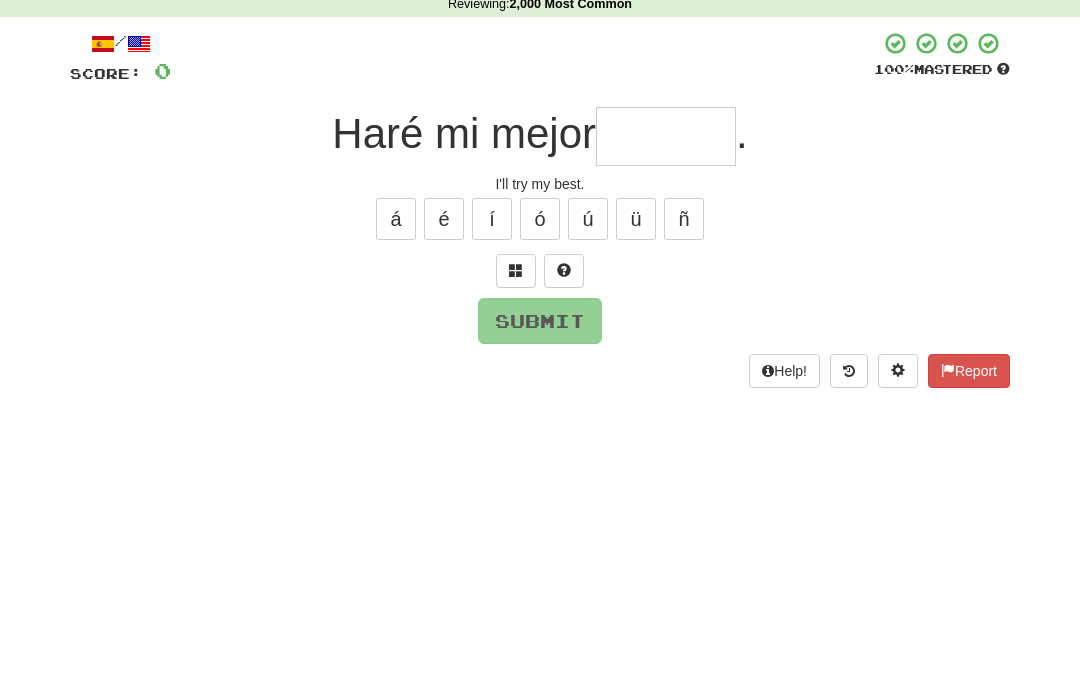 click at bounding box center [516, 362] 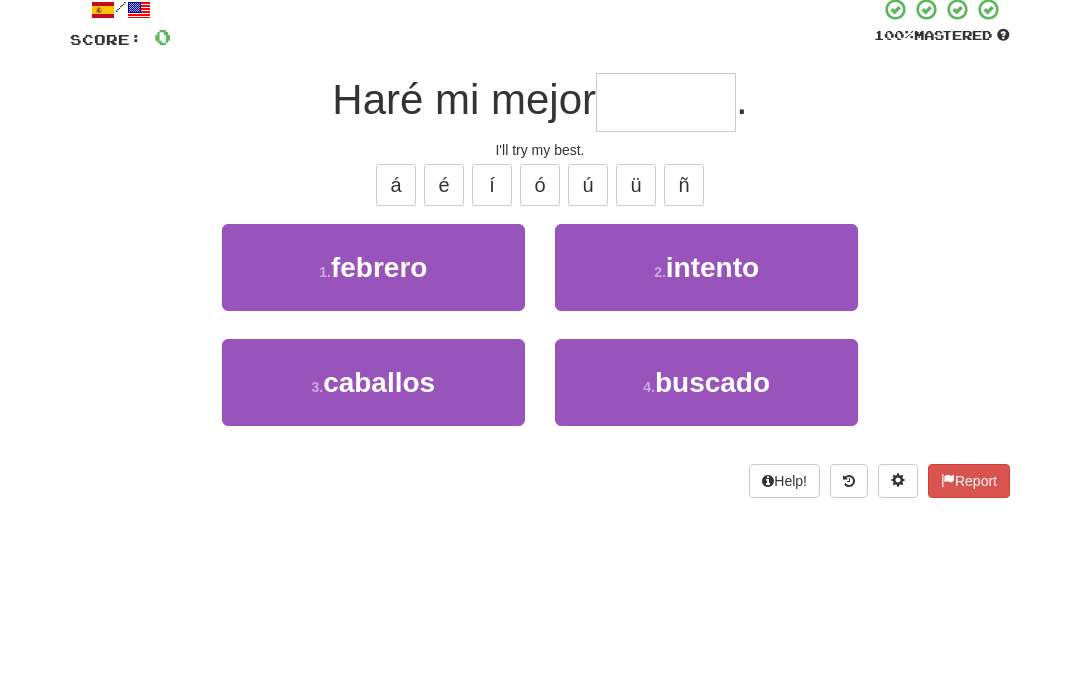 click on "2 .  intento" at bounding box center (706, 392) 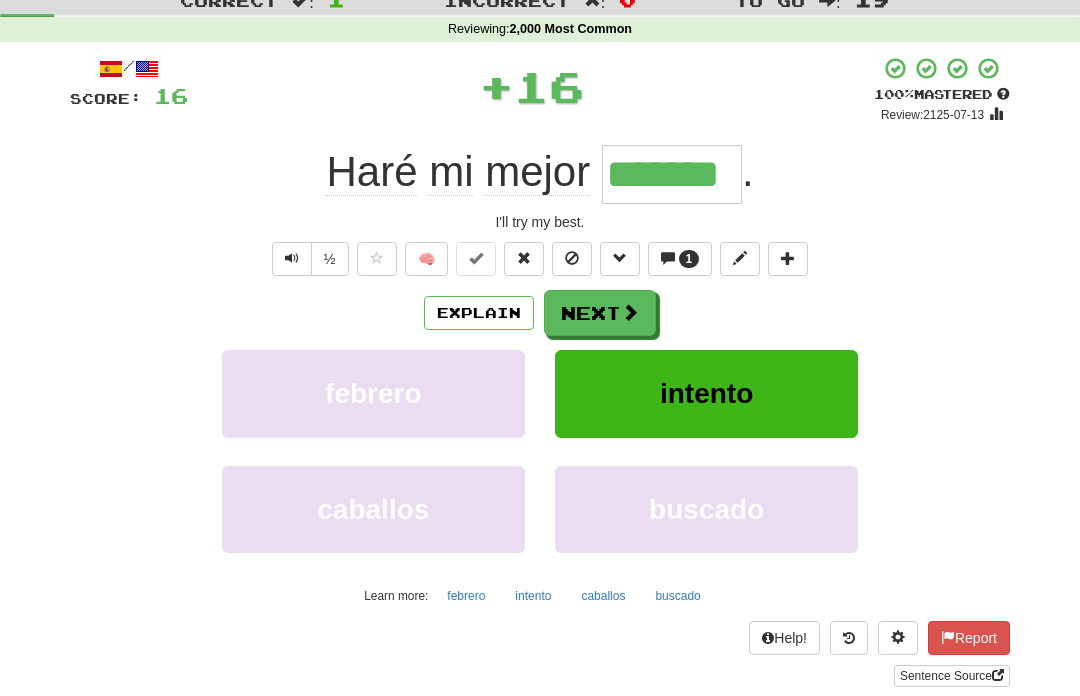 click at bounding box center (630, 312) 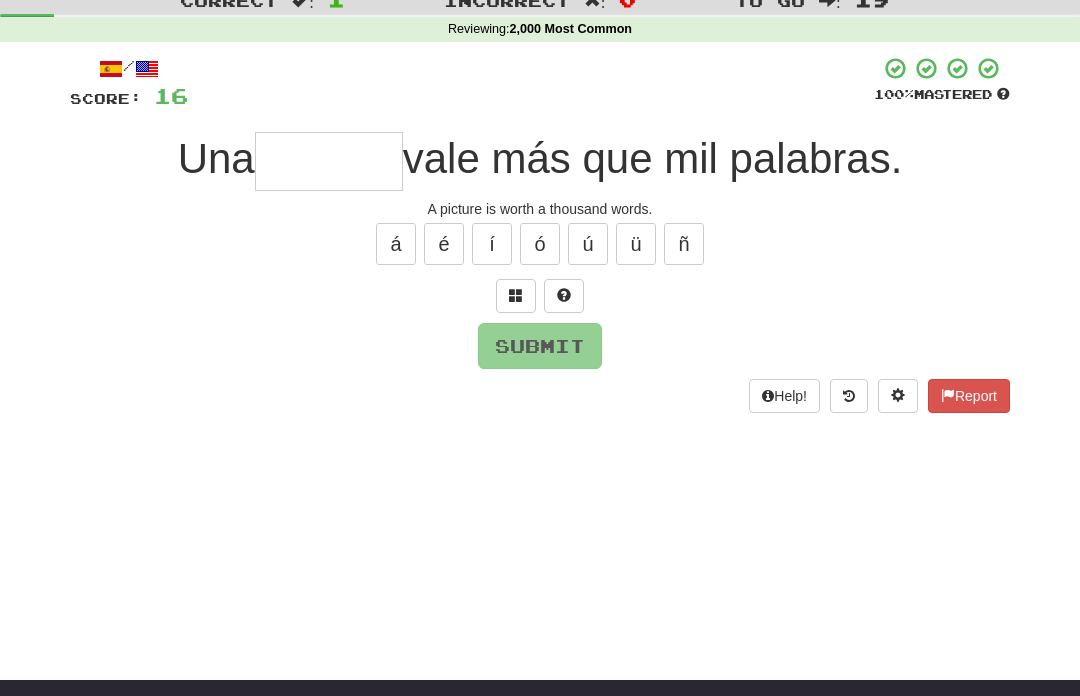 scroll, scrollTop: 65, scrollLeft: 0, axis: vertical 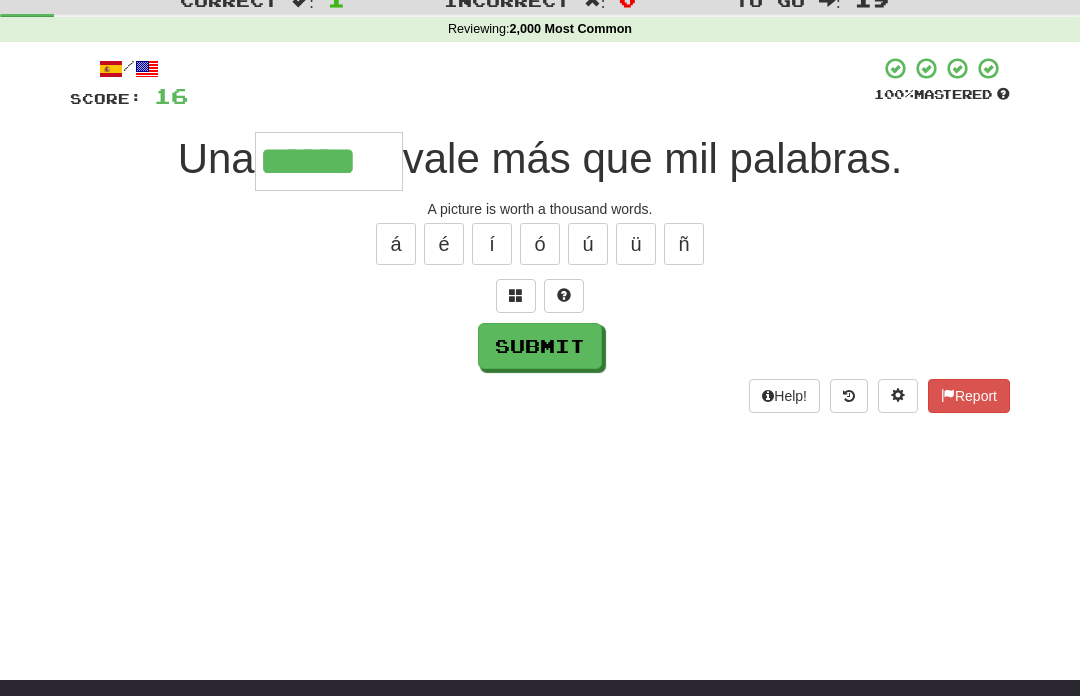type on "******" 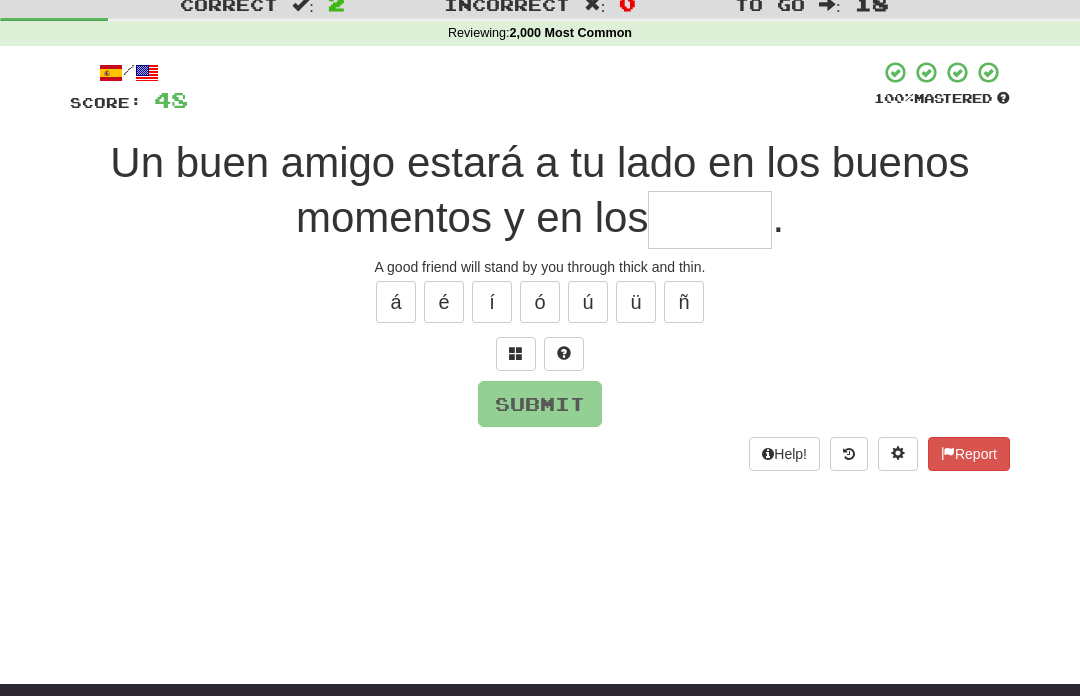 scroll, scrollTop: 58, scrollLeft: 0, axis: vertical 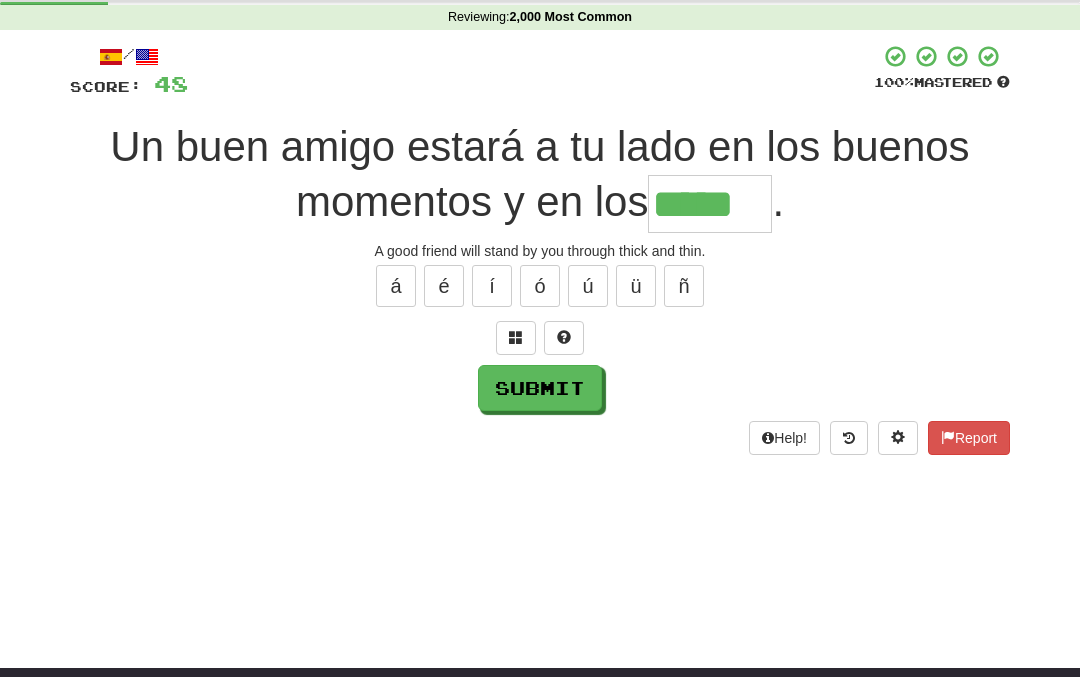 type on "*****" 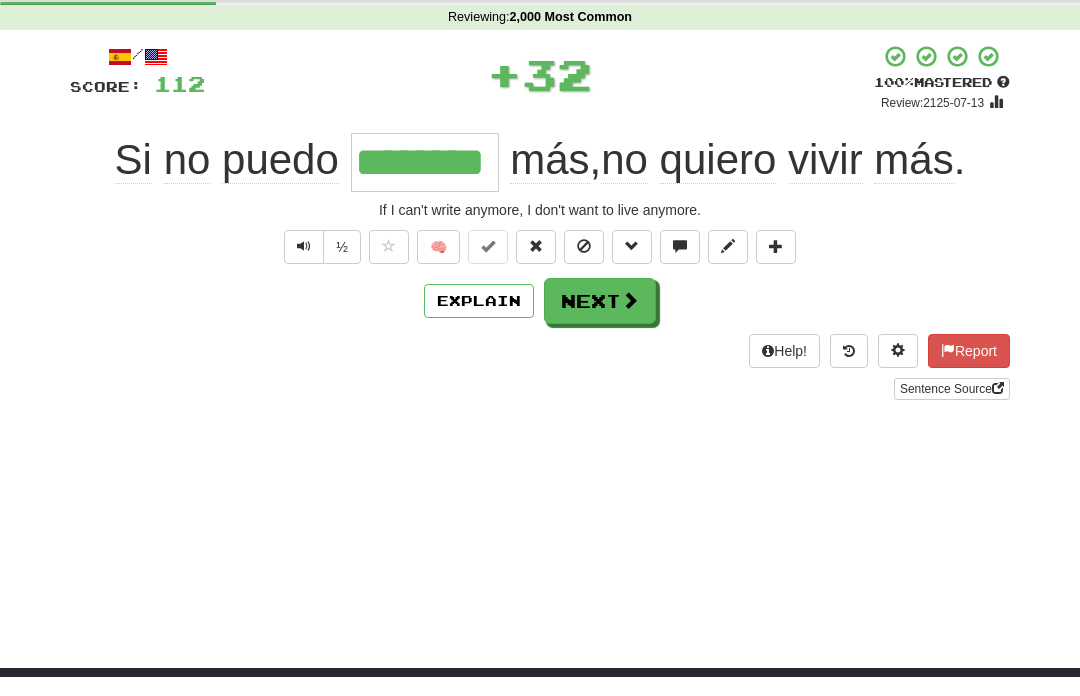 type on "********" 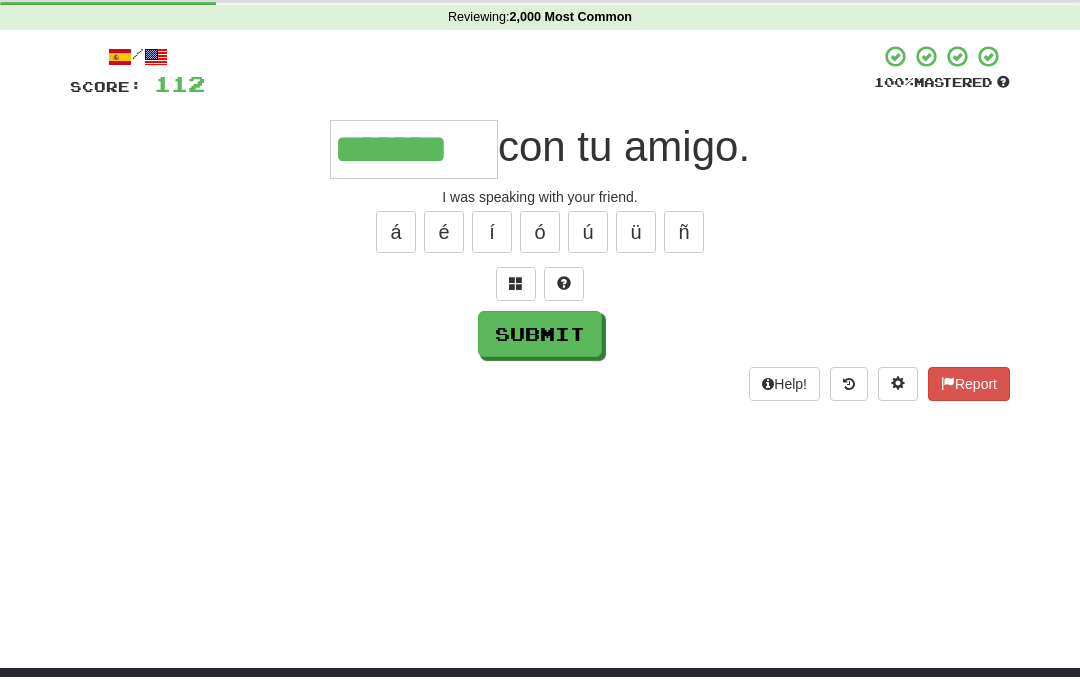 type on "*******" 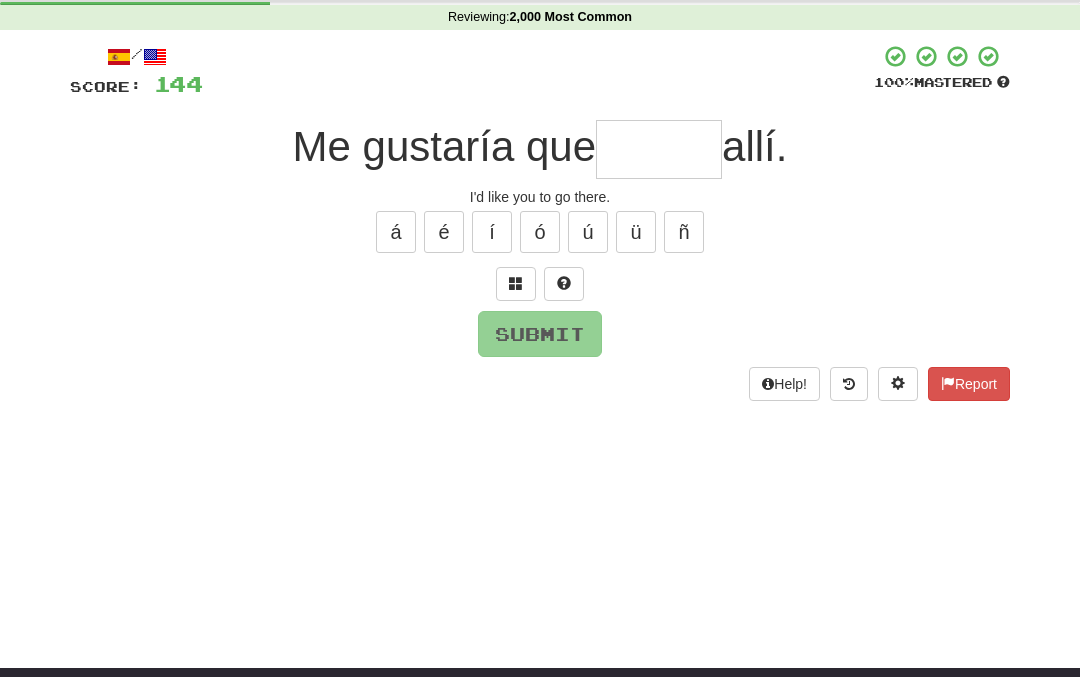 type on "*" 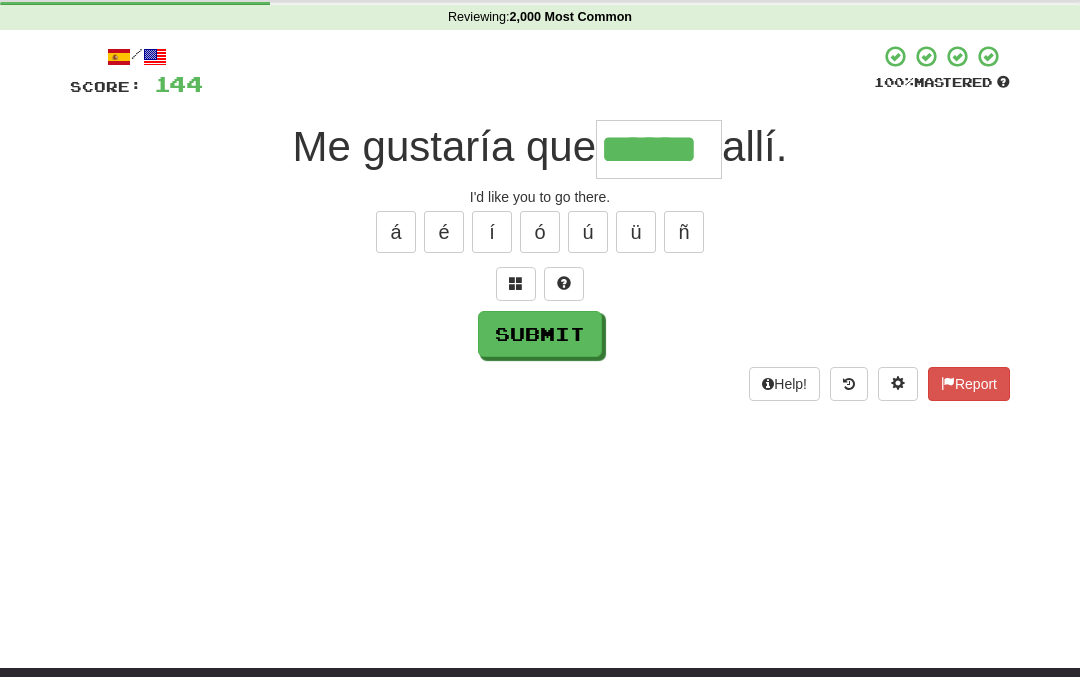 type on "******" 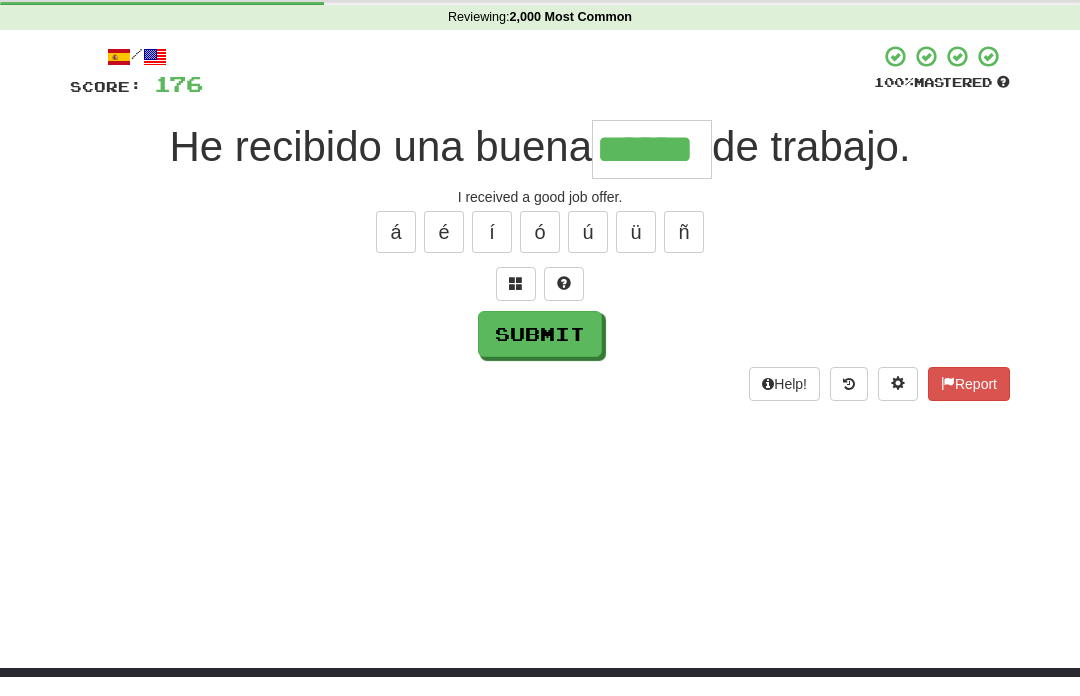 type on "******" 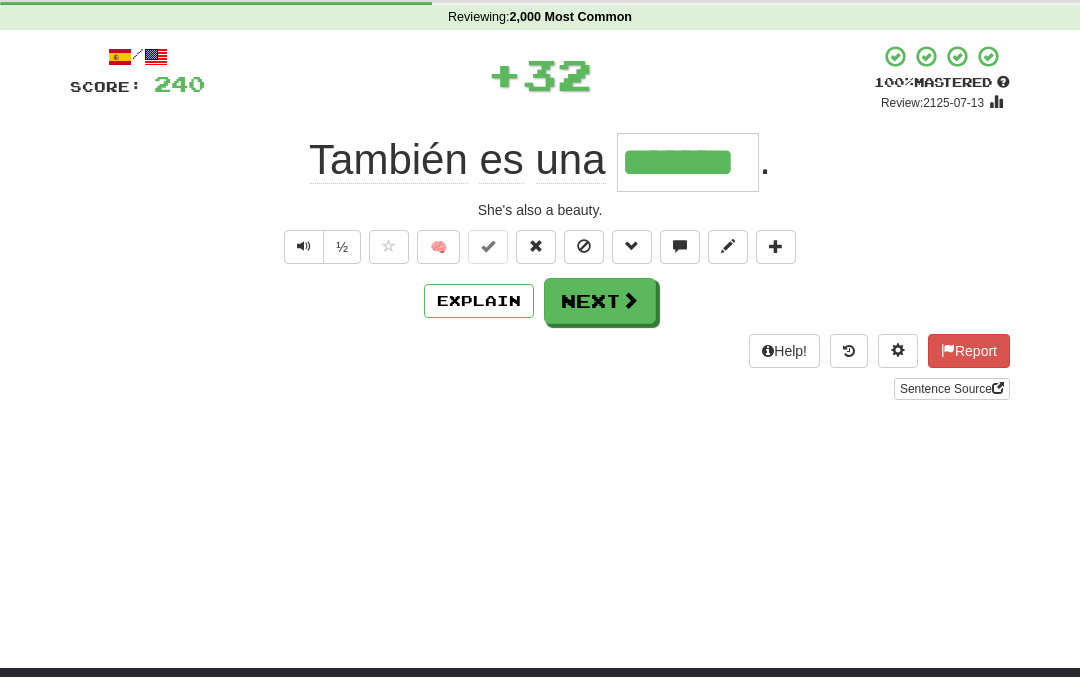 type on "*******" 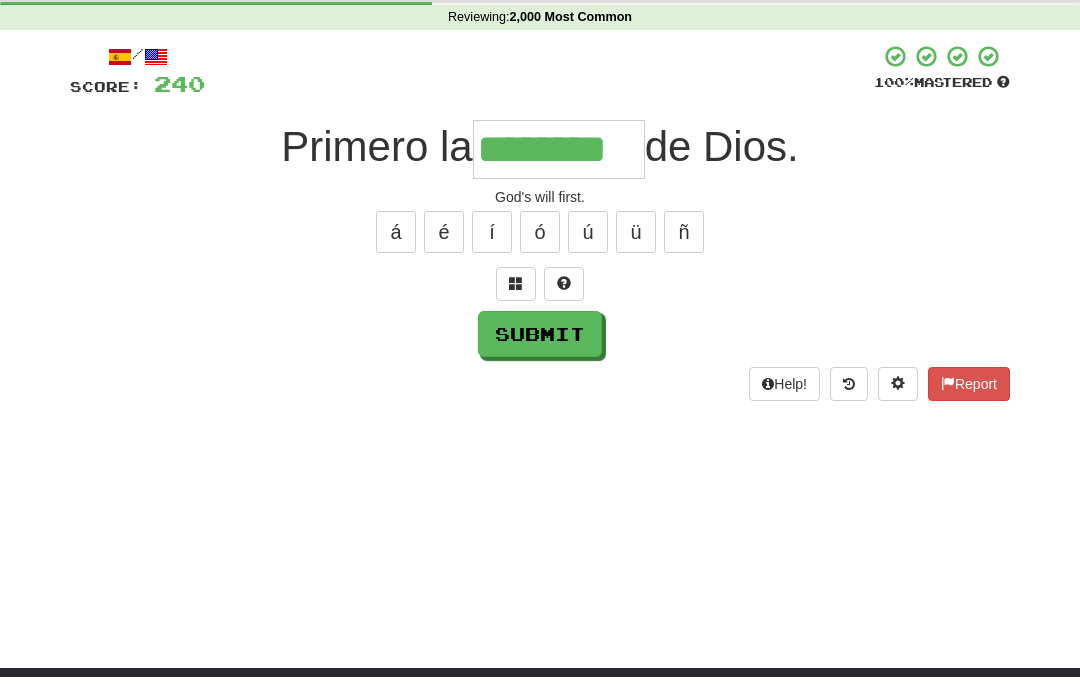 type on "********" 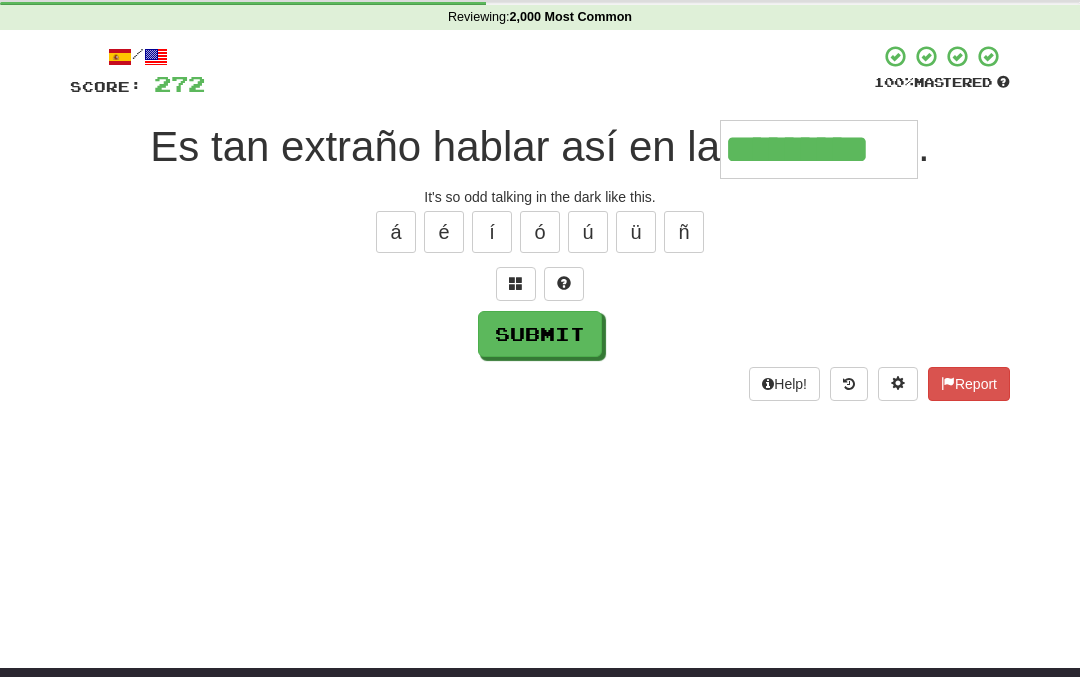 type on "*********" 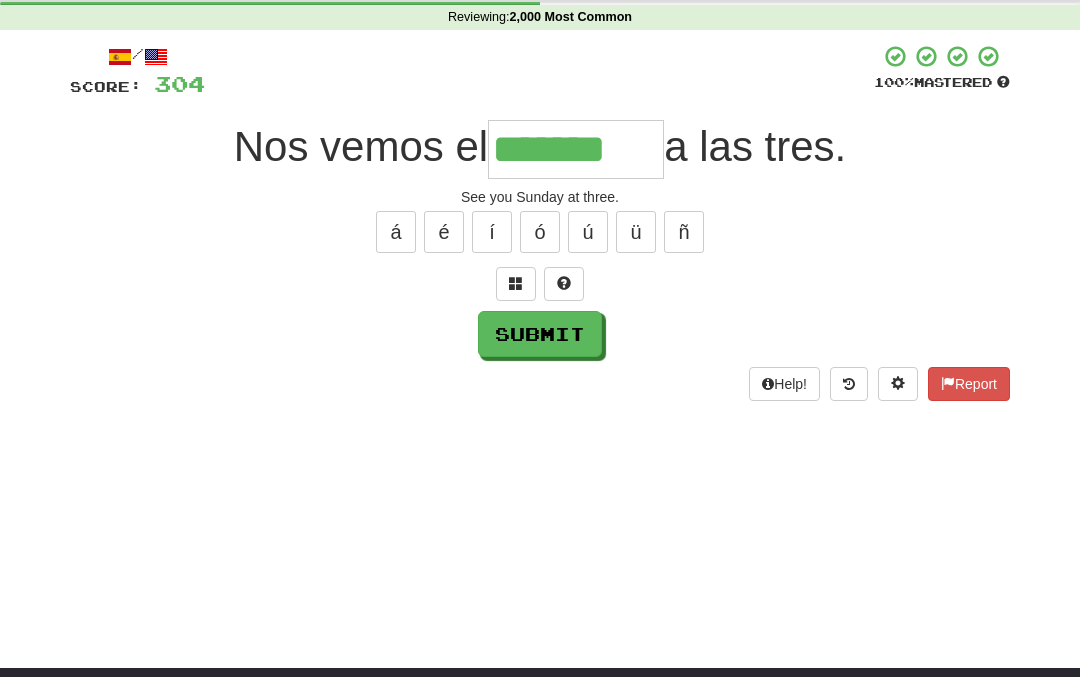 type on "*******" 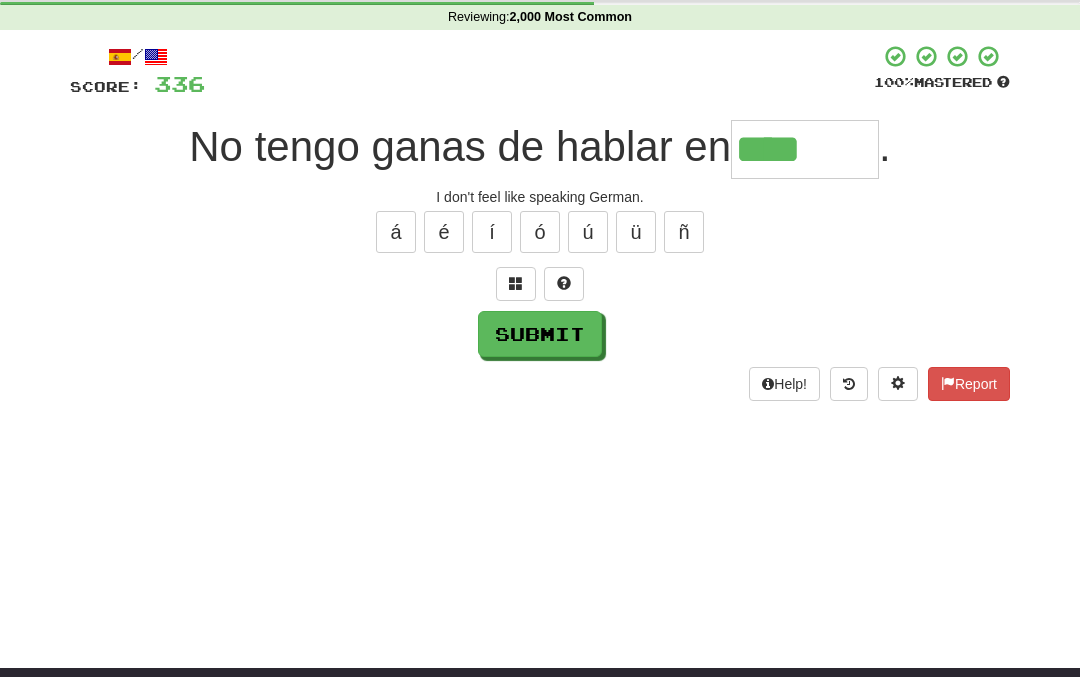 click on "á" at bounding box center (396, 252) 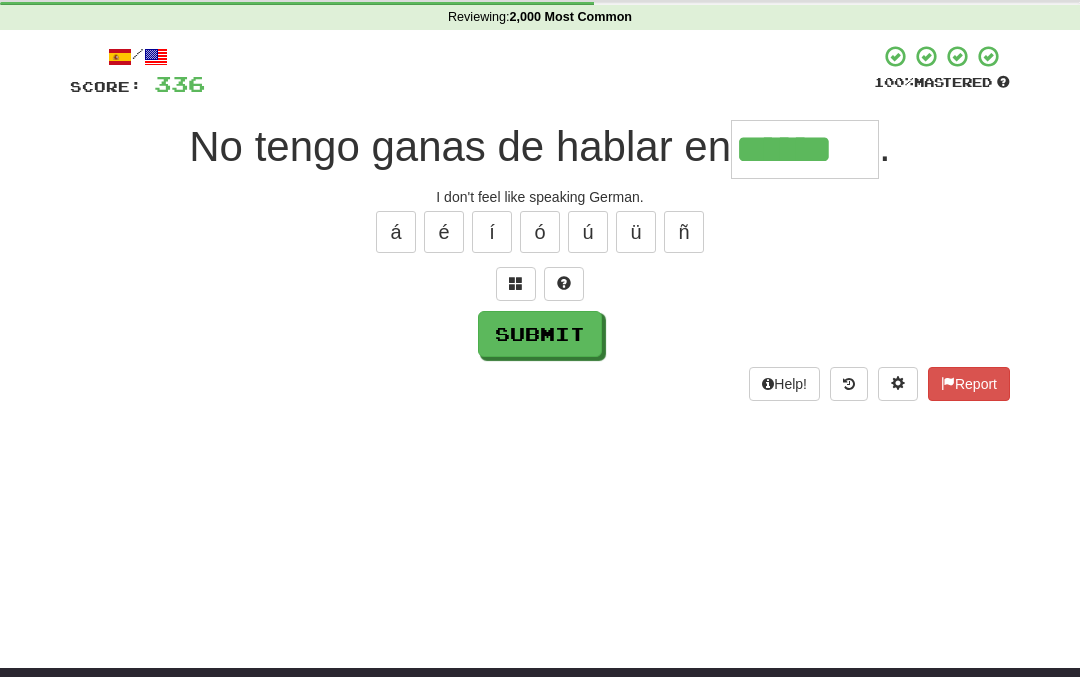 type on "******" 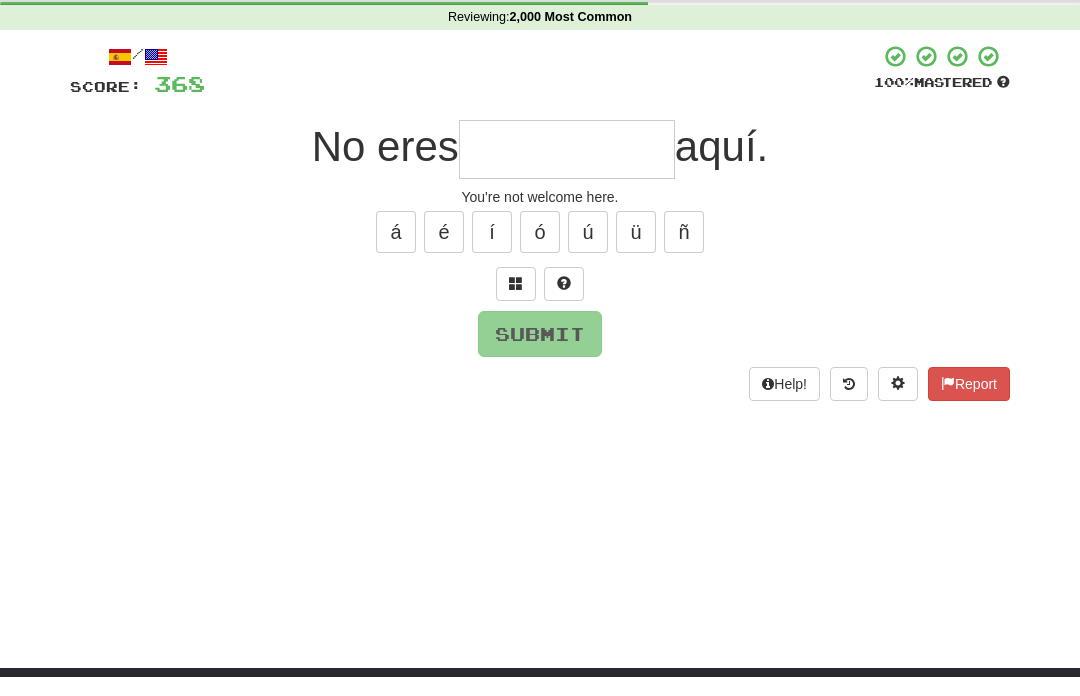 type on "*" 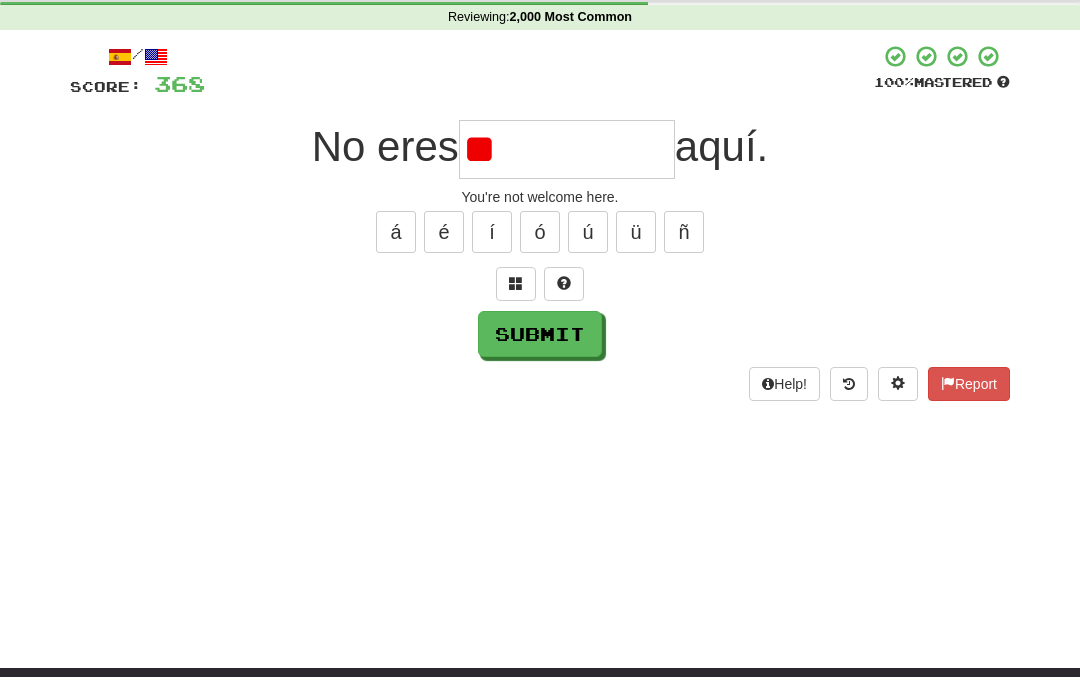 type on "*" 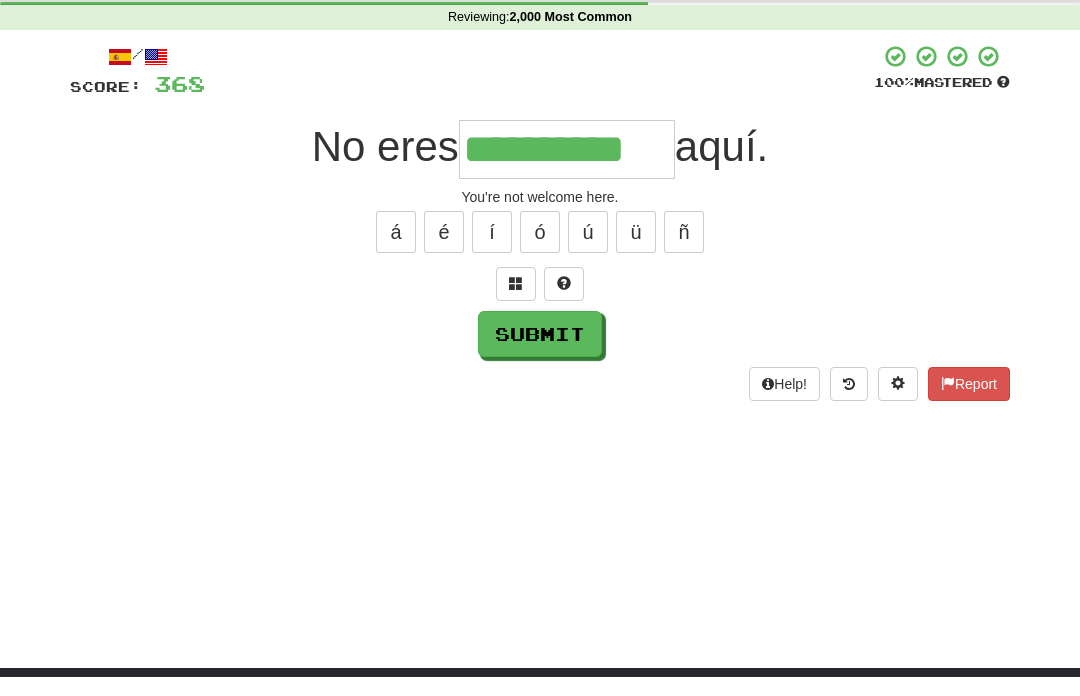 type on "**********" 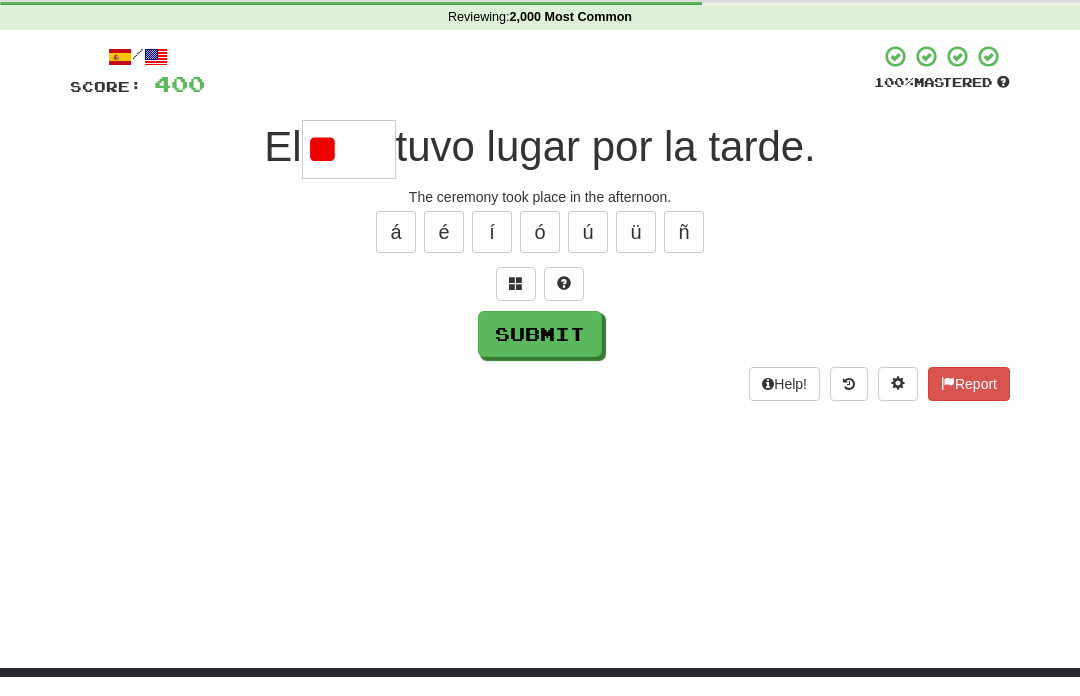 type on "*" 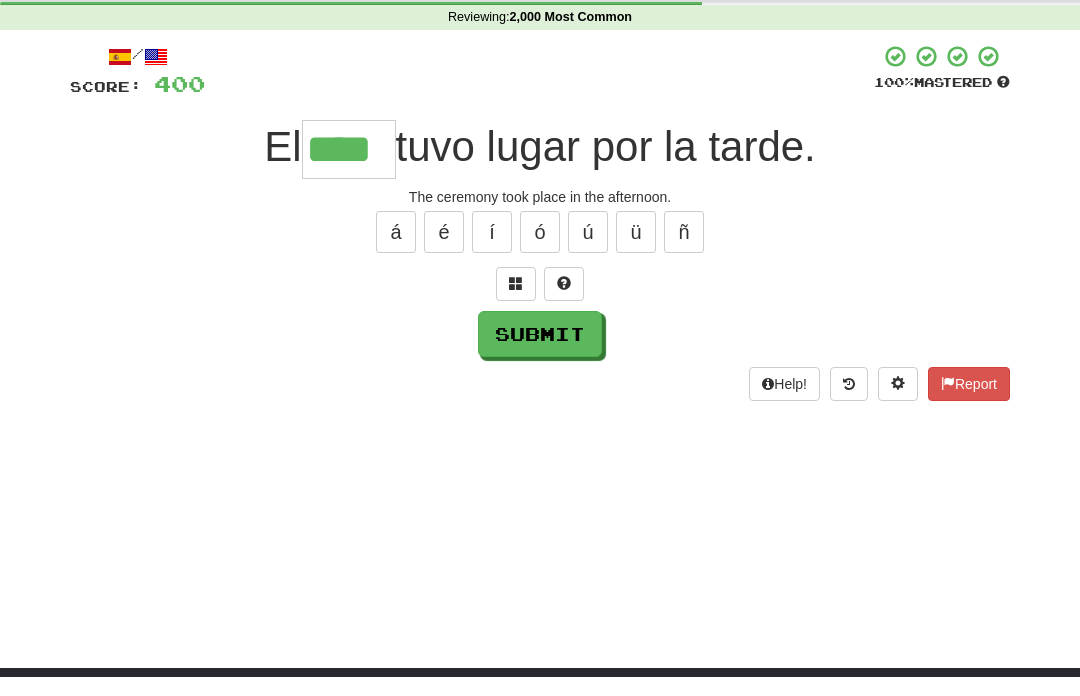 type on "****" 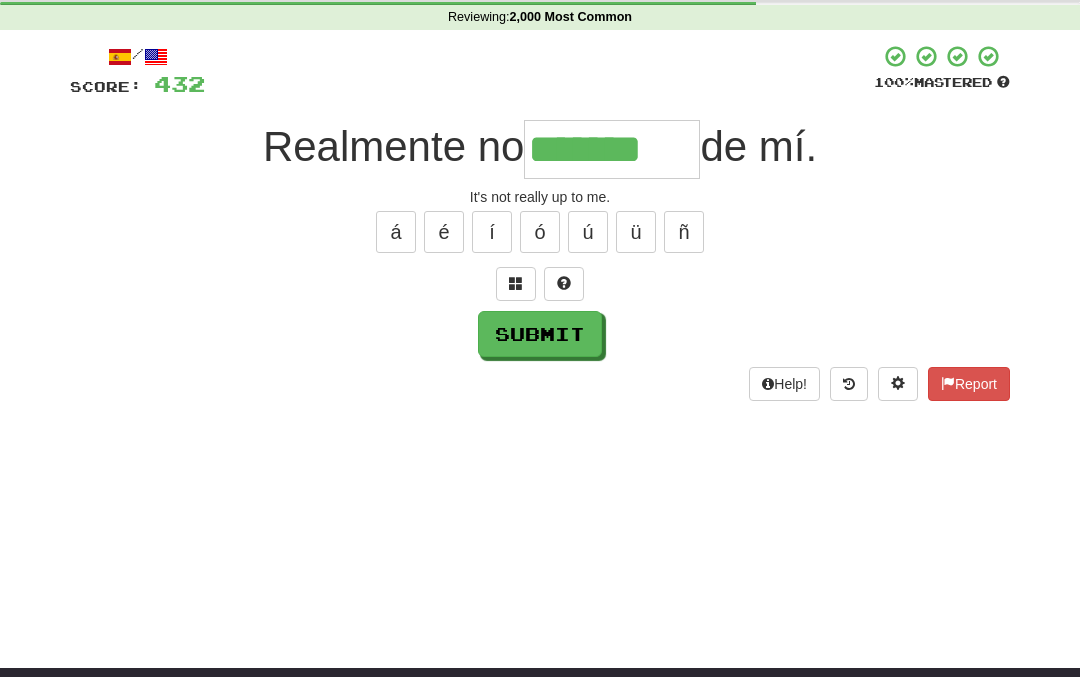 type on "*******" 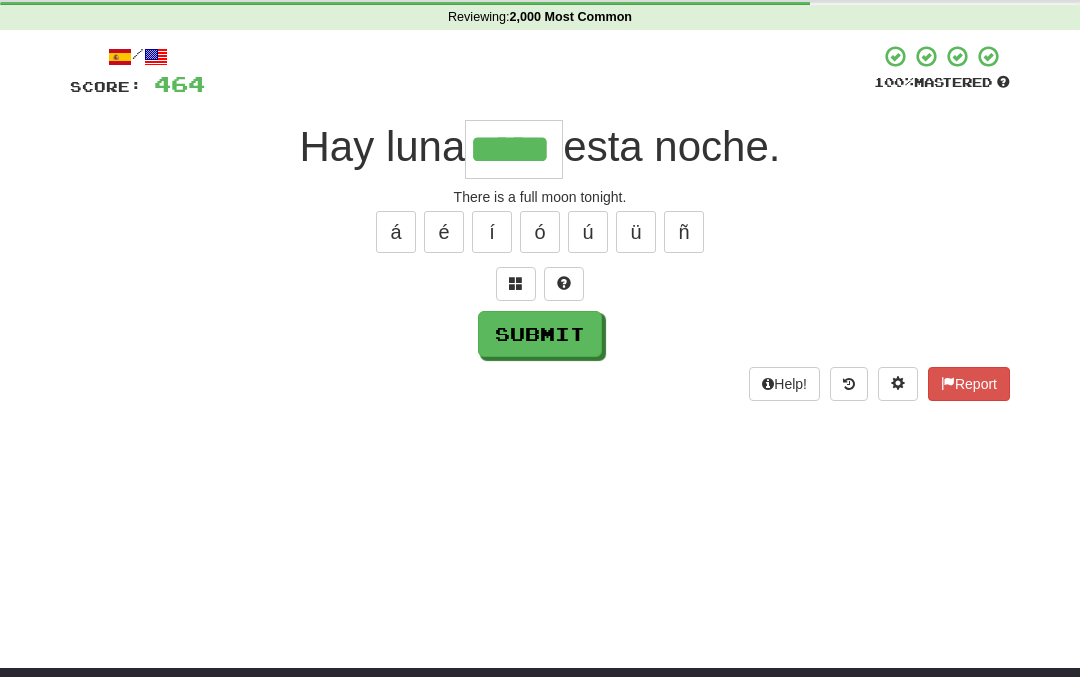 type on "*****" 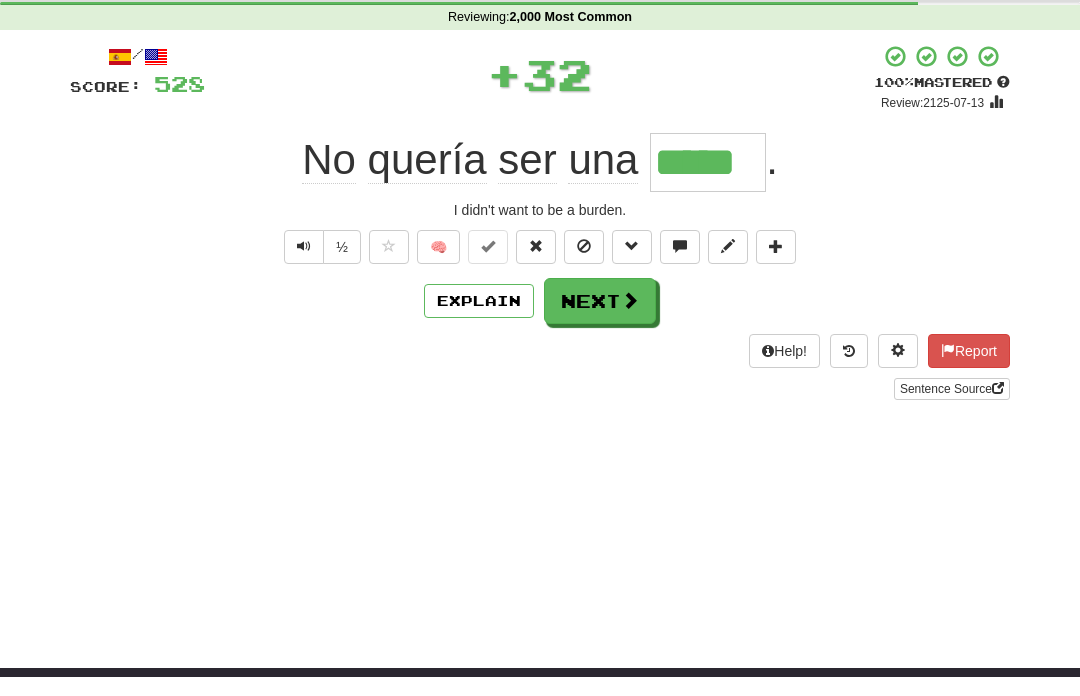 type on "*****" 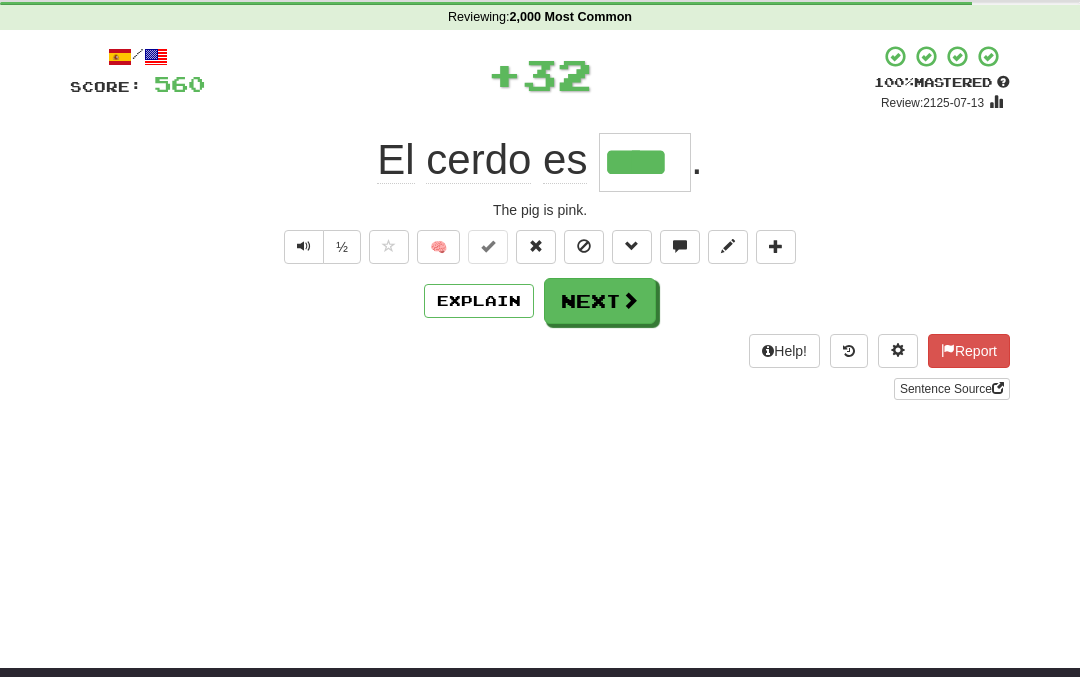 type on "****" 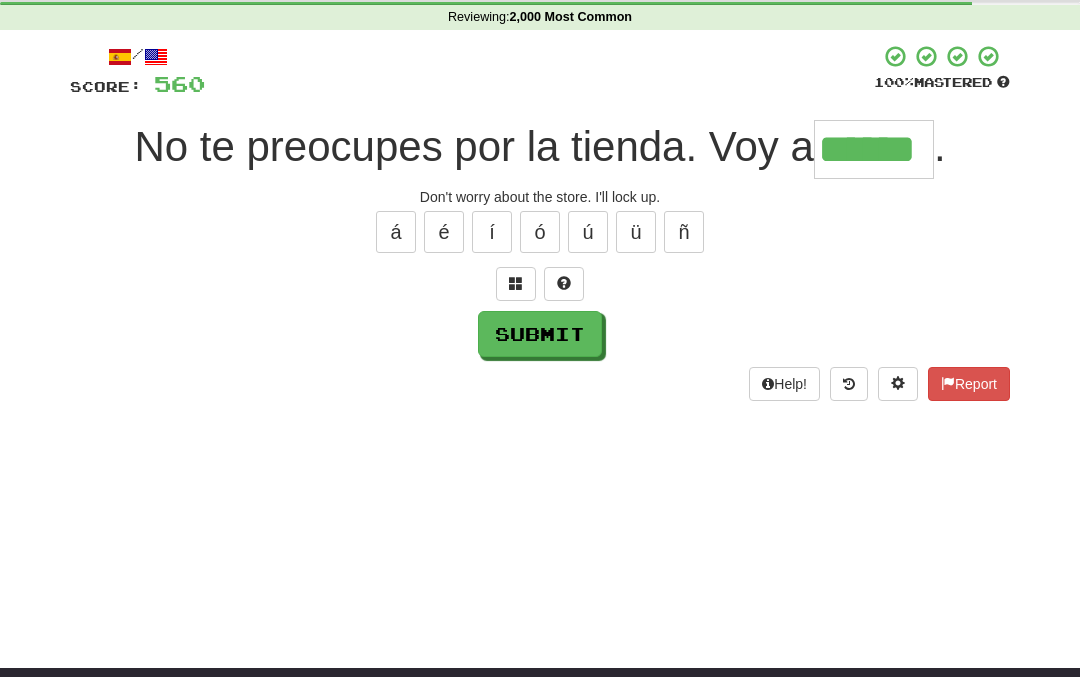 type on "******" 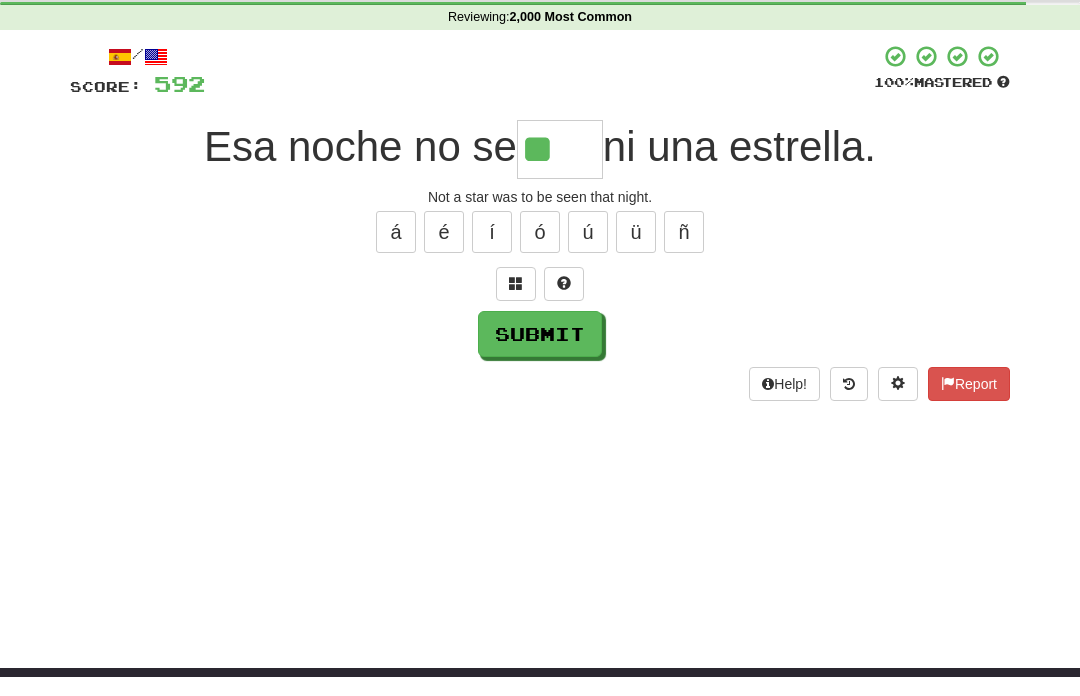click at bounding box center [516, 304] 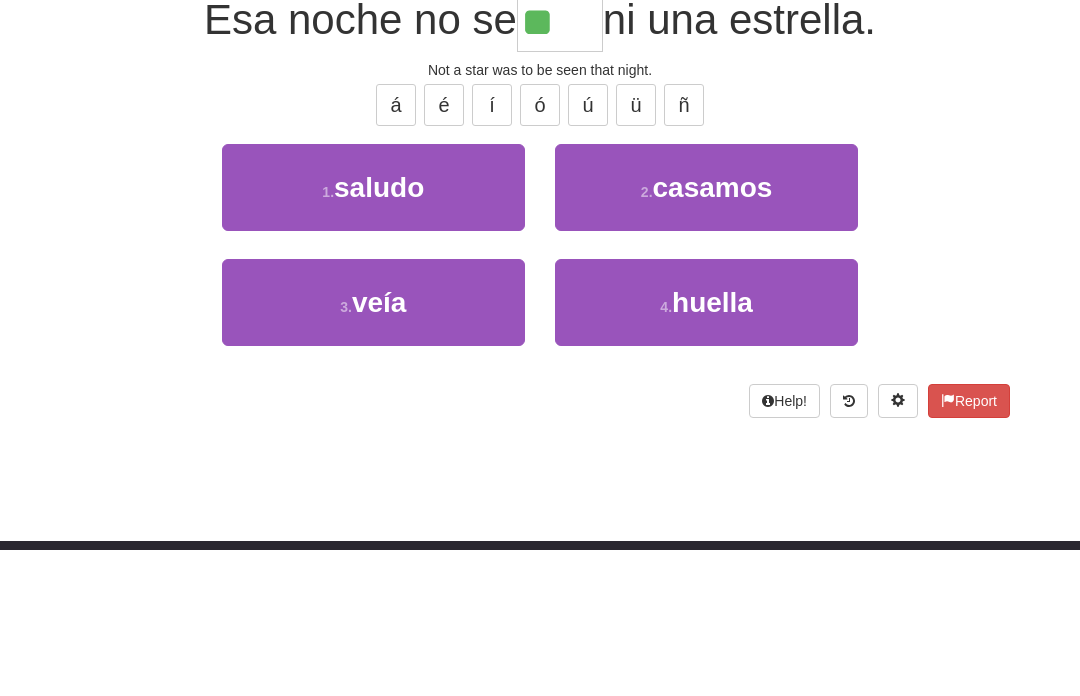 click on "3 .  veía" at bounding box center [373, 449] 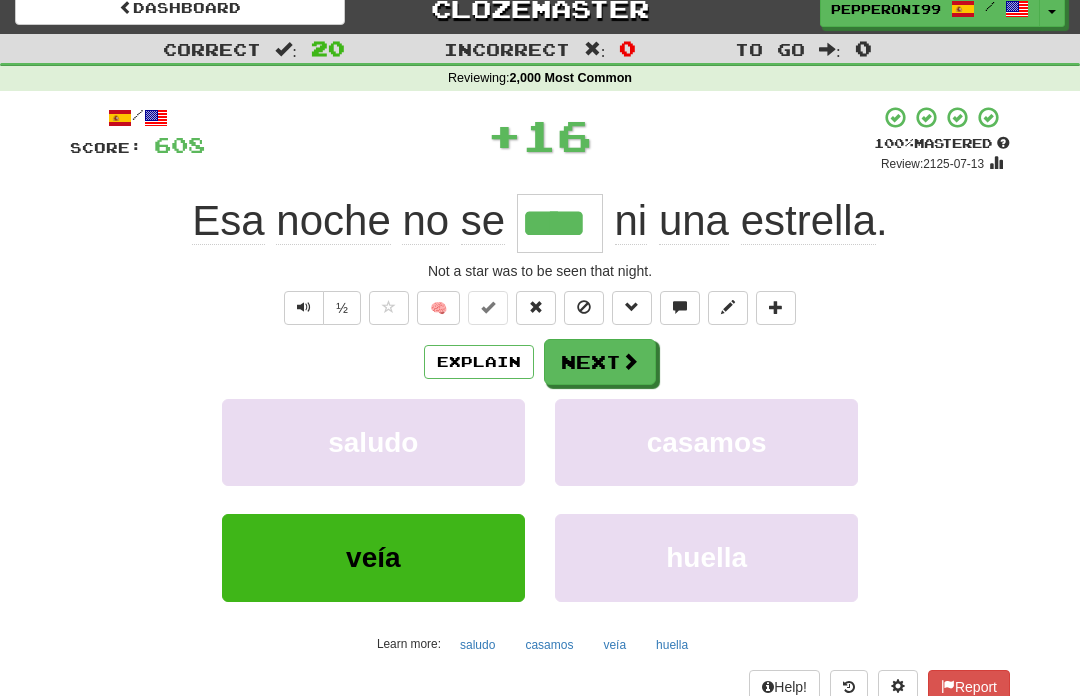 scroll, scrollTop: 18, scrollLeft: 0, axis: vertical 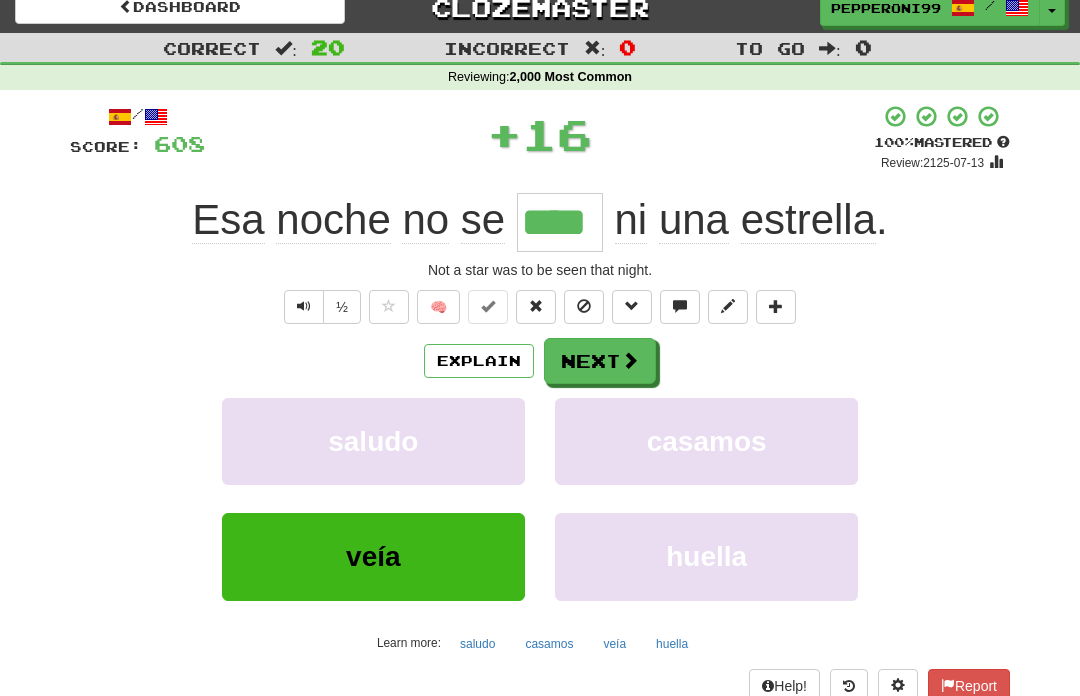 click at bounding box center (630, 360) 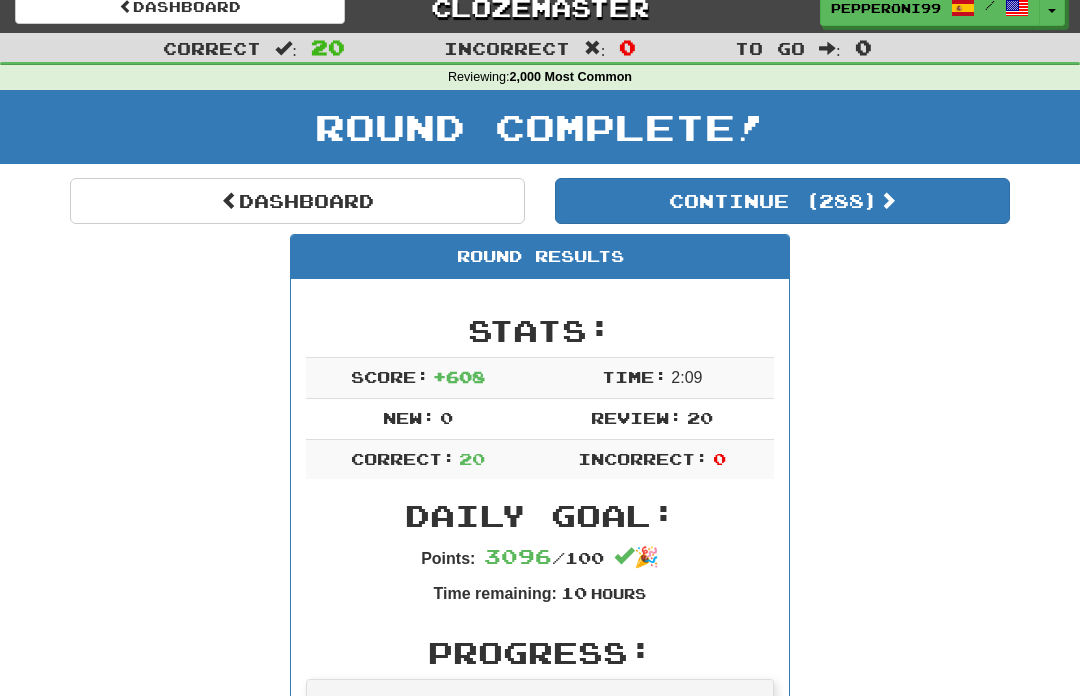click at bounding box center [888, 200] 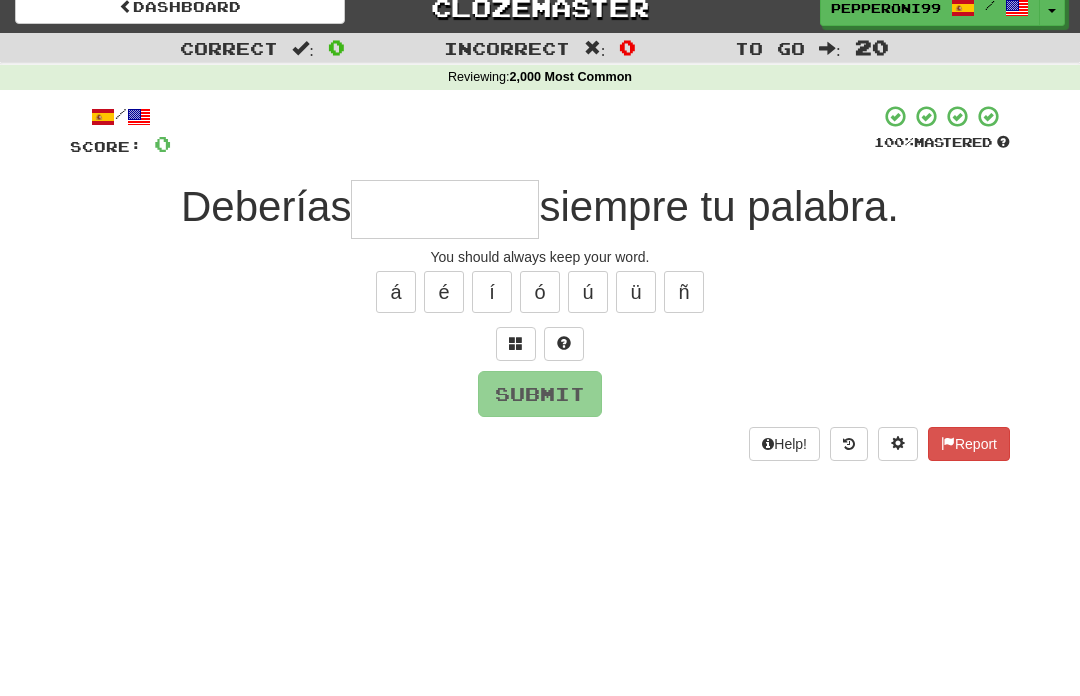 click at bounding box center (445, 209) 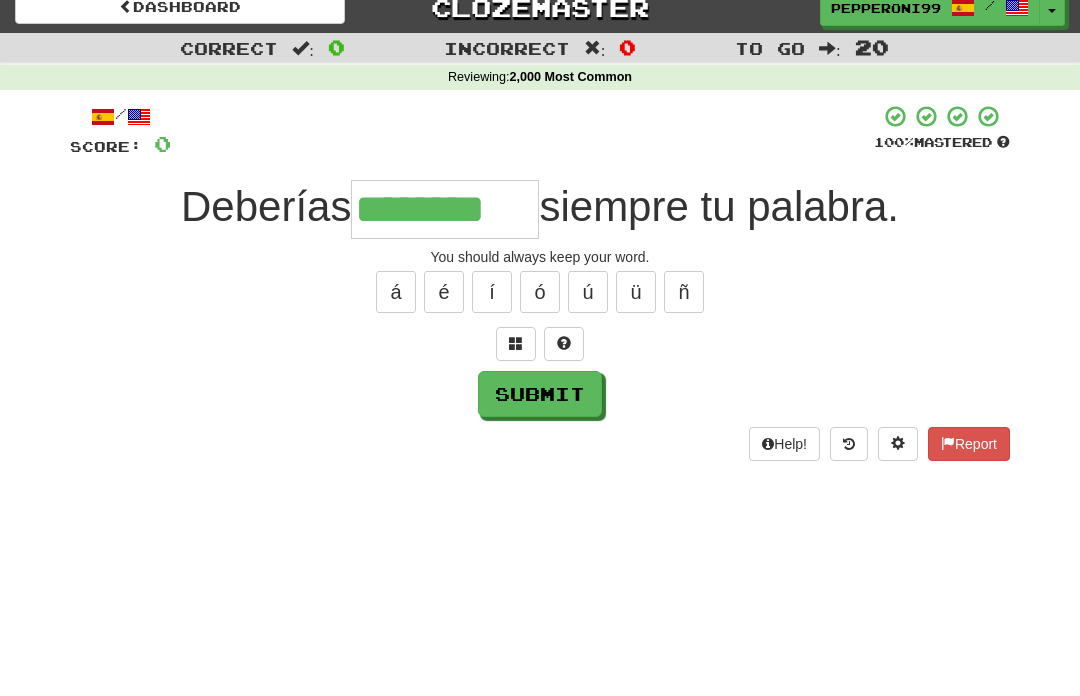 type on "********" 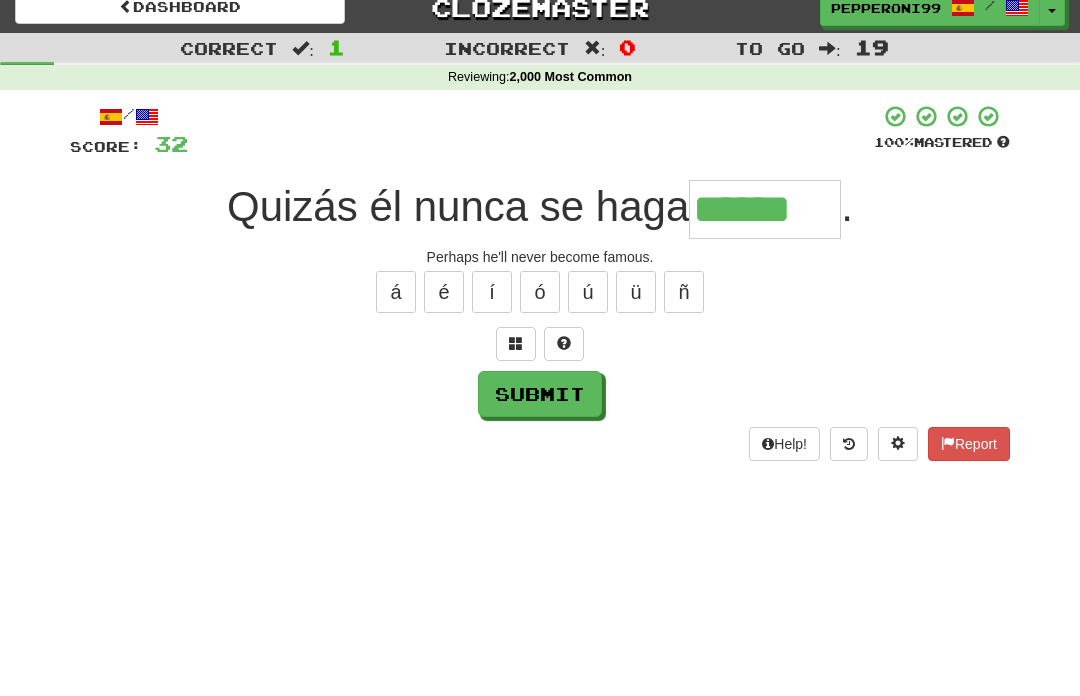type on "******" 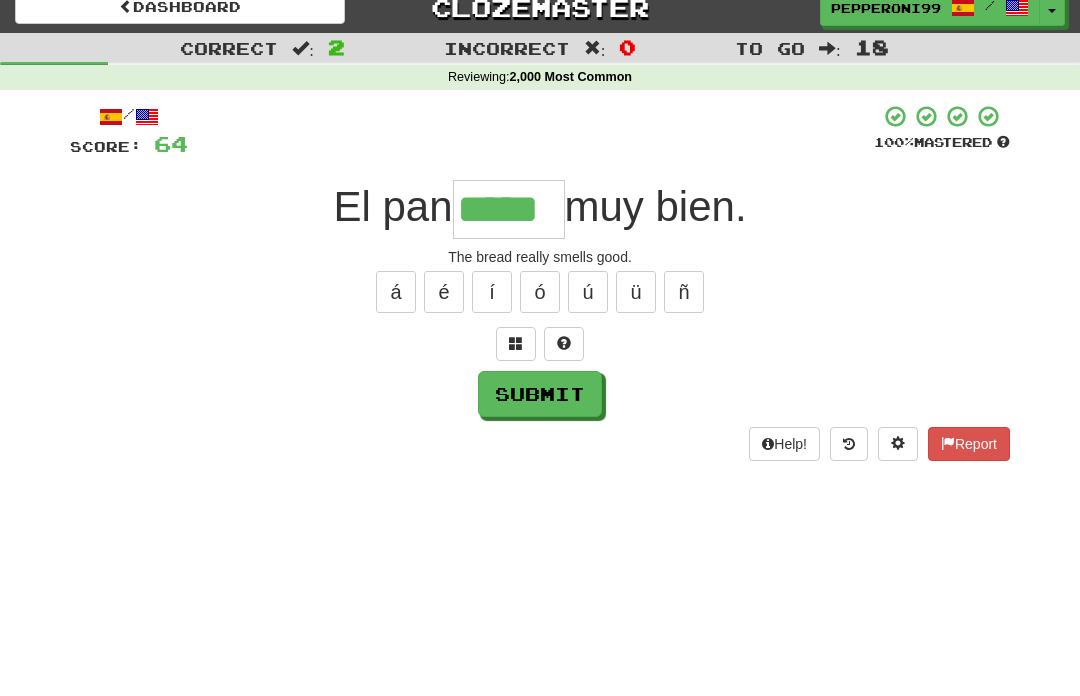 type on "*****" 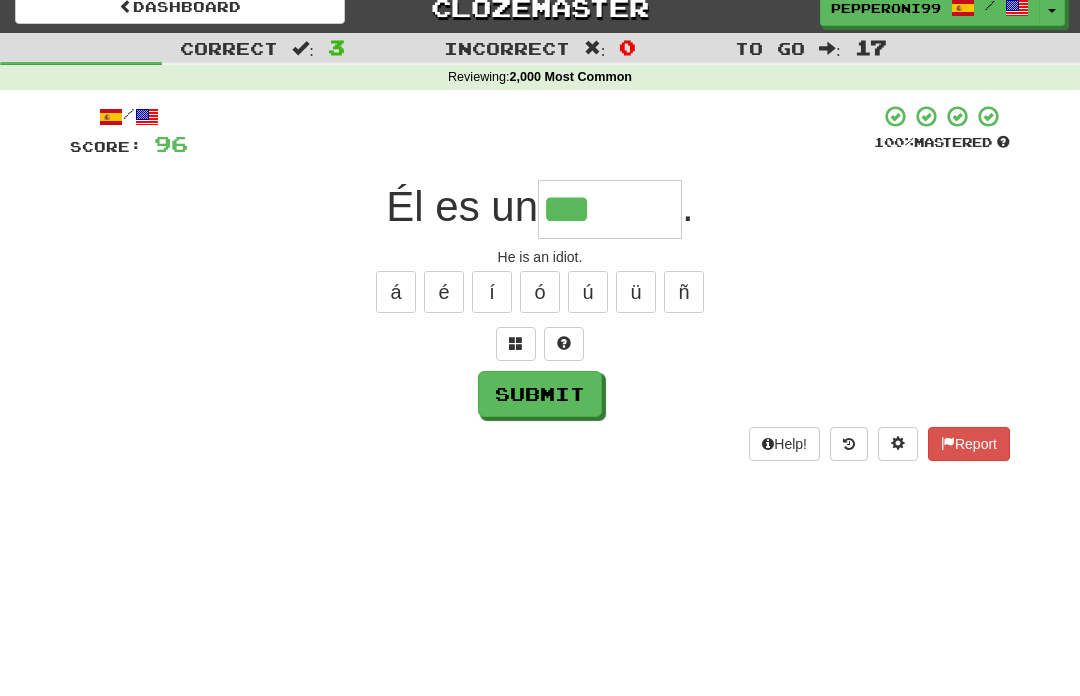 click on "é" at bounding box center [444, 292] 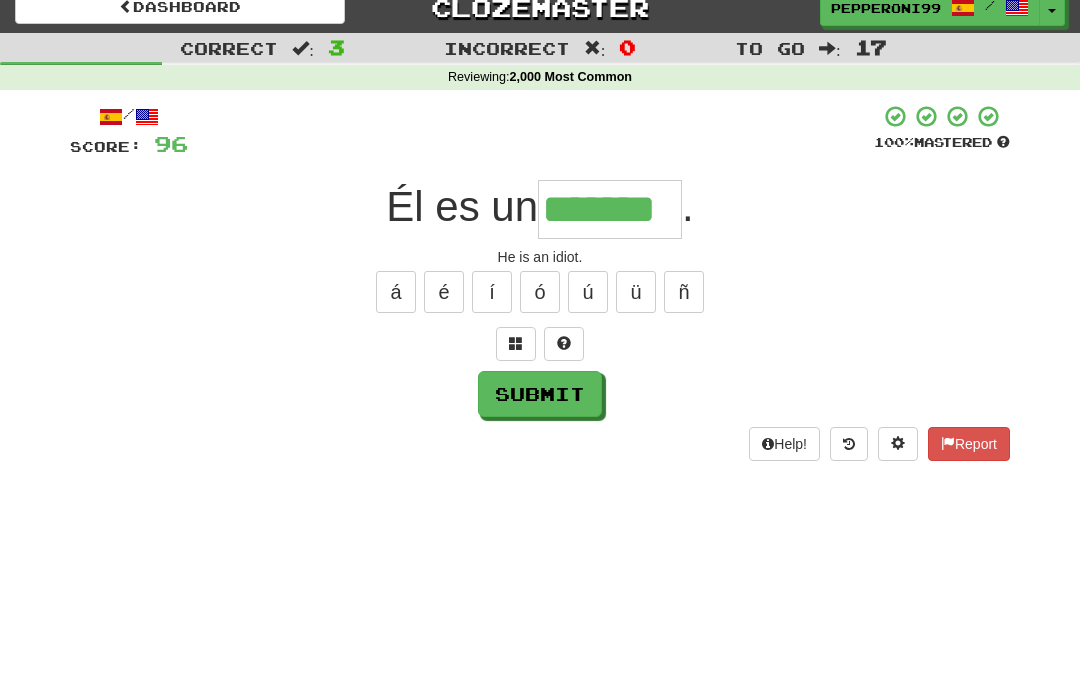 type on "*******" 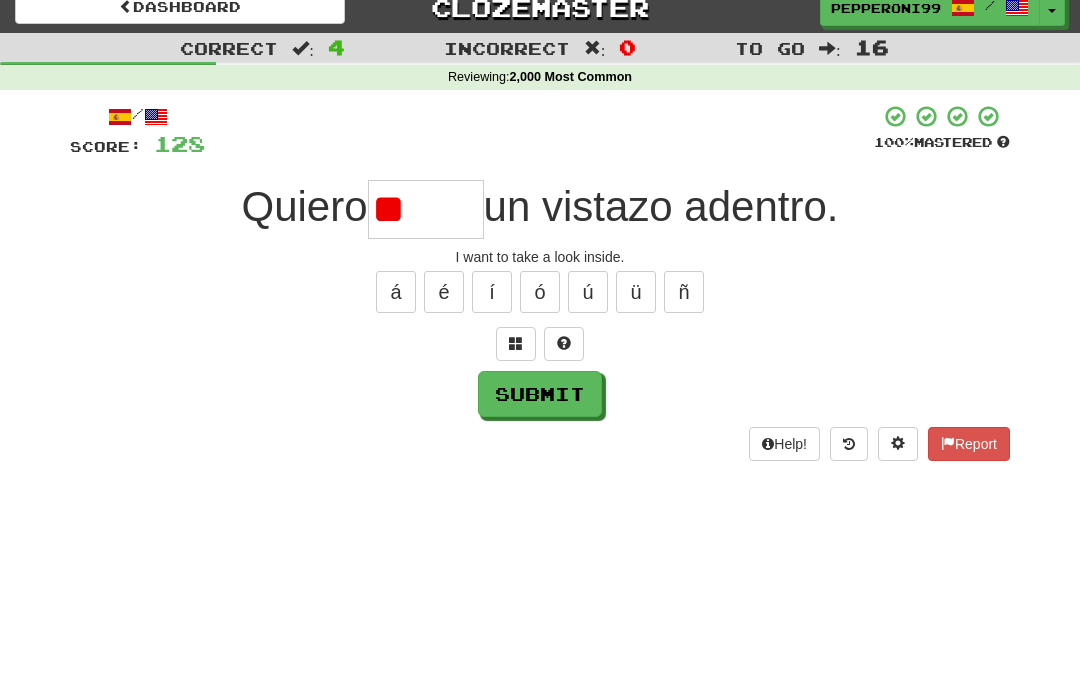 type on "*" 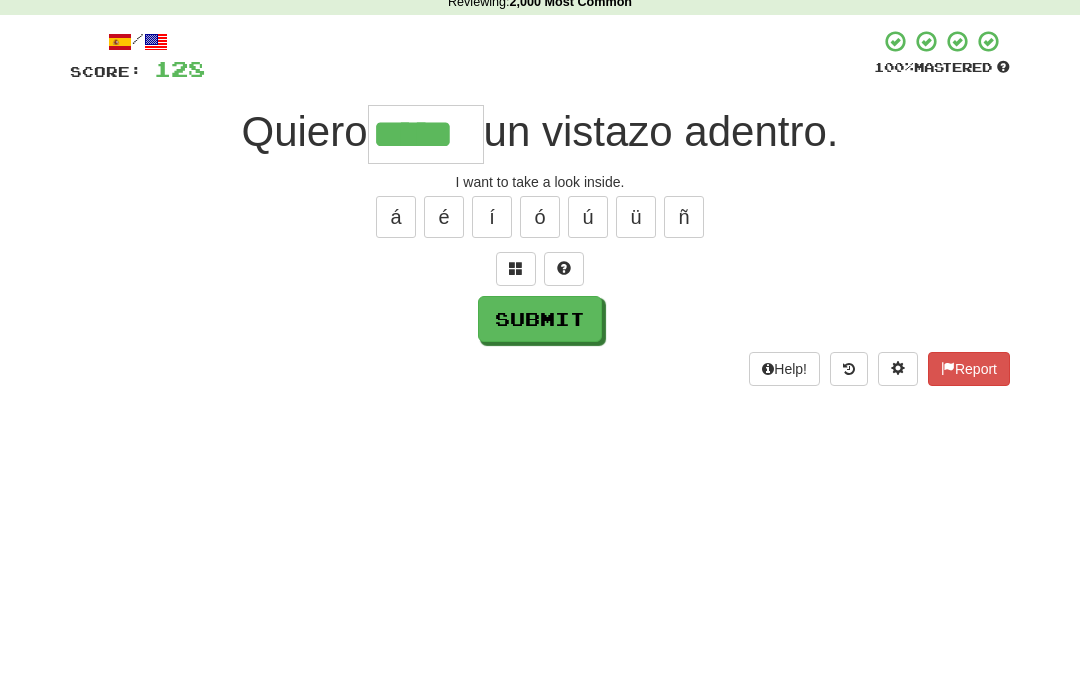 type on "*****" 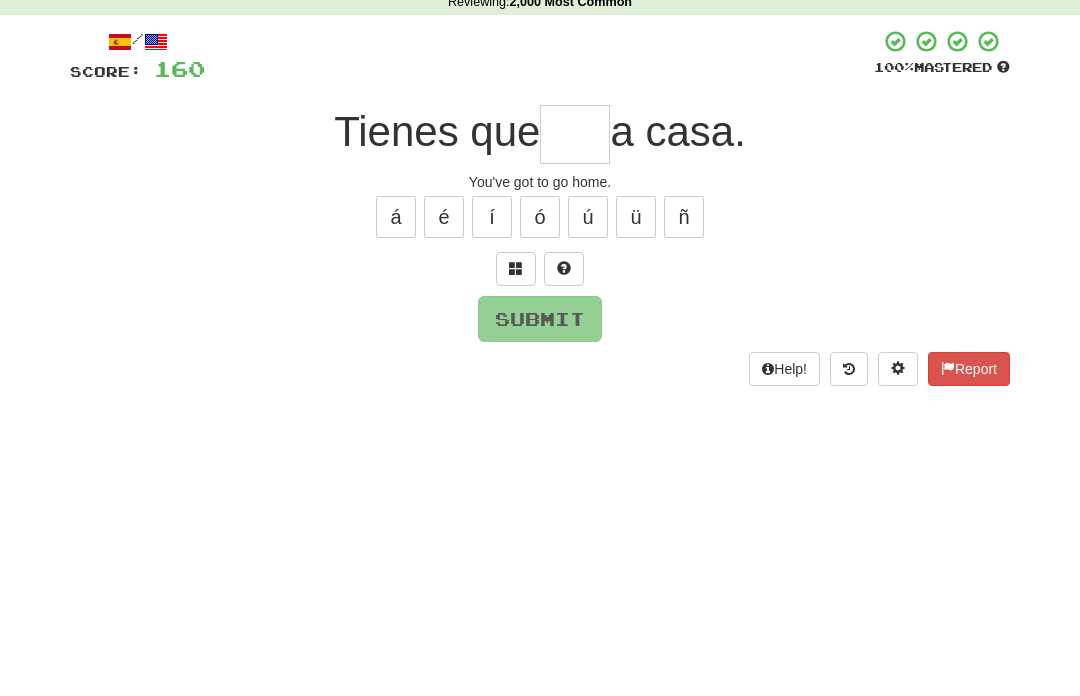 type on "*" 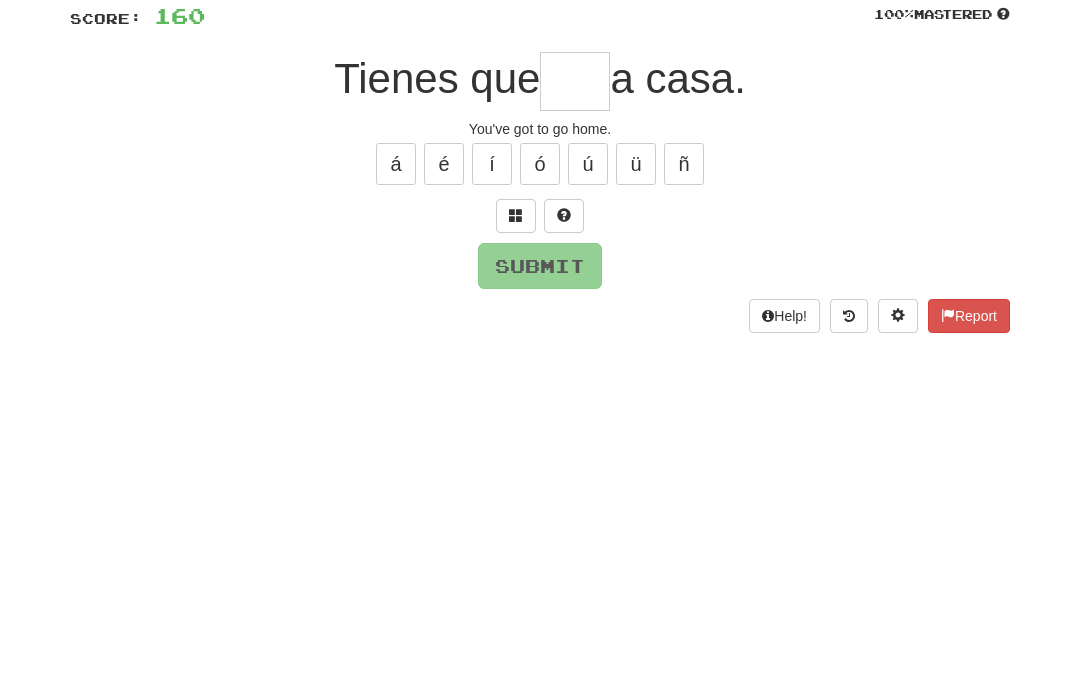 click at bounding box center [516, 344] 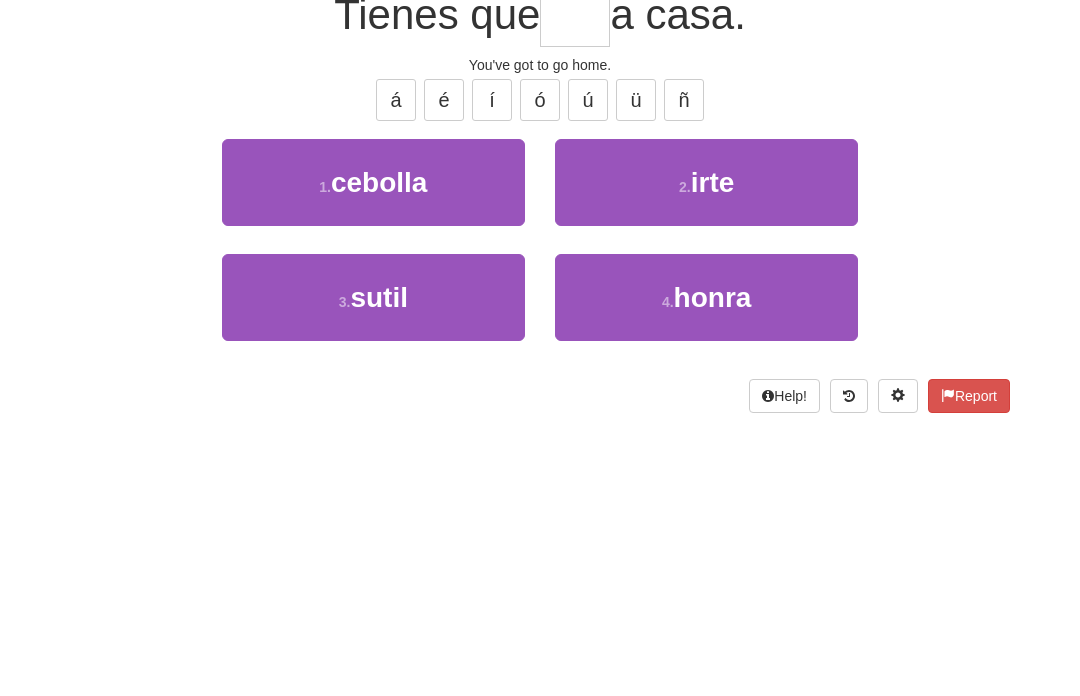 click on "2 .  irte" at bounding box center [706, 374] 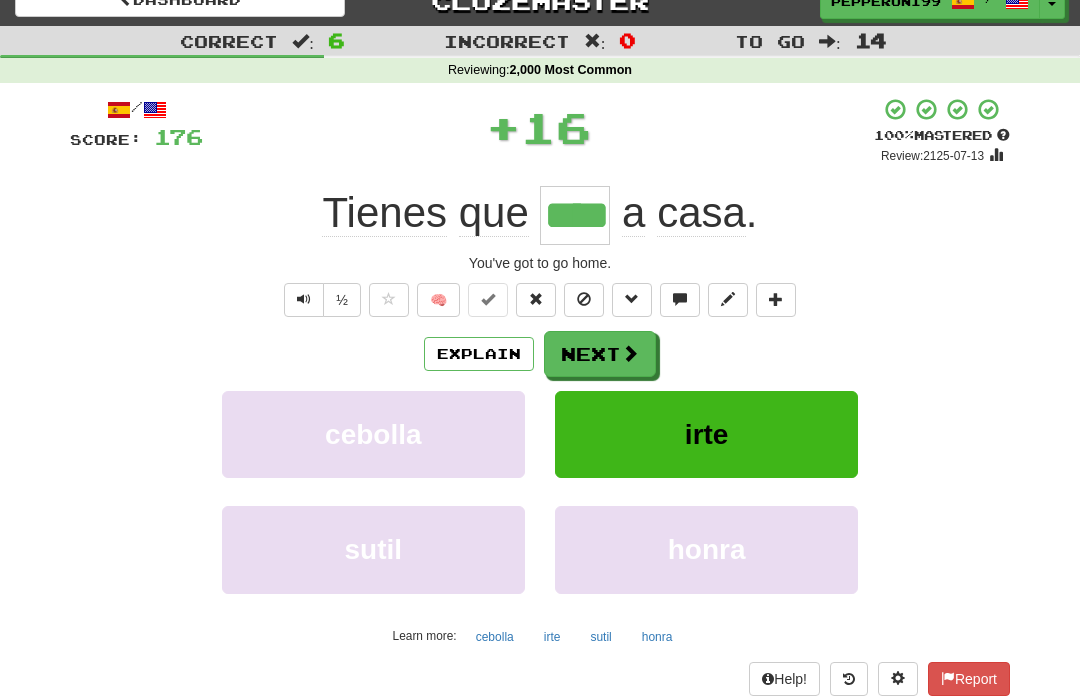 scroll, scrollTop: 24, scrollLeft: 0, axis: vertical 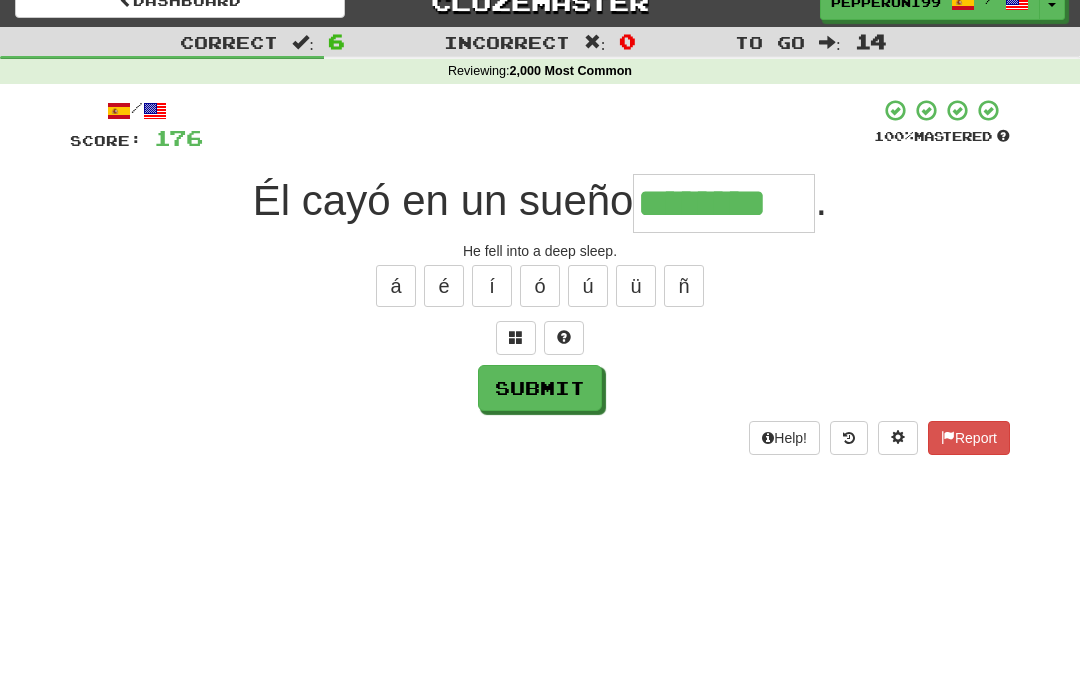 type on "********" 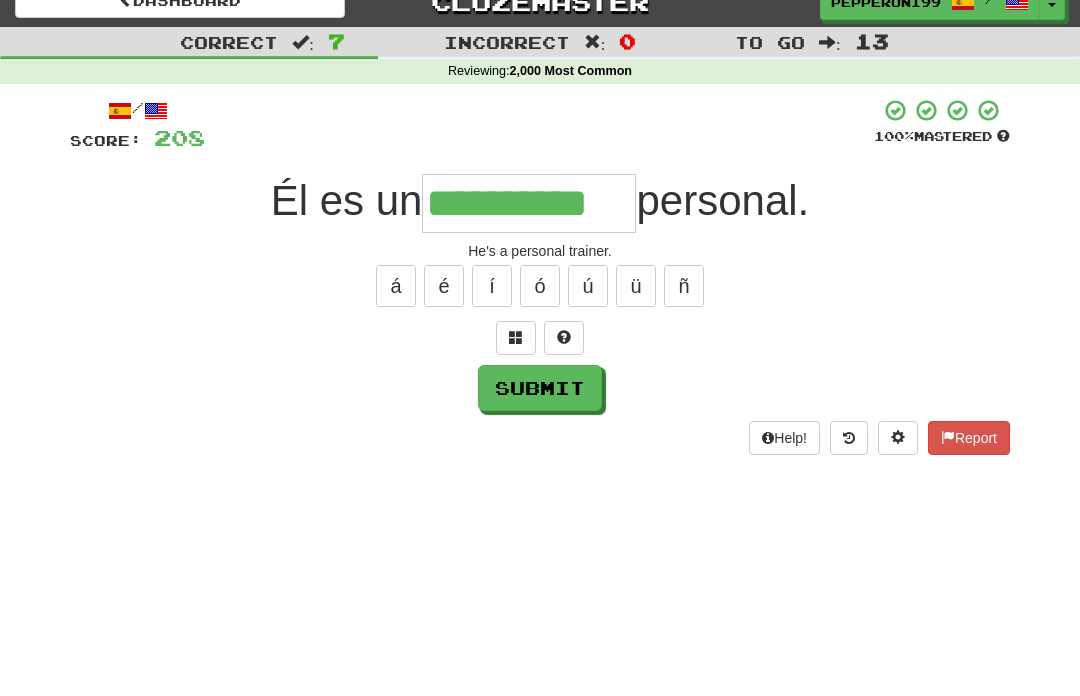 type on "**********" 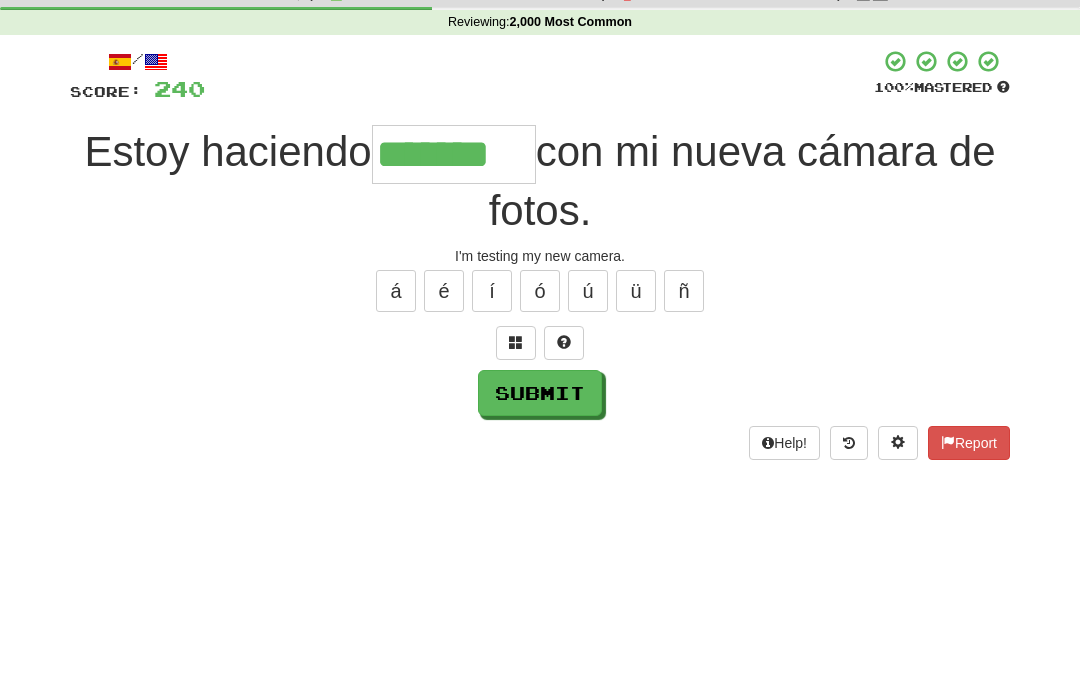 type on "*******" 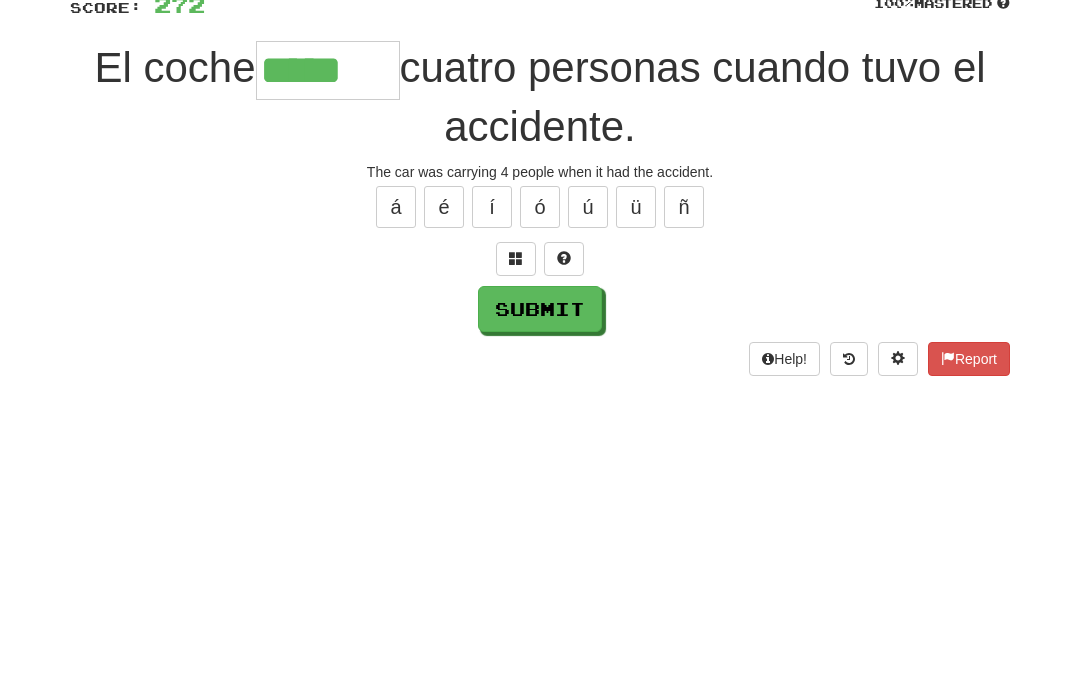 click at bounding box center (516, 391) 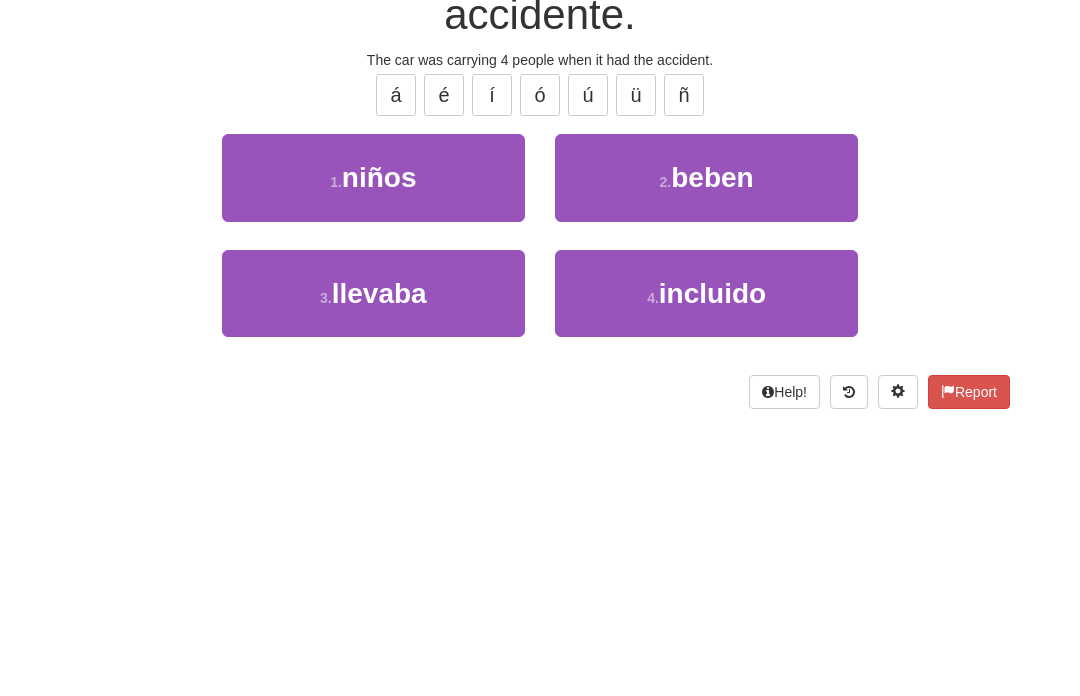 click on "3 .  llevaba" at bounding box center [373, 538] 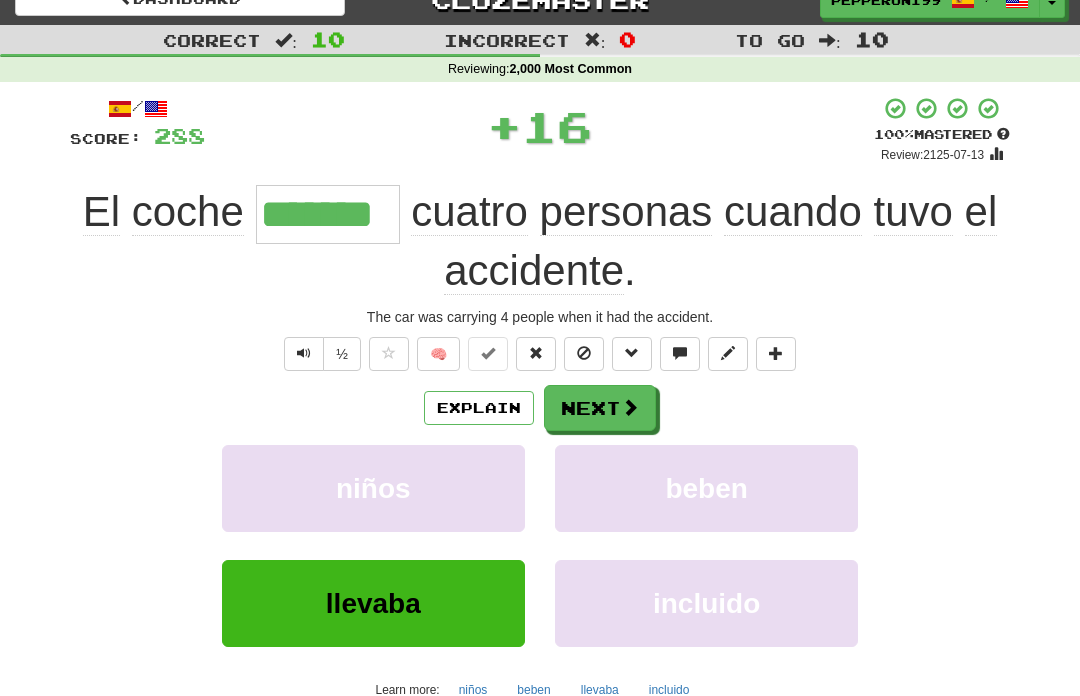 click at bounding box center [630, 407] 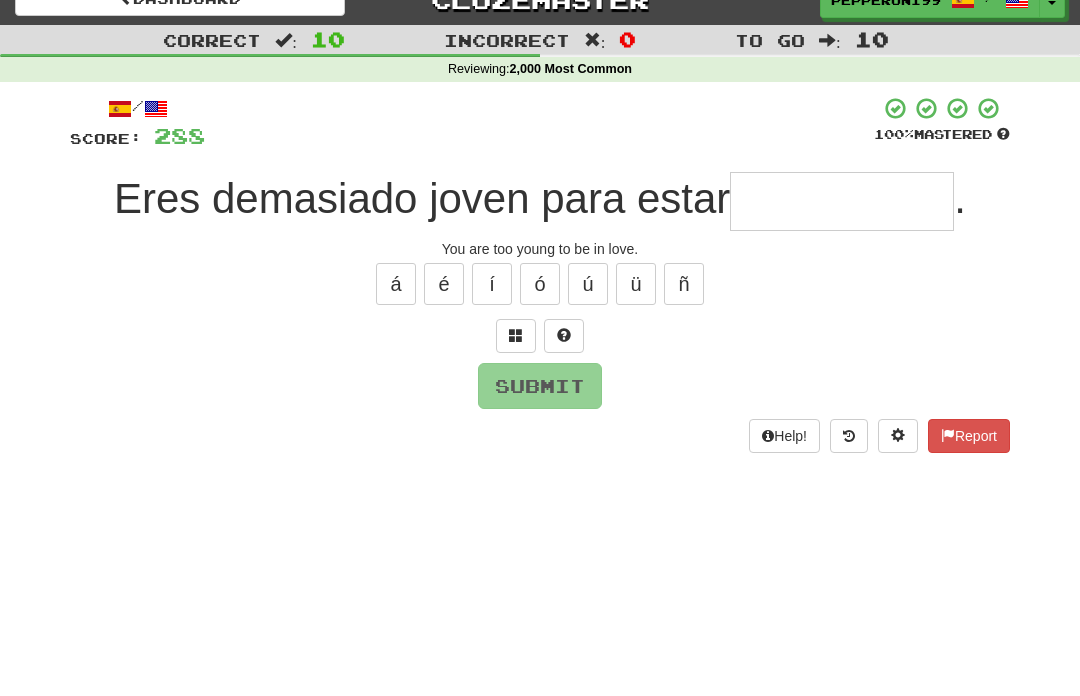 scroll, scrollTop: 25, scrollLeft: 0, axis: vertical 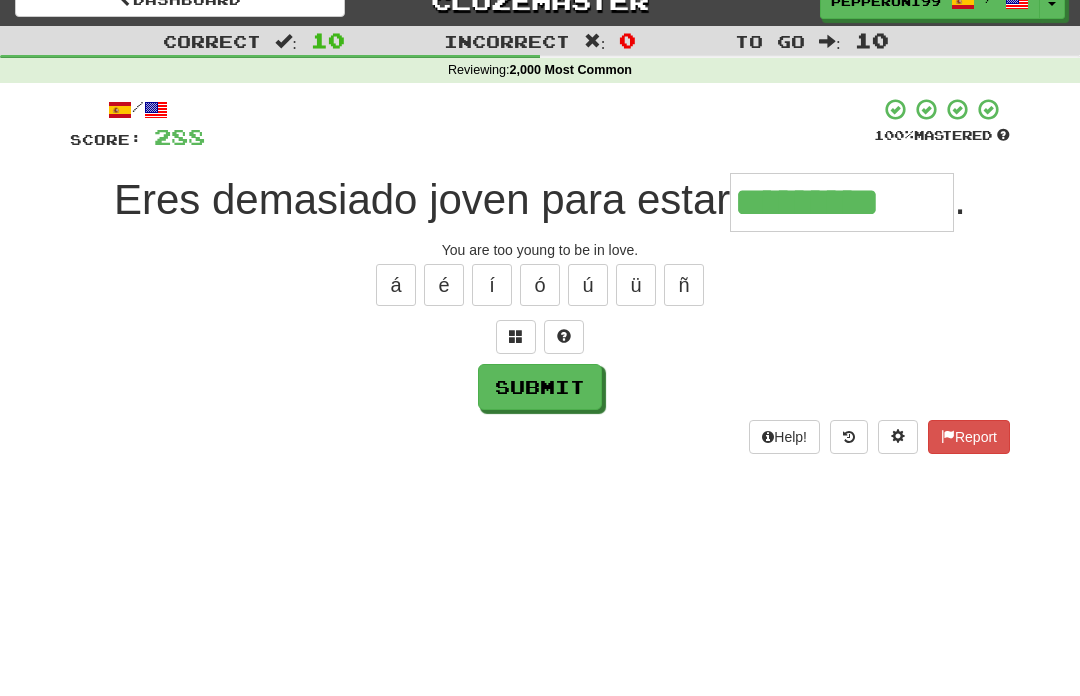 type on "*********" 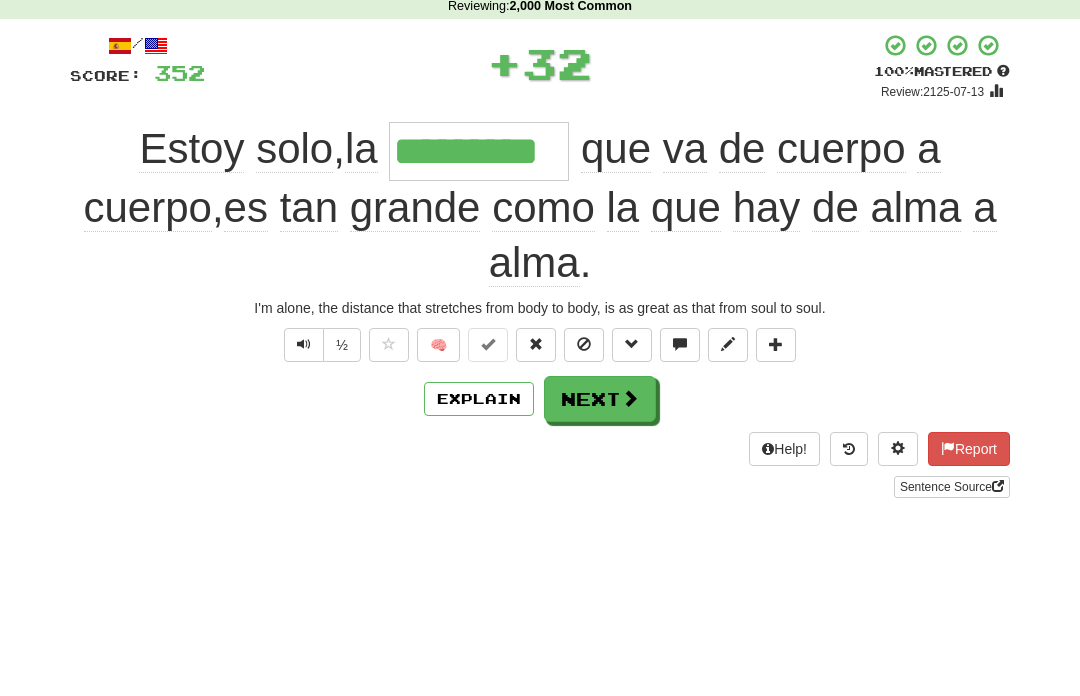 type on "*********" 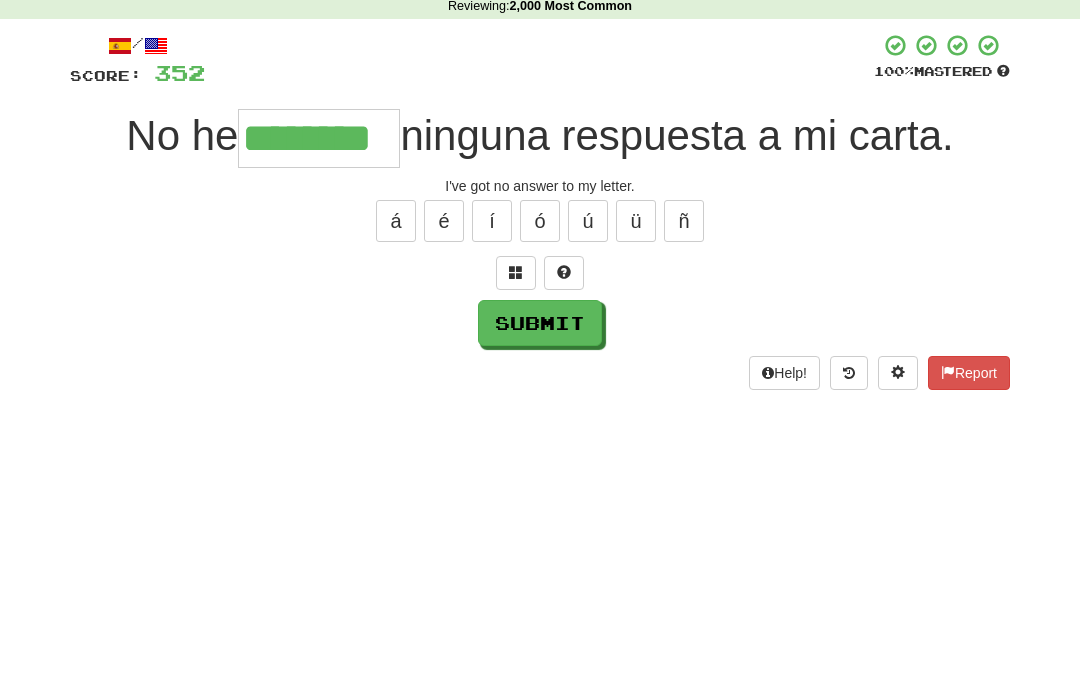 type on "********" 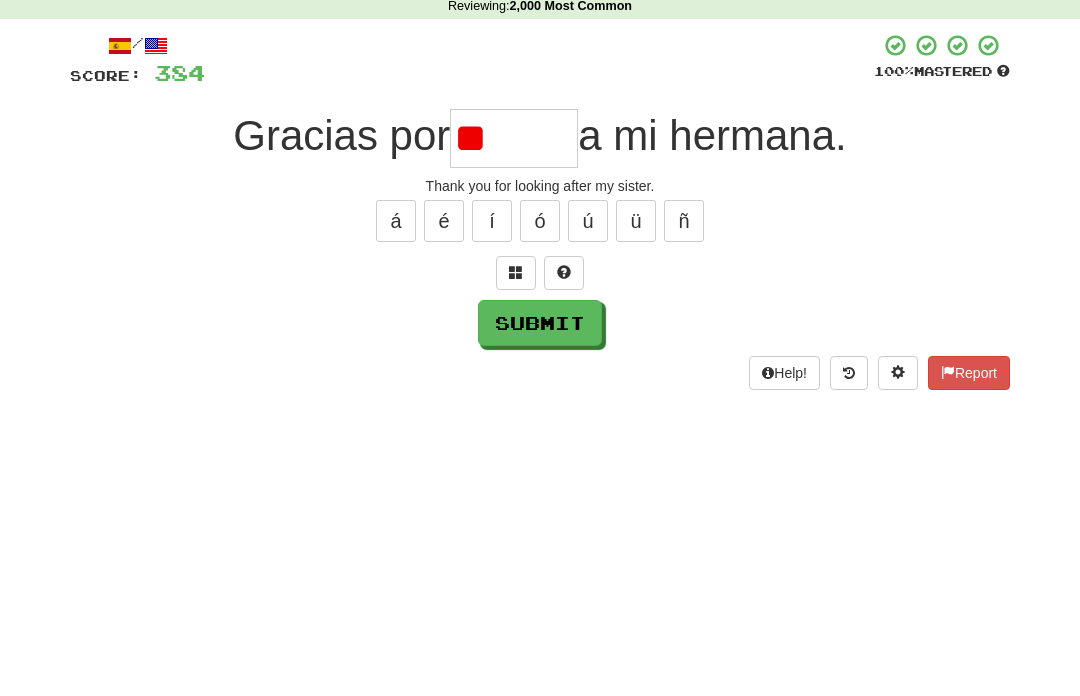 type on "*" 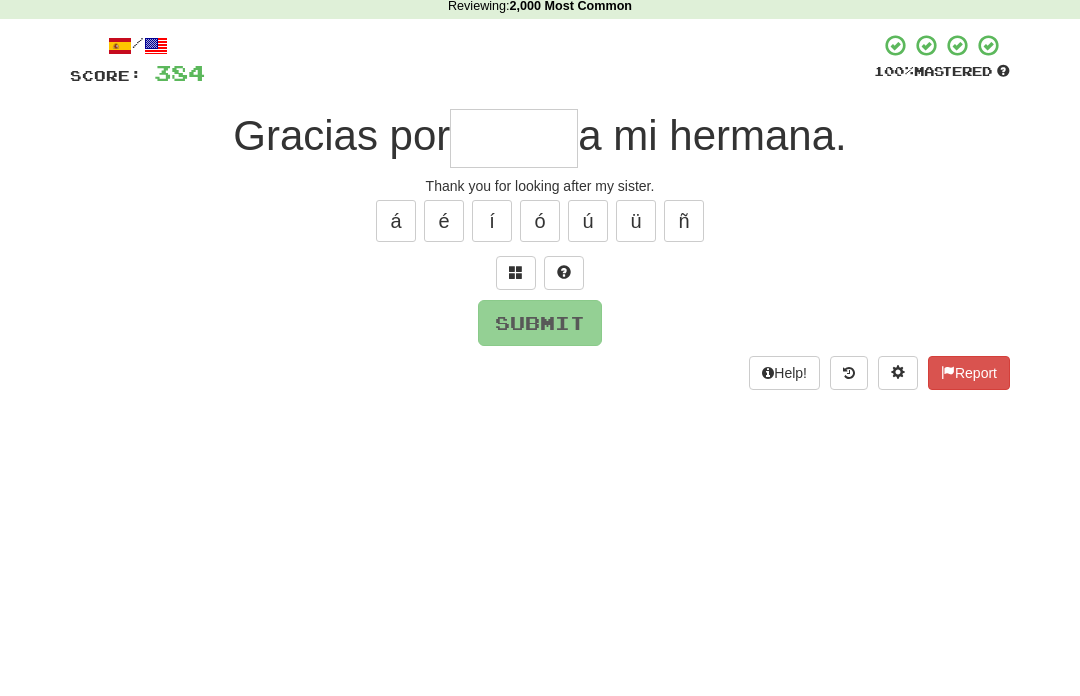click at bounding box center [516, 336] 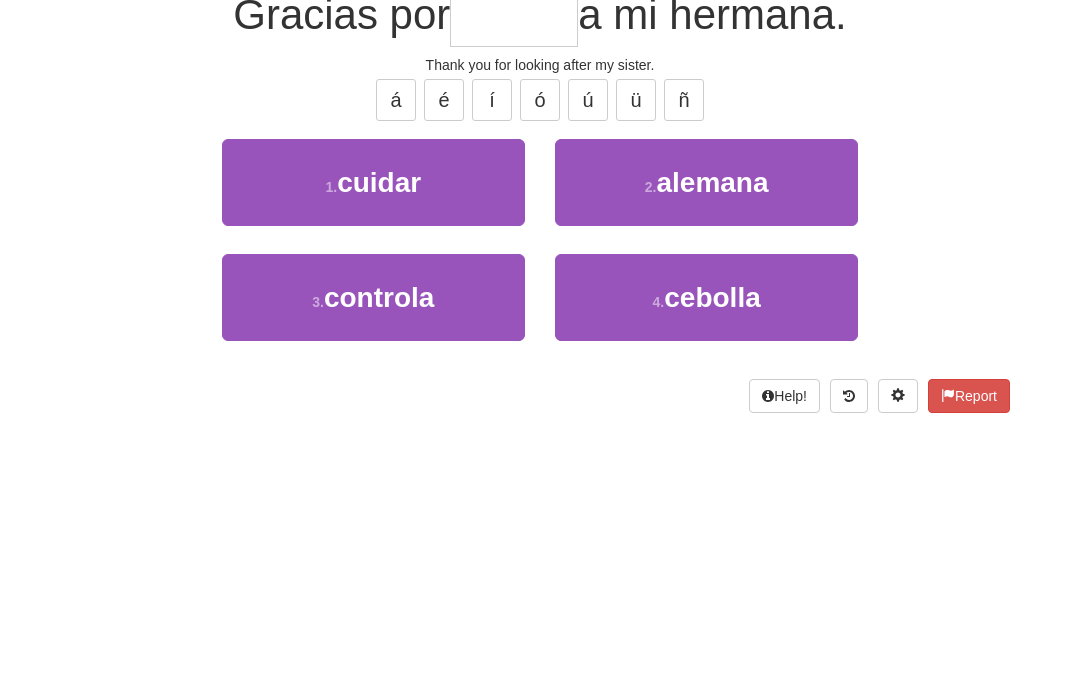 click on "1 .  cuidar" at bounding box center (373, 367) 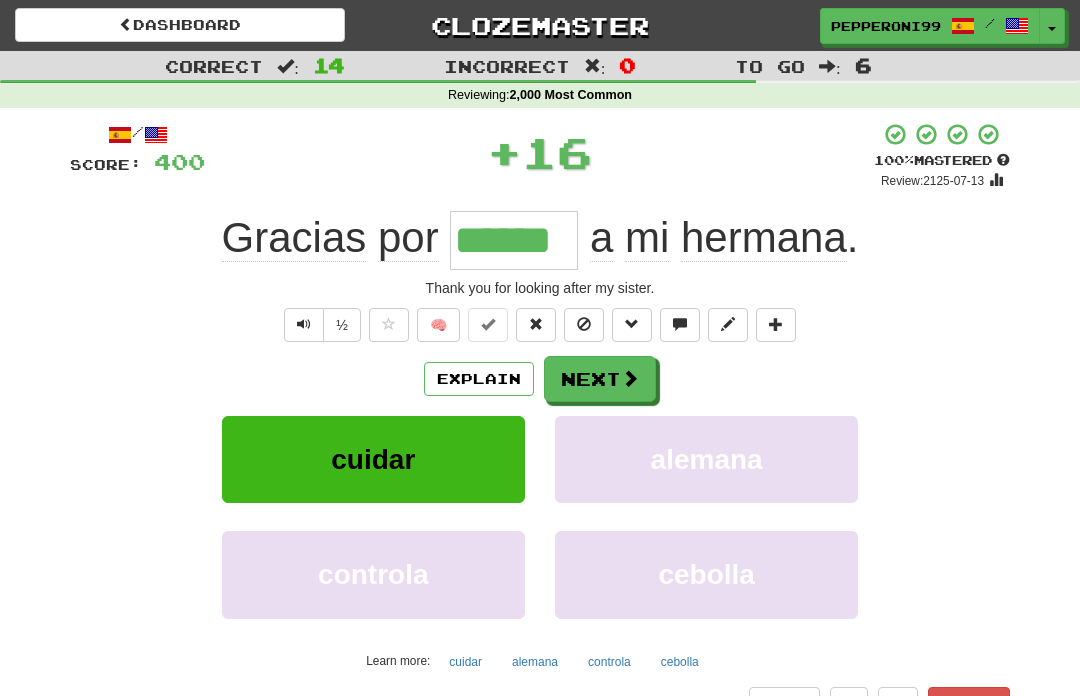 scroll, scrollTop: 1, scrollLeft: 0, axis: vertical 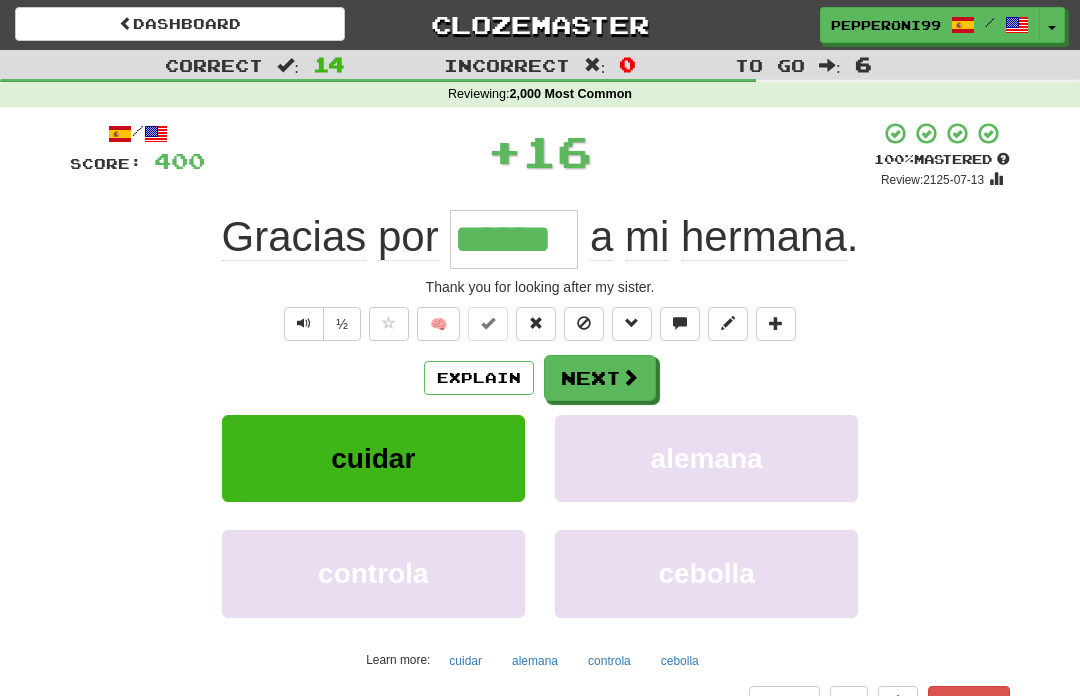 click at bounding box center (630, 377) 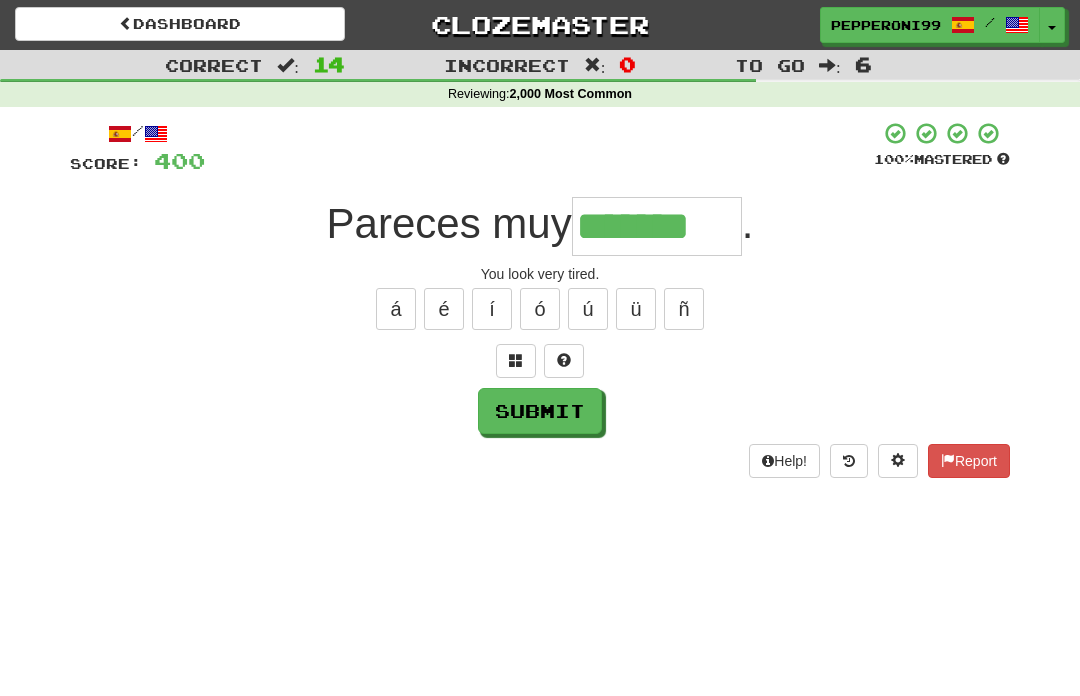 type on "*******" 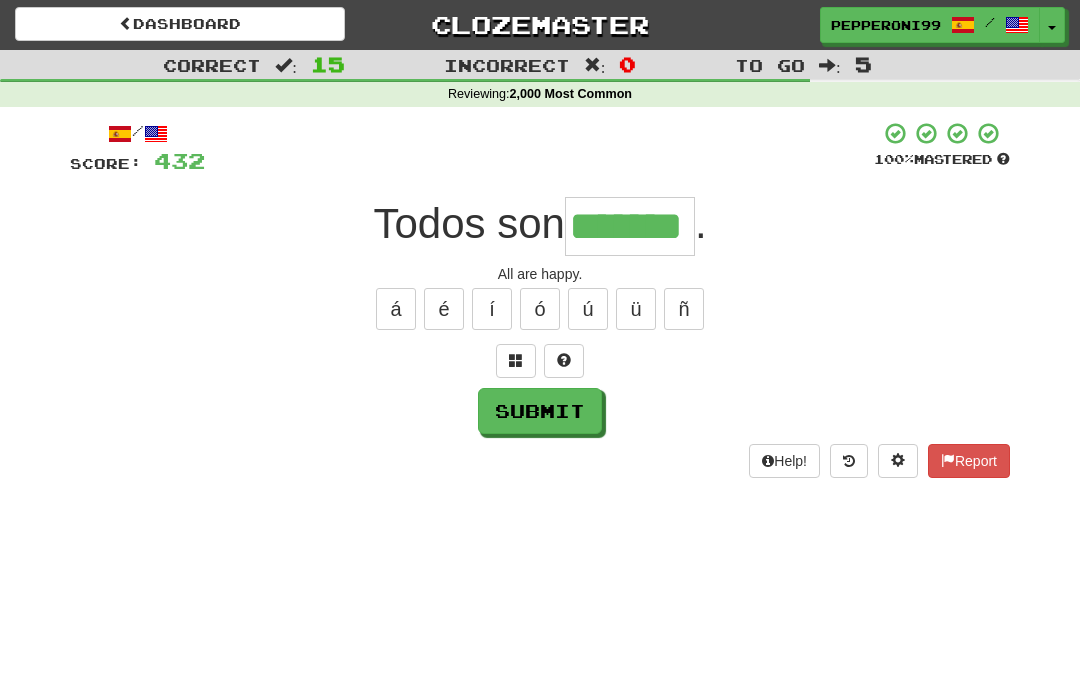 type on "*******" 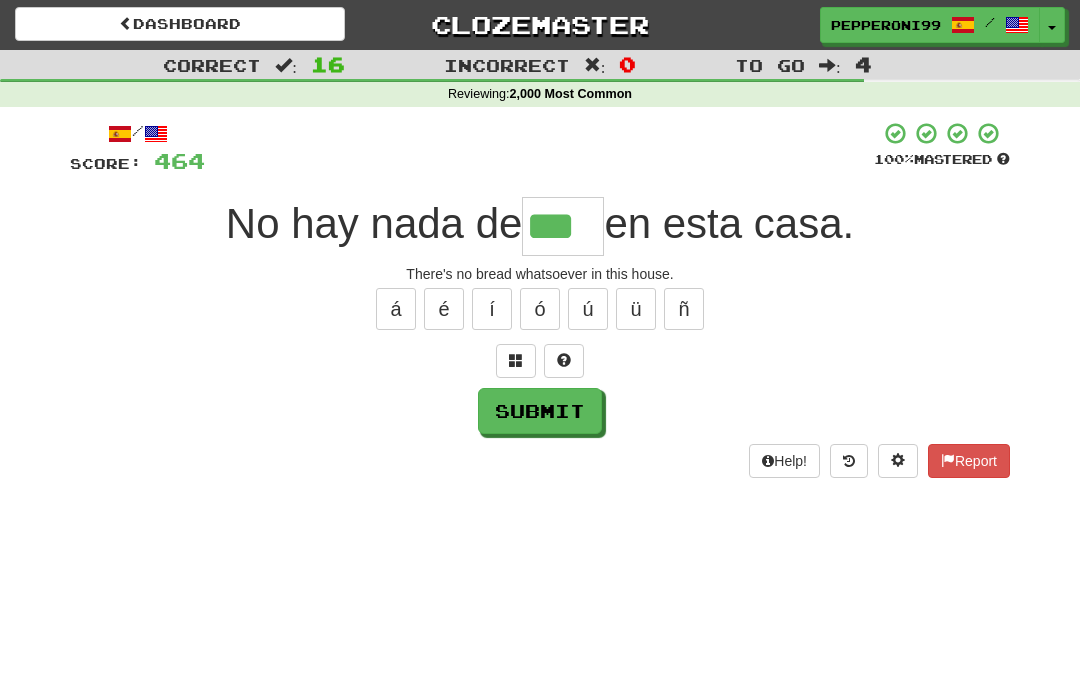 type on "***" 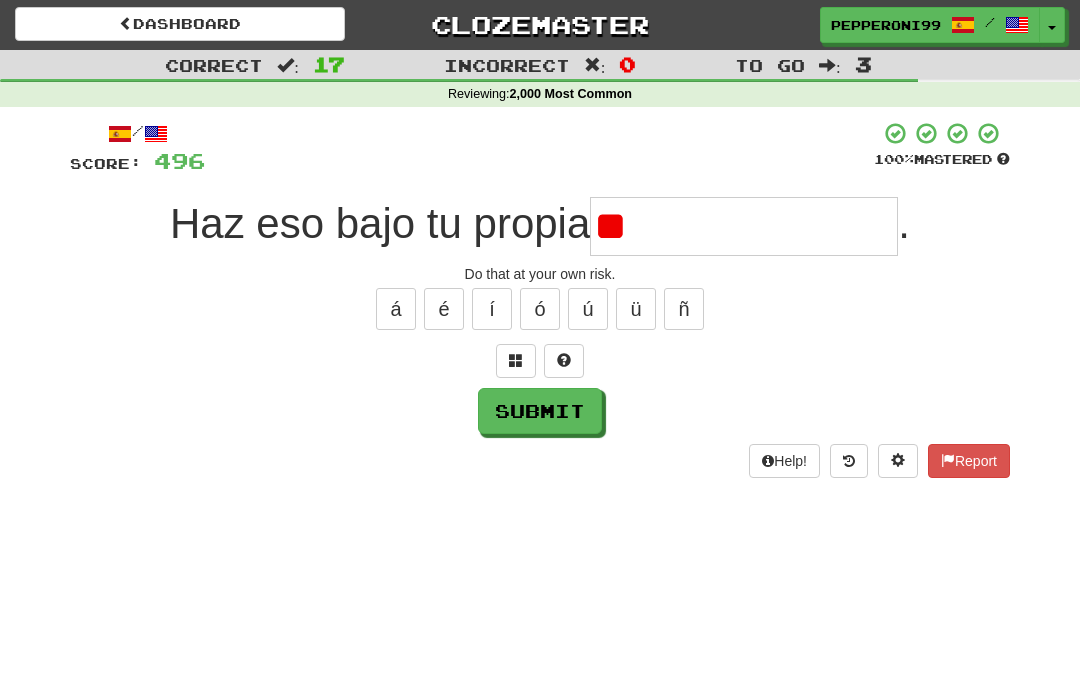 type on "*" 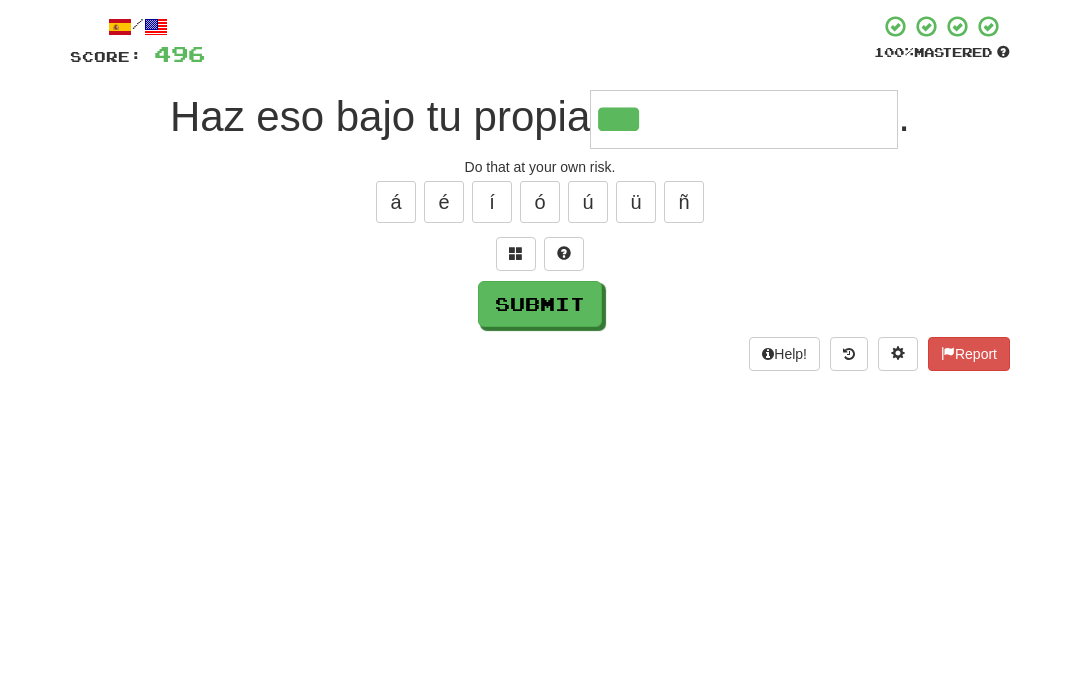 click on "/  Score:   496 100 %  Mastered Haz eso bajo tu propia  *** . Do that at your own risk. á é í ó ú ü ñ Submit  Help!  Report" at bounding box center [540, 299] 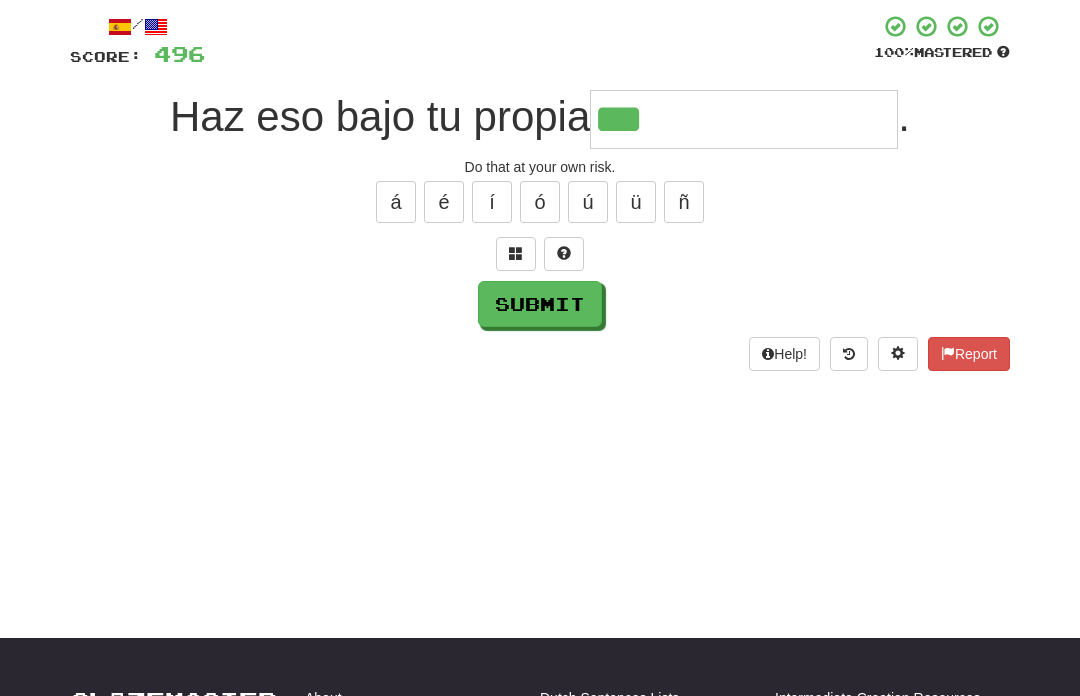 click at bounding box center [516, 253] 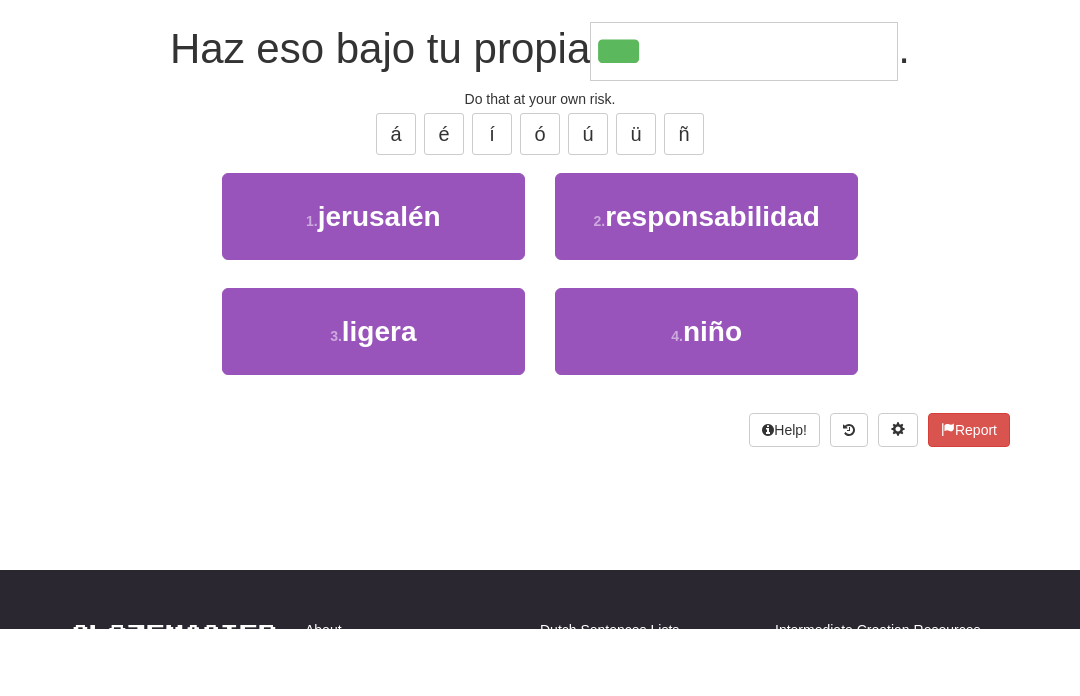 click on "responsabilidad" at bounding box center [712, 284] 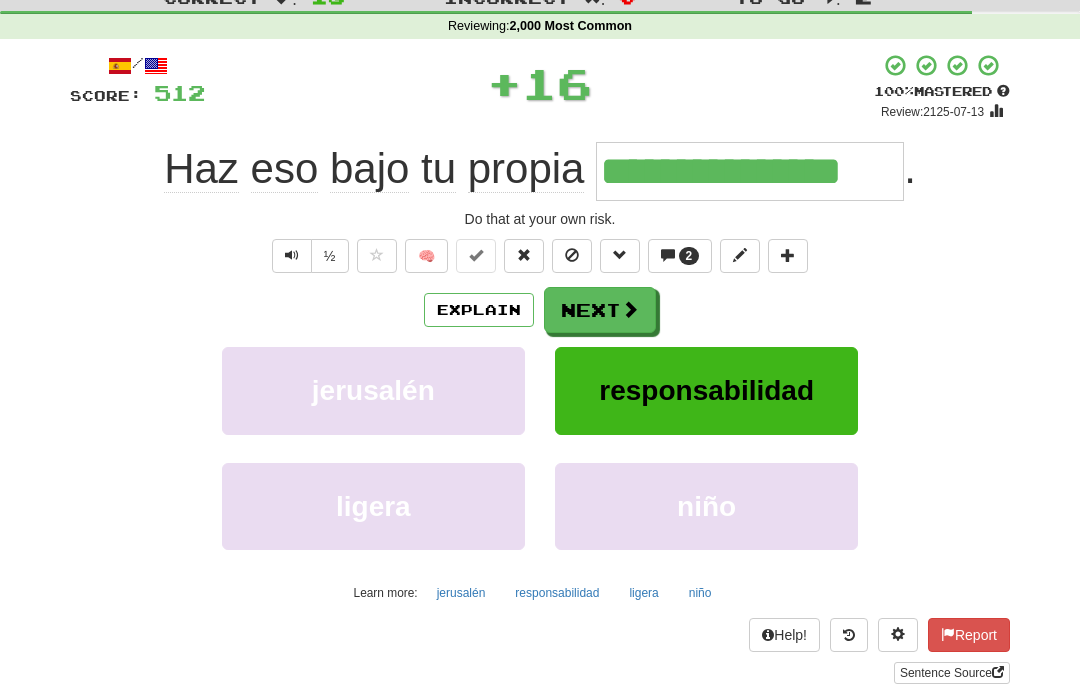 click on "Next" at bounding box center (600, 311) 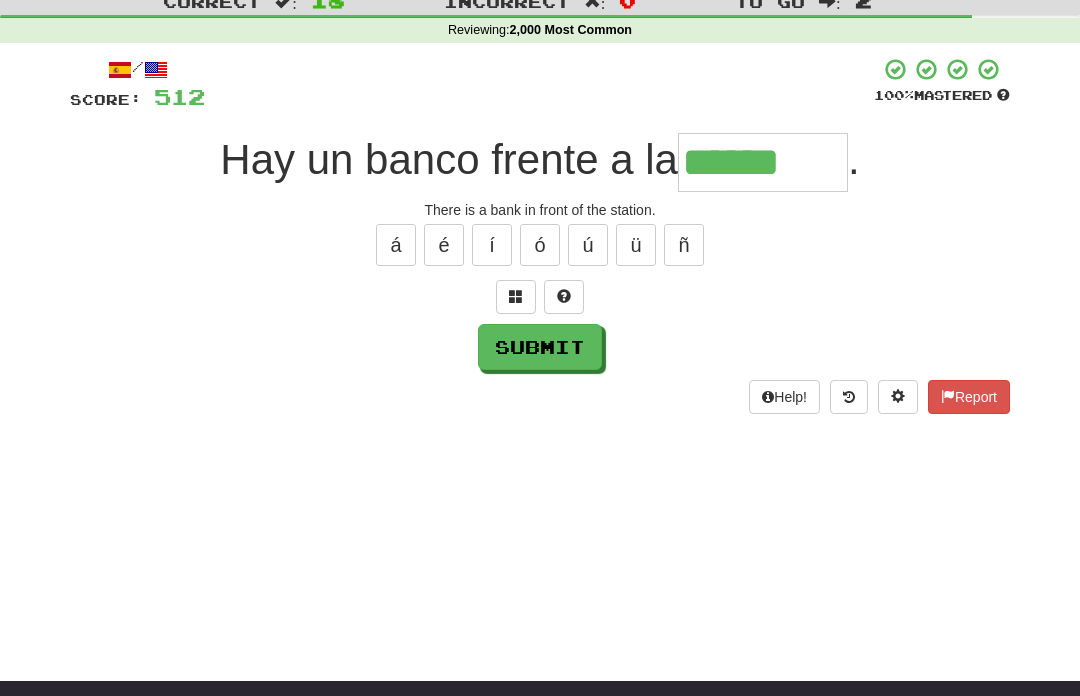scroll, scrollTop: 64, scrollLeft: 0, axis: vertical 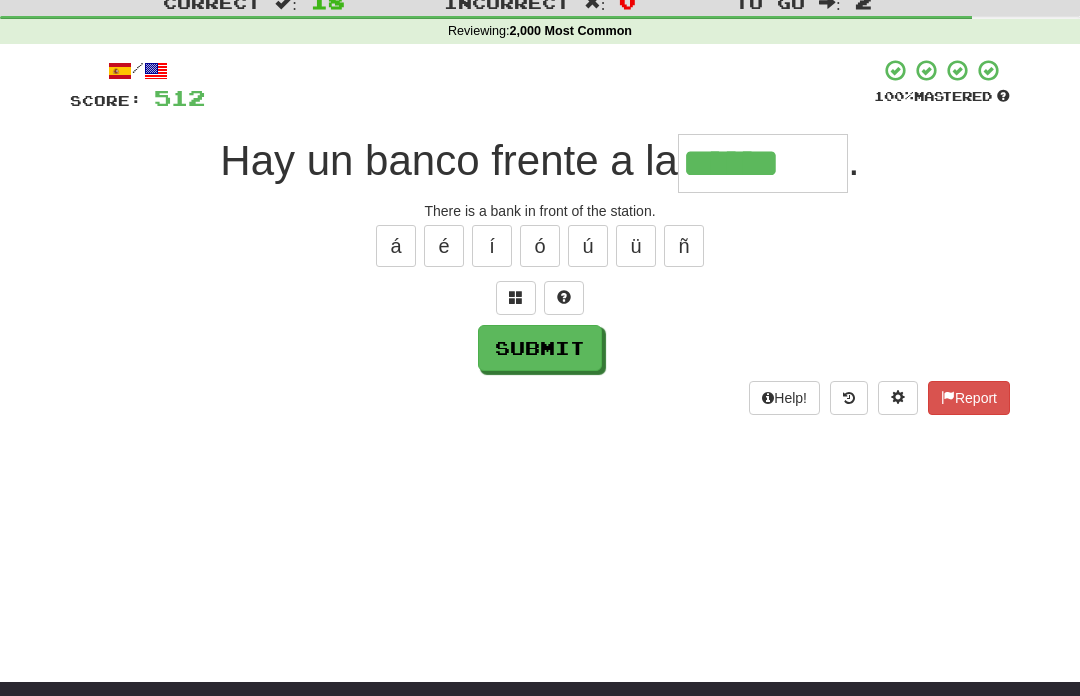 click on "ó" at bounding box center [540, 246] 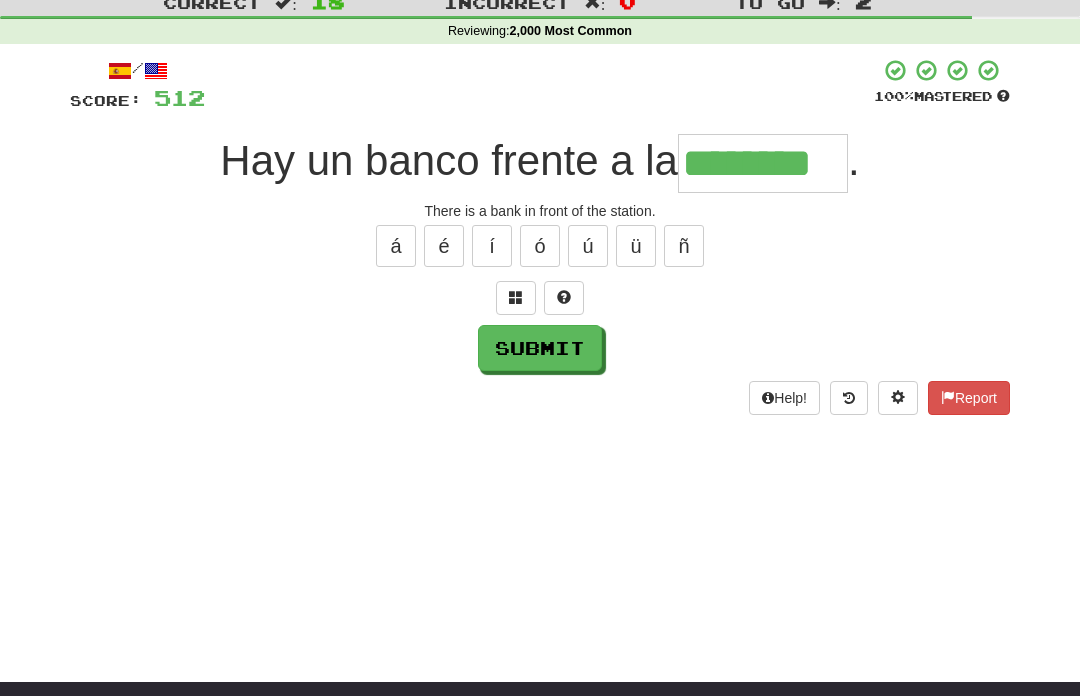 type on "********" 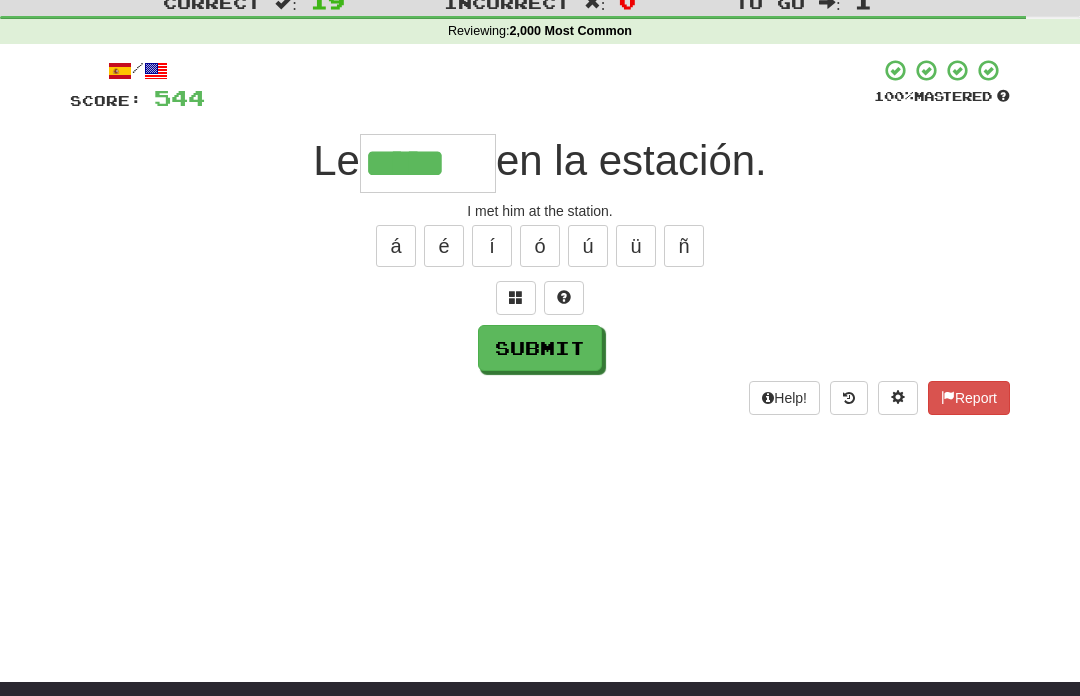 click on "í" at bounding box center (492, 246) 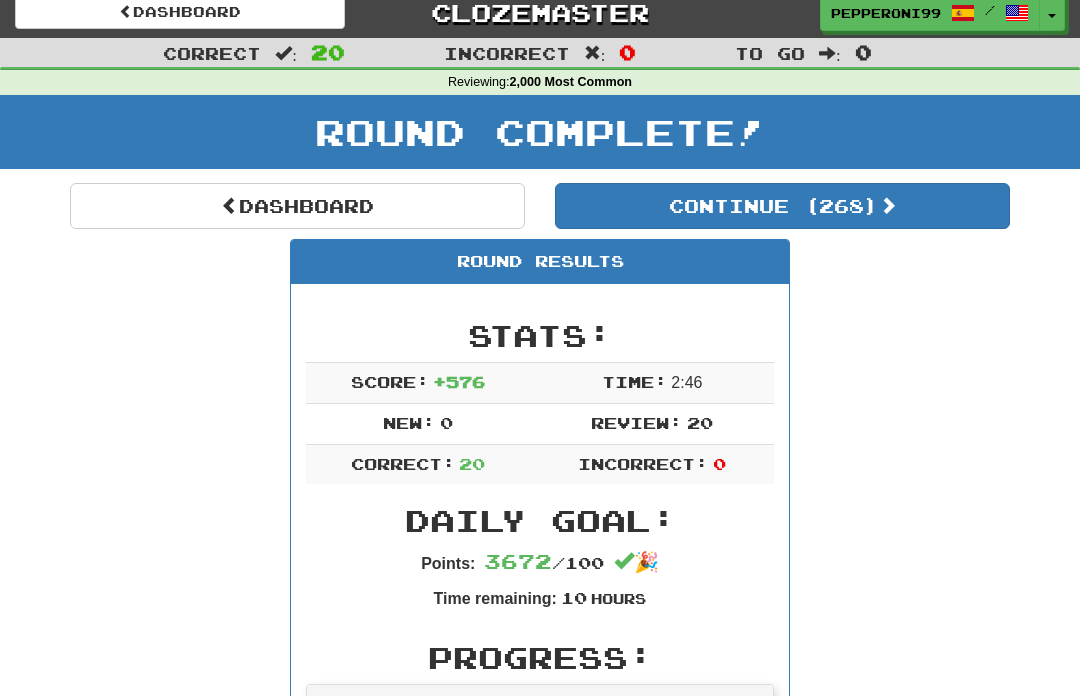 scroll, scrollTop: 0, scrollLeft: 0, axis: both 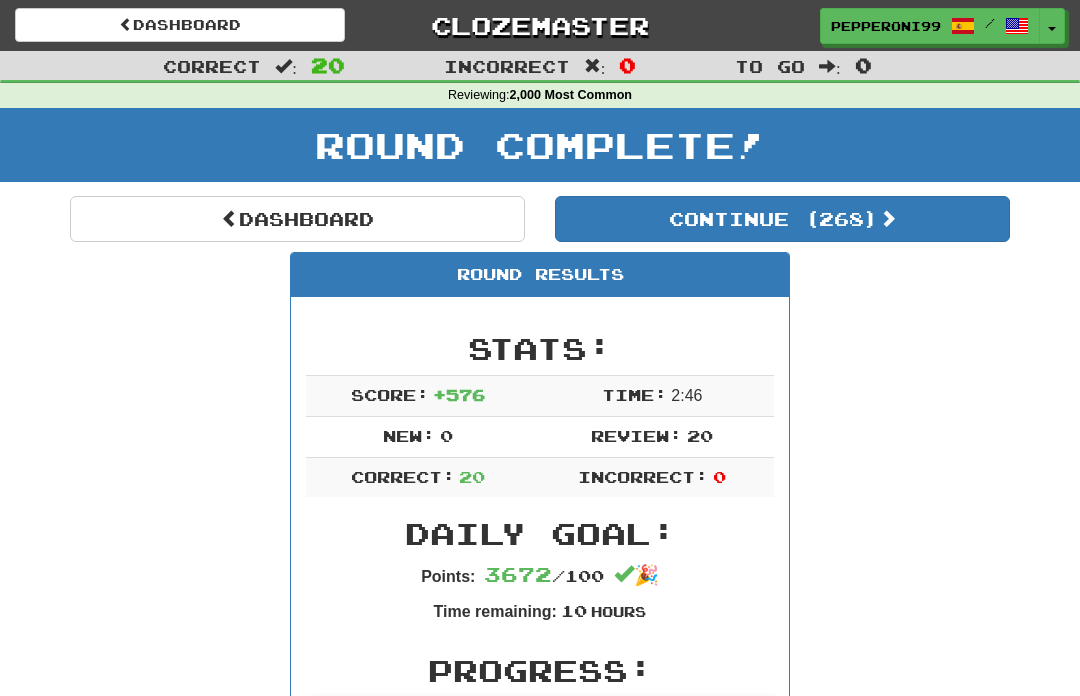 click at bounding box center [888, 218] 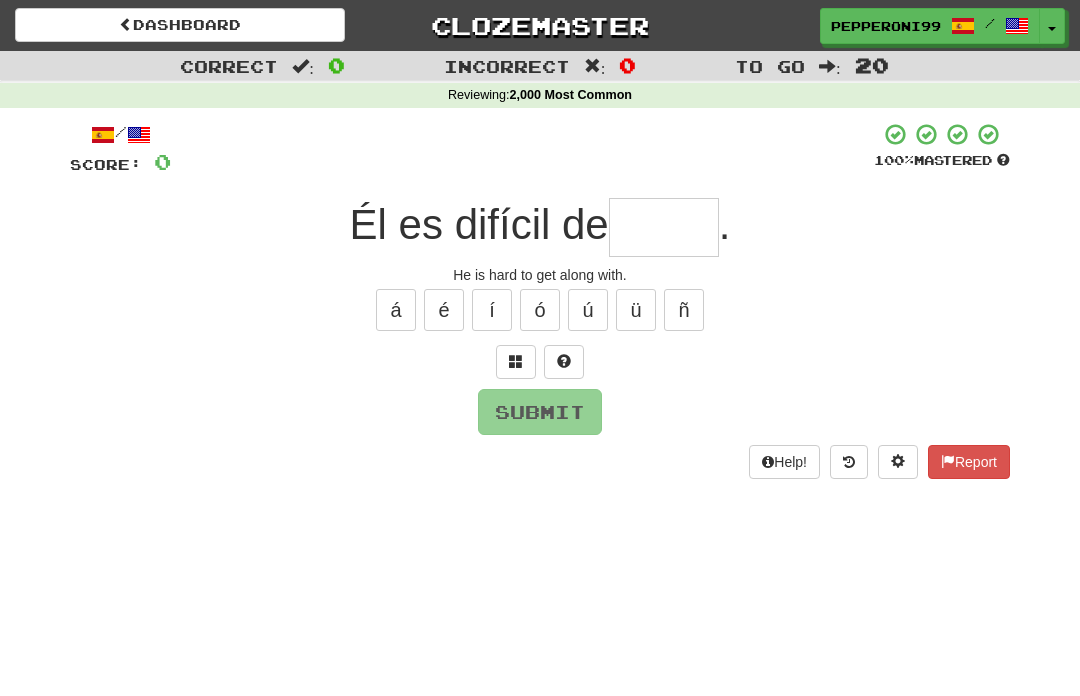 click at bounding box center (664, 227) 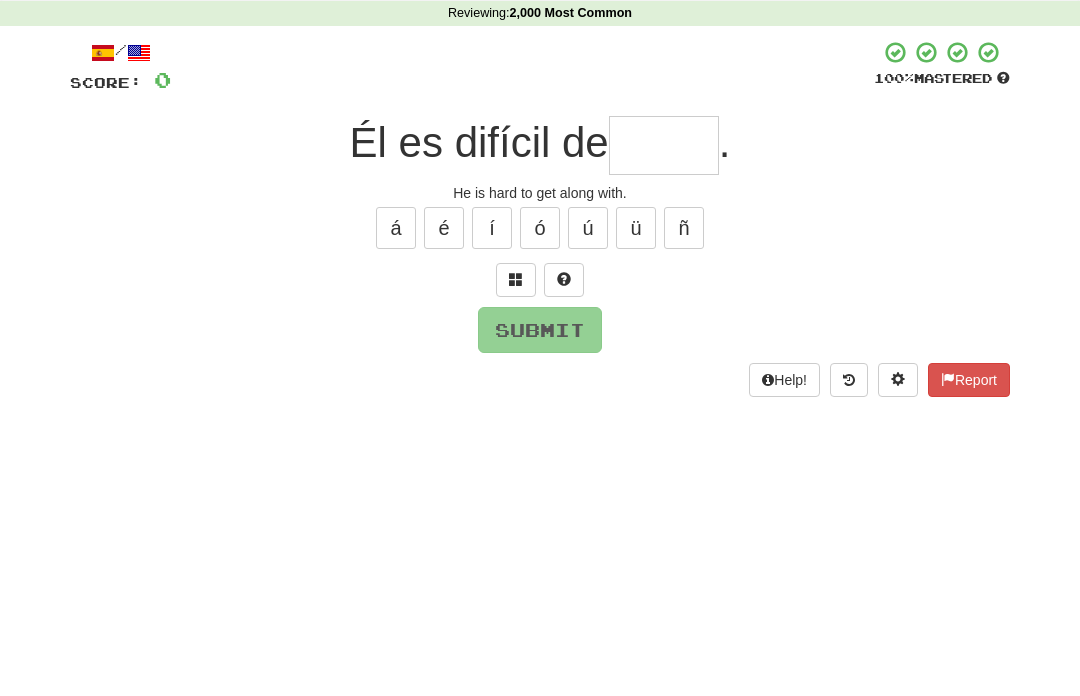 type on "*" 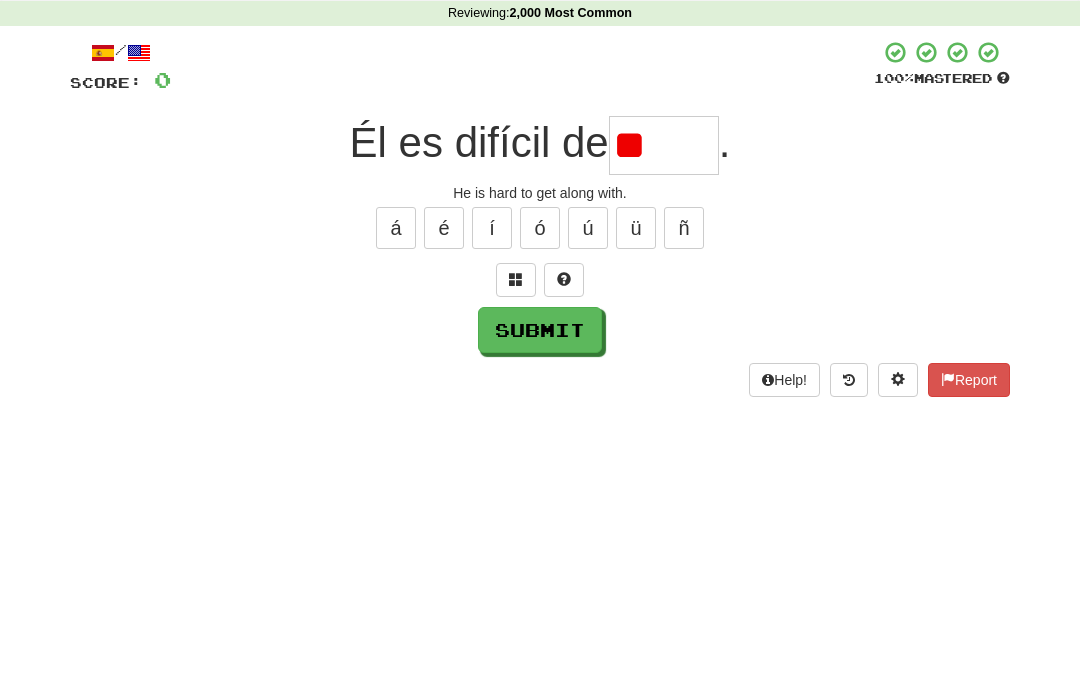 type on "*" 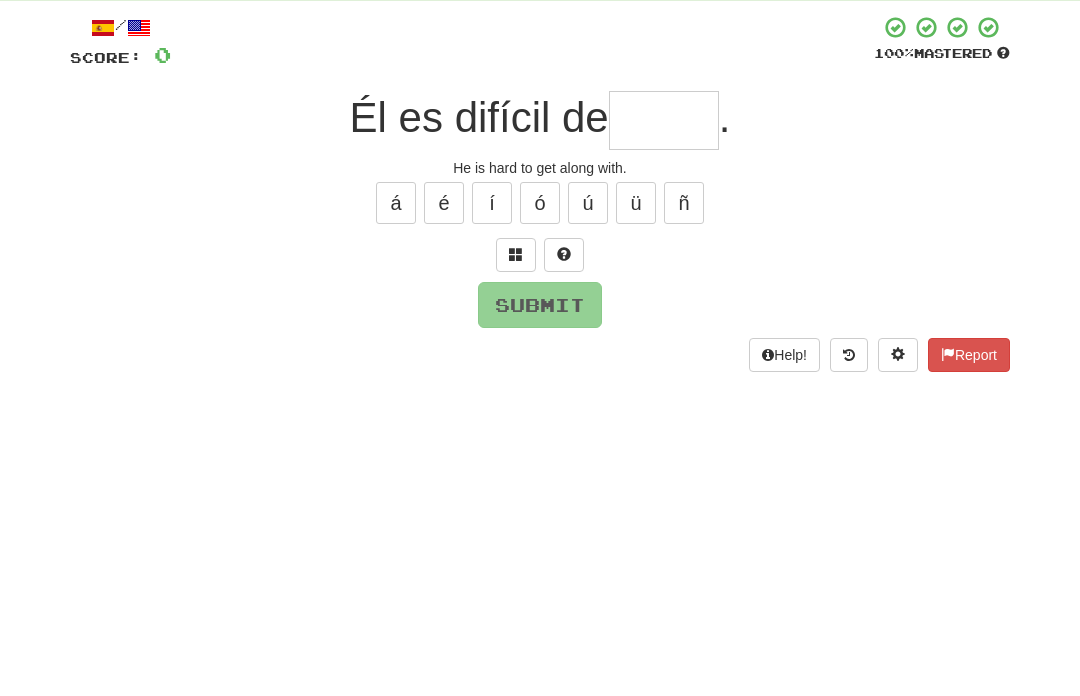 click at bounding box center (516, 362) 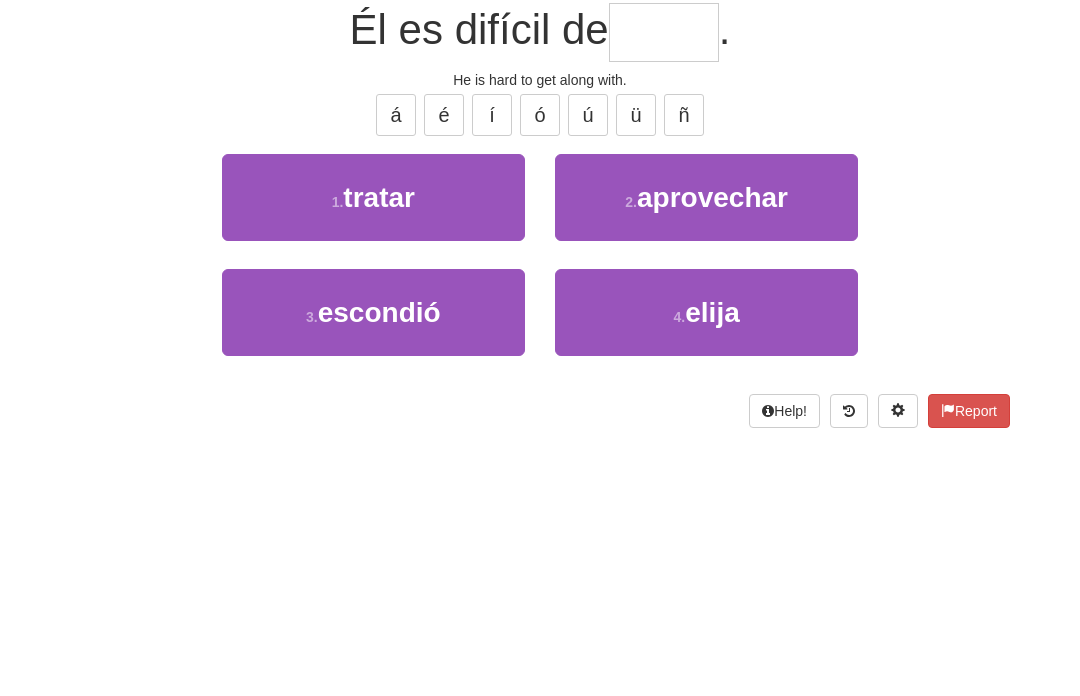 click on "1 .  tratar" at bounding box center [373, 392] 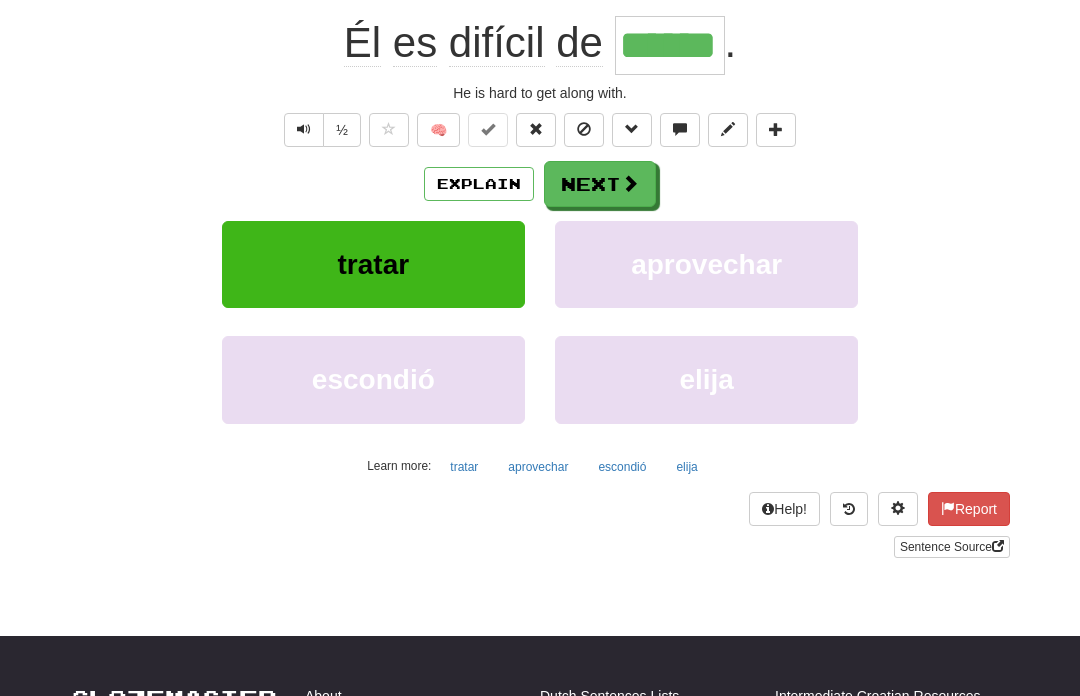 click at bounding box center (630, 183) 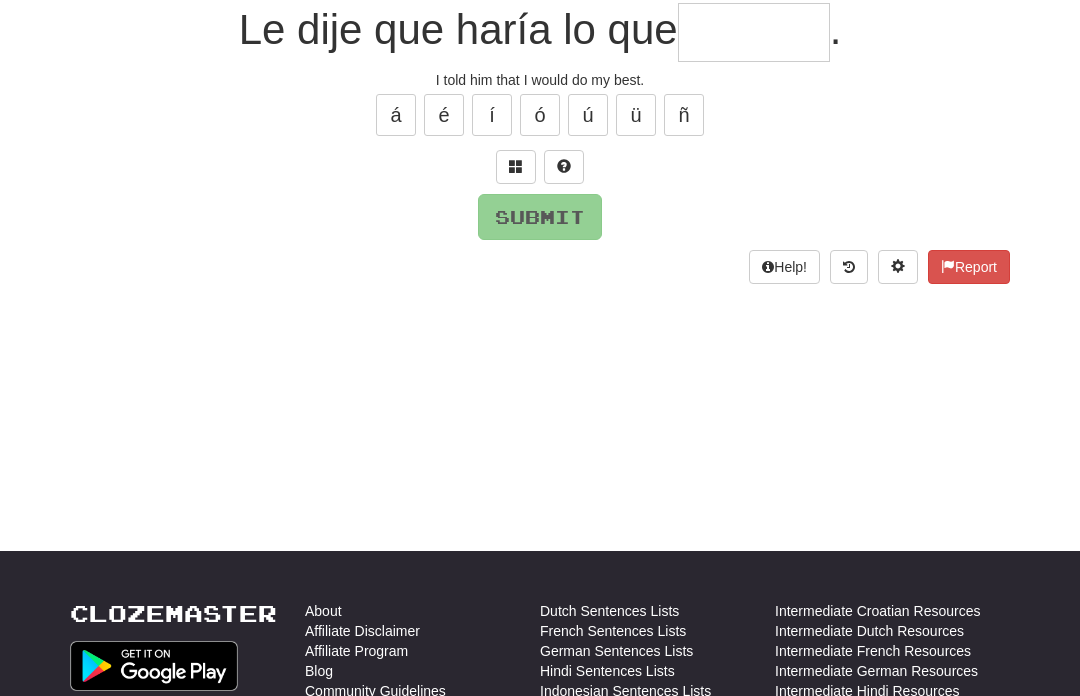 scroll, scrollTop: 194, scrollLeft: 0, axis: vertical 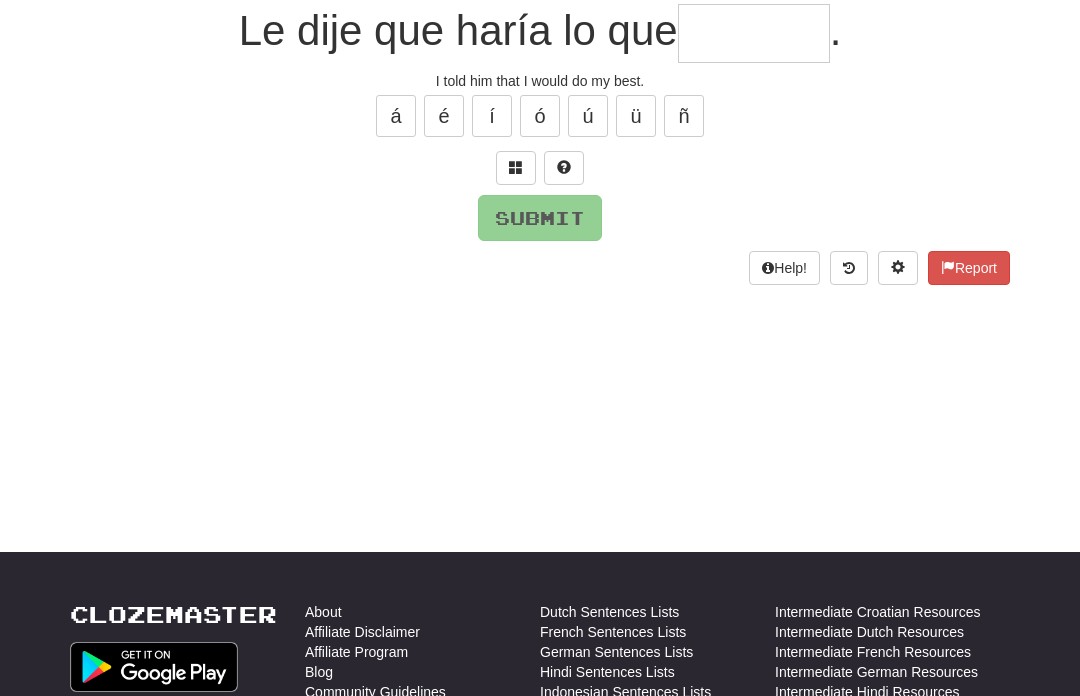 type on "*" 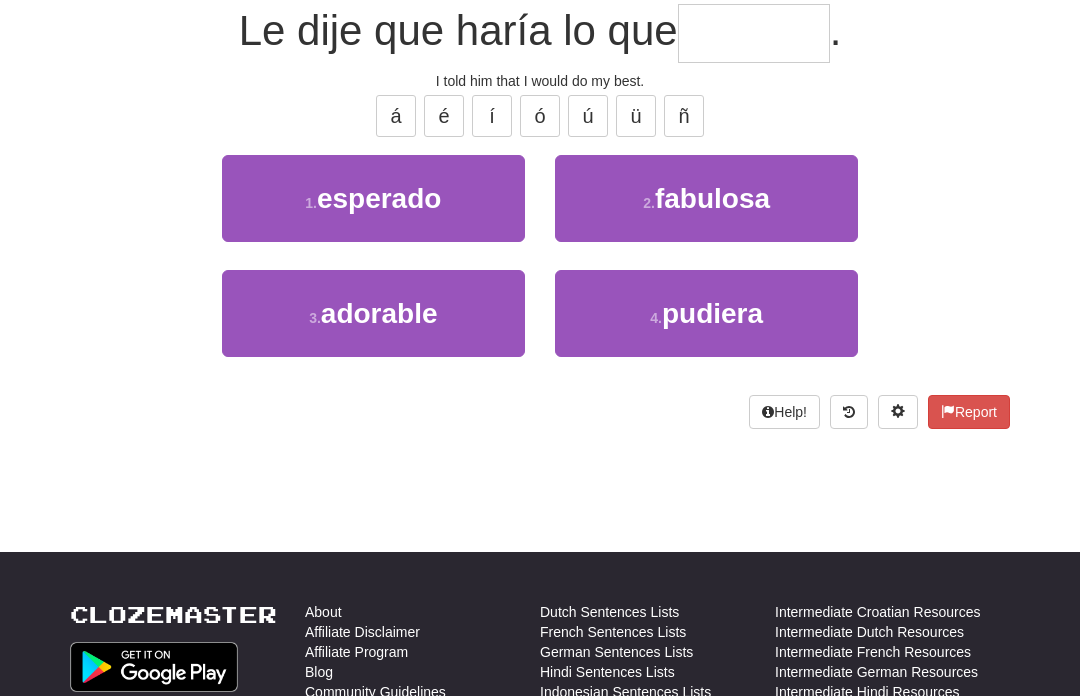 click on "4 .  pudiera" at bounding box center (706, 313) 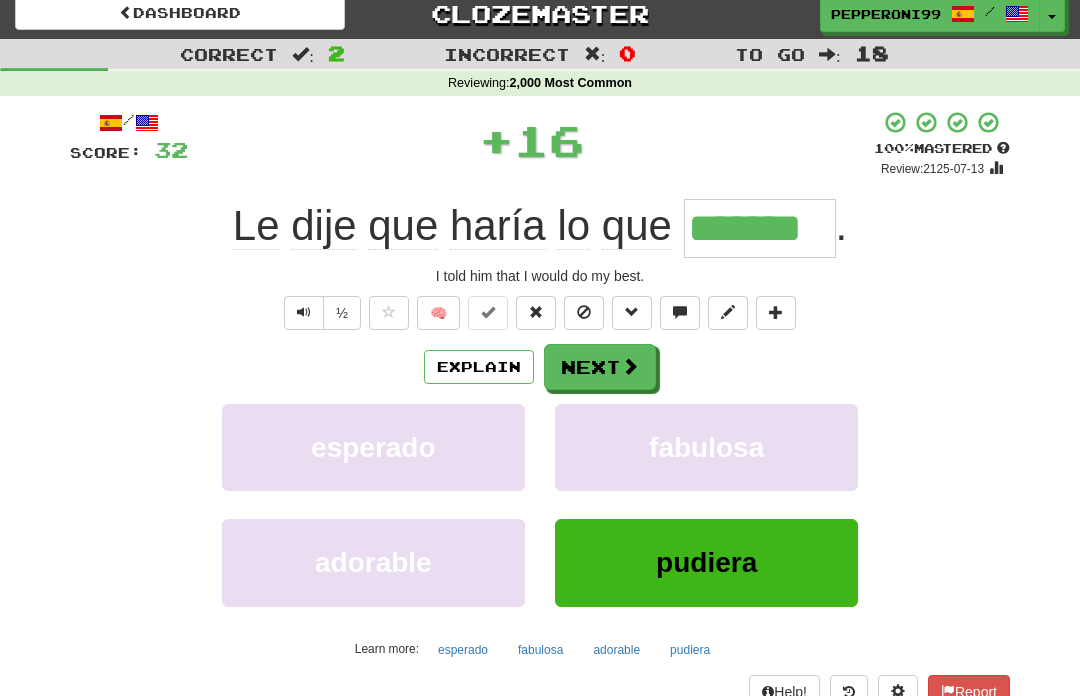 click at bounding box center (630, 367) 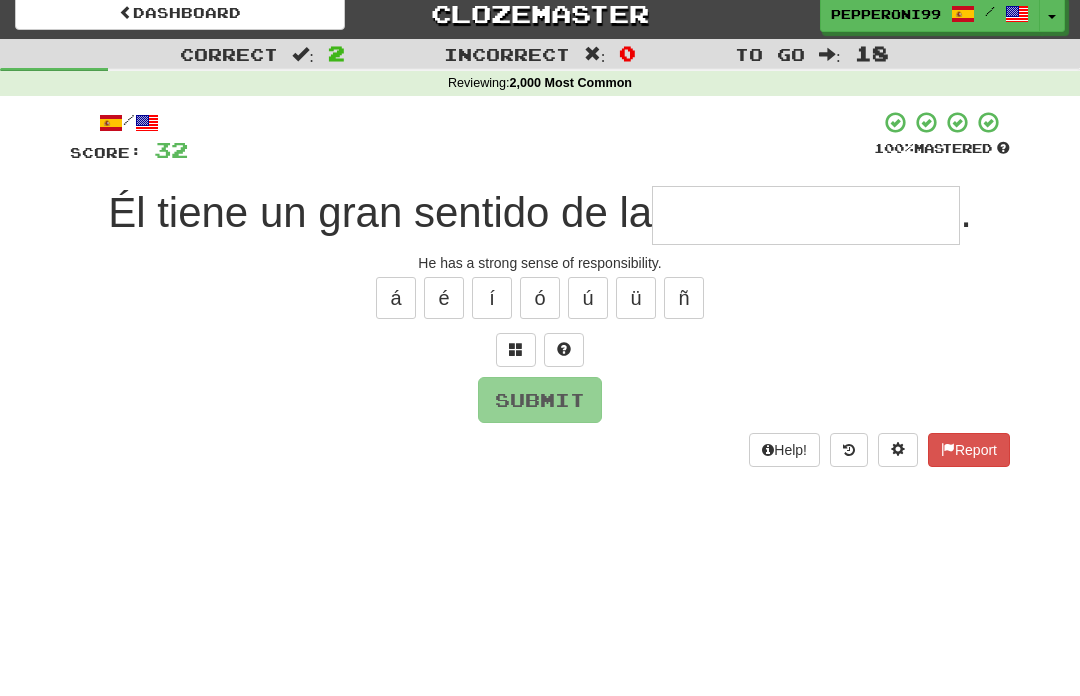scroll, scrollTop: 11, scrollLeft: 0, axis: vertical 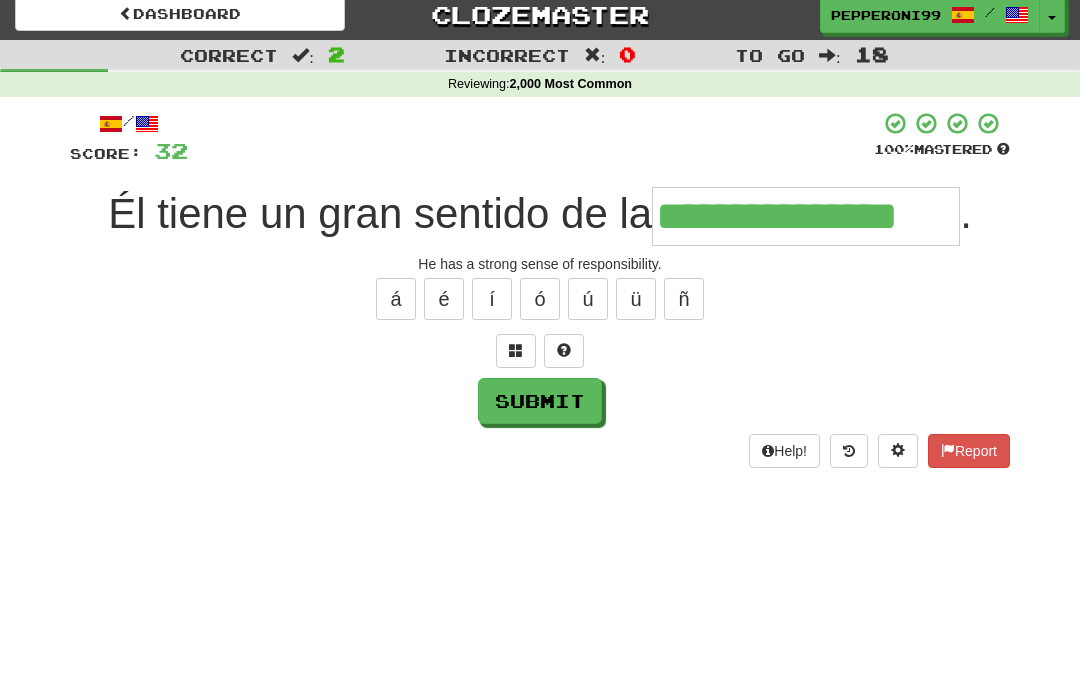 type on "**********" 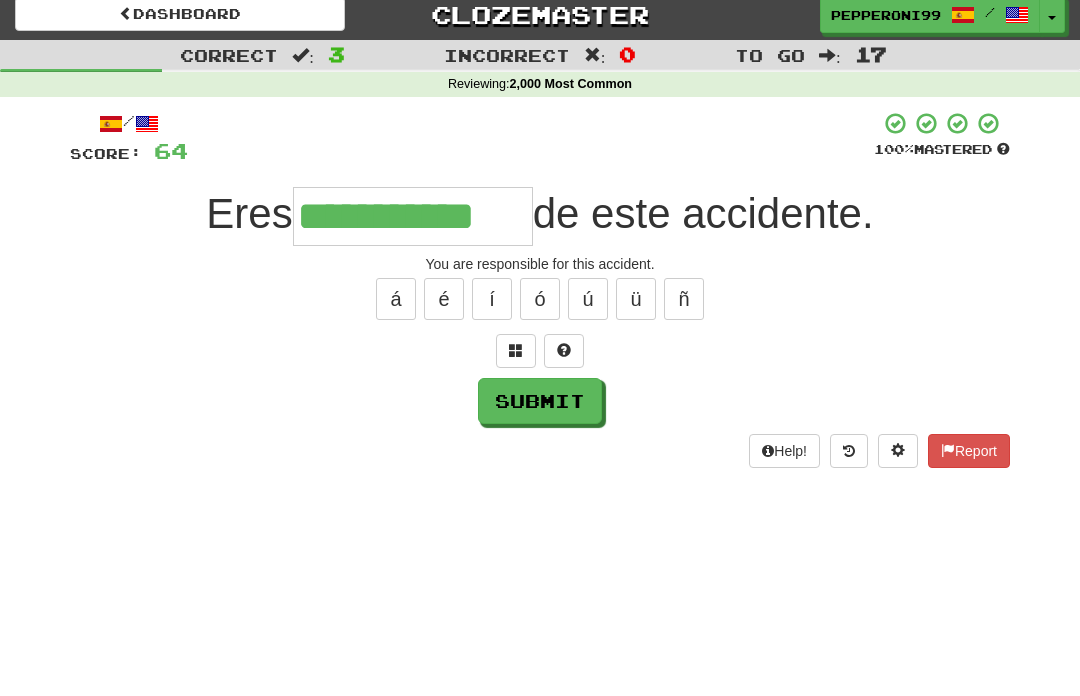 type on "**********" 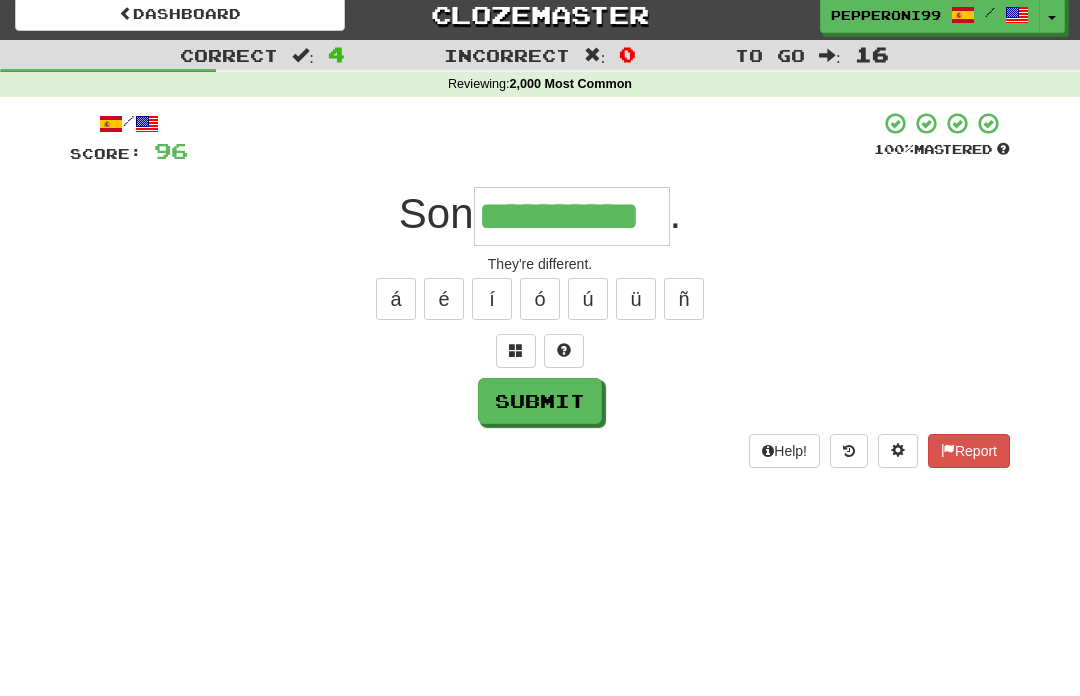 type on "**********" 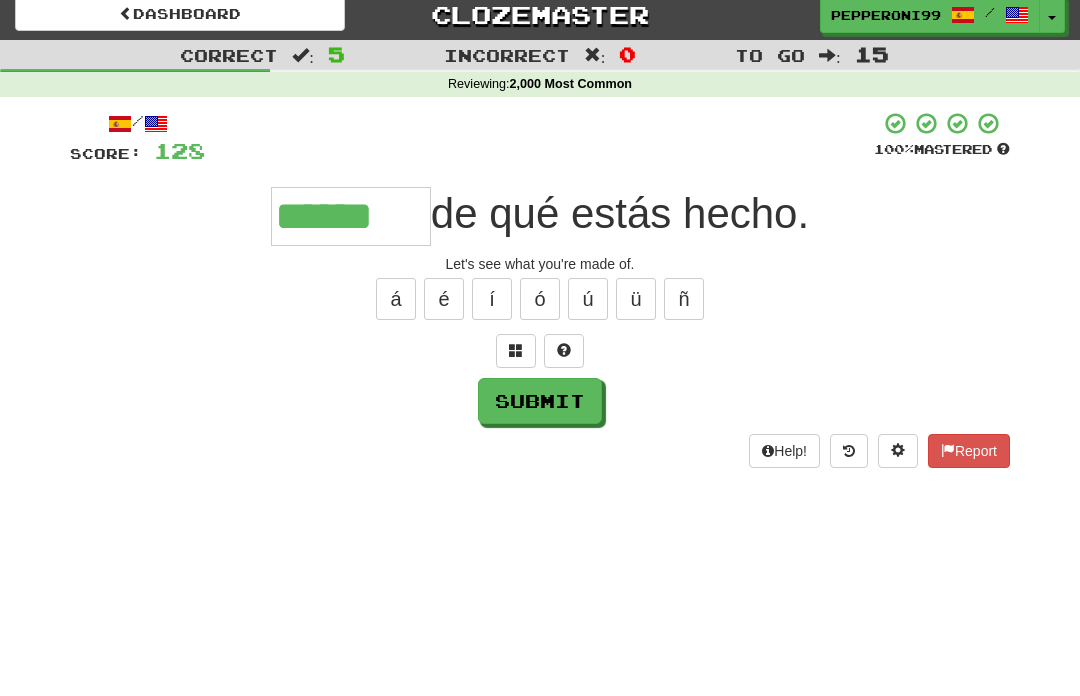 type on "******" 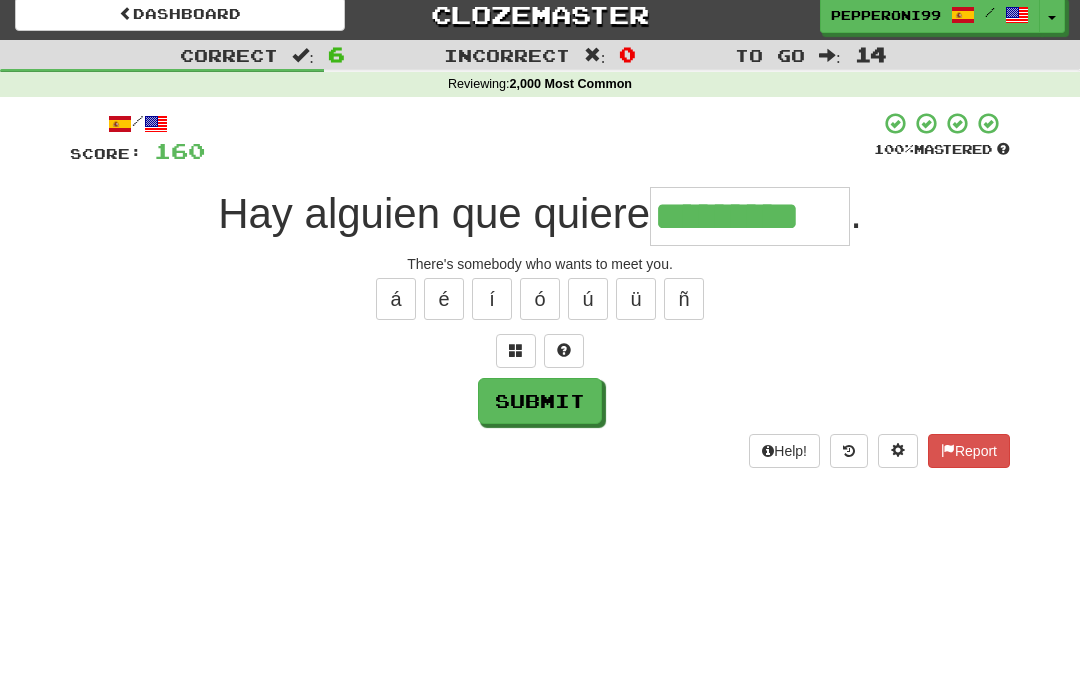 type on "*********" 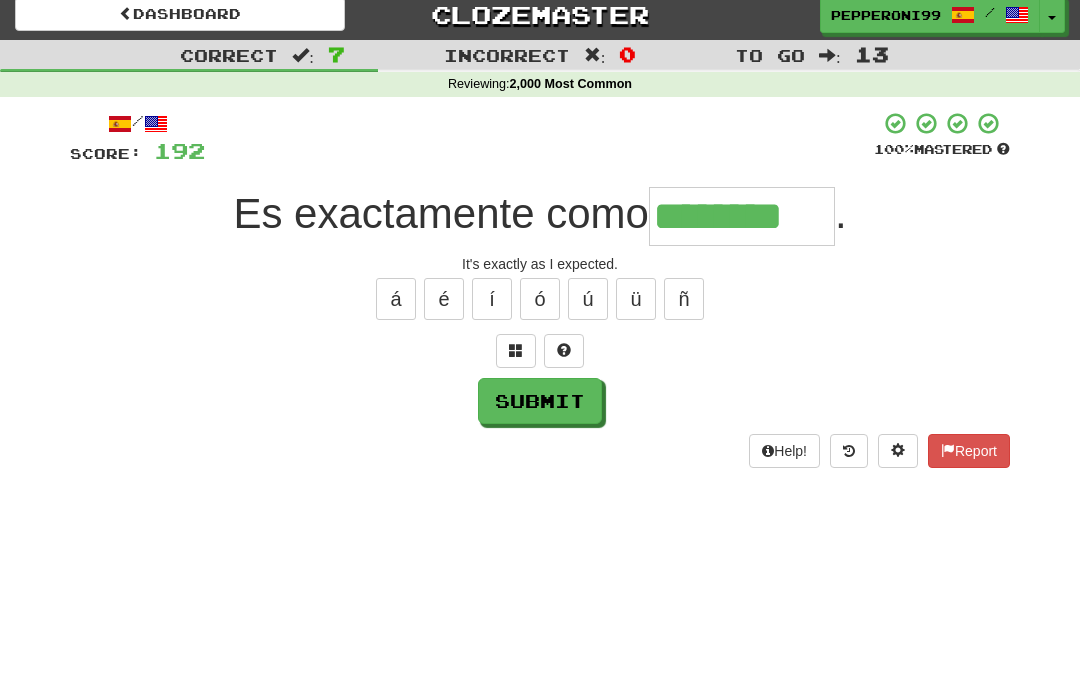 type on "********" 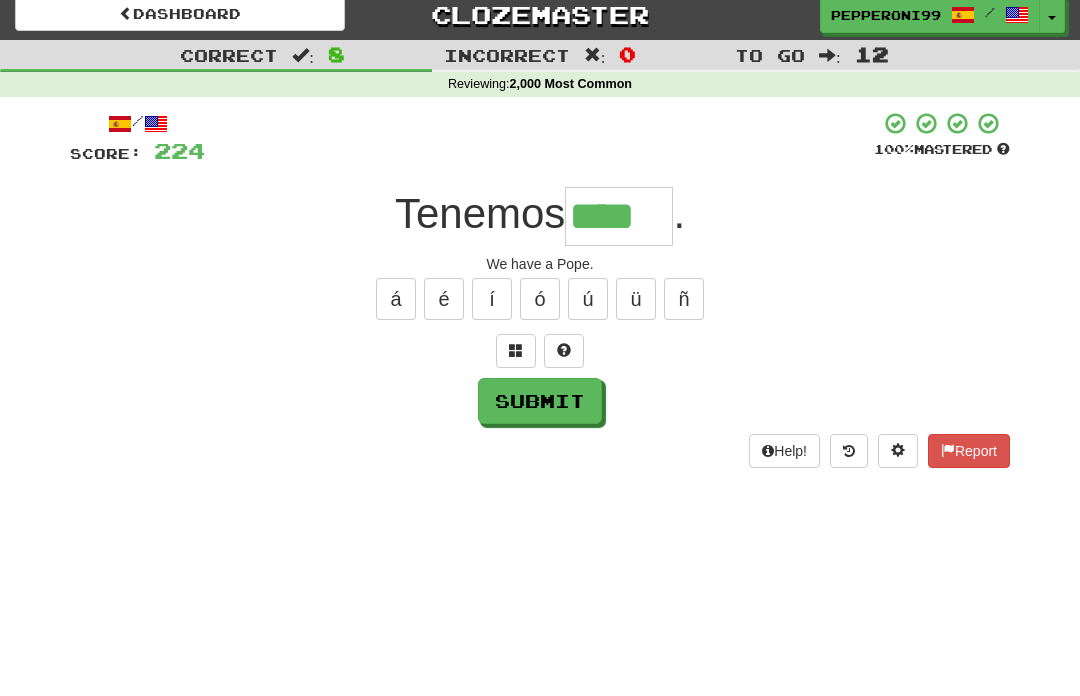 type on "****" 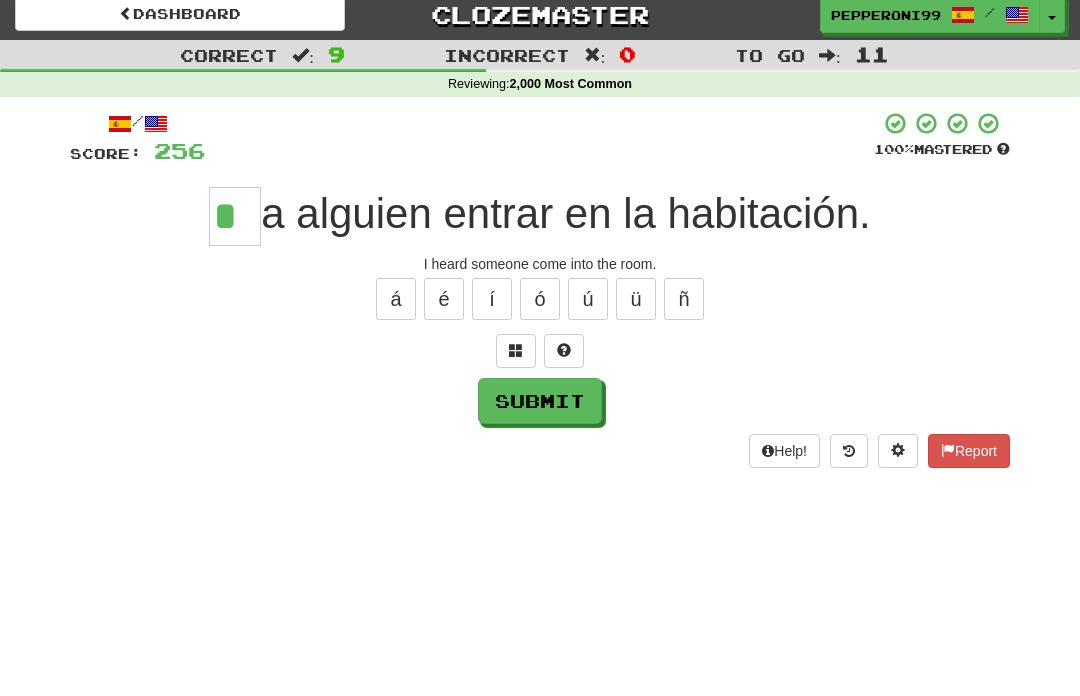 click on "í" at bounding box center (492, 299) 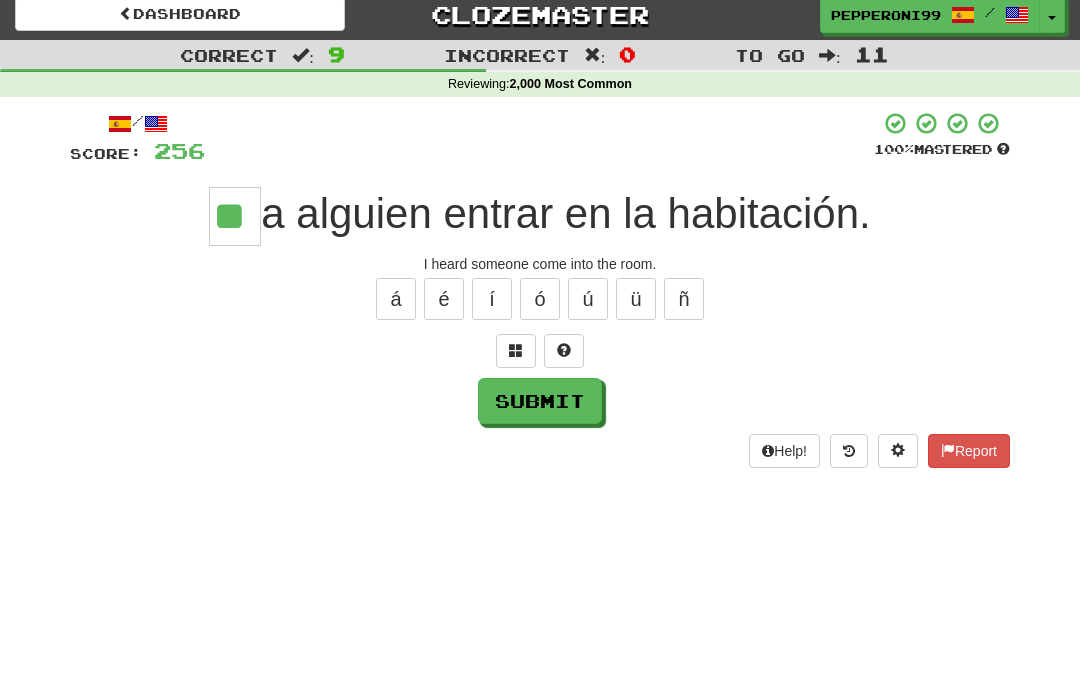 type on "**" 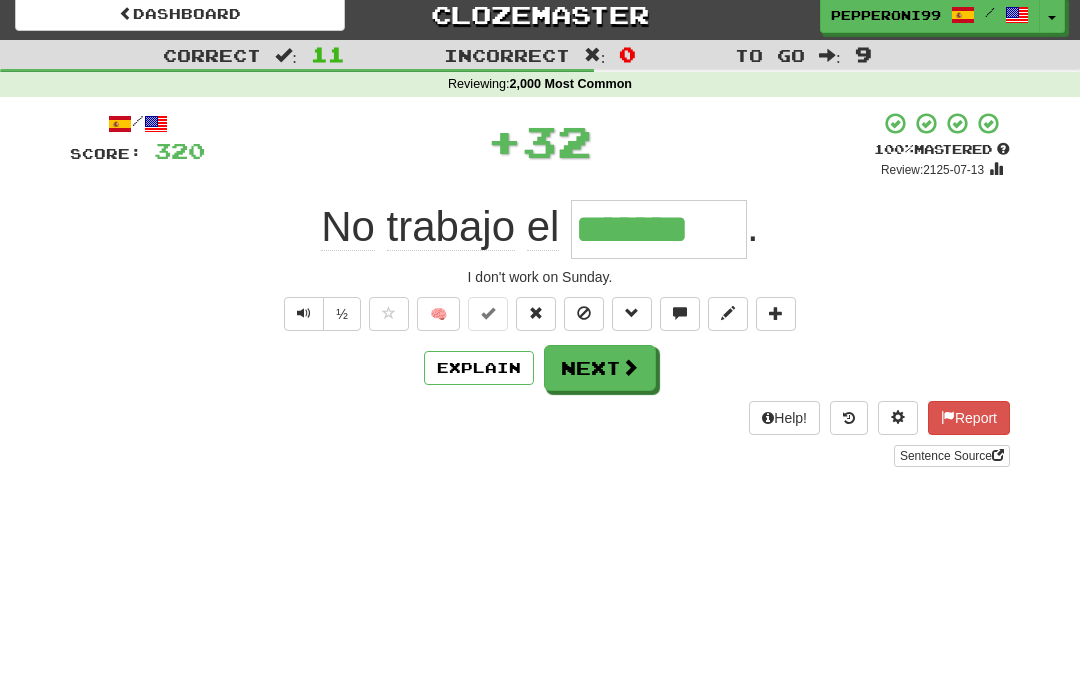 type on "*******" 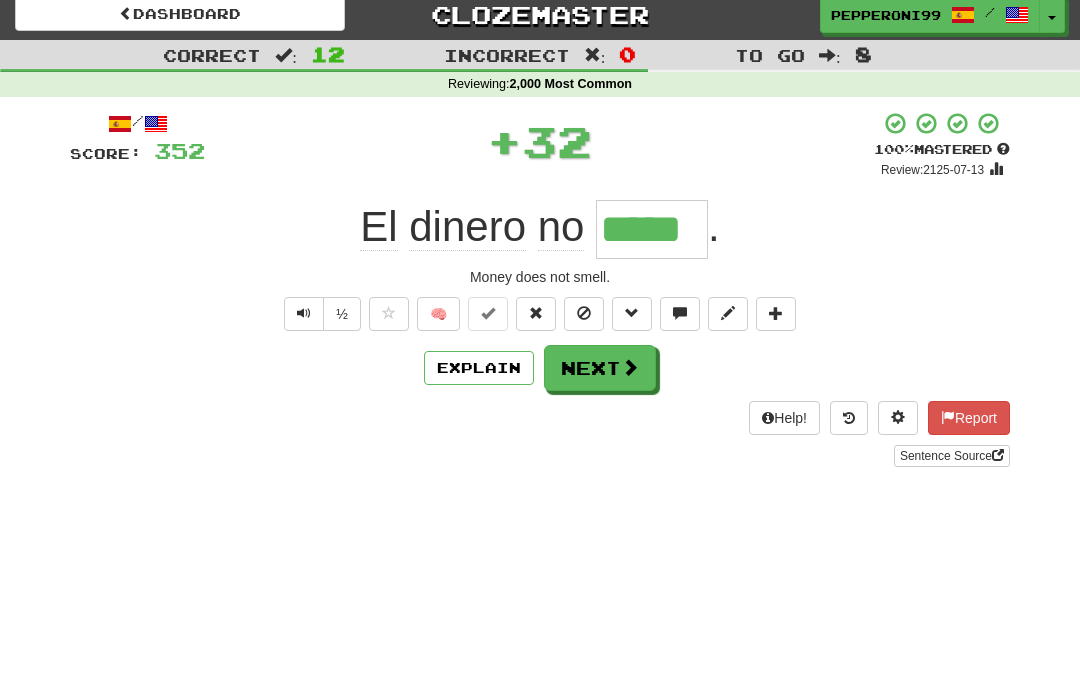 type on "*****" 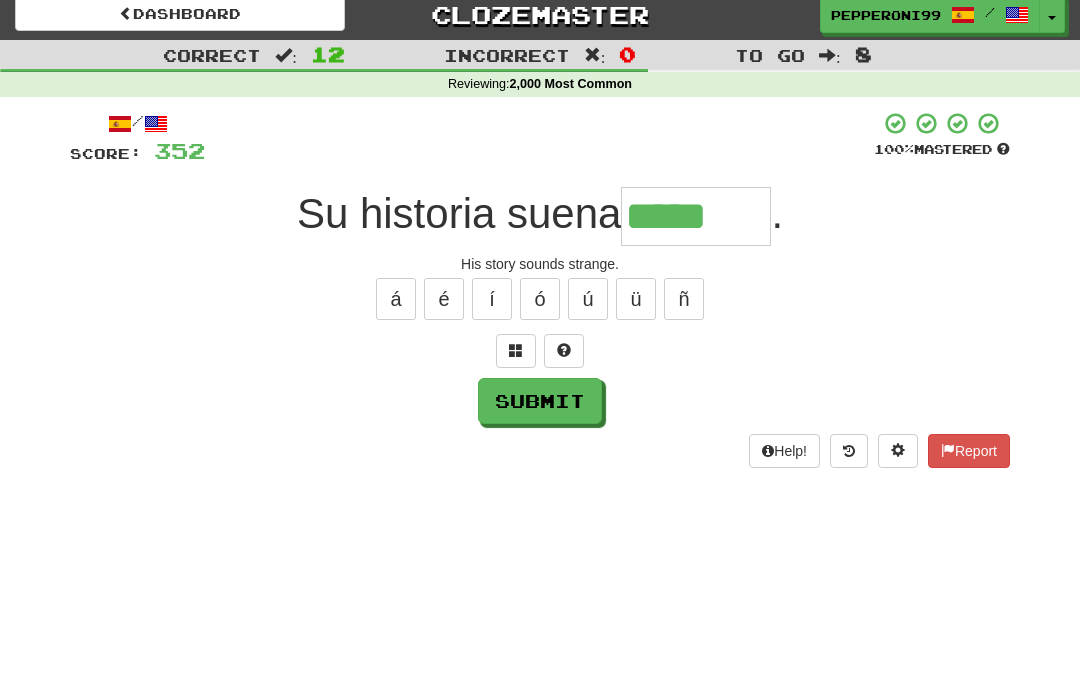 click on "ñ" at bounding box center [684, 299] 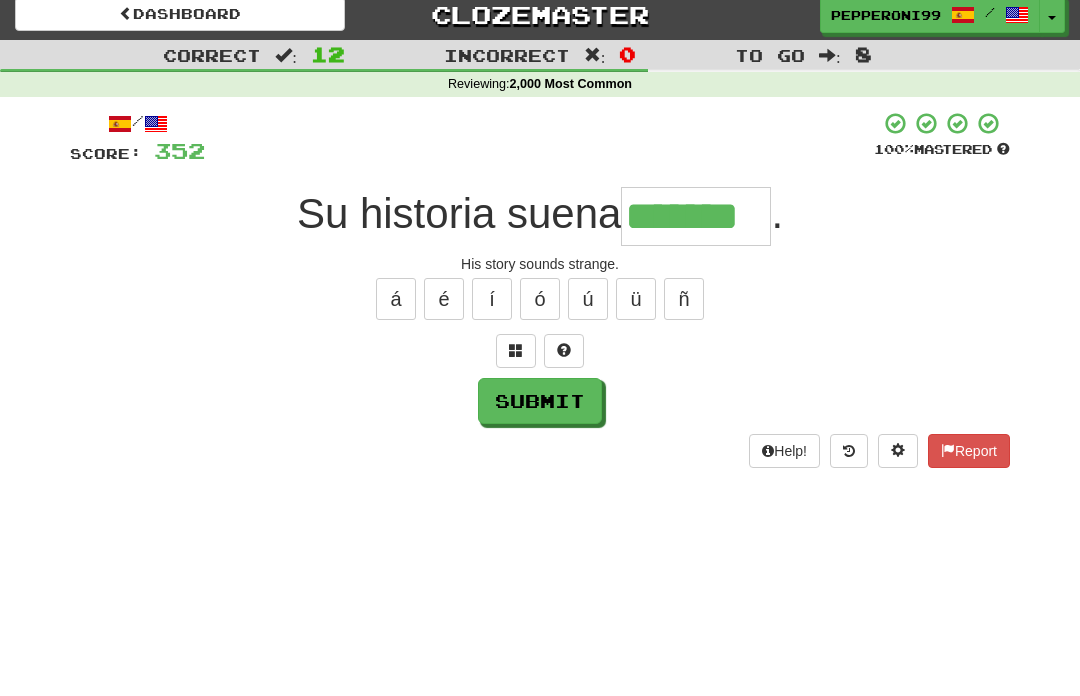 type on "*******" 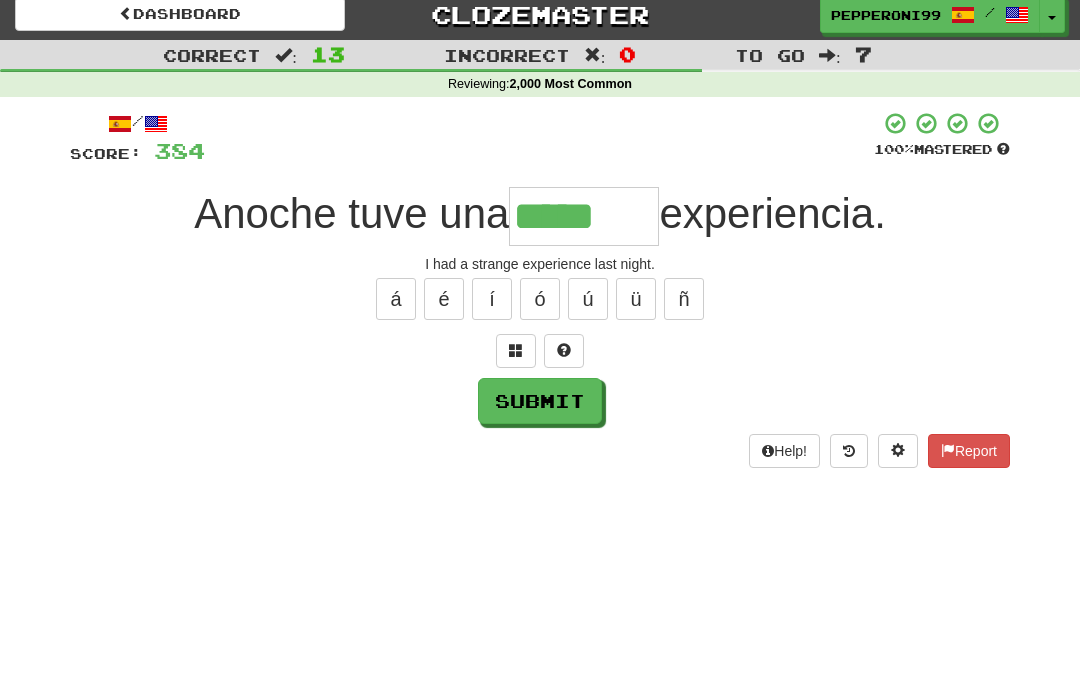 click on "ñ" at bounding box center [684, 299] 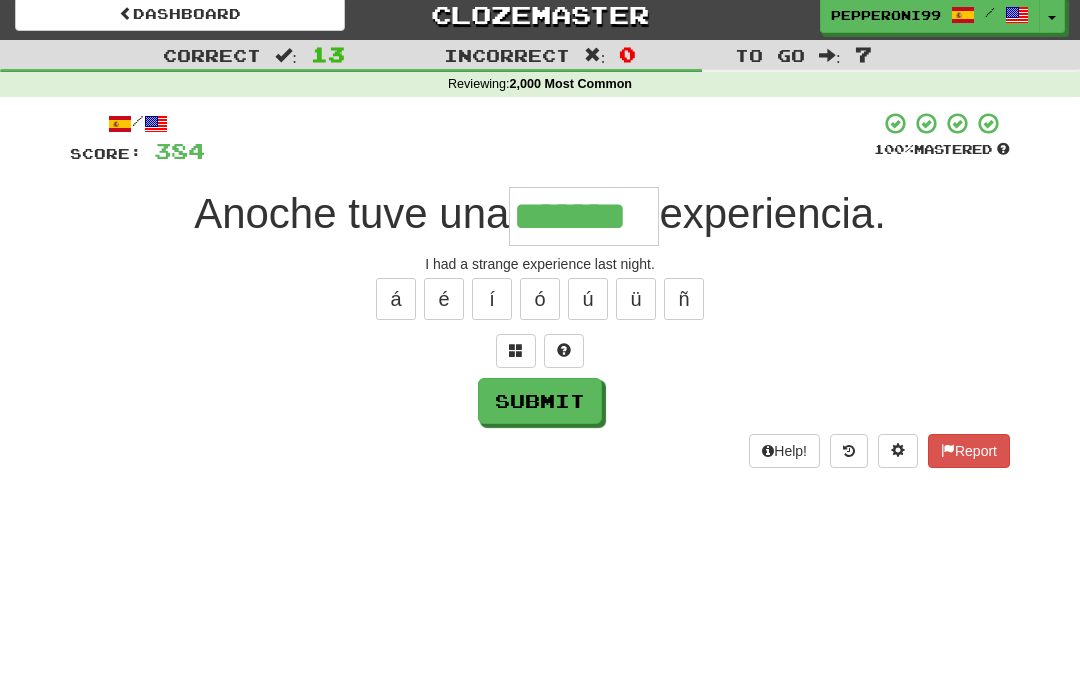 type on "*******" 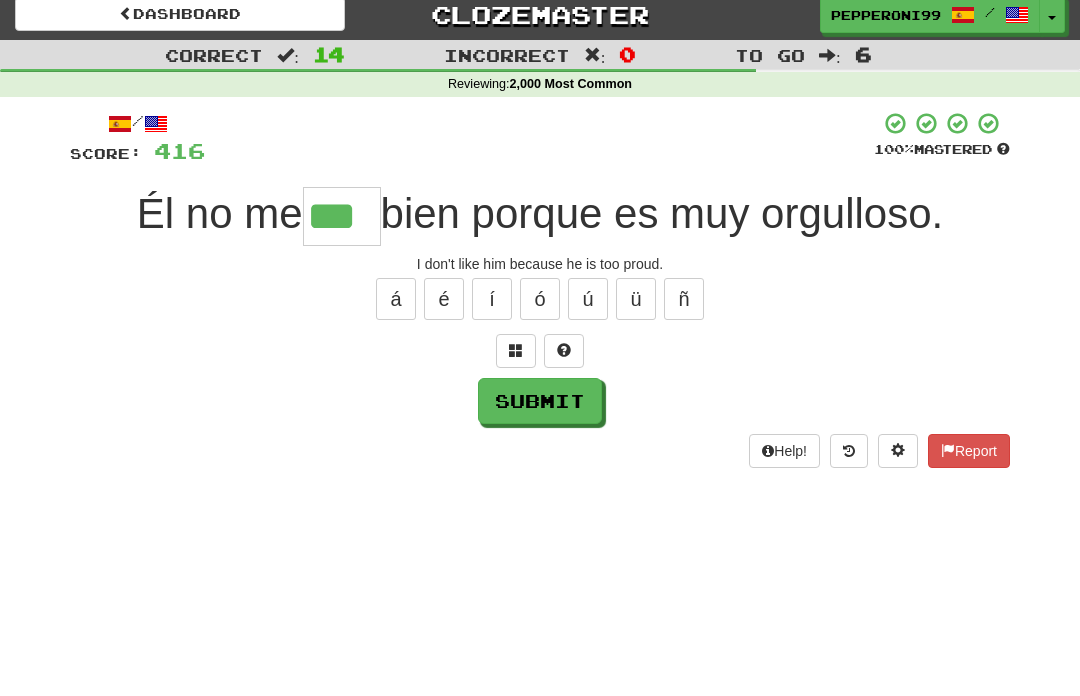 type on "***" 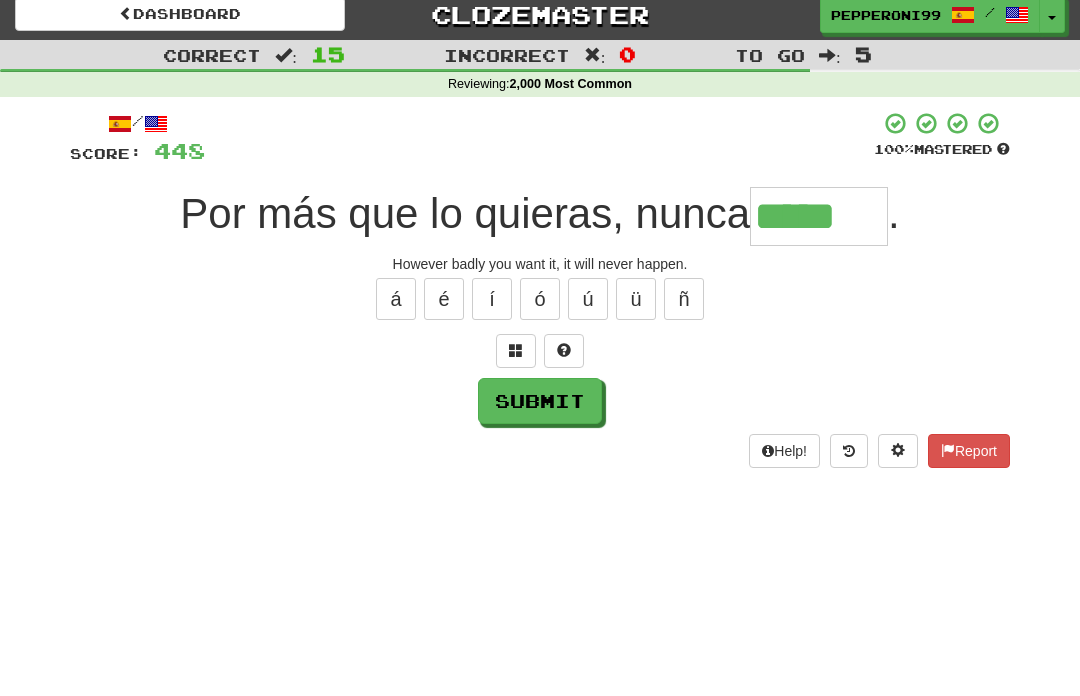 click on "á" at bounding box center [396, 299] 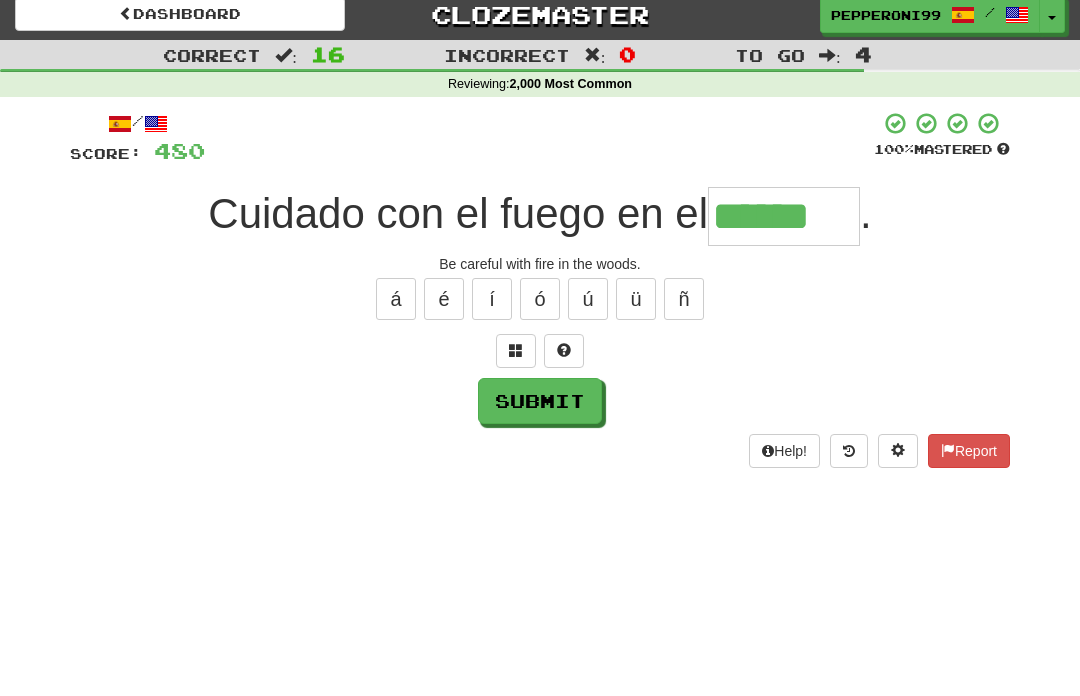 type on "******" 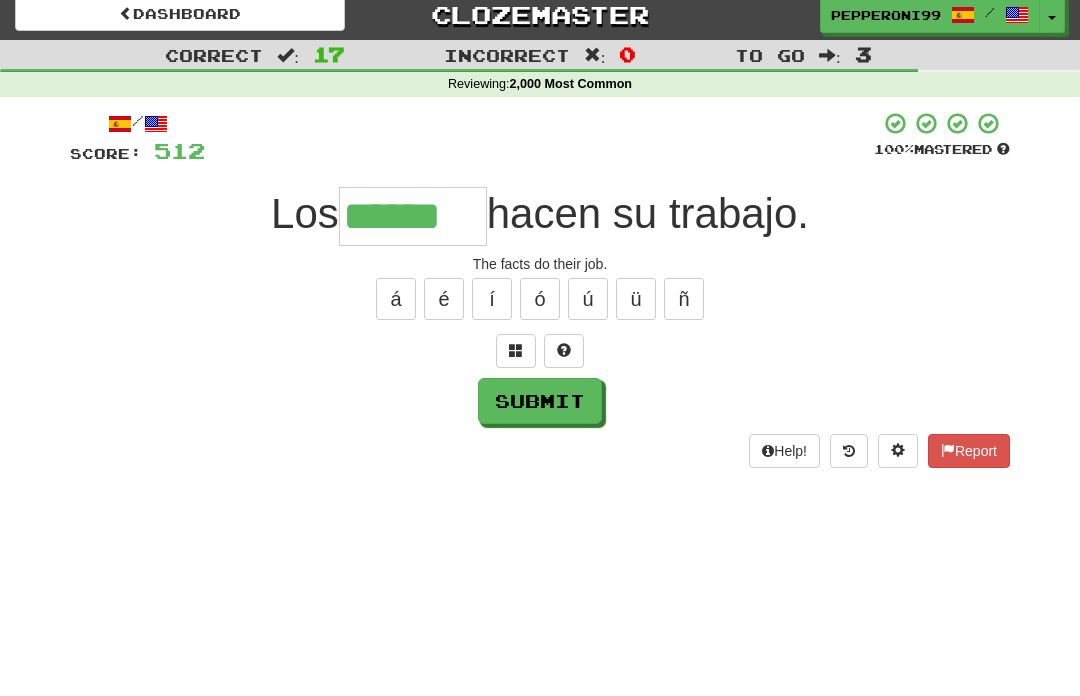 type on "******" 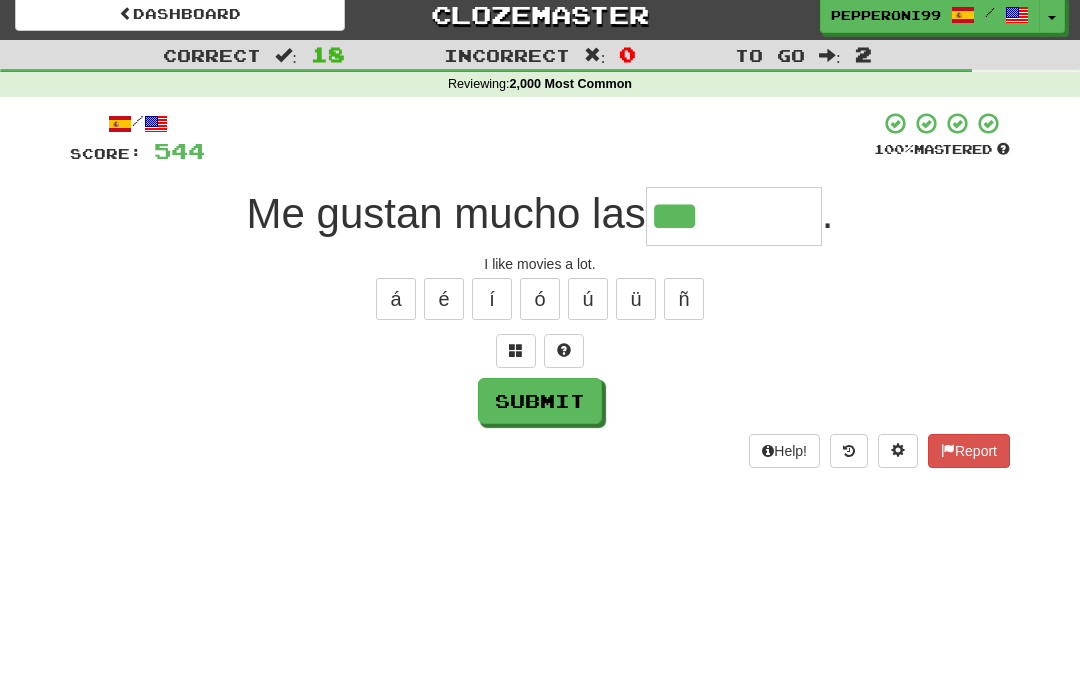 click on "í" at bounding box center (492, 299) 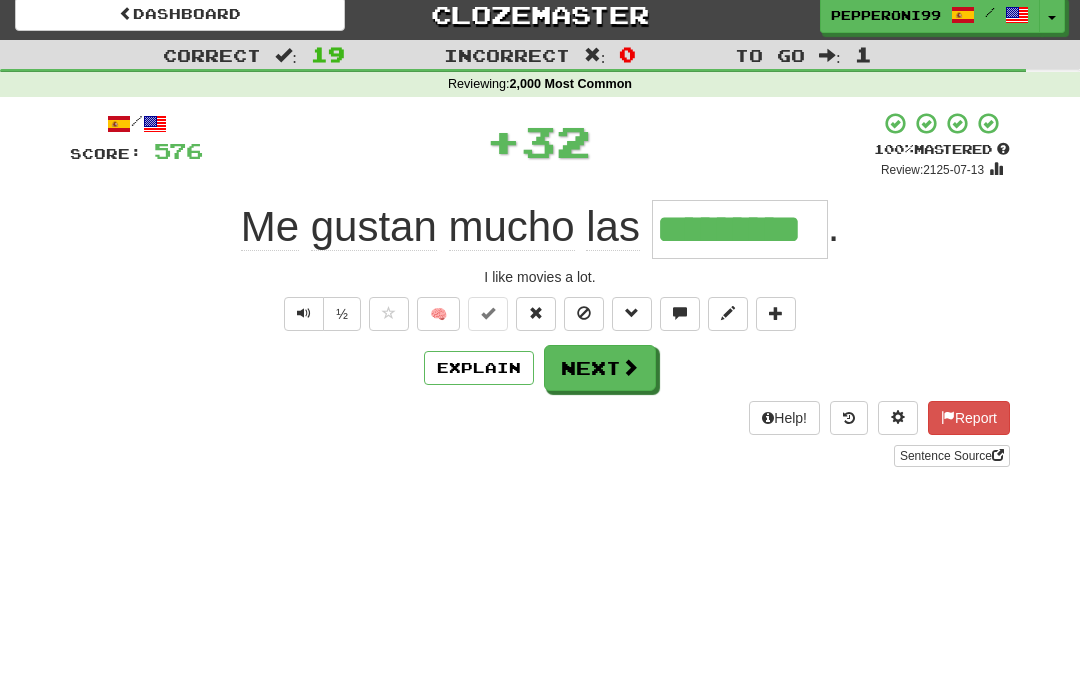 type on "*********" 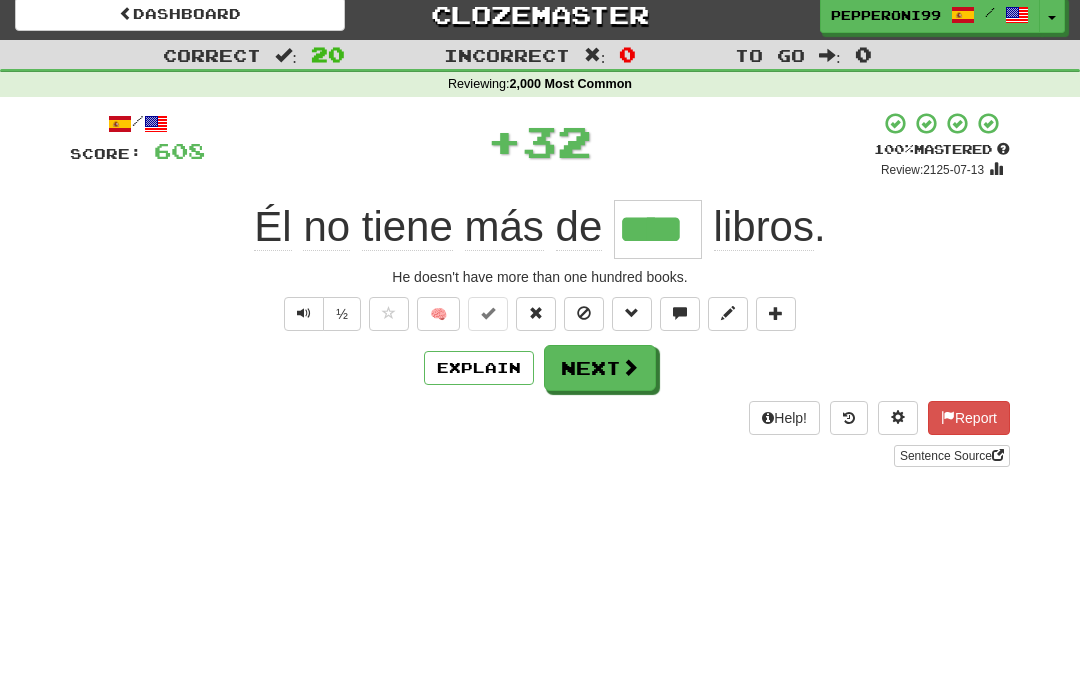 type on "****" 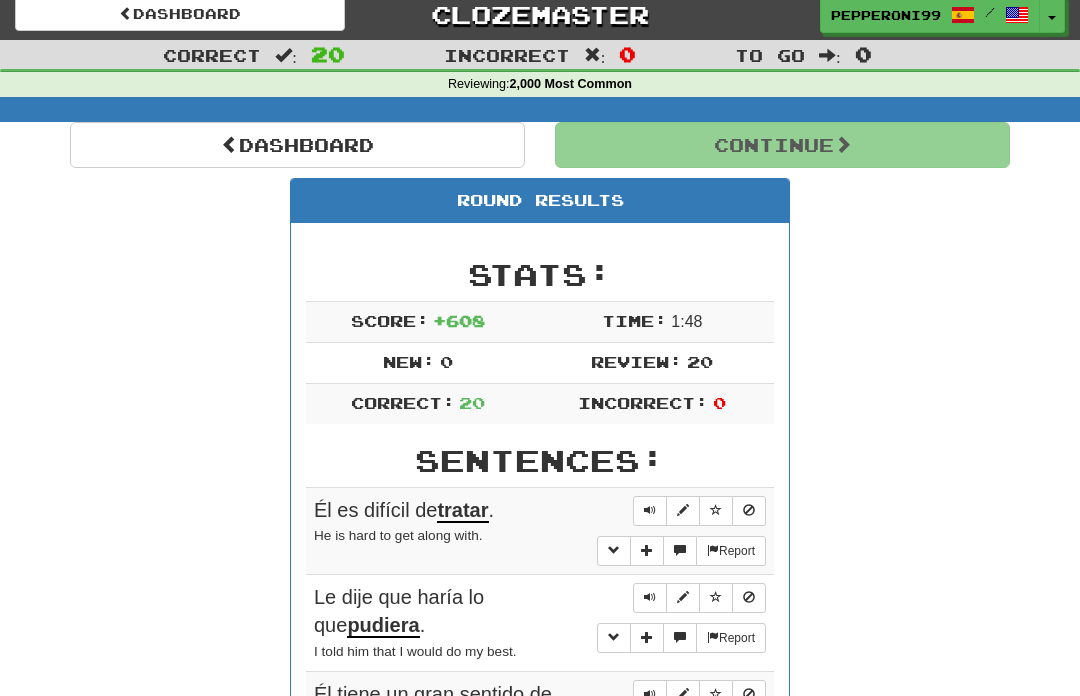 scroll, scrollTop: 12, scrollLeft: 0, axis: vertical 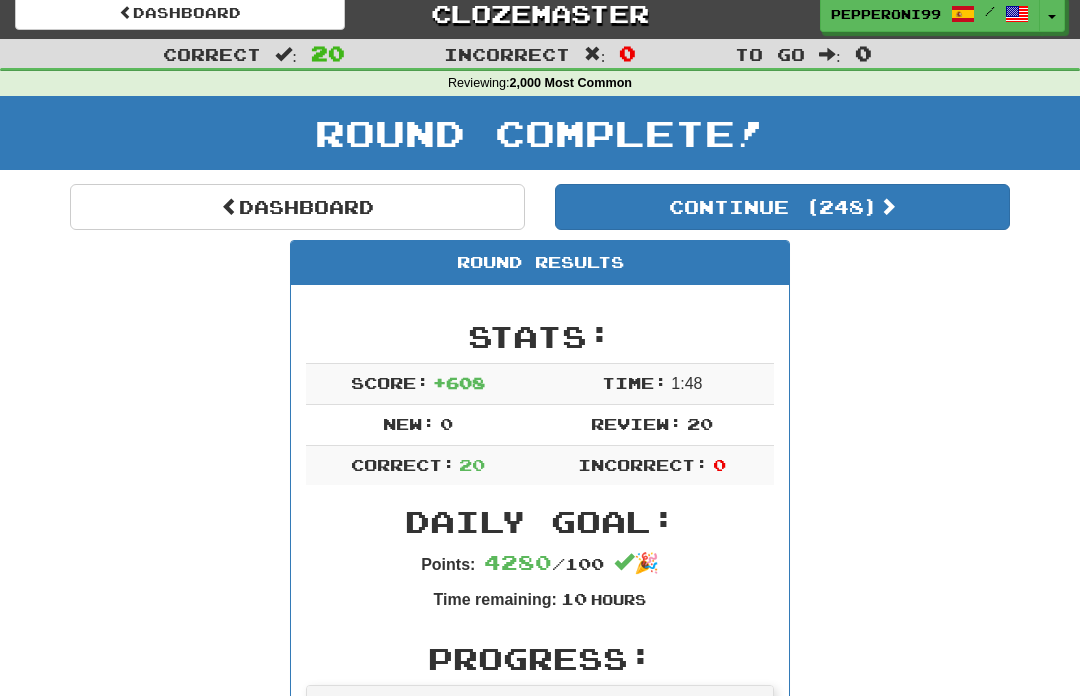 click on "Continue ( 248 )" at bounding box center (782, 207) 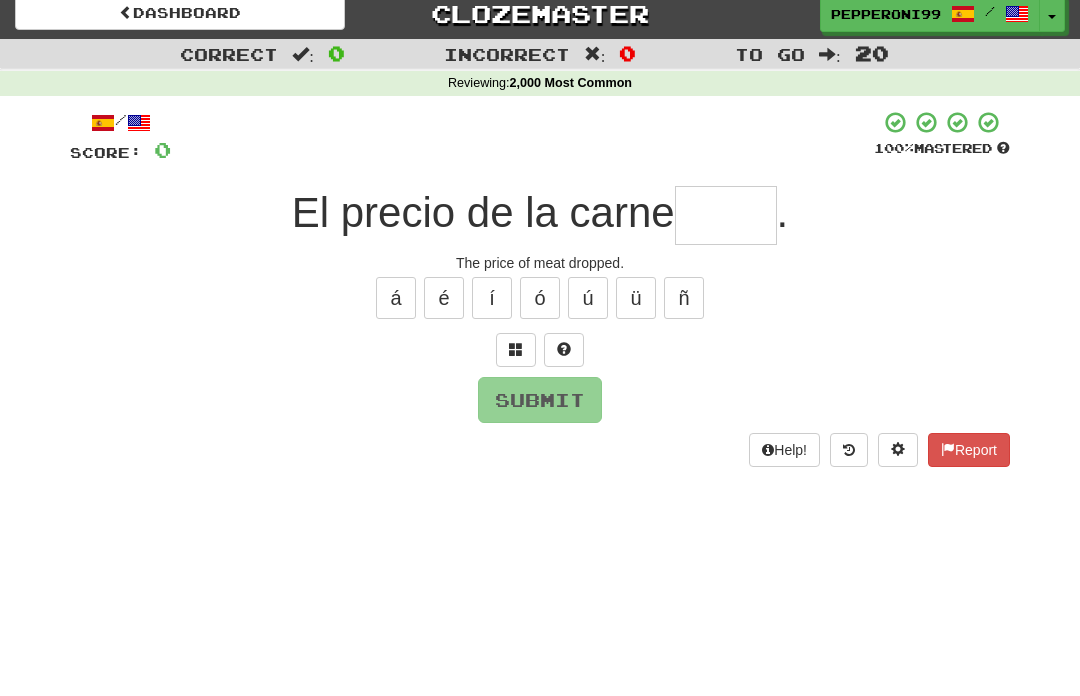 click at bounding box center (726, 215) 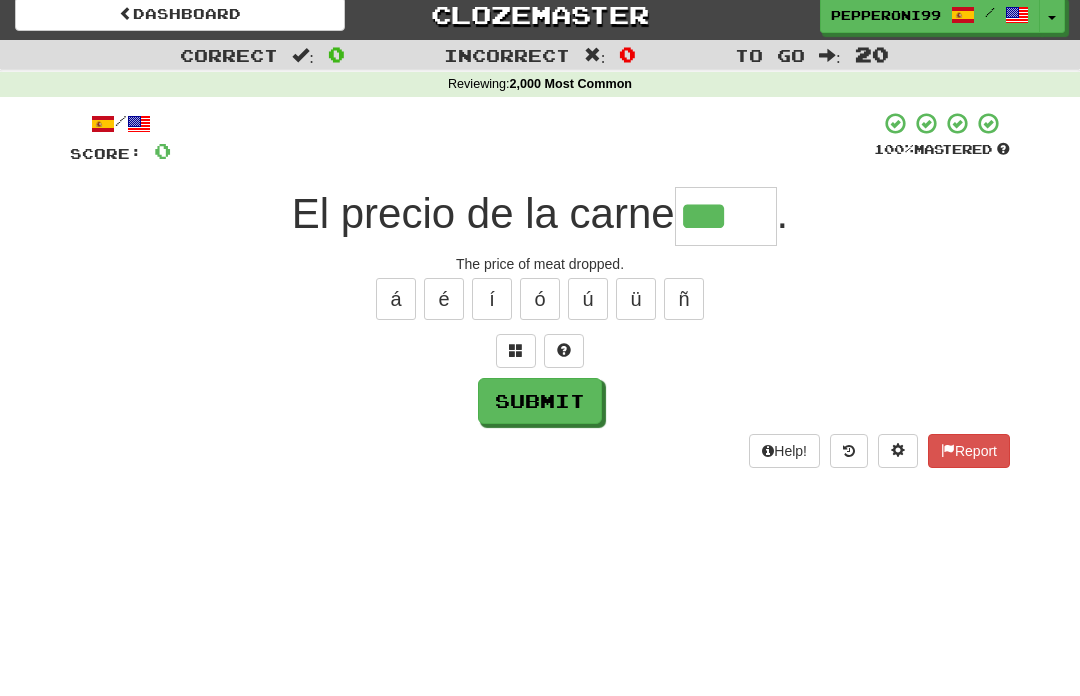 click on "ó" at bounding box center [540, 299] 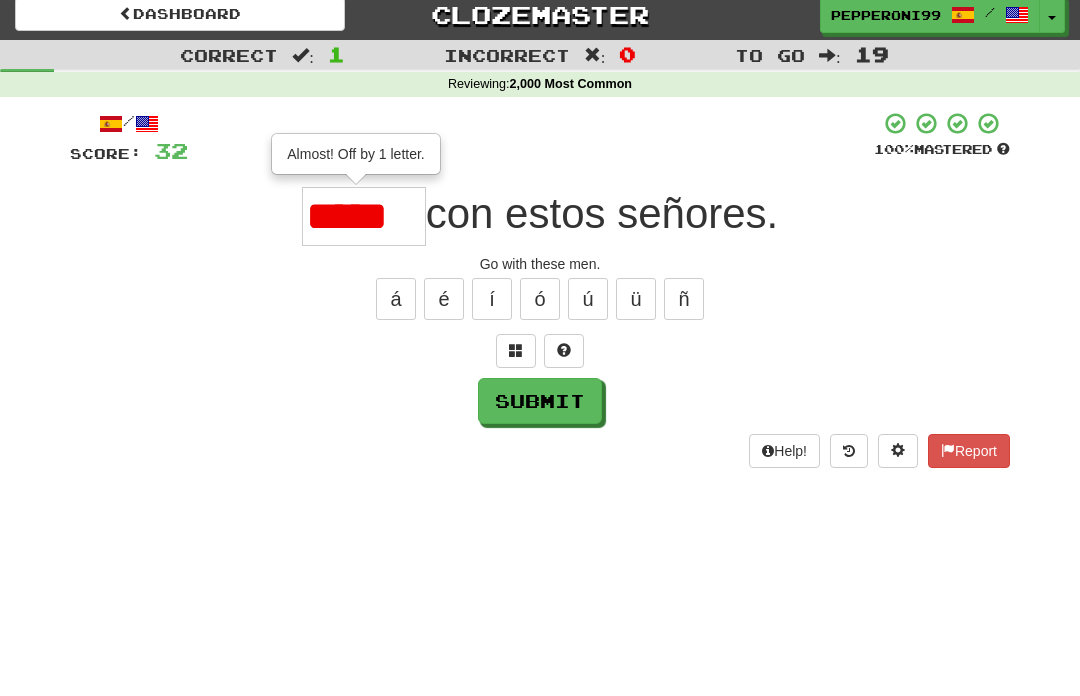 type on "*****" 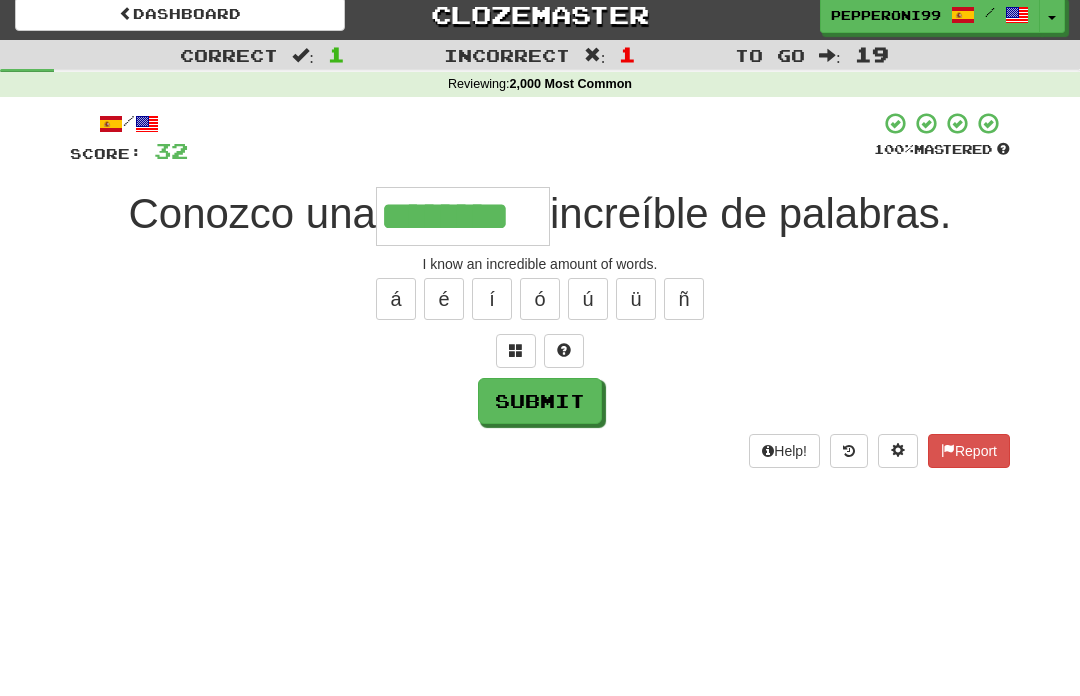 type on "********" 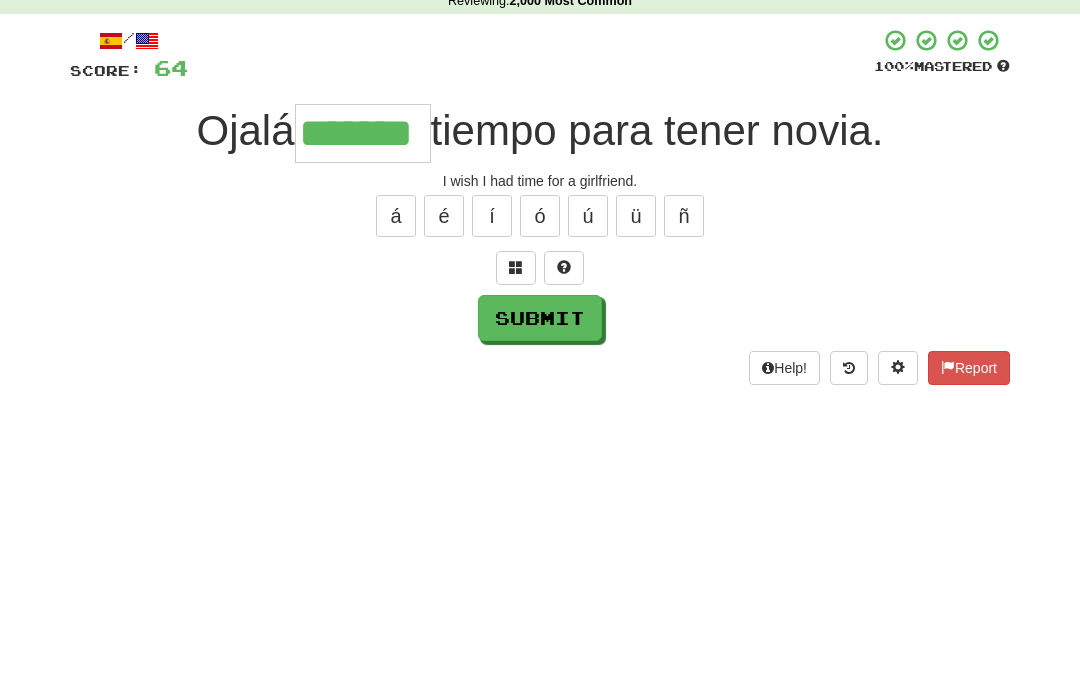 type on "*******" 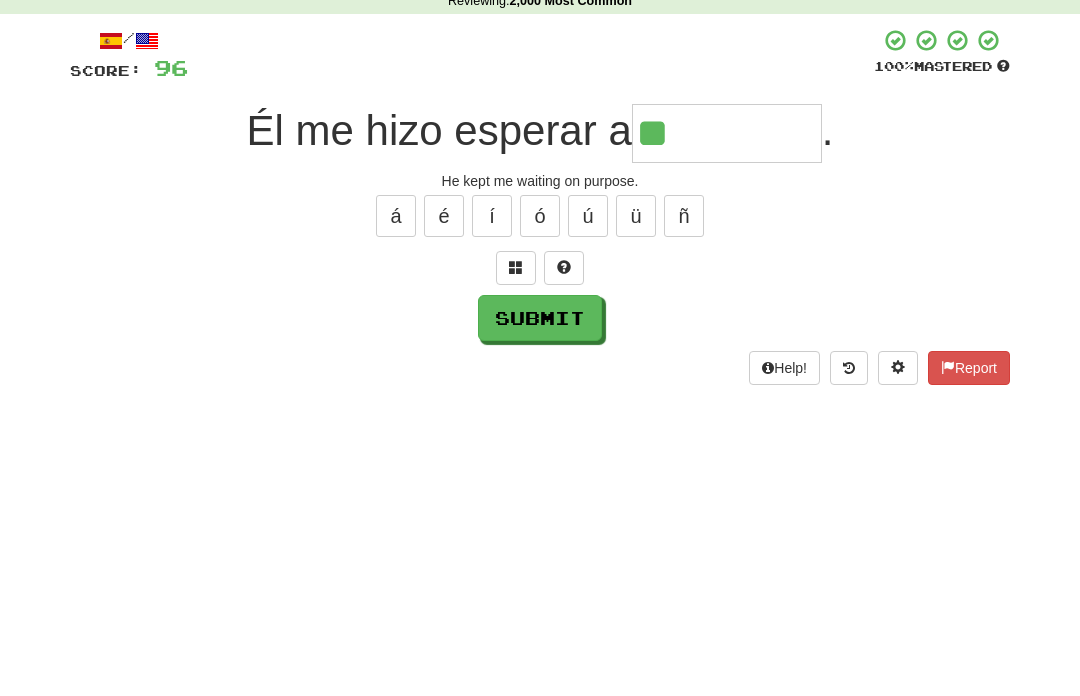 click on "ó" at bounding box center (540, 299) 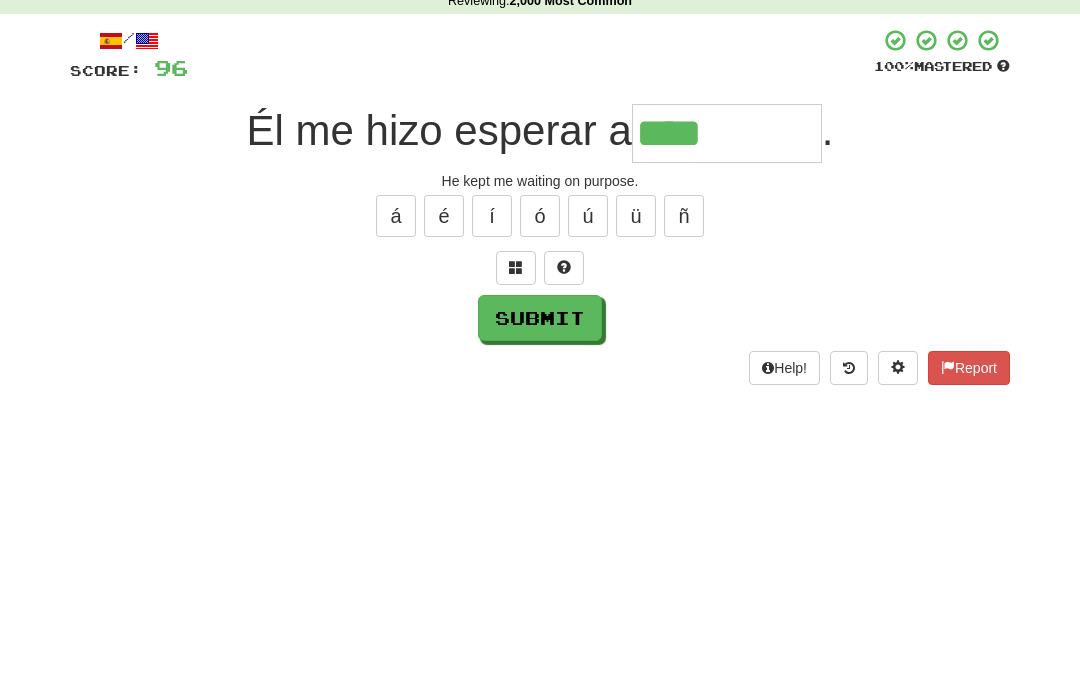 click on "ó" at bounding box center [540, 299] 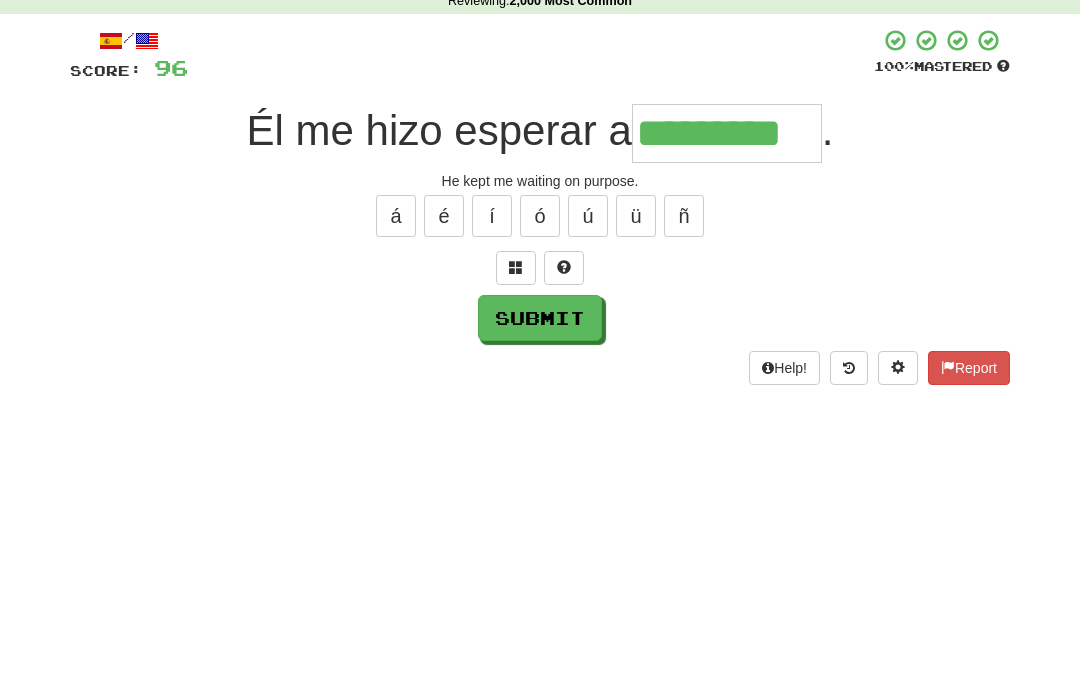 type on "*********" 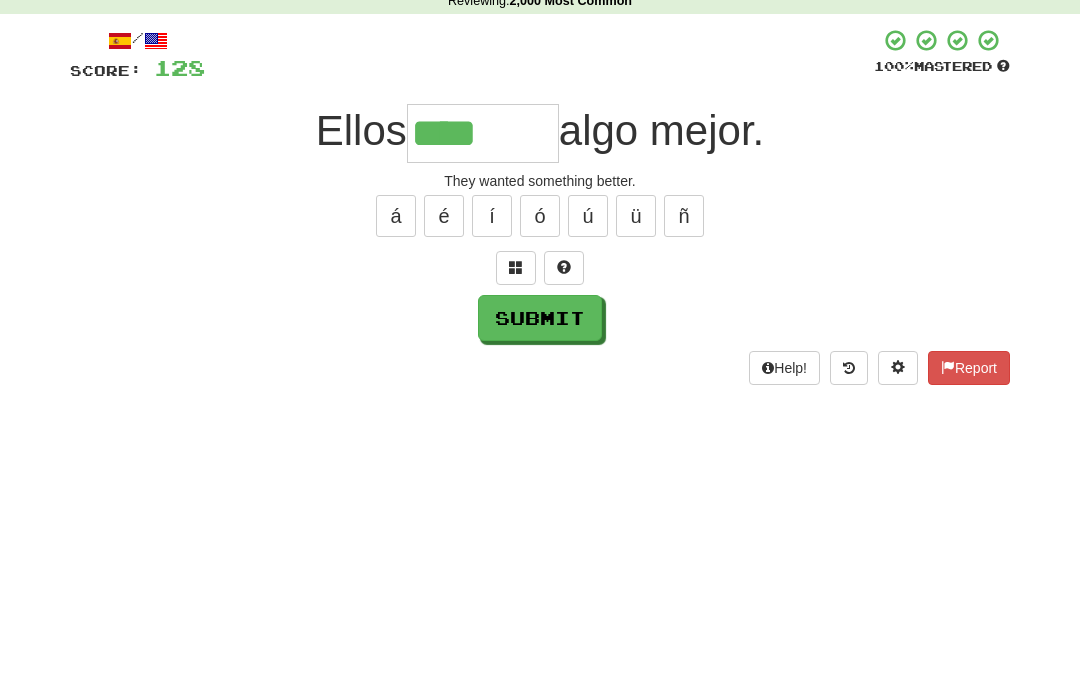 click on "í" at bounding box center (492, 299) 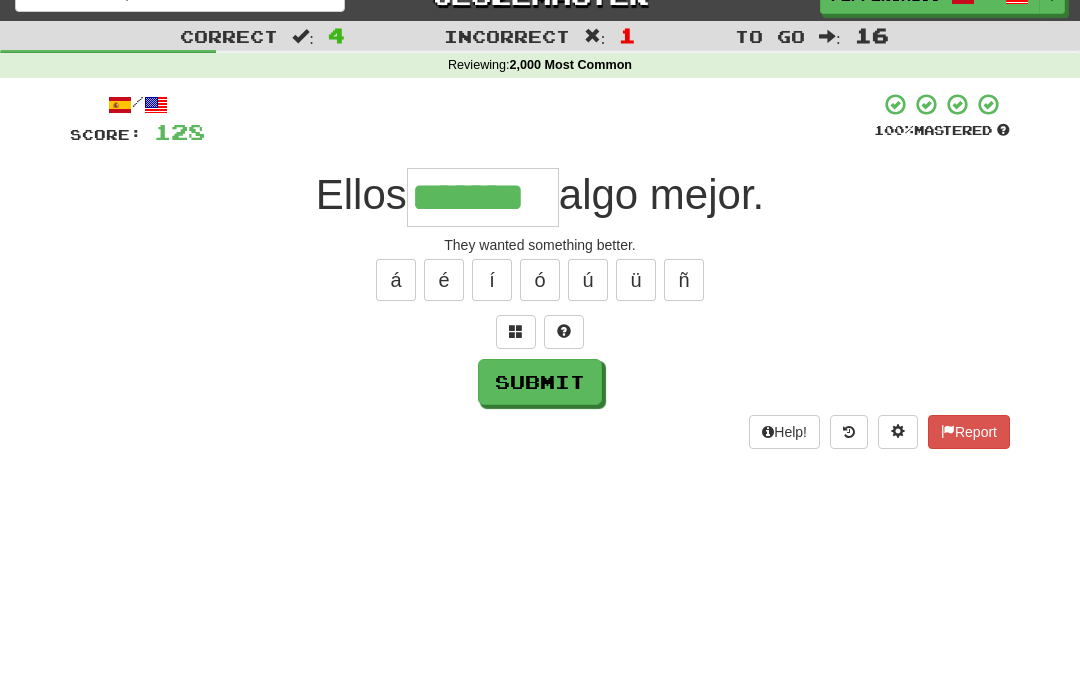 type on "*******" 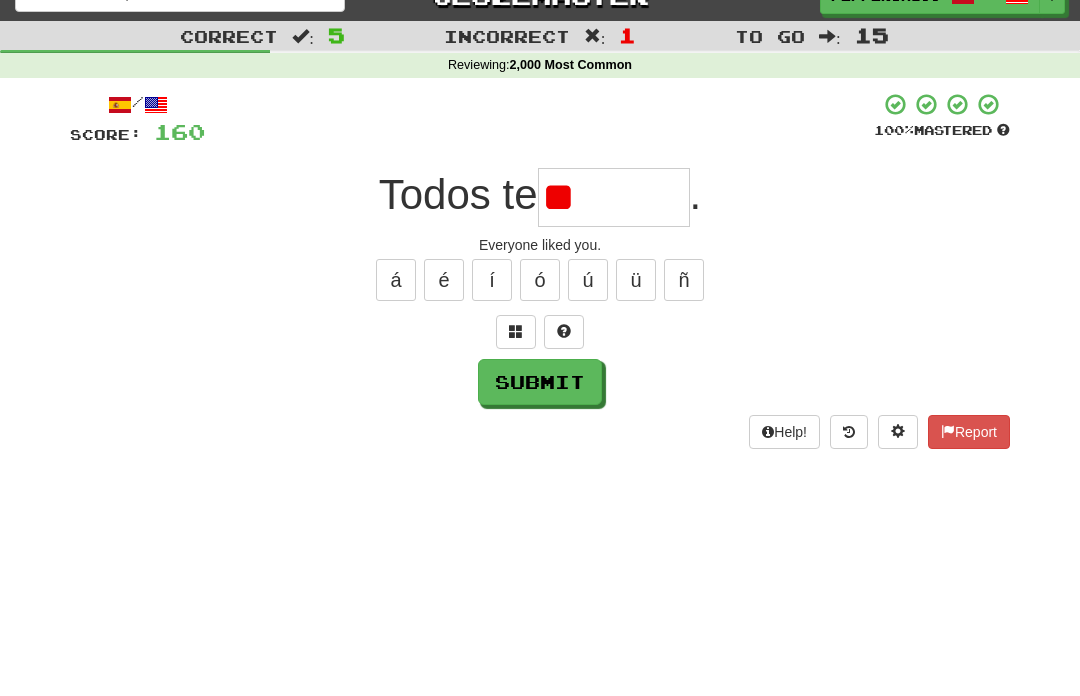 type on "*" 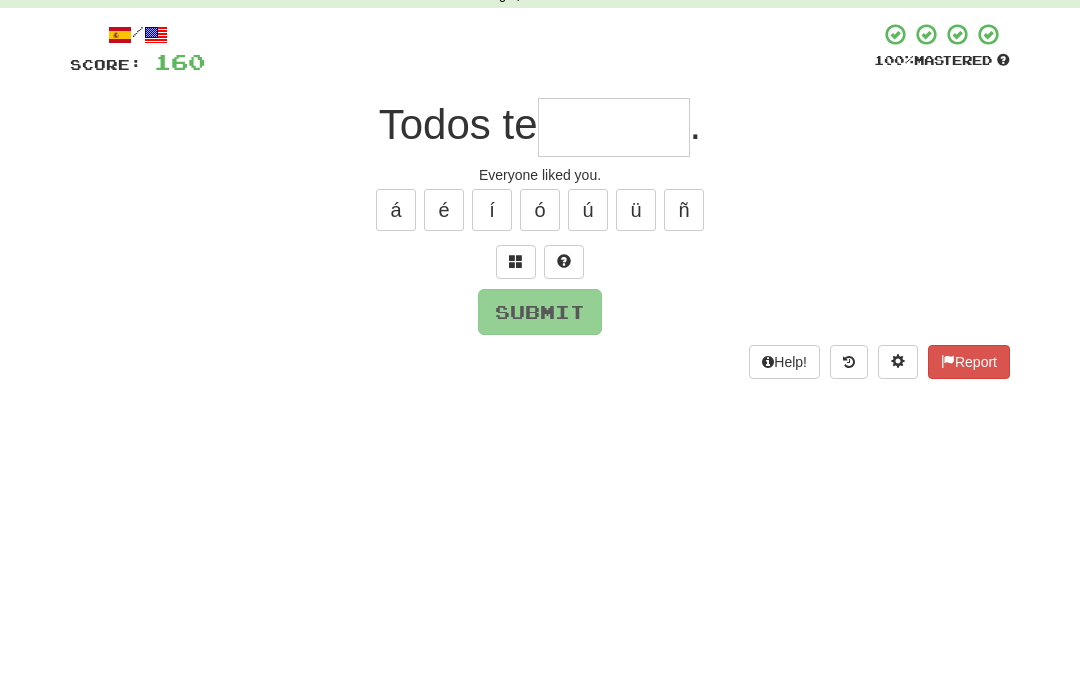 click at bounding box center [516, 350] 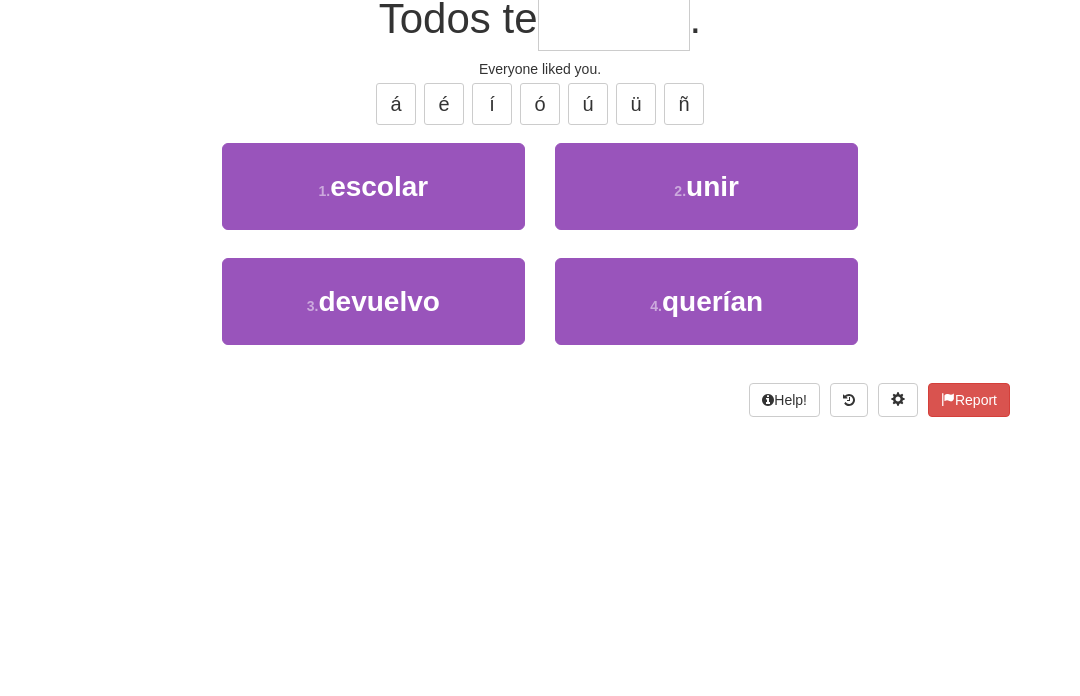 click on "4 .  querían" at bounding box center [706, 496] 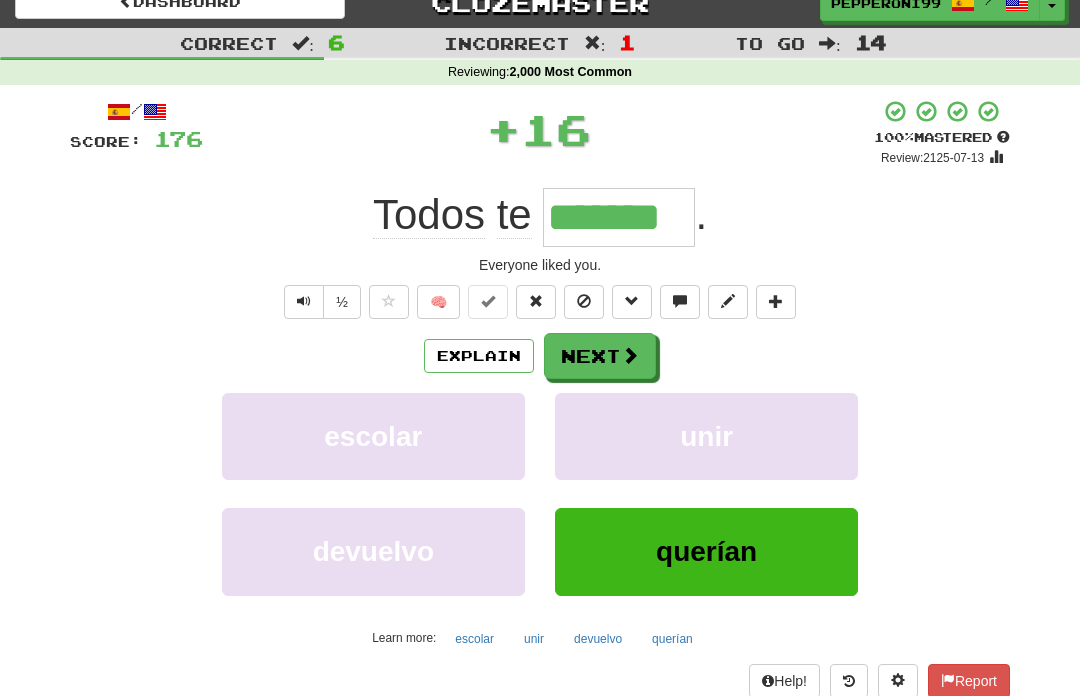 click at bounding box center [630, 356] 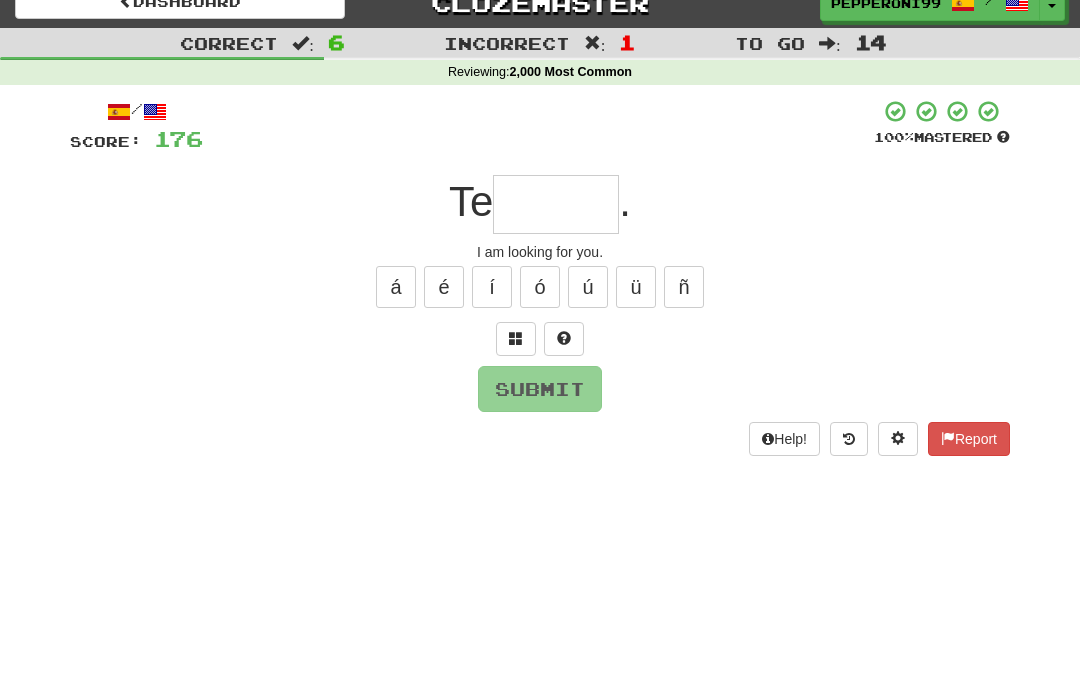 scroll, scrollTop: 22, scrollLeft: 0, axis: vertical 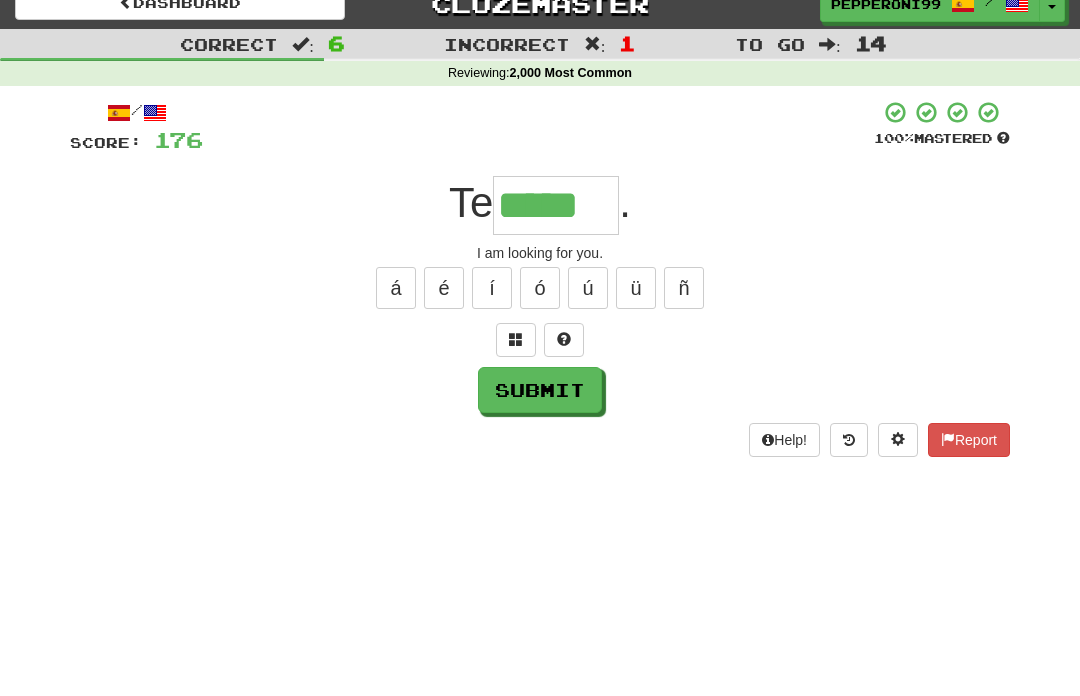 type on "*****" 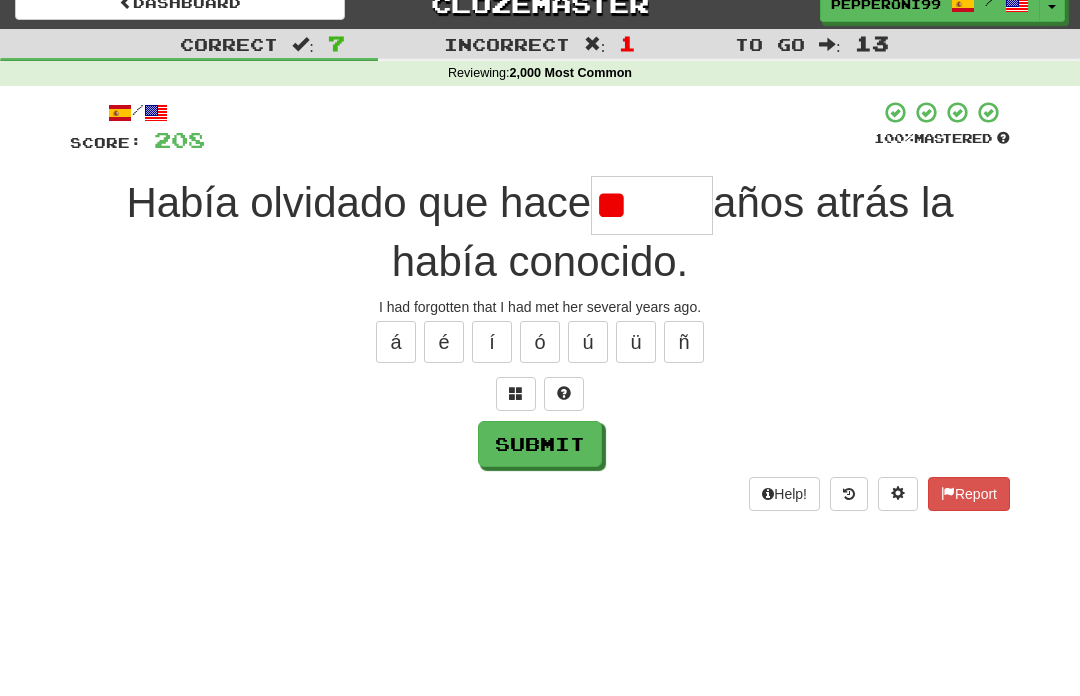 type on "*" 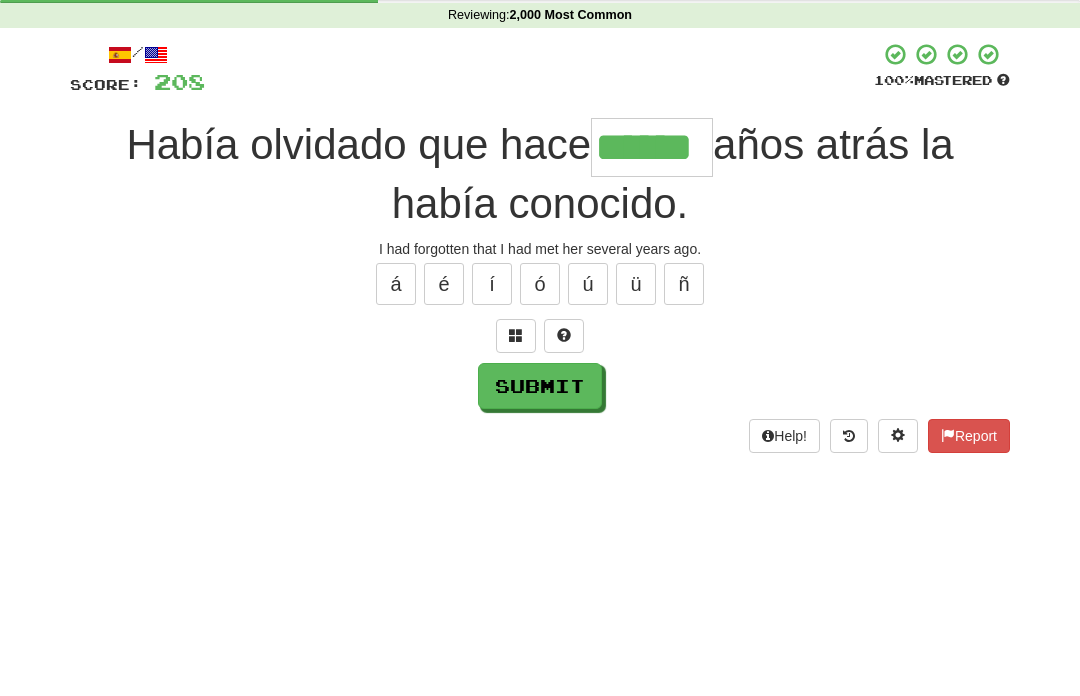 type on "******" 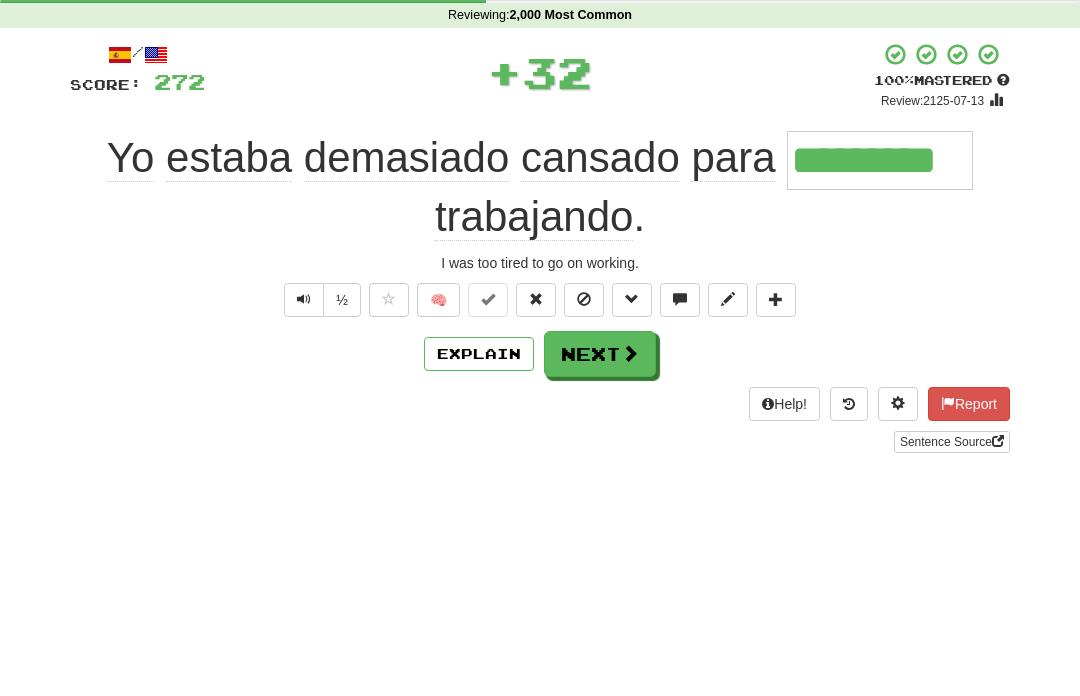 type on "*********" 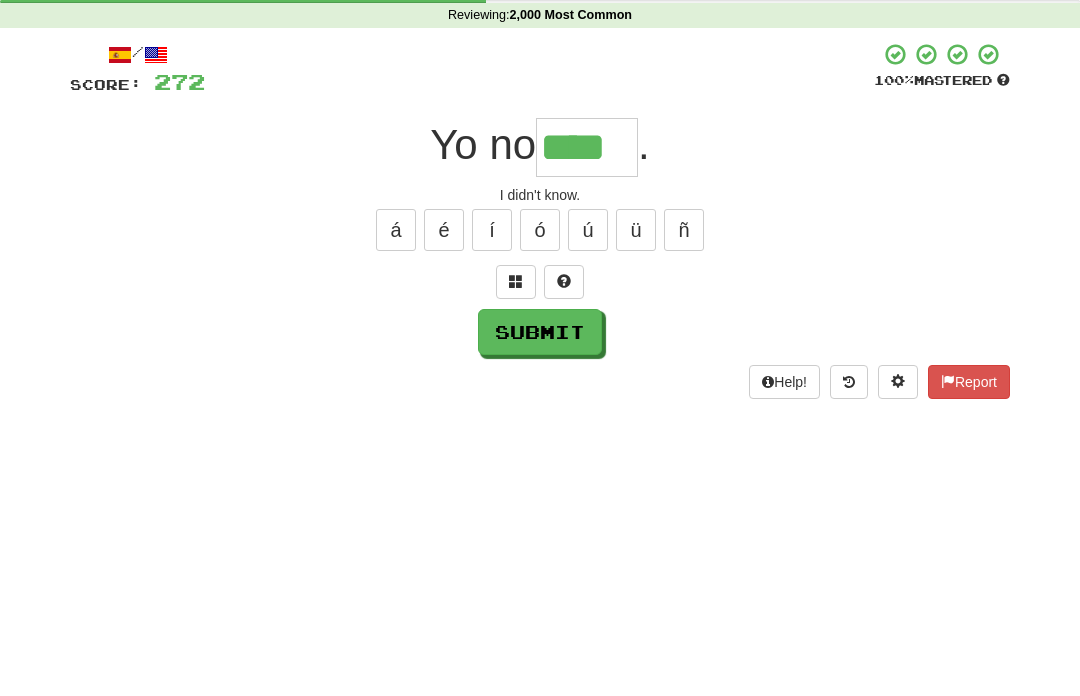 type on "****" 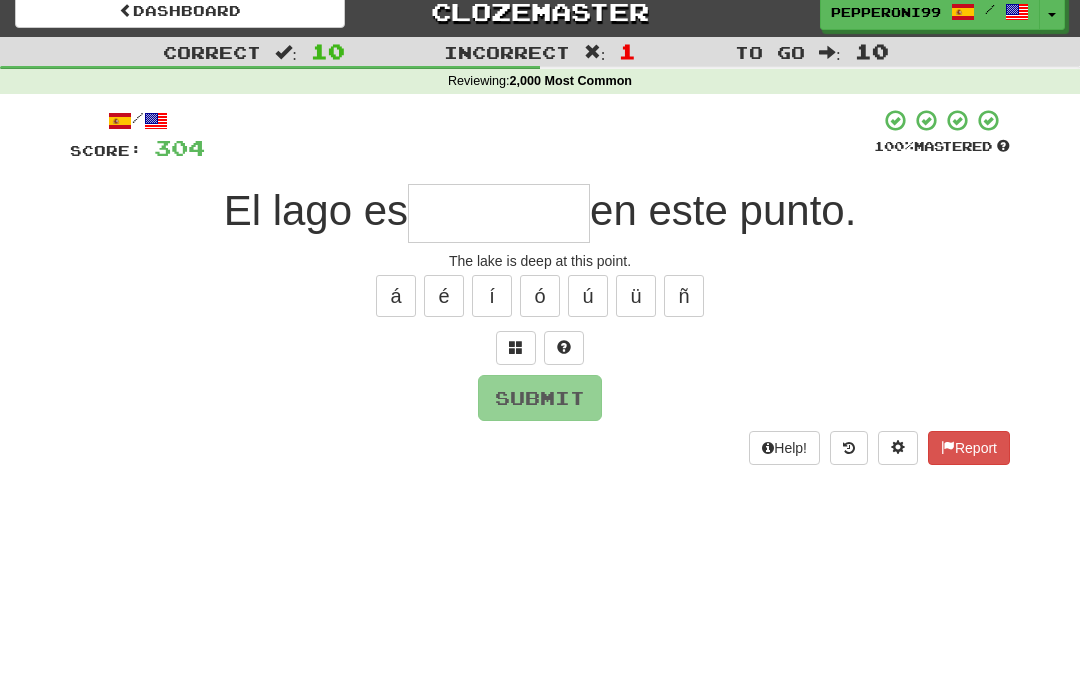 scroll, scrollTop: 12, scrollLeft: 0, axis: vertical 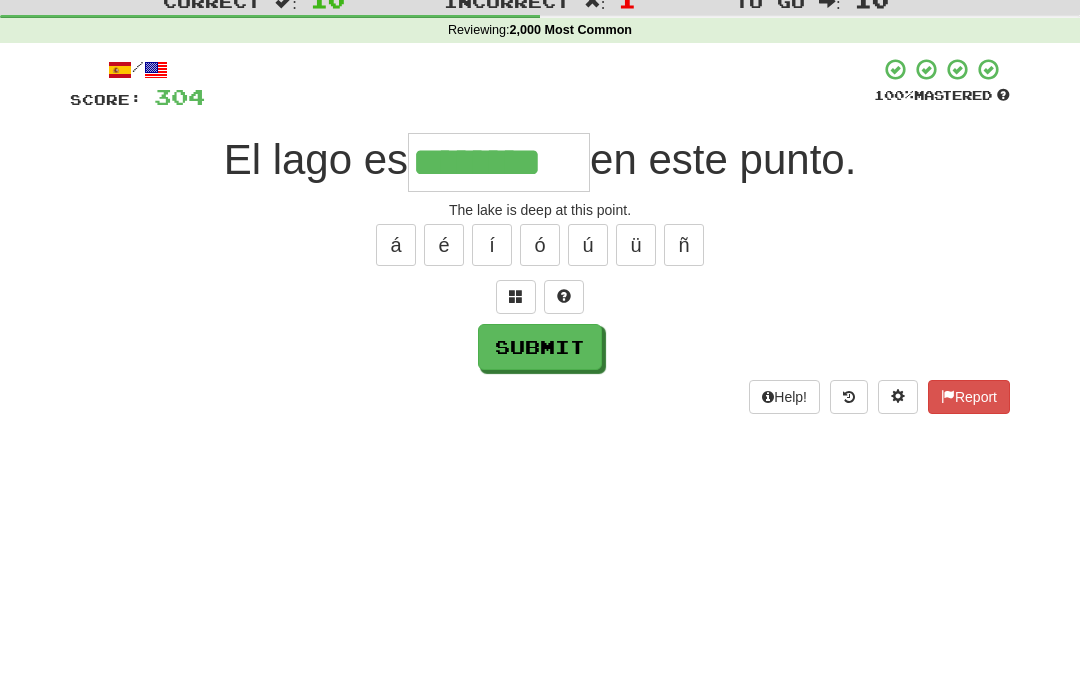 type on "********" 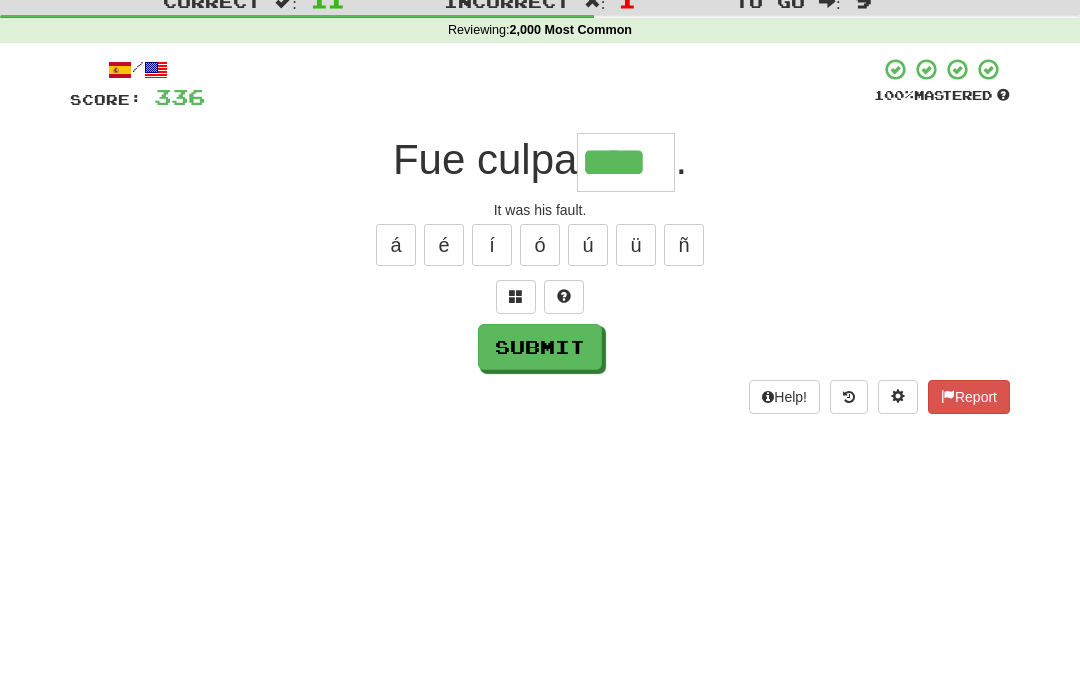 type on "****" 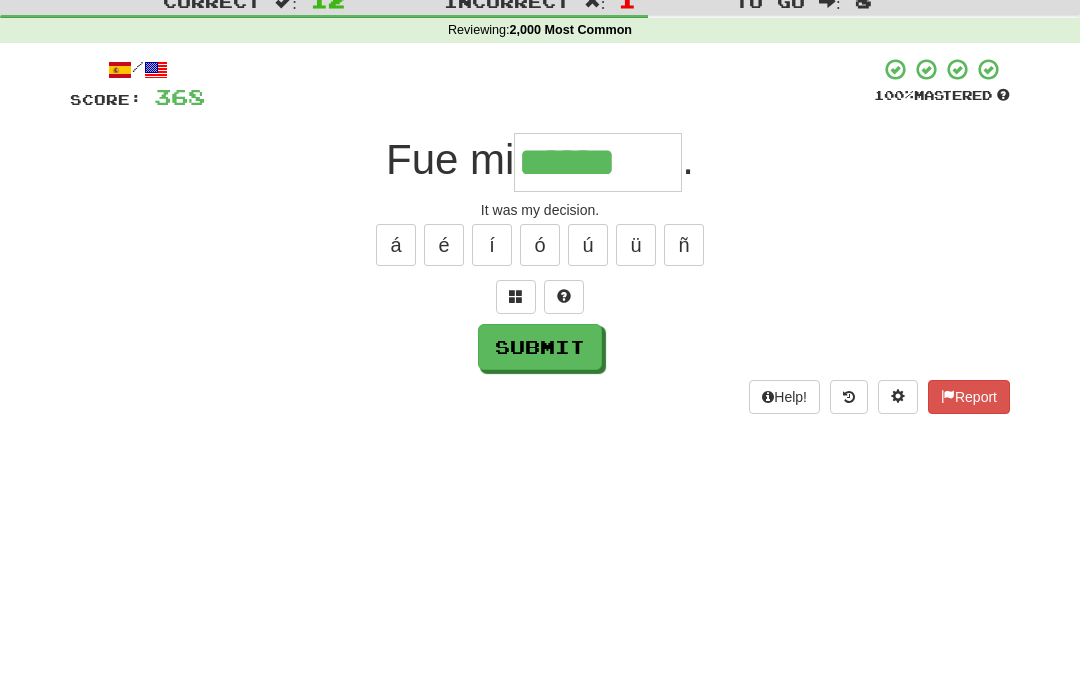 click on "ó" at bounding box center [540, 298] 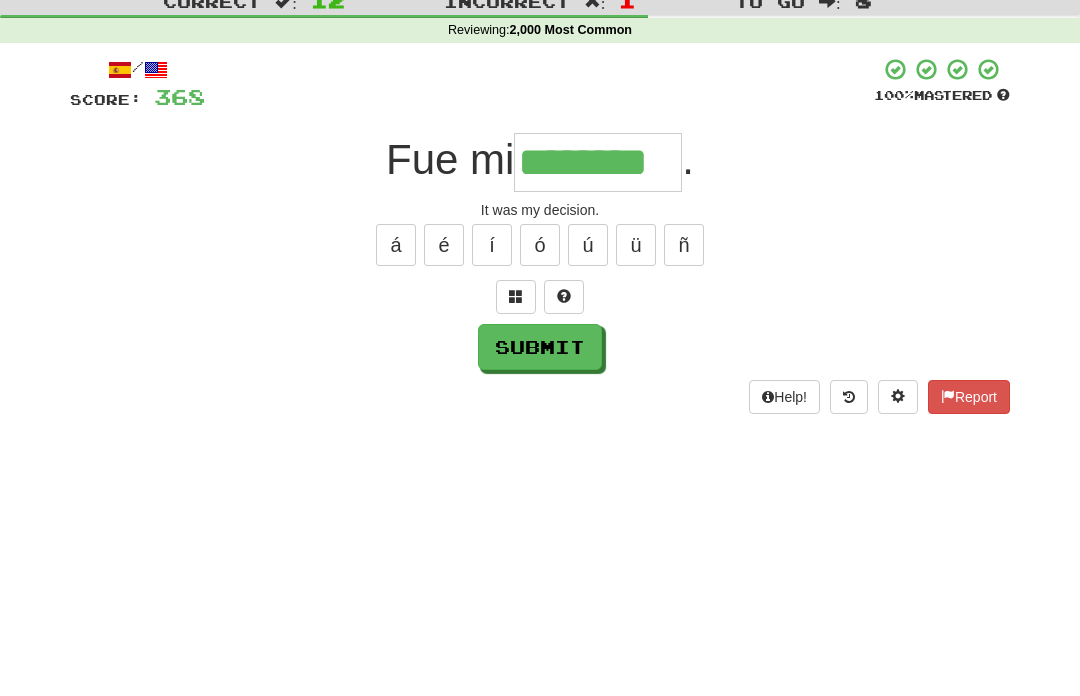 type on "********" 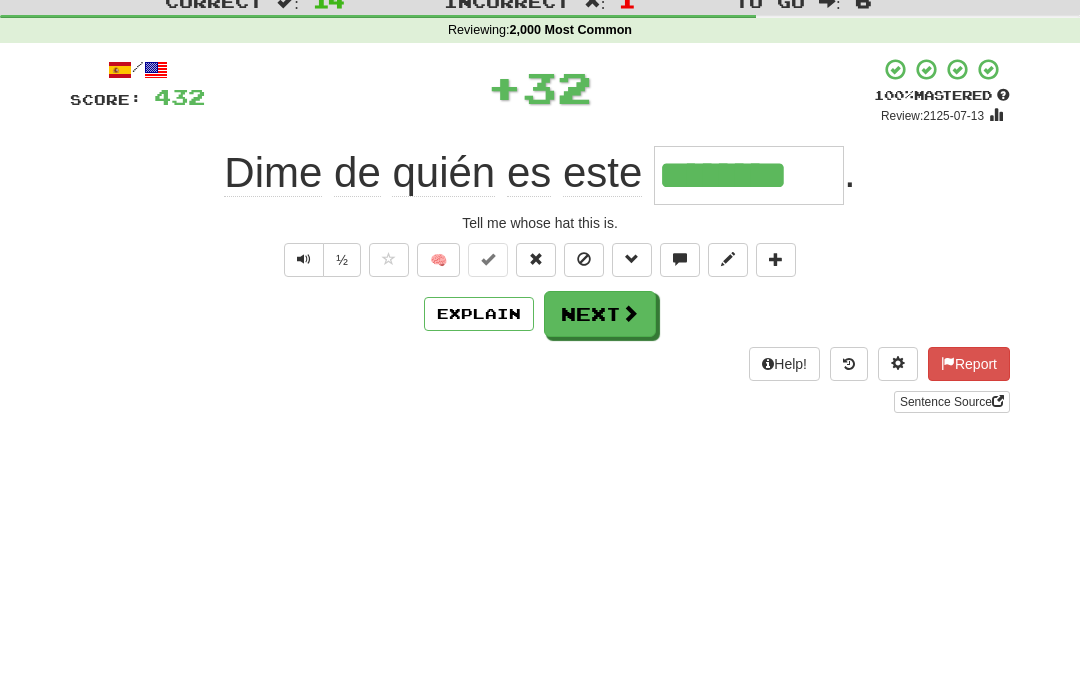 type on "********" 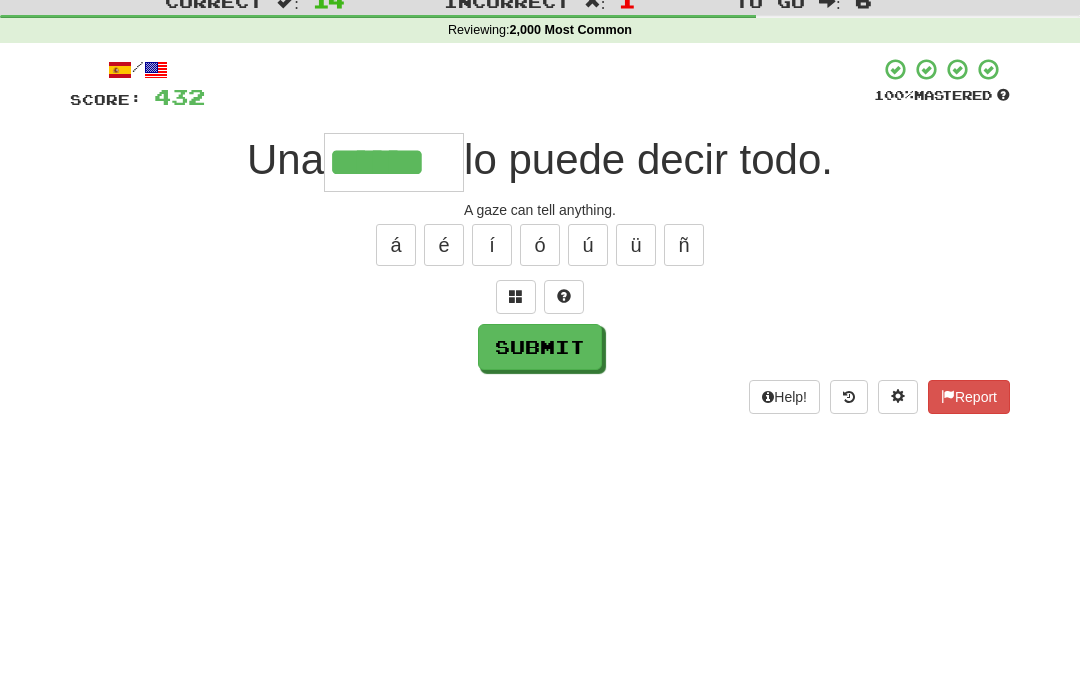 type on "******" 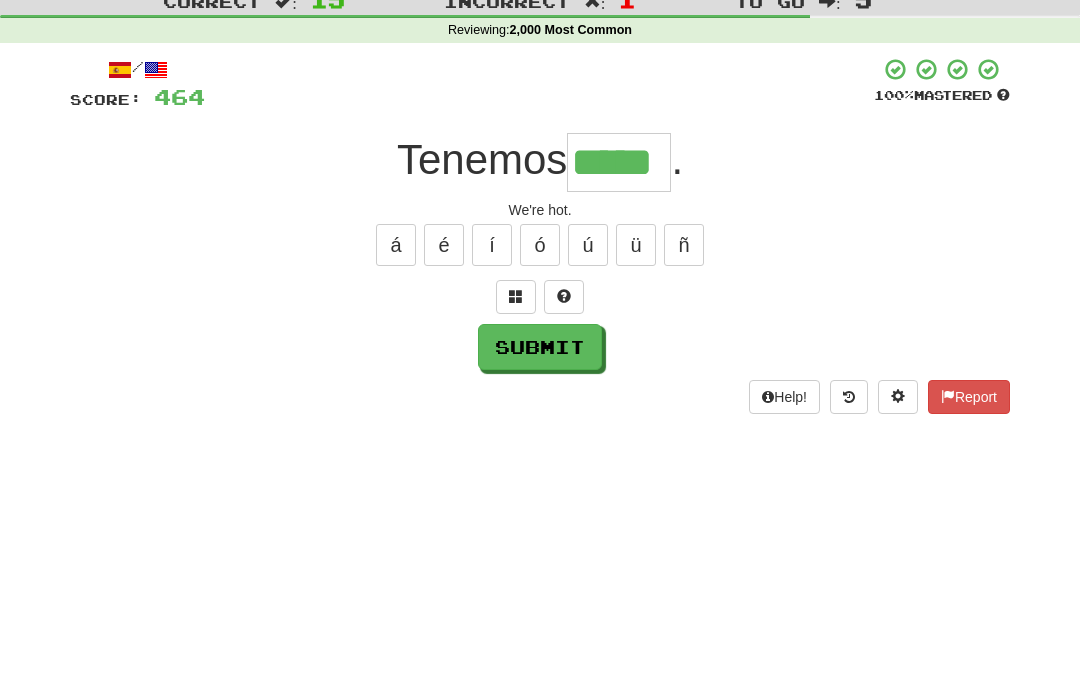 type on "*****" 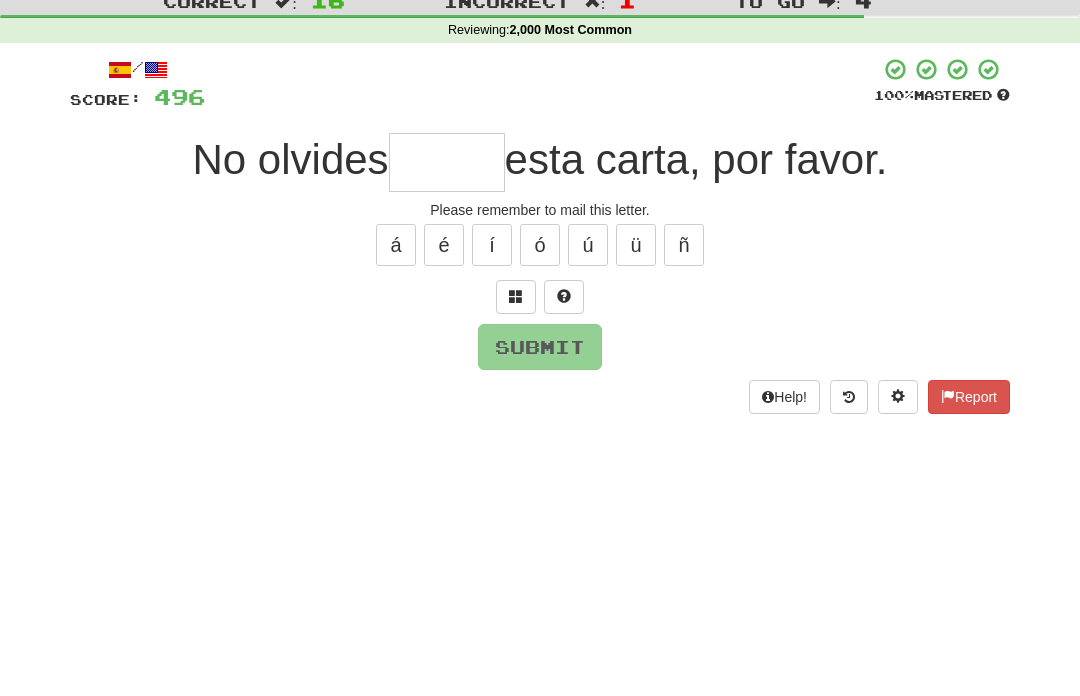 click at bounding box center (516, 349) 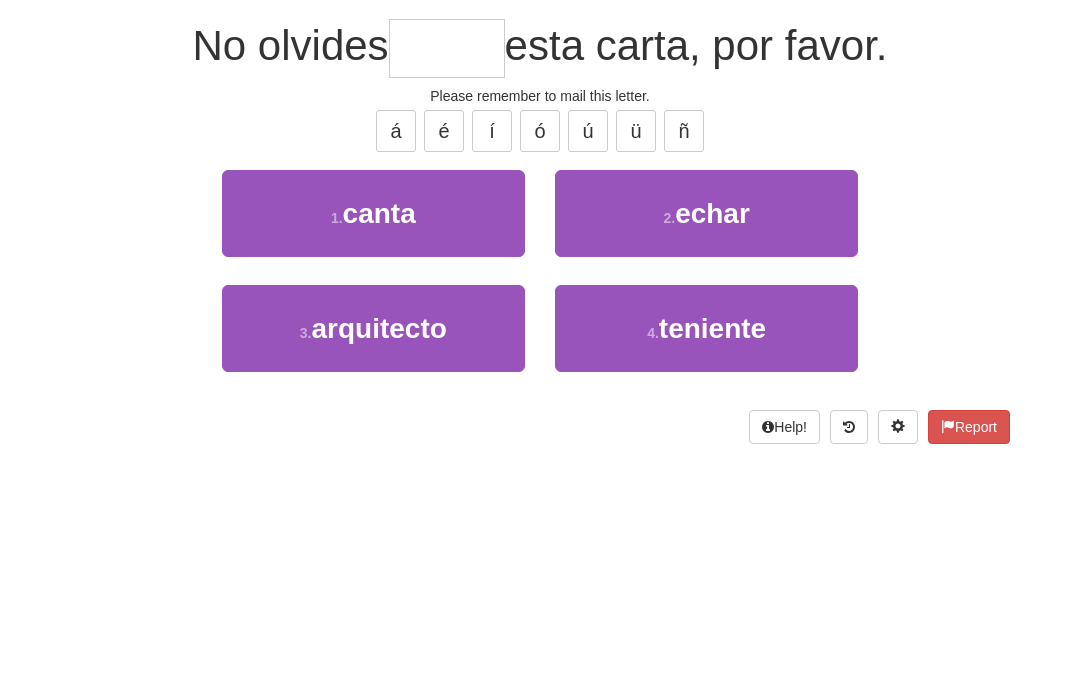 click on "2 .  echar" at bounding box center [706, 380] 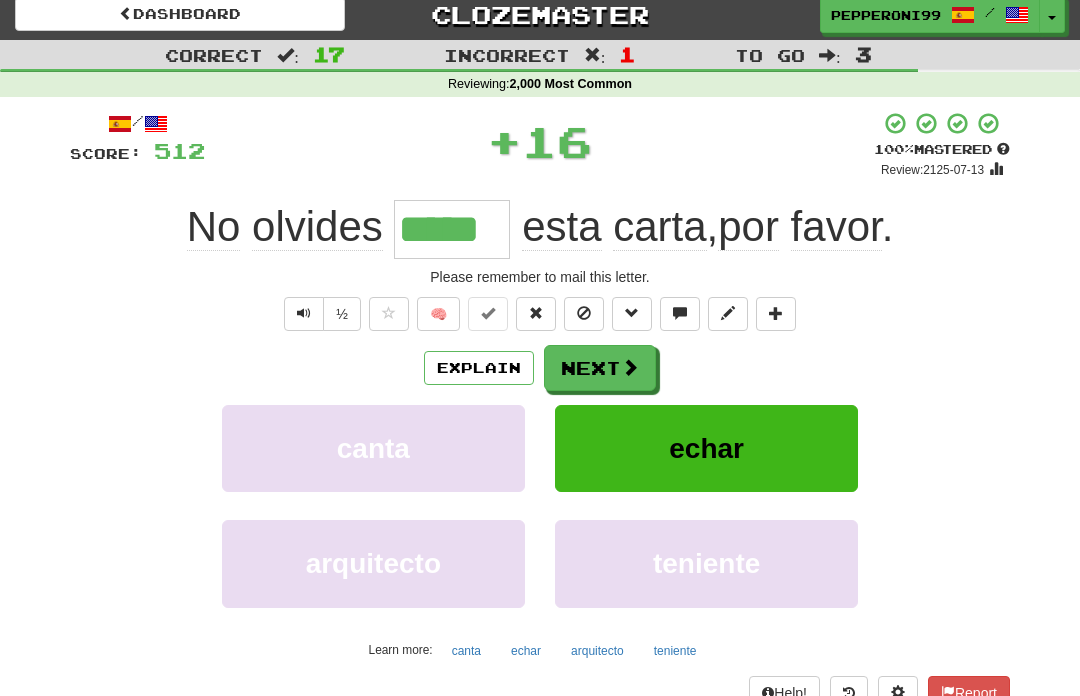 click on "Next" at bounding box center [600, 369] 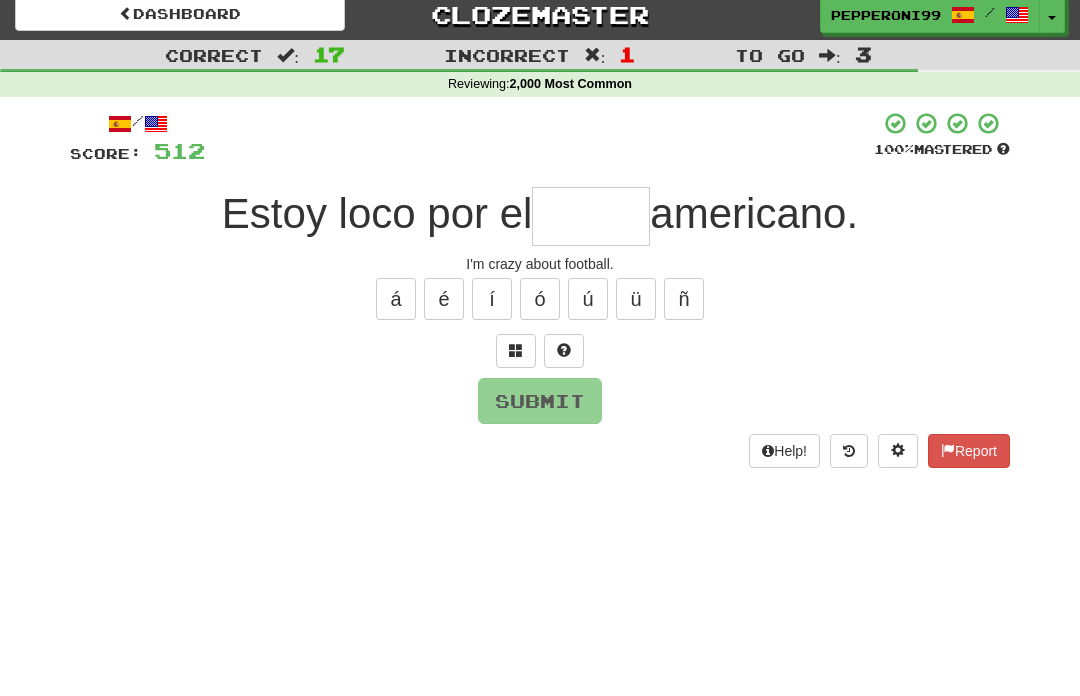 scroll, scrollTop: 10, scrollLeft: 0, axis: vertical 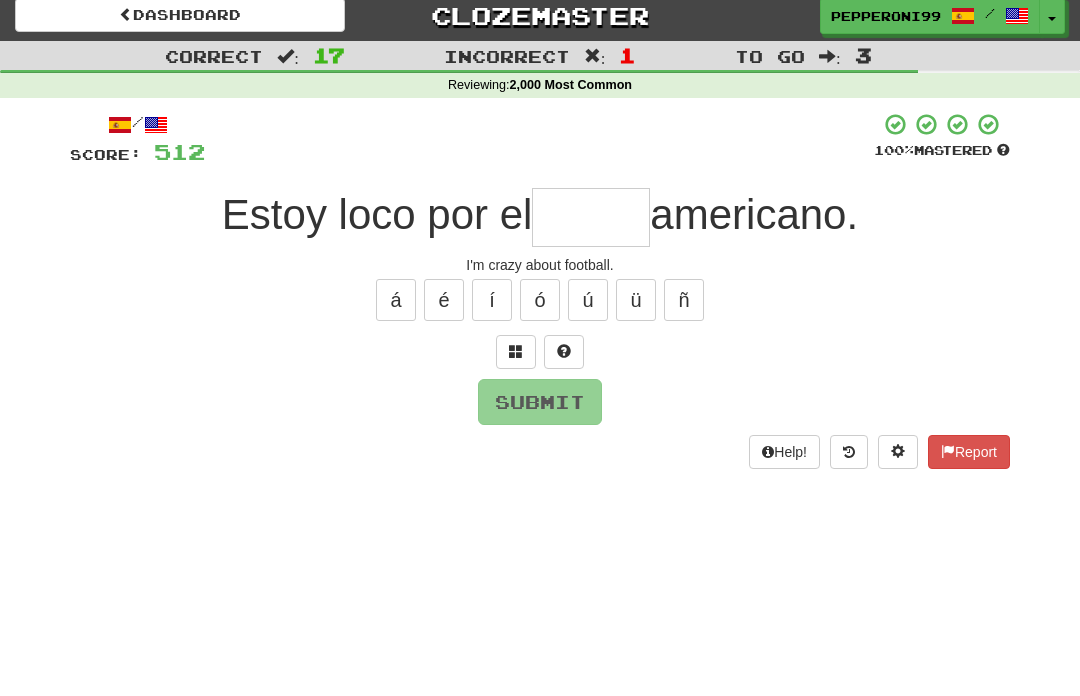 type on "*" 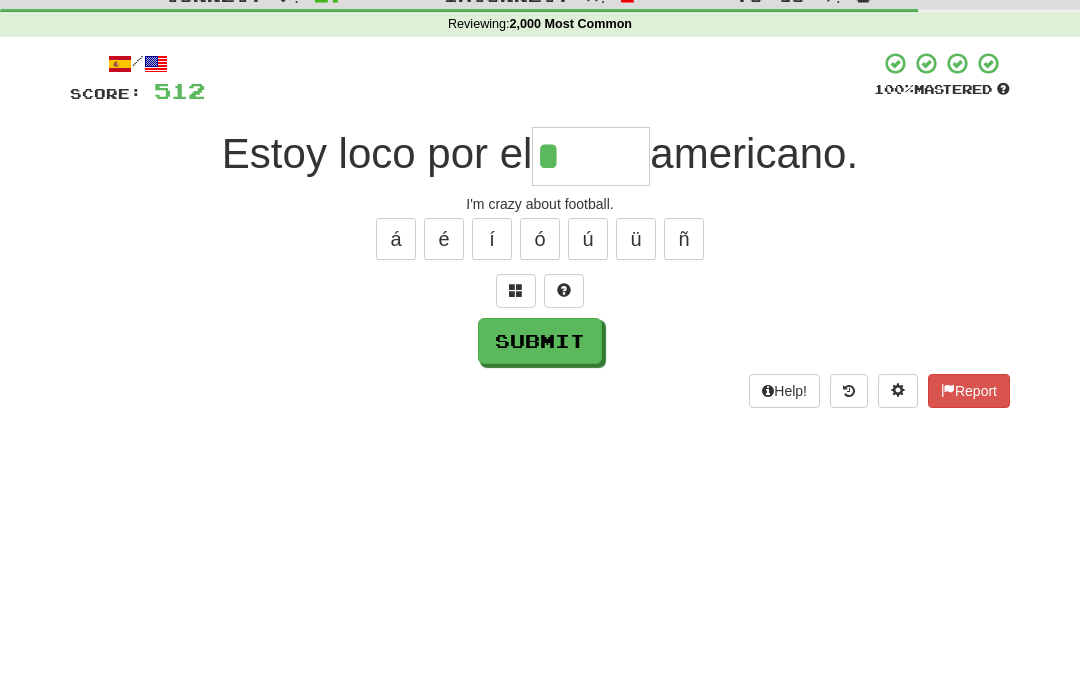 click on "/  Score:   512 100 %  Mastered Estoy loco por el  *  americano. I'm crazy about football. á é í ó ú ü ñ Submit  Help!  Report" at bounding box center [540, 290] 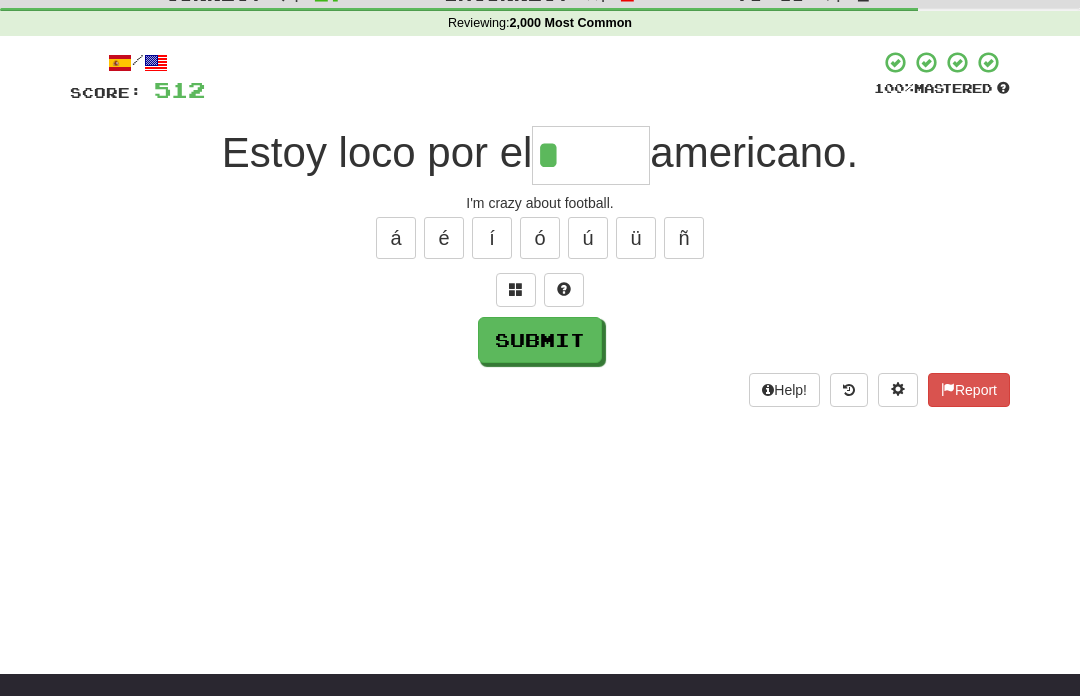 click on "ú" at bounding box center [588, 239] 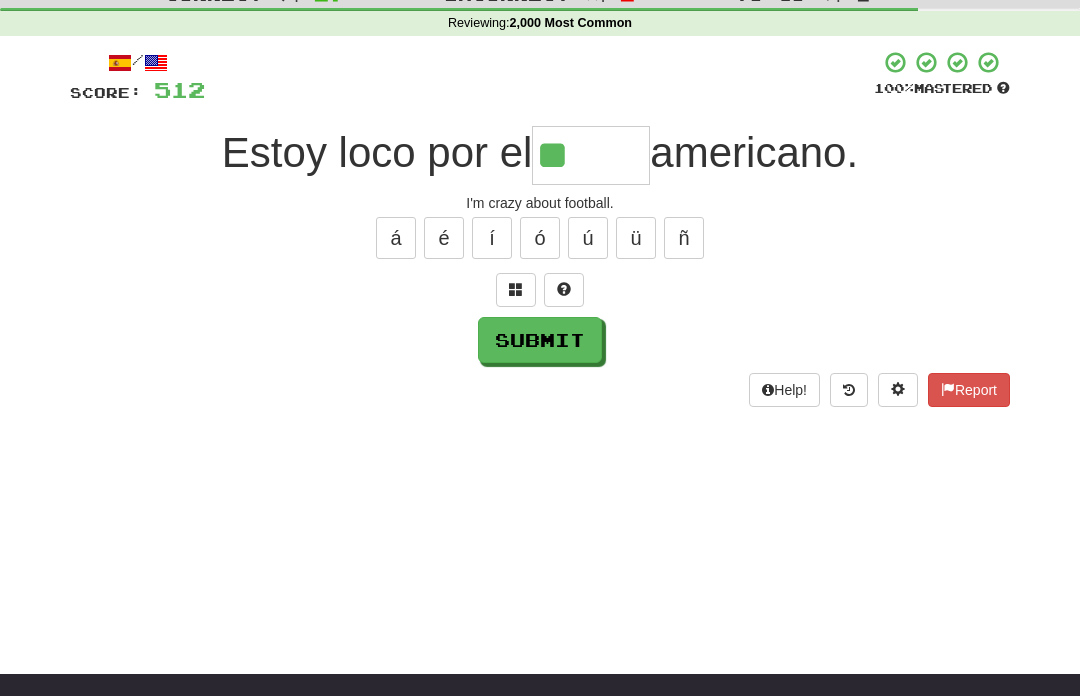 scroll, scrollTop: 71, scrollLeft: 0, axis: vertical 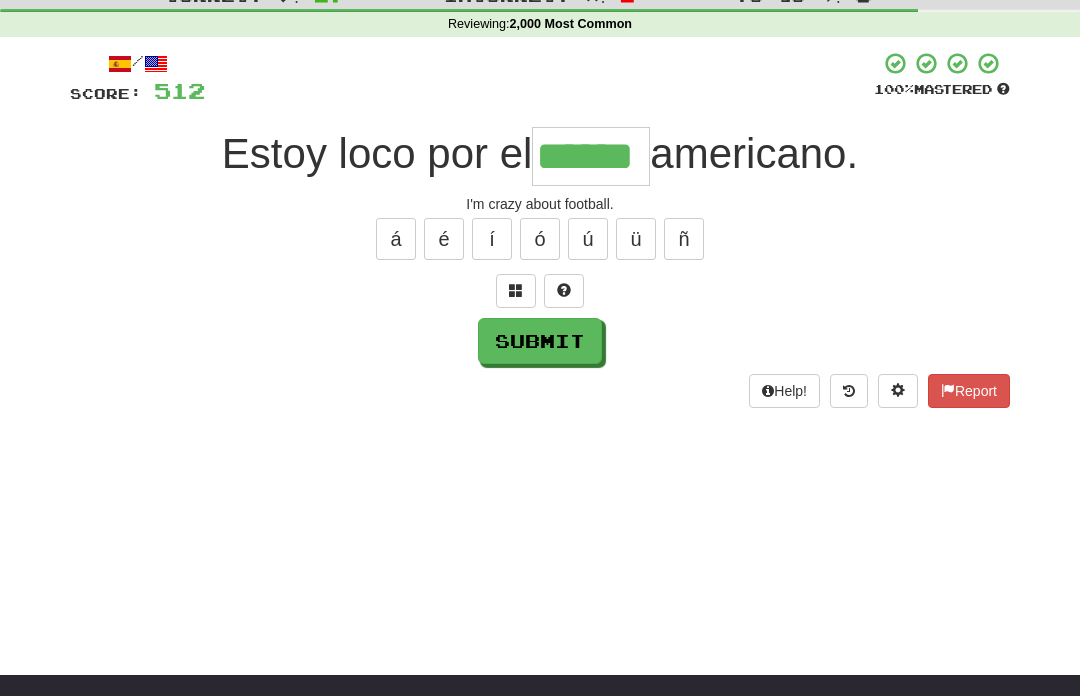 type on "******" 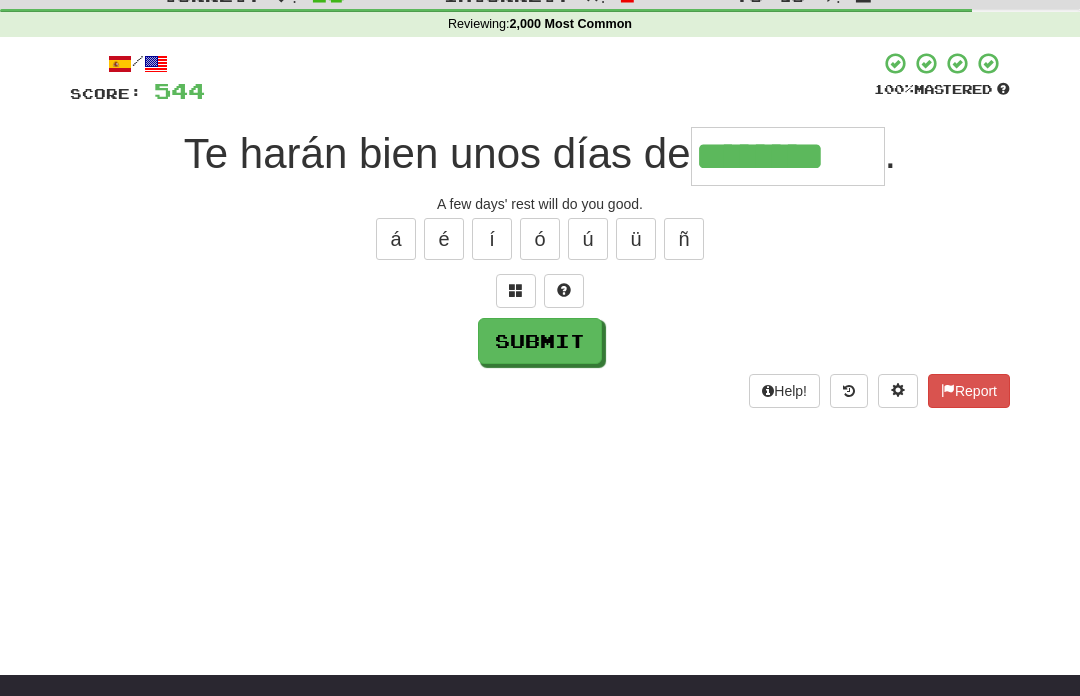 type on "********" 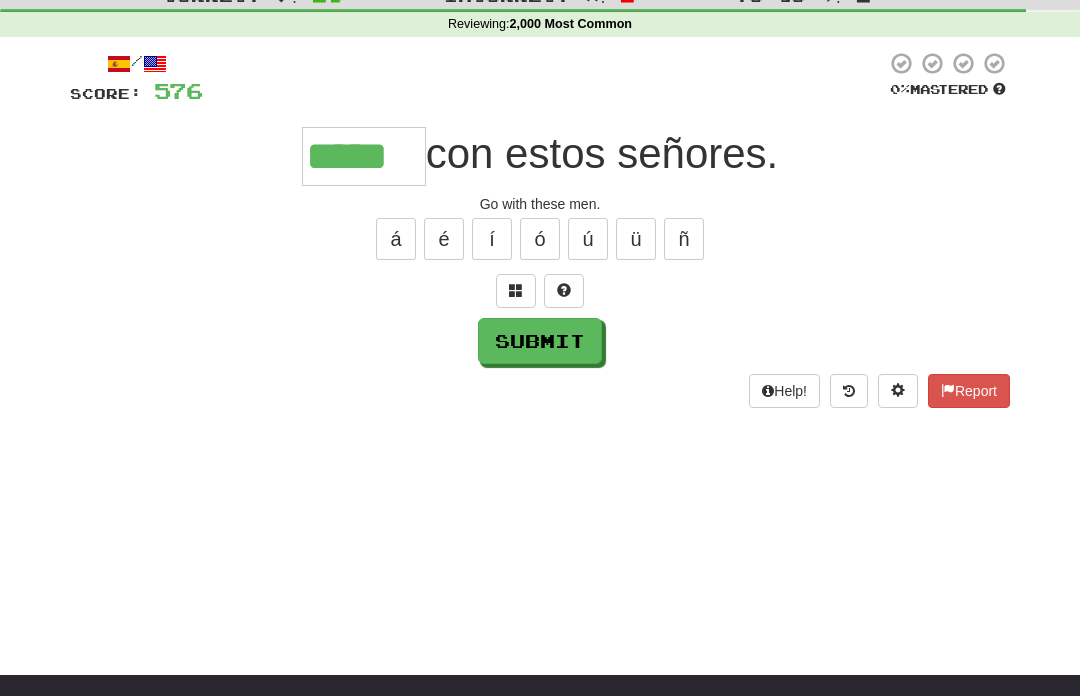 type on "*****" 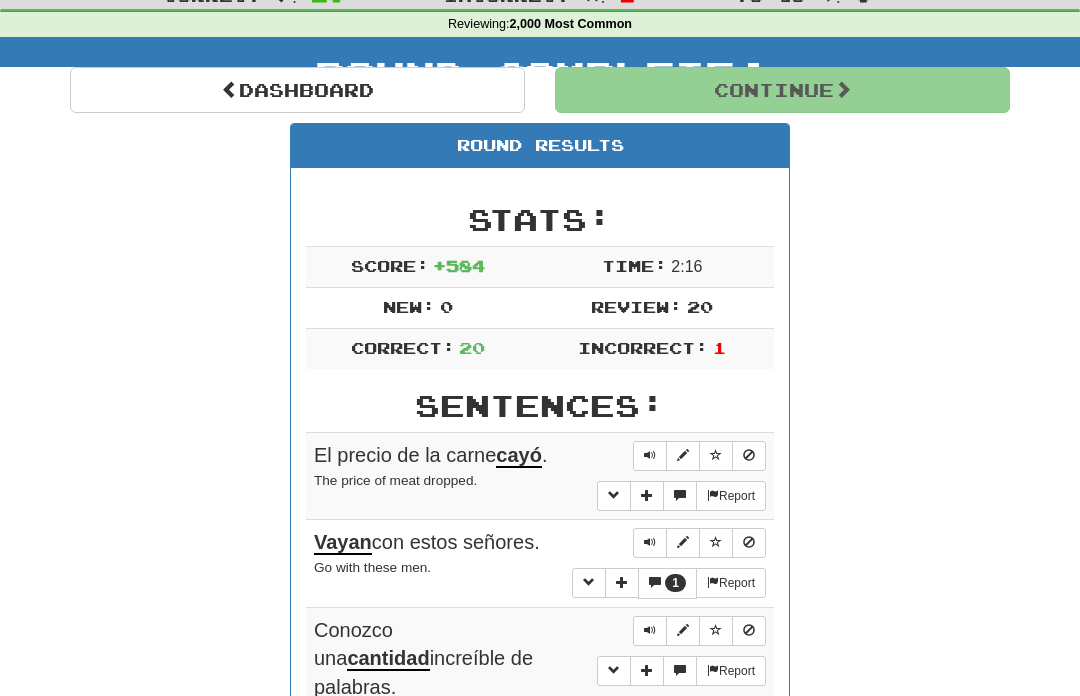scroll, scrollTop: 72, scrollLeft: 0, axis: vertical 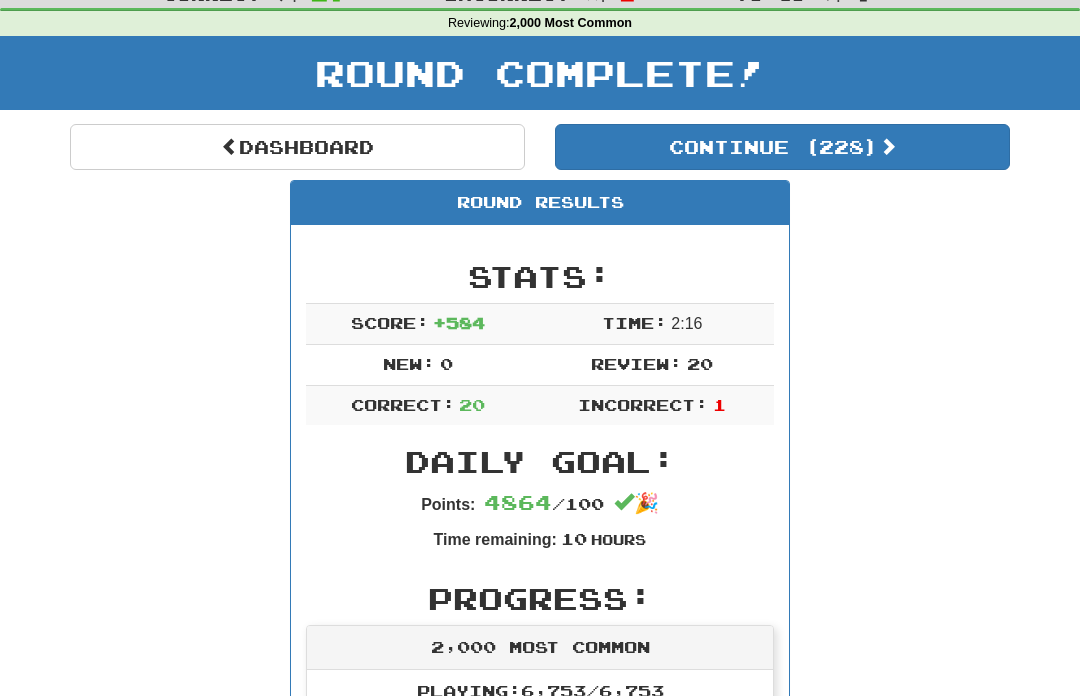 click on "Continue ( 228 )" at bounding box center [782, 147] 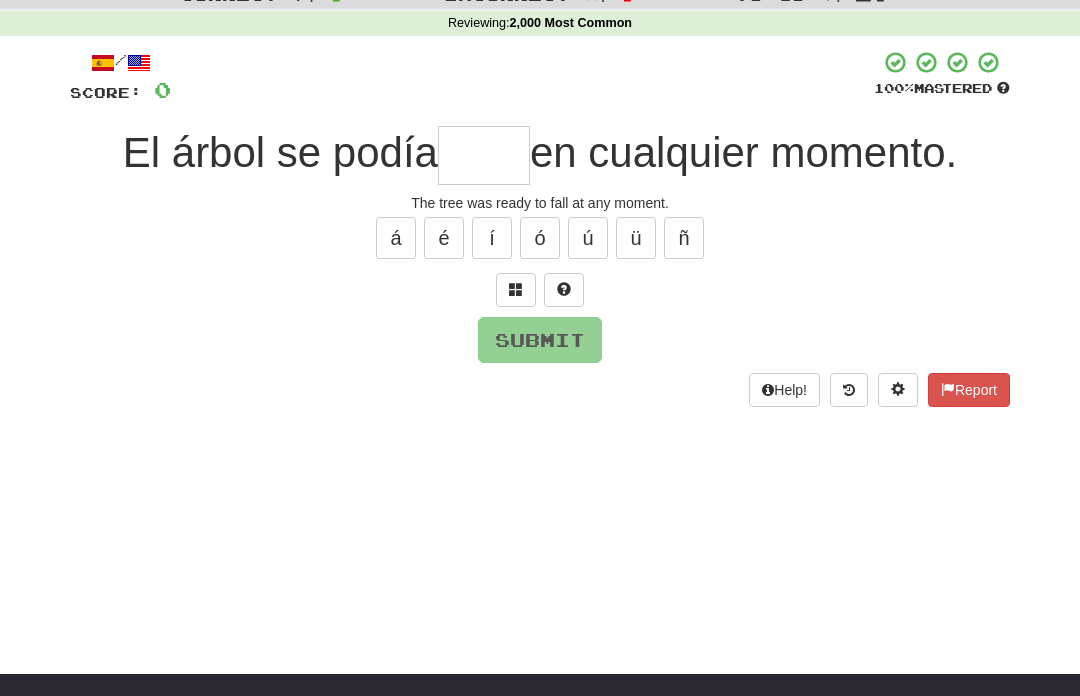 click at bounding box center [484, 155] 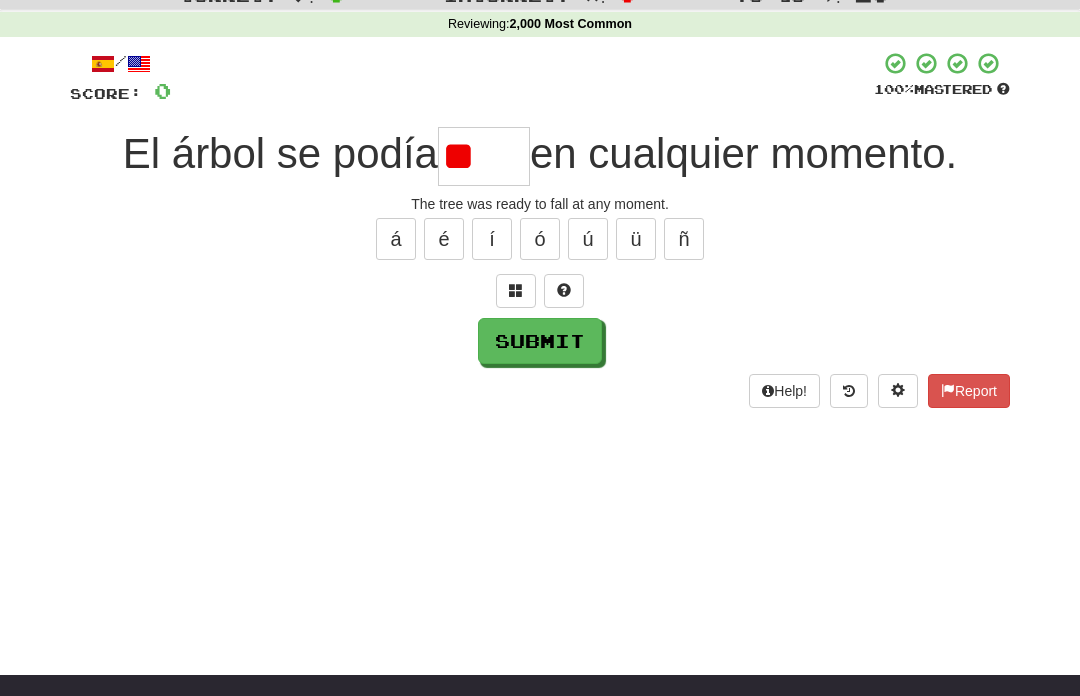 type on "*" 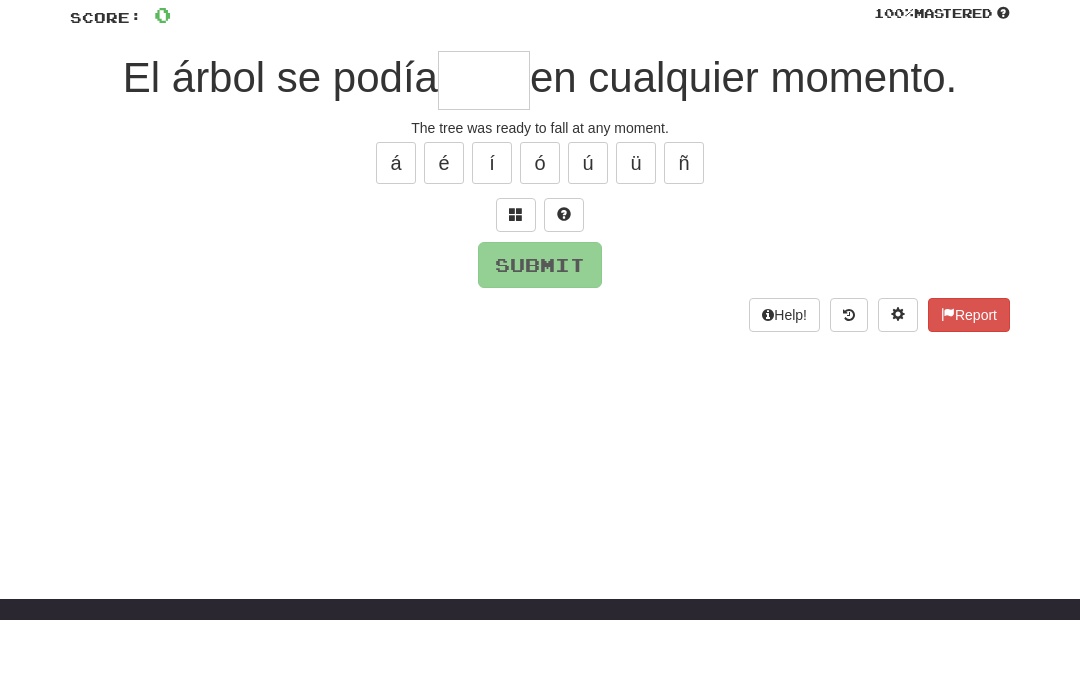 click at bounding box center (516, 290) 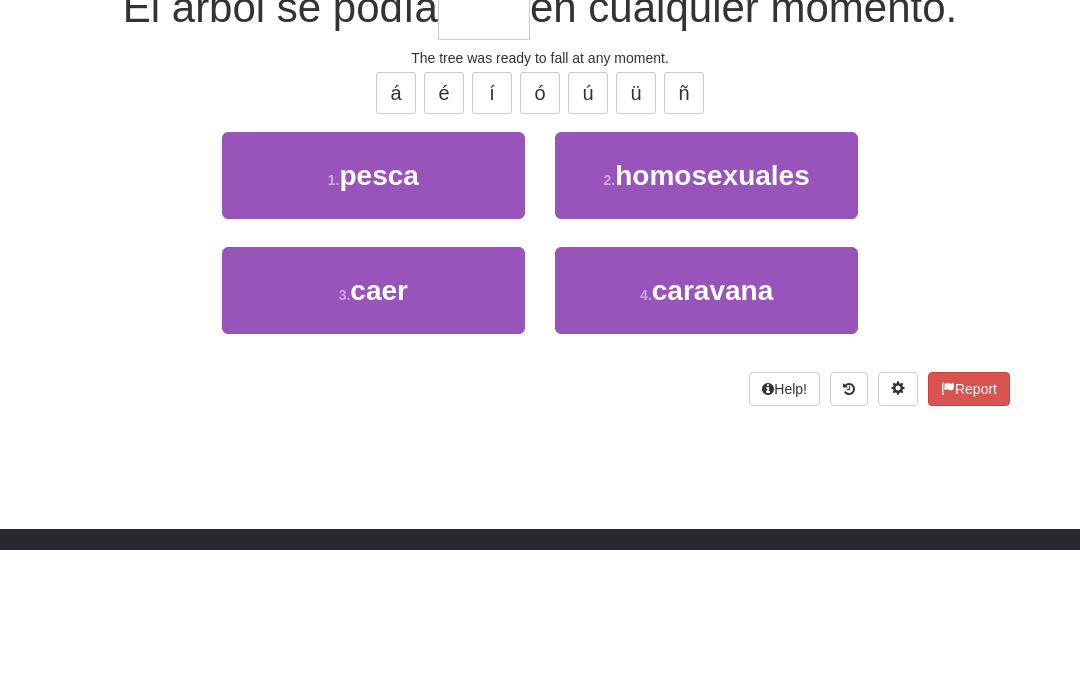 click on "3 .  caer" at bounding box center [373, 436] 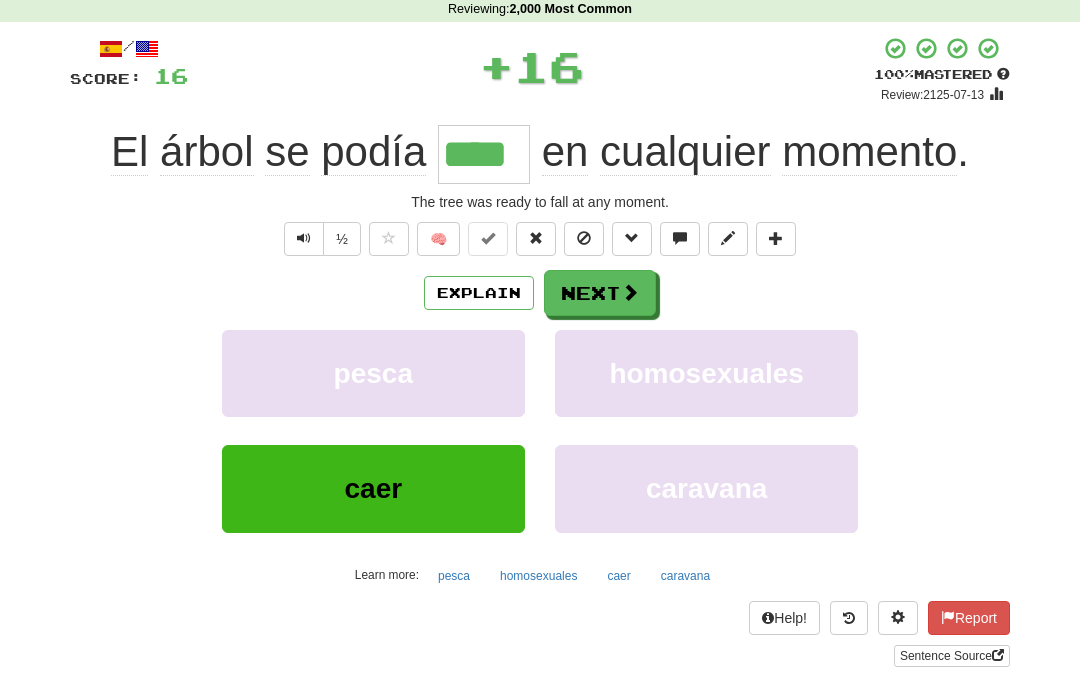 click at bounding box center (630, 293) 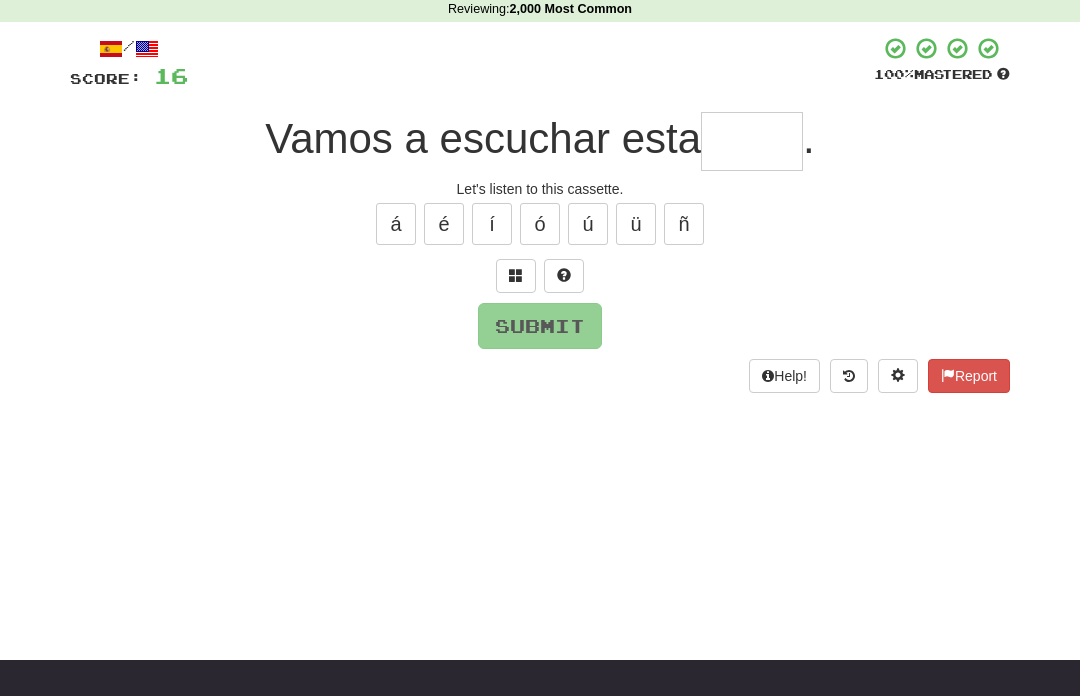 scroll, scrollTop: 85, scrollLeft: 0, axis: vertical 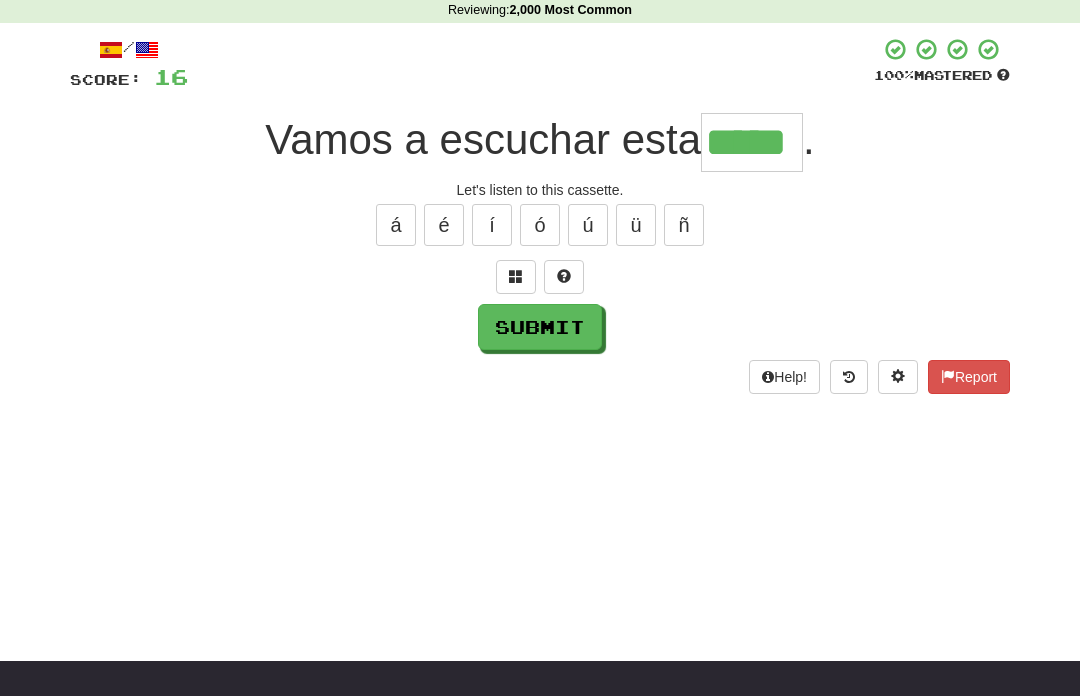 type on "*****" 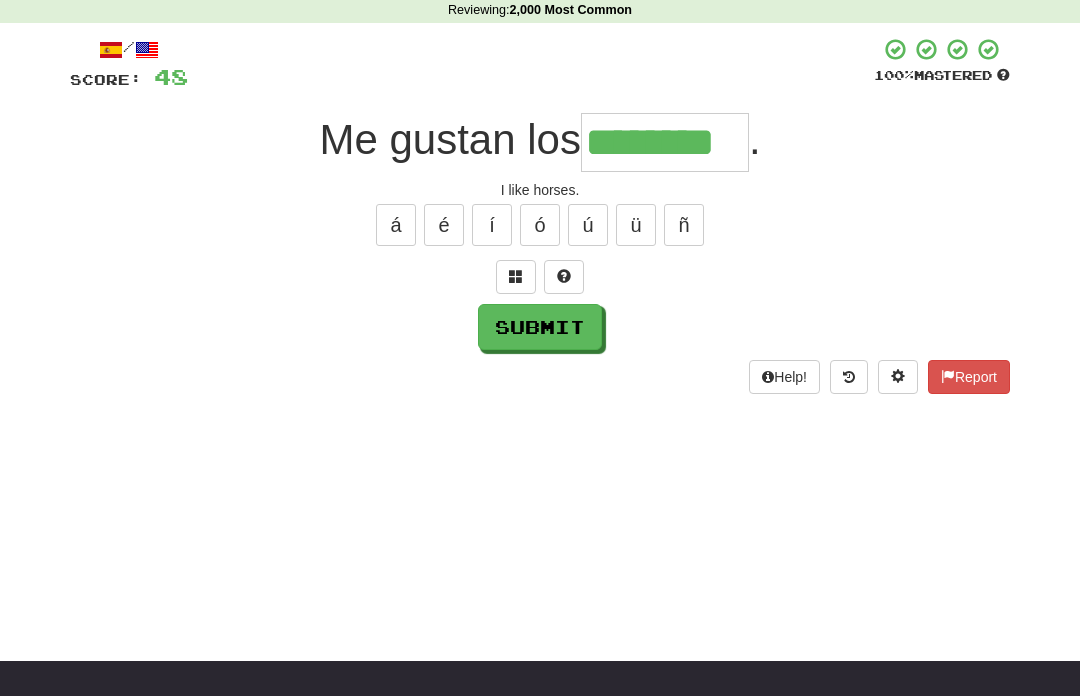 type on "********" 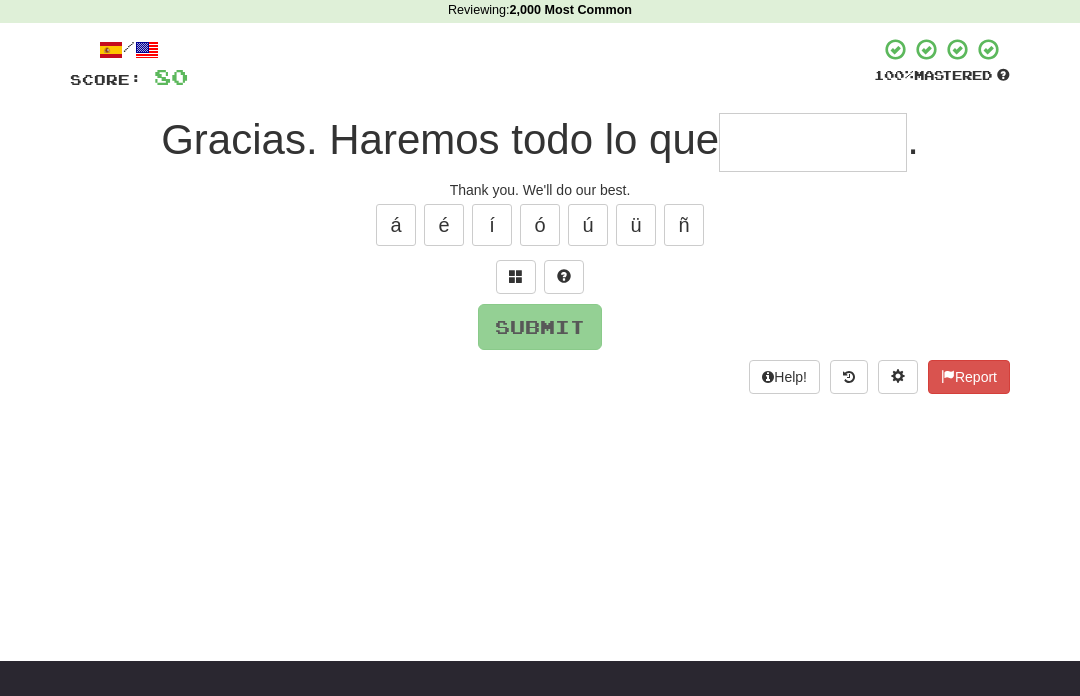 type on "*" 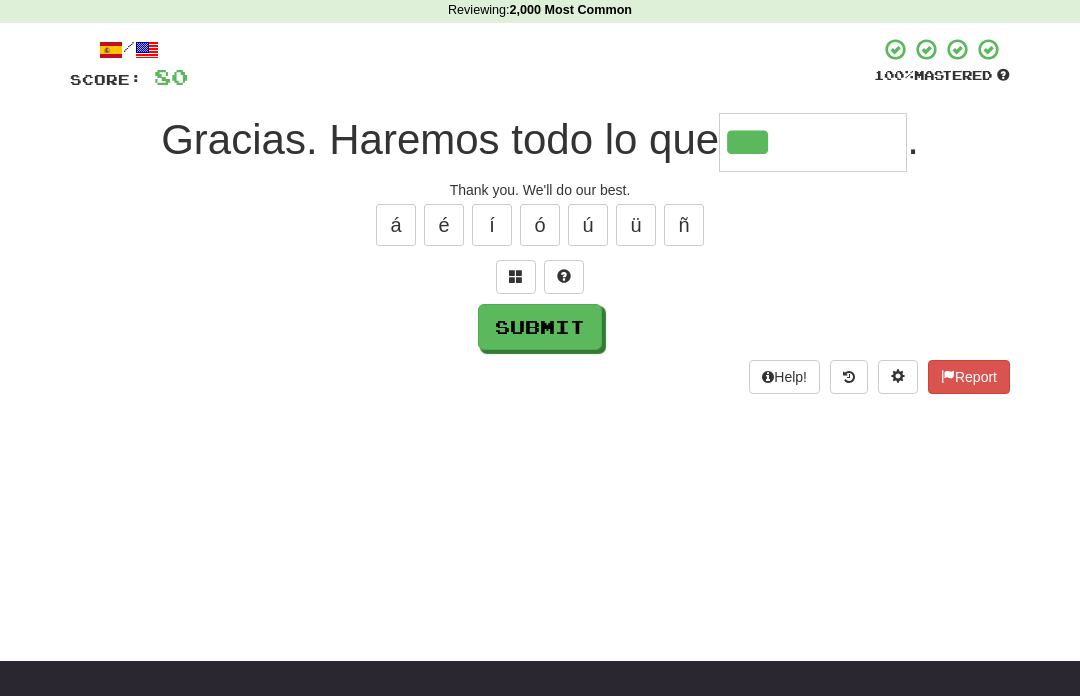 click on "/  Score:   80 100 %  Mastered Gracias. Haremos todo lo que  *** . Thank you. We'll do our best. á é í ó ú ü ñ Submit  Help!  Report" at bounding box center [540, 215] 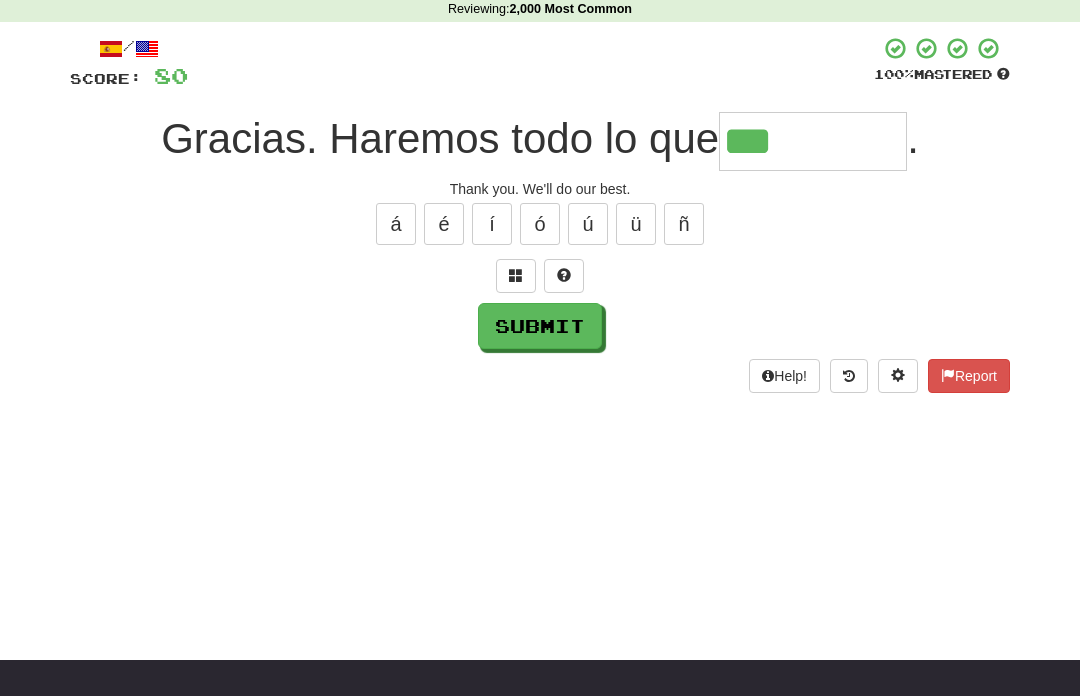 click on "í" at bounding box center [492, 225] 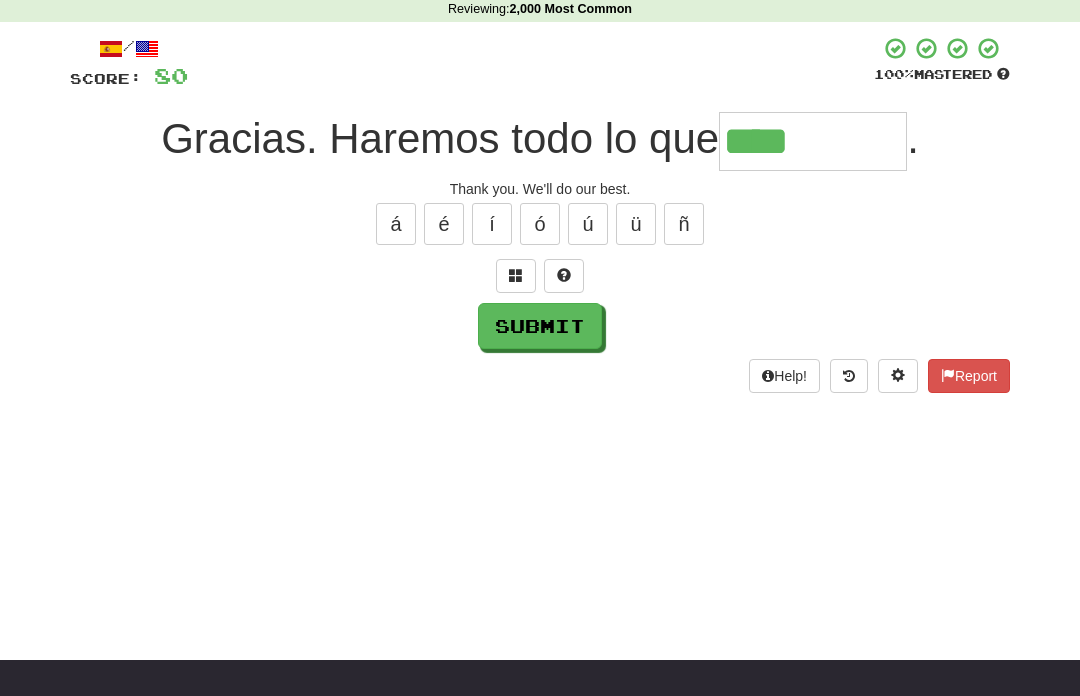 scroll, scrollTop: 85, scrollLeft: 0, axis: vertical 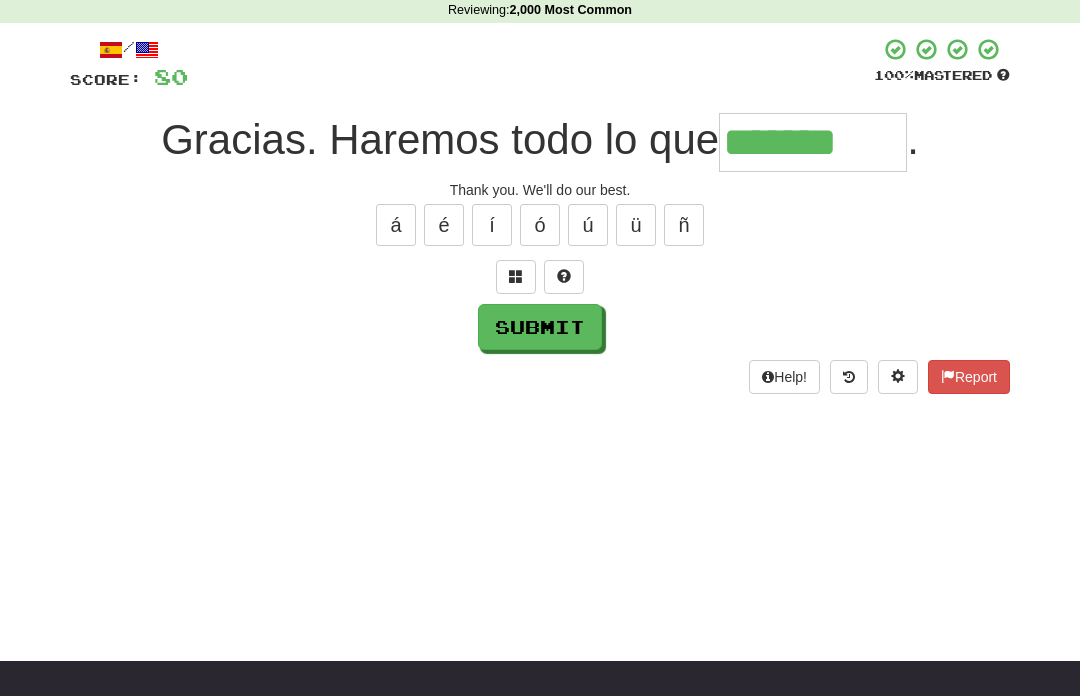 type on "*******" 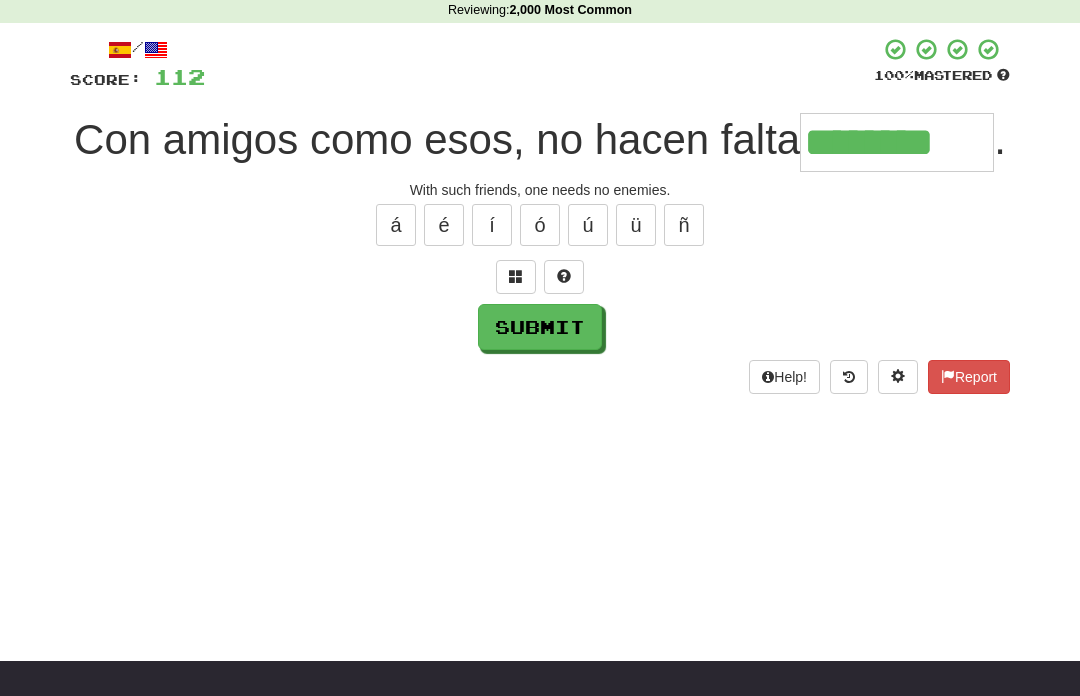 type on "********" 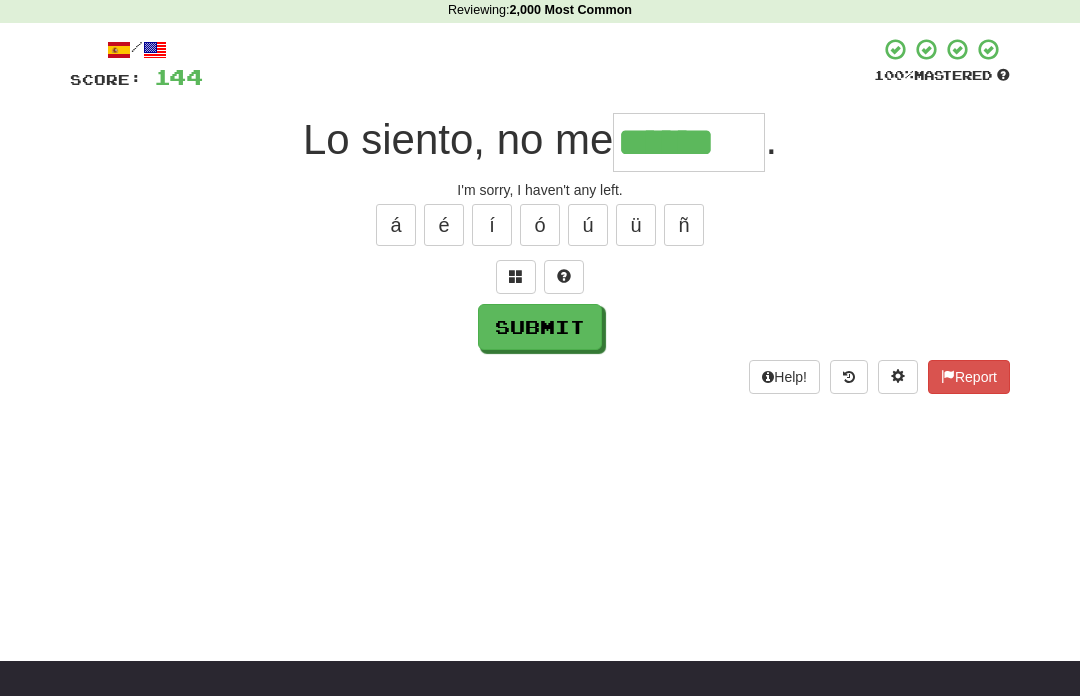 type on "******" 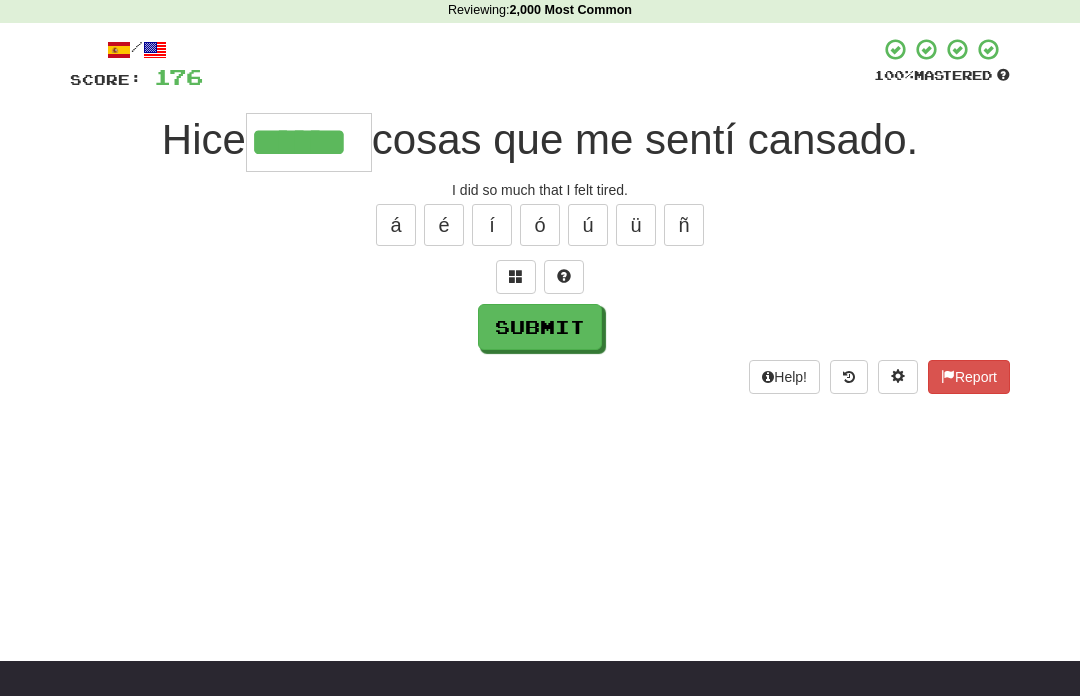 type on "******" 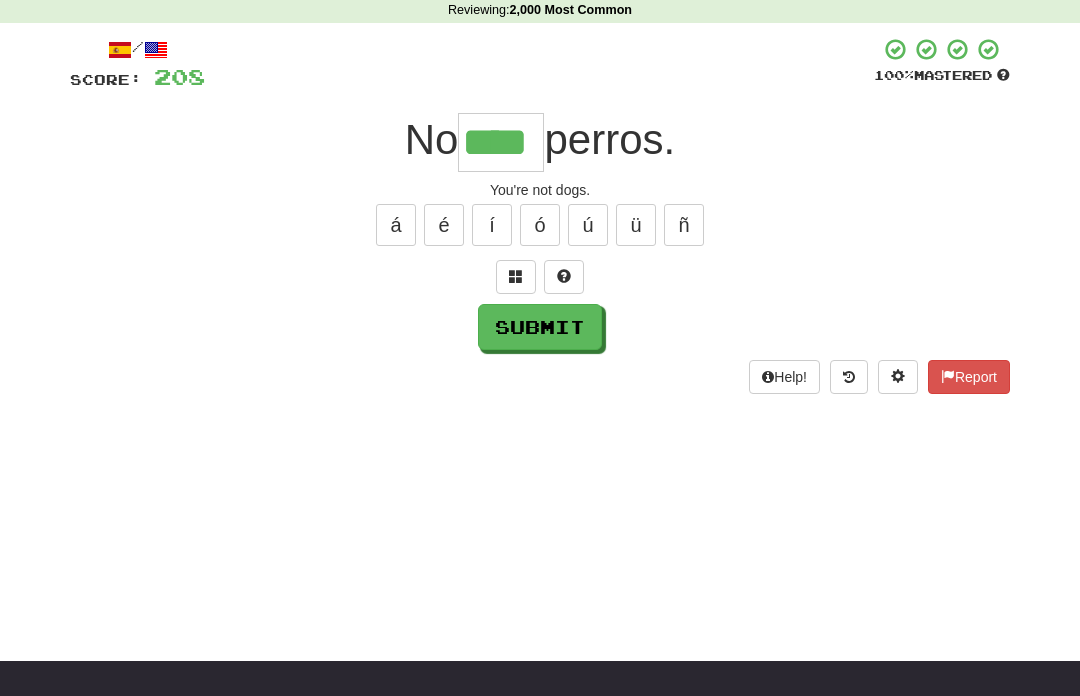 type on "****" 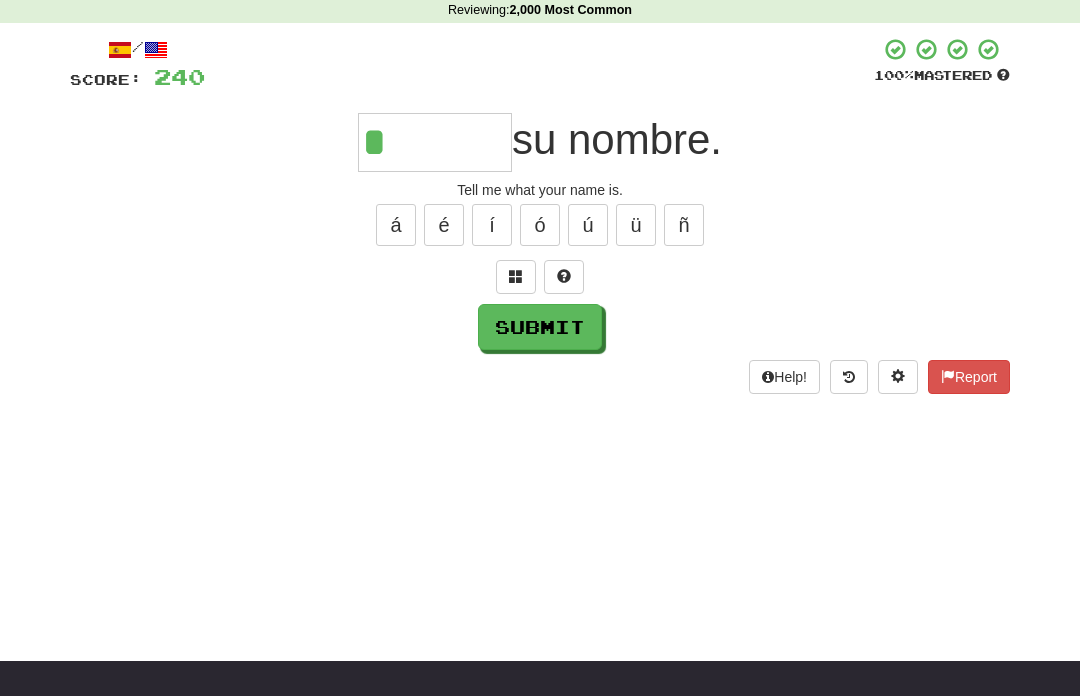 click on "í" at bounding box center [492, 225] 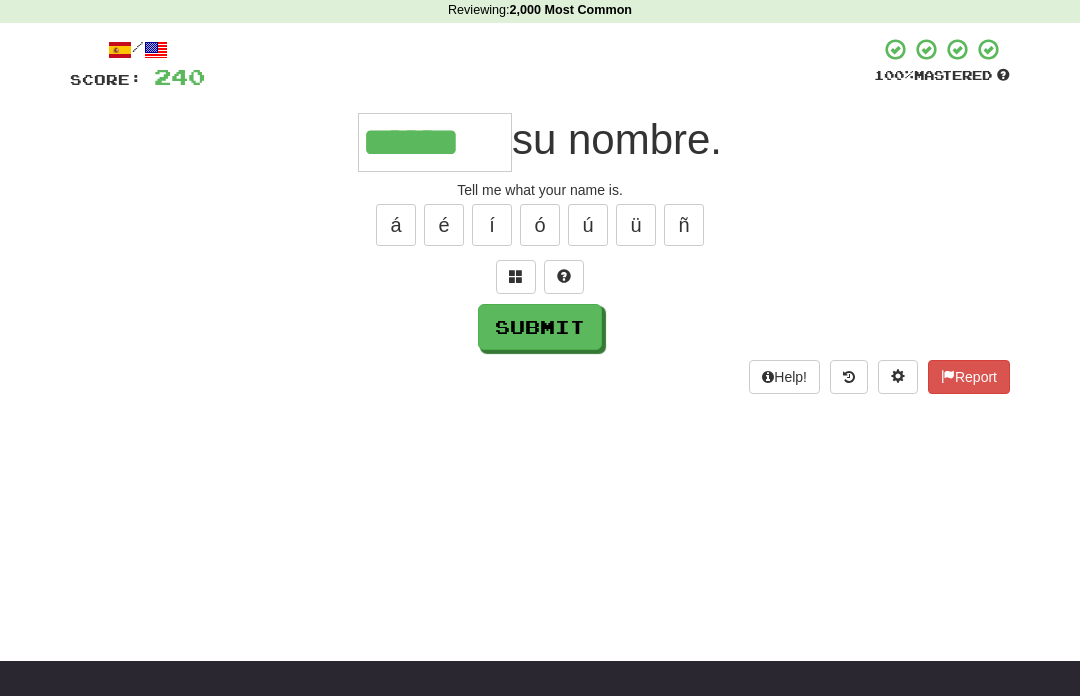 type on "******" 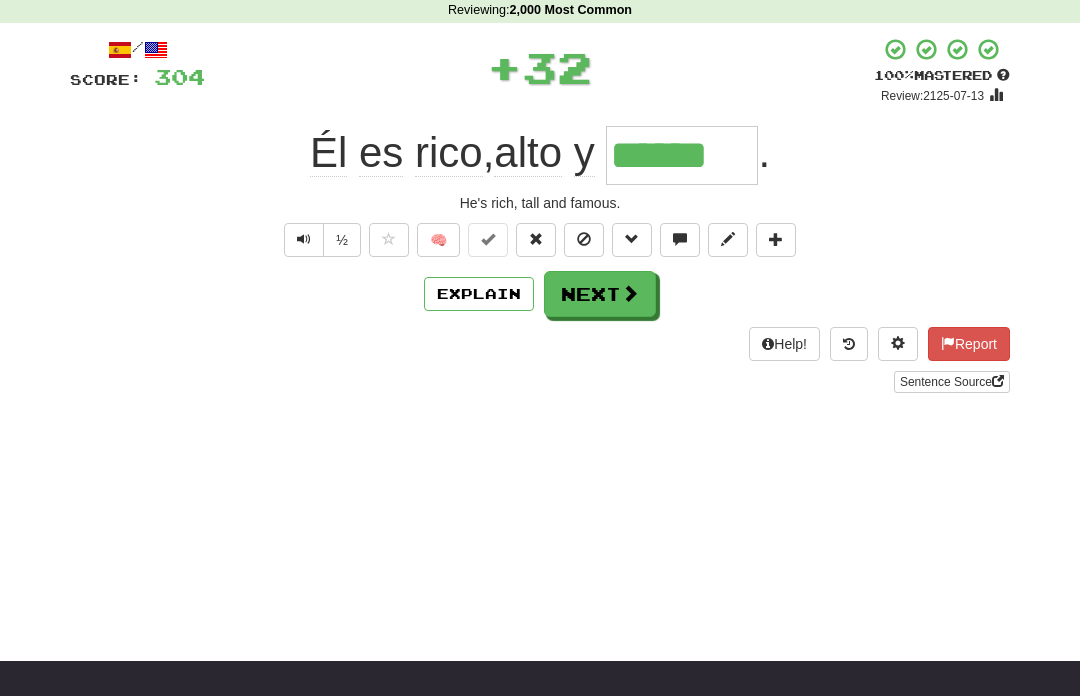 type on "******" 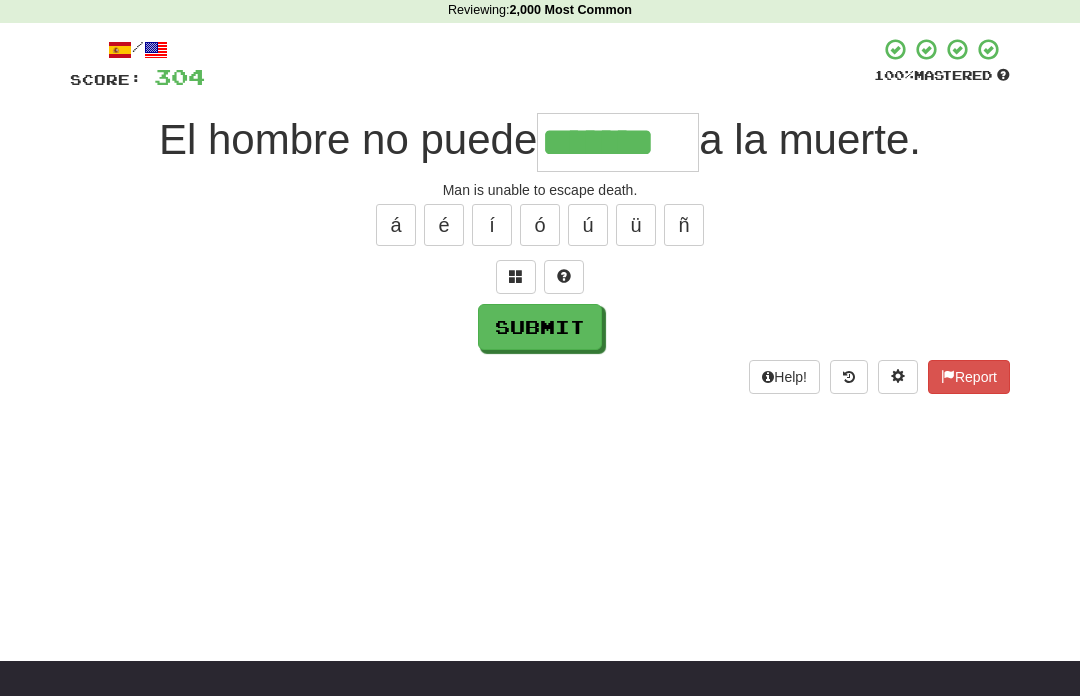 type on "*******" 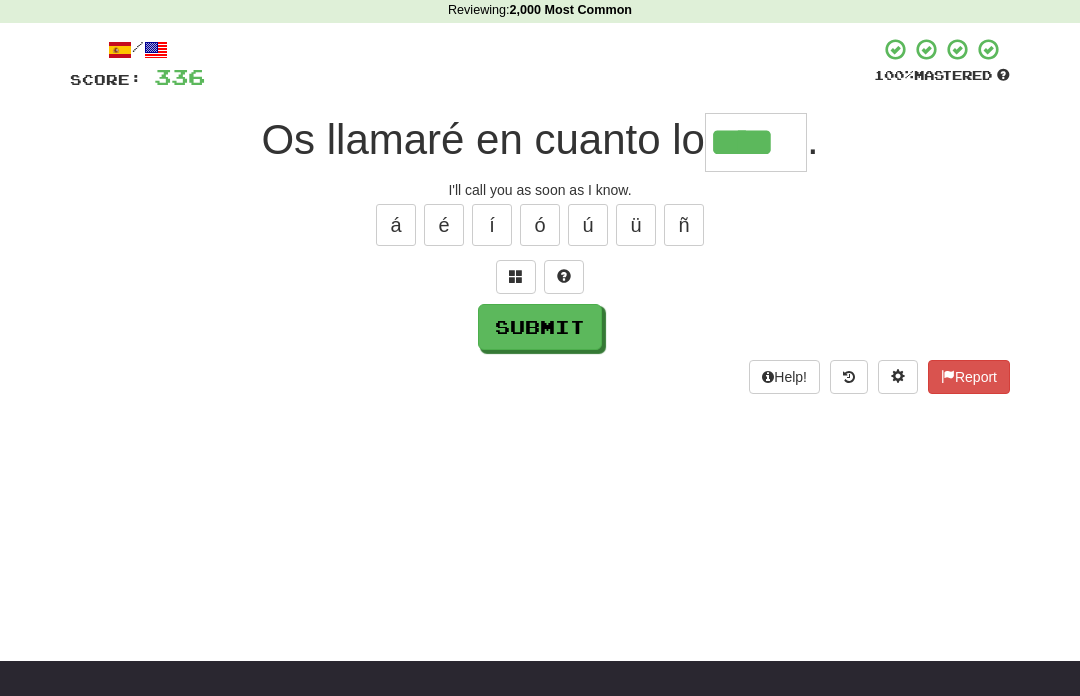 type on "****" 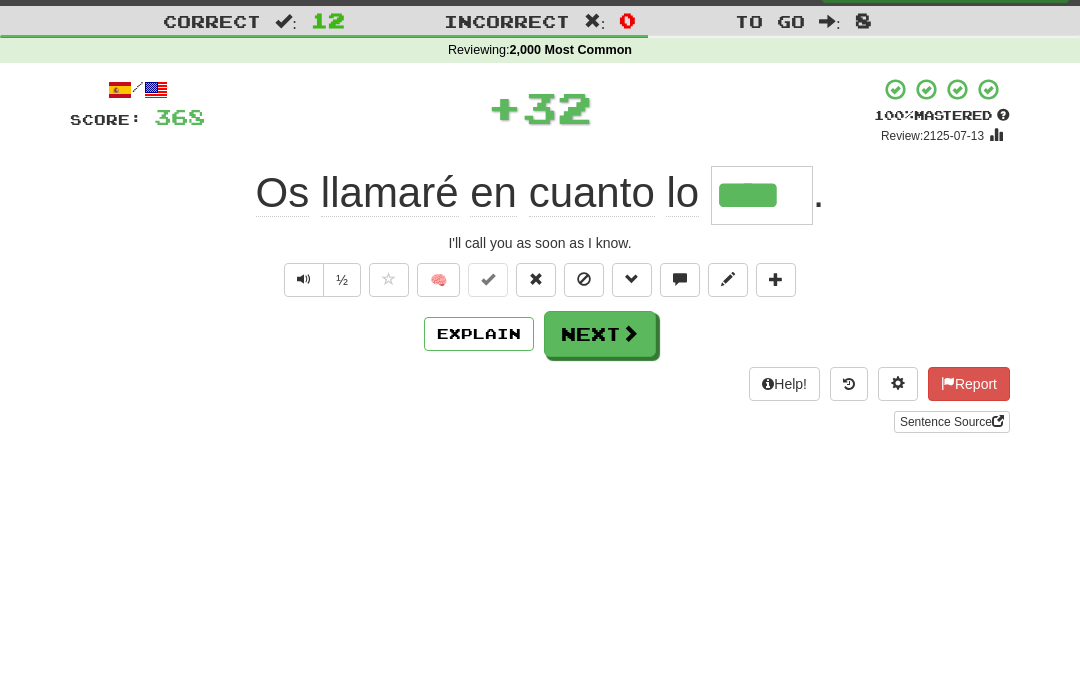 scroll, scrollTop: 28, scrollLeft: 0, axis: vertical 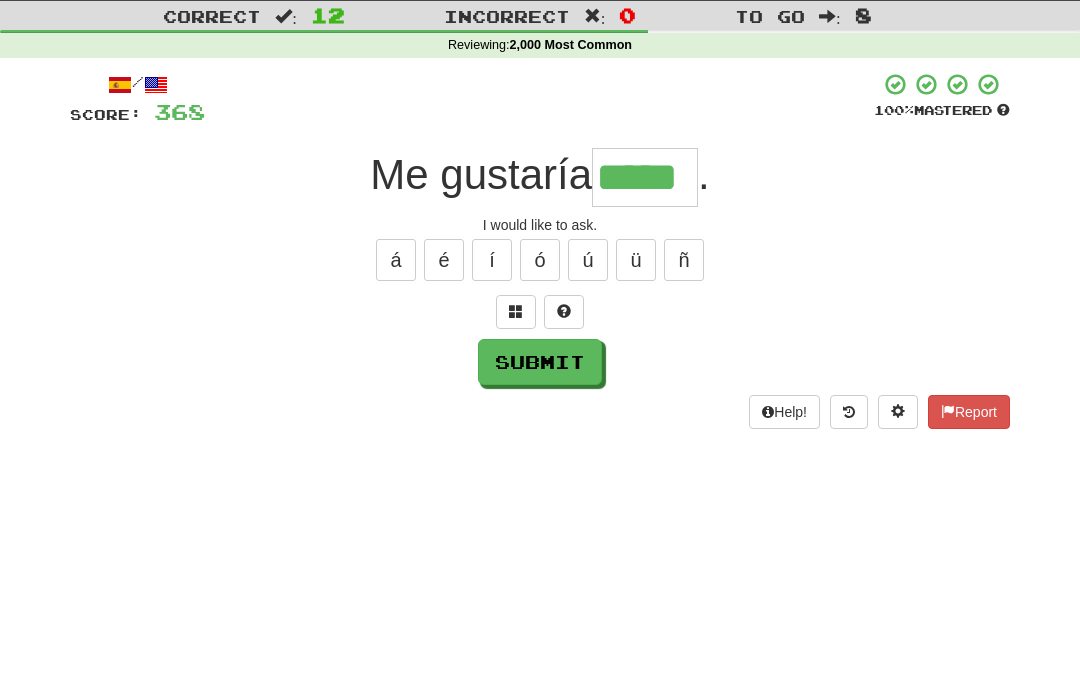 type on "*****" 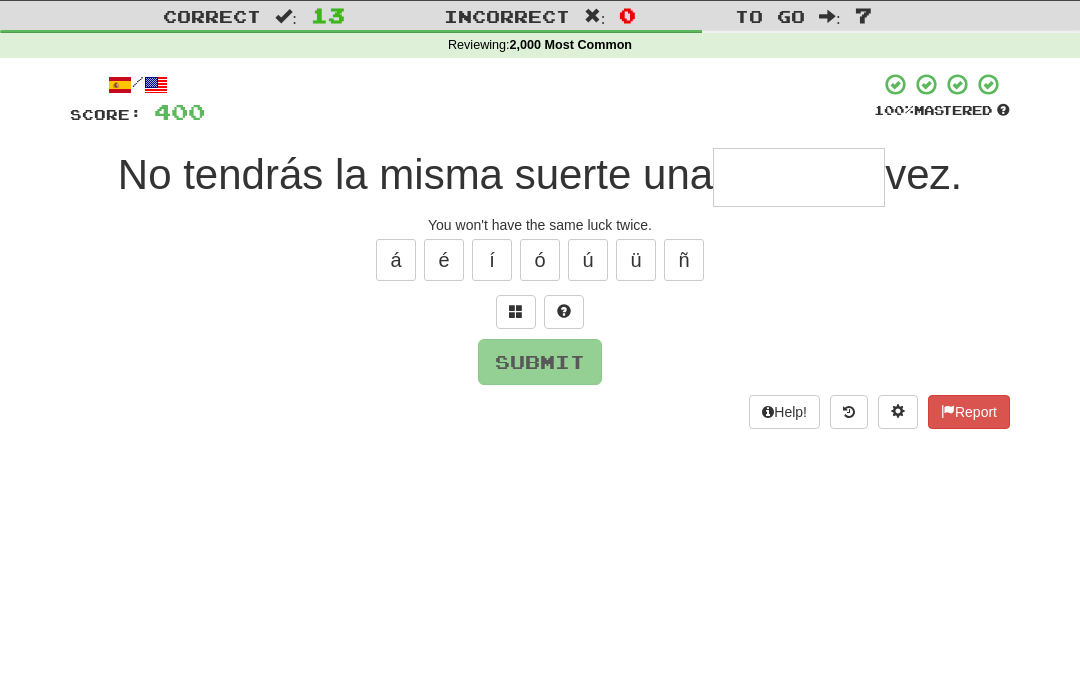 type on "*" 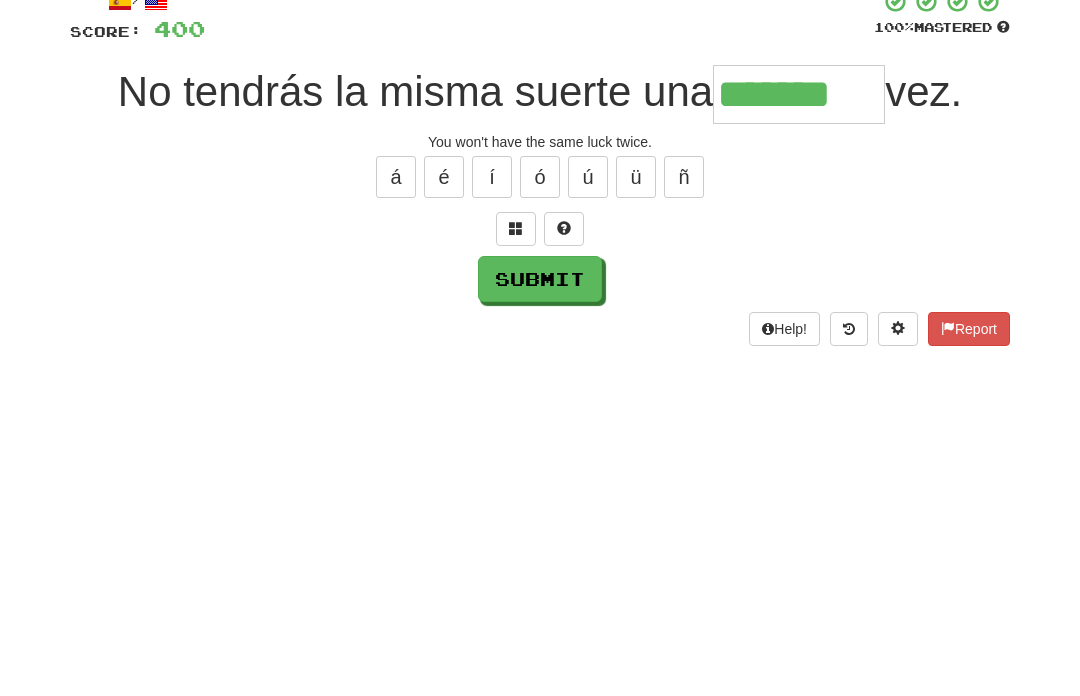 type on "*******" 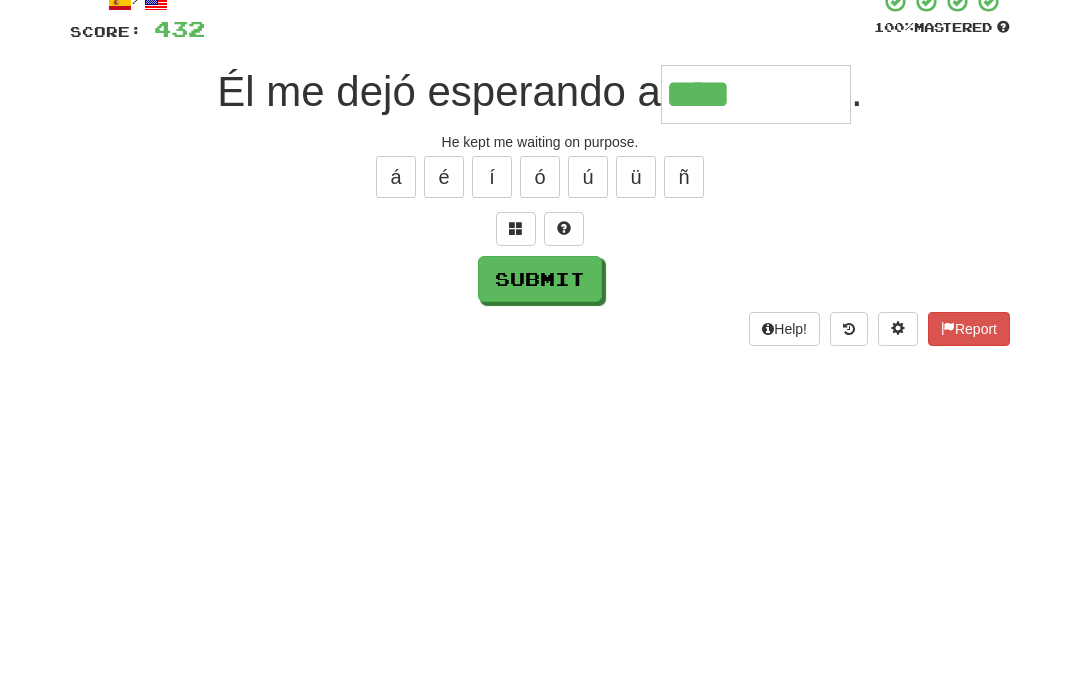click on "ó" at bounding box center (540, 282) 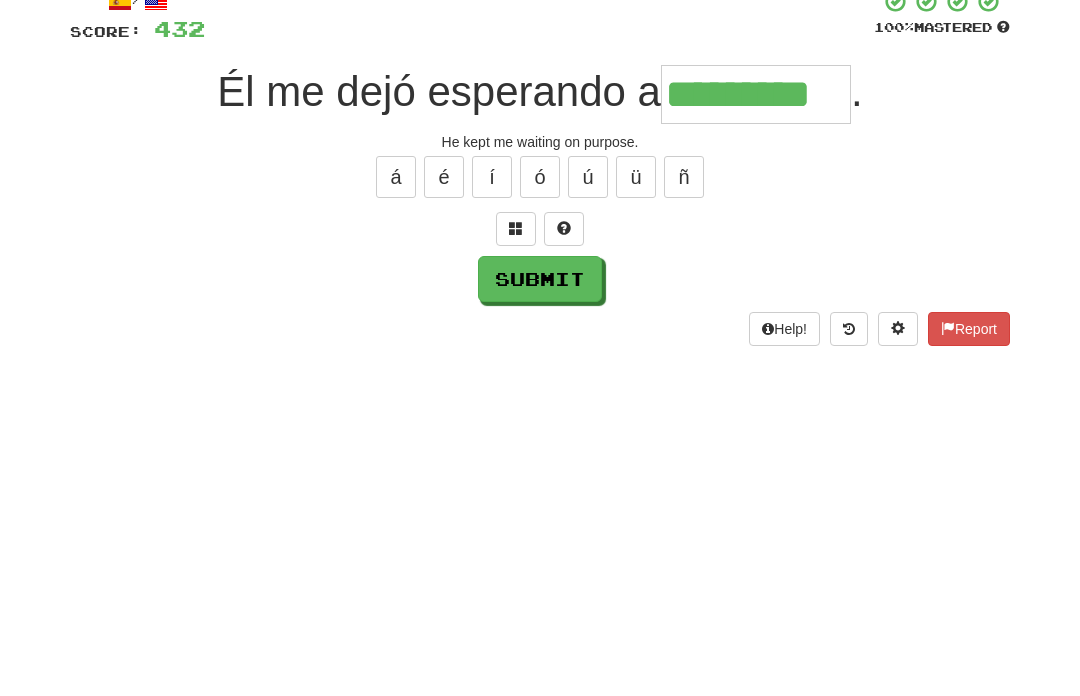 type on "*********" 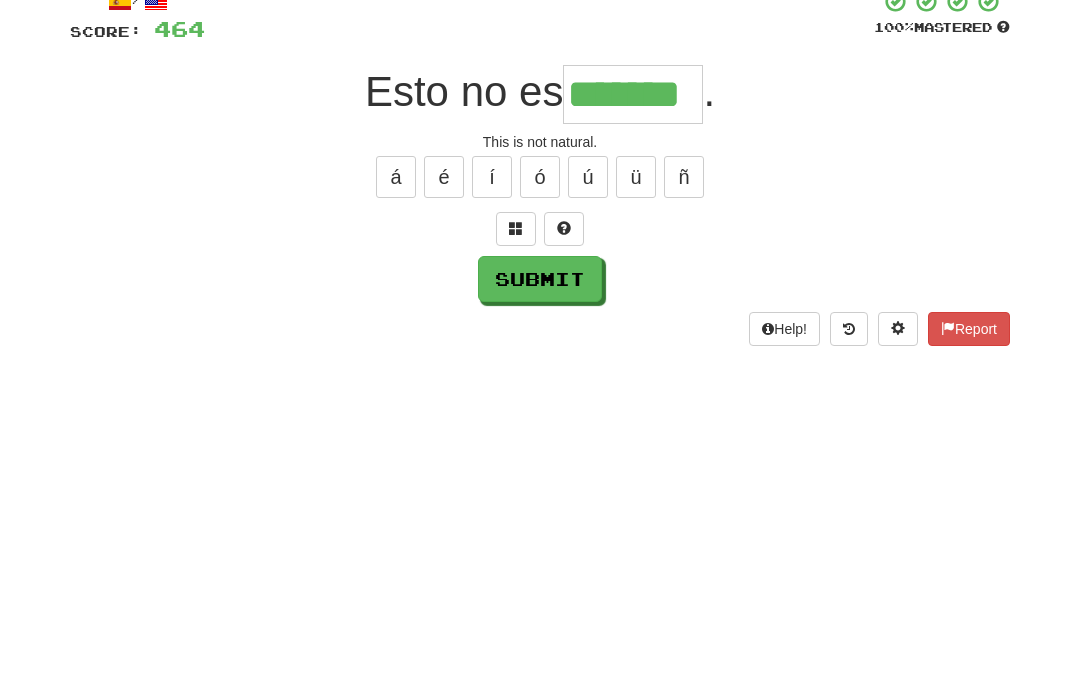 type on "*******" 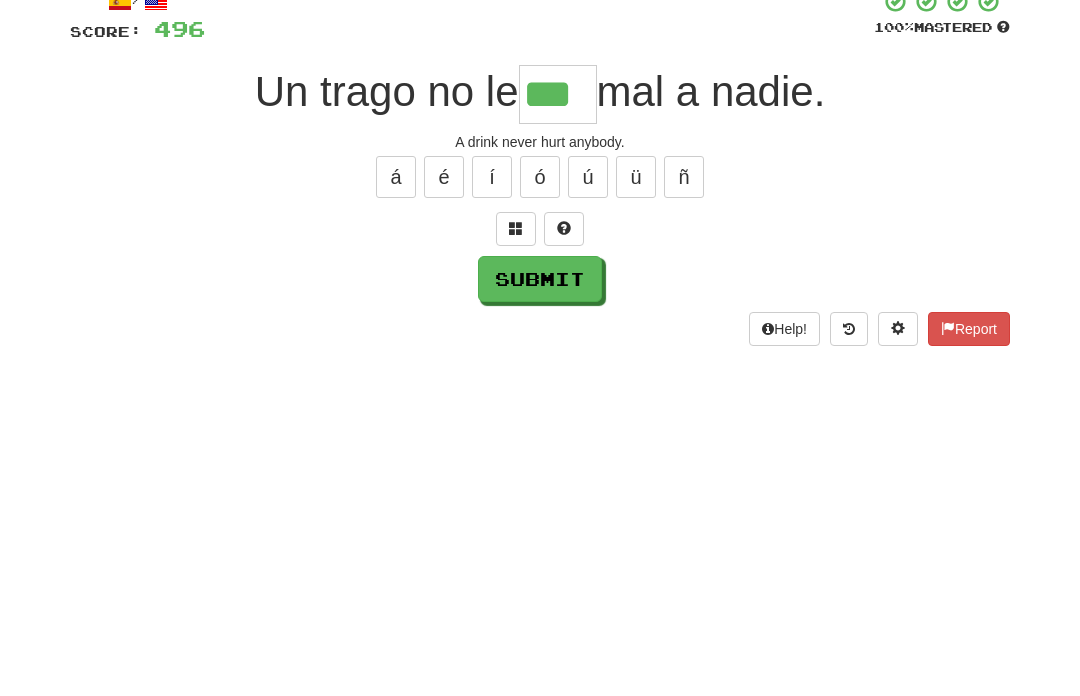 type on "***" 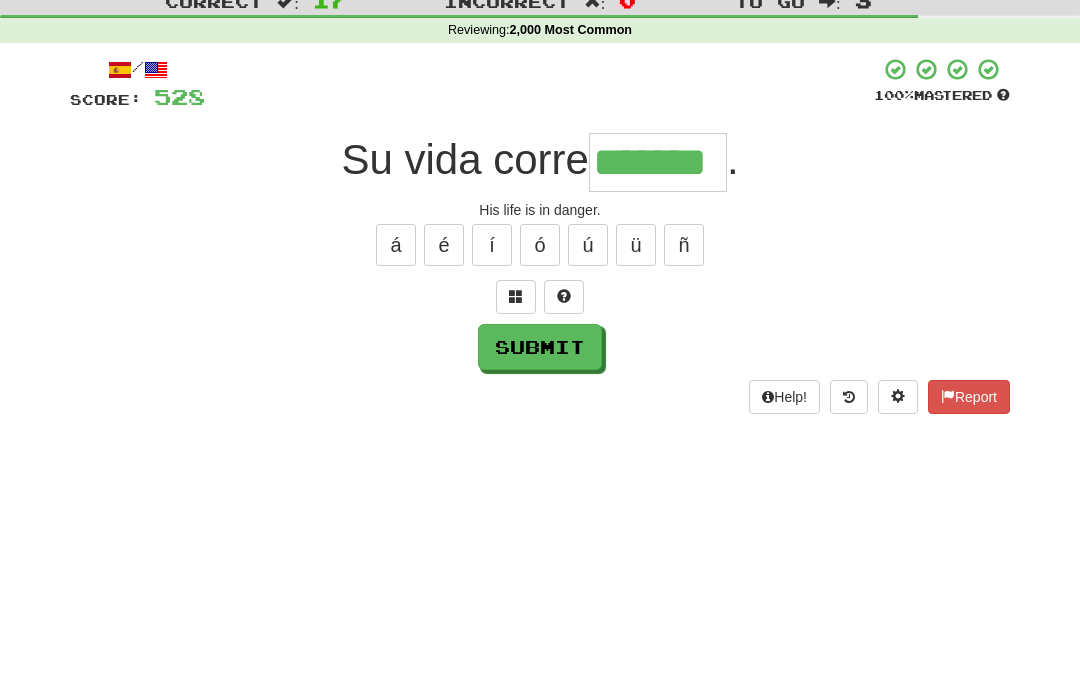 type on "*******" 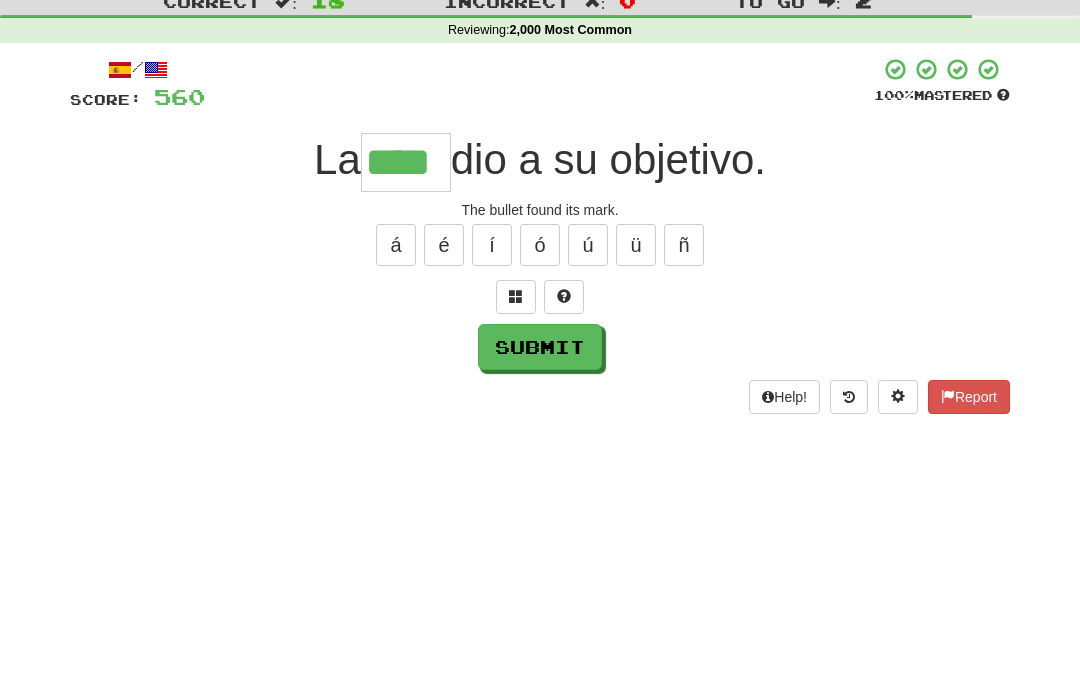 type on "****" 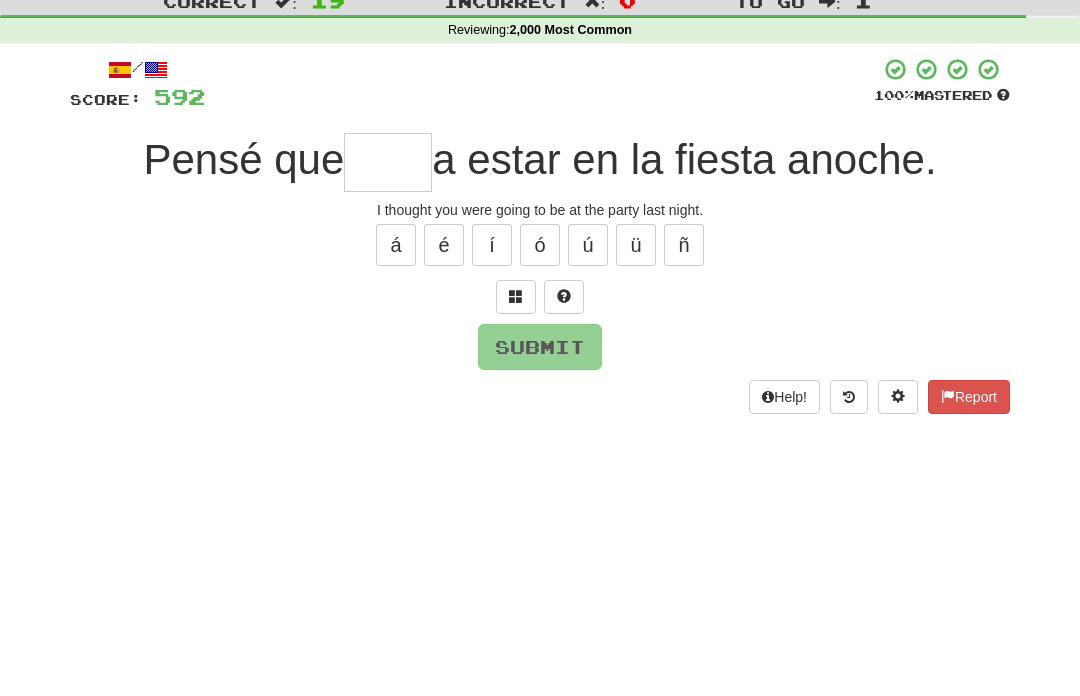 type on "*" 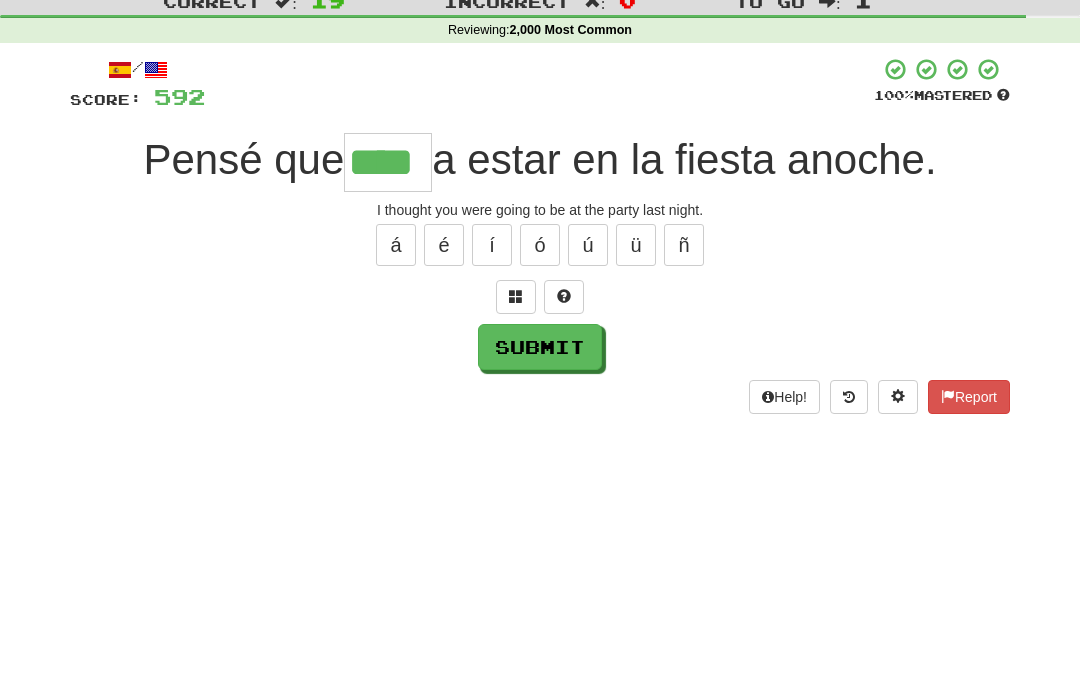 type on "****" 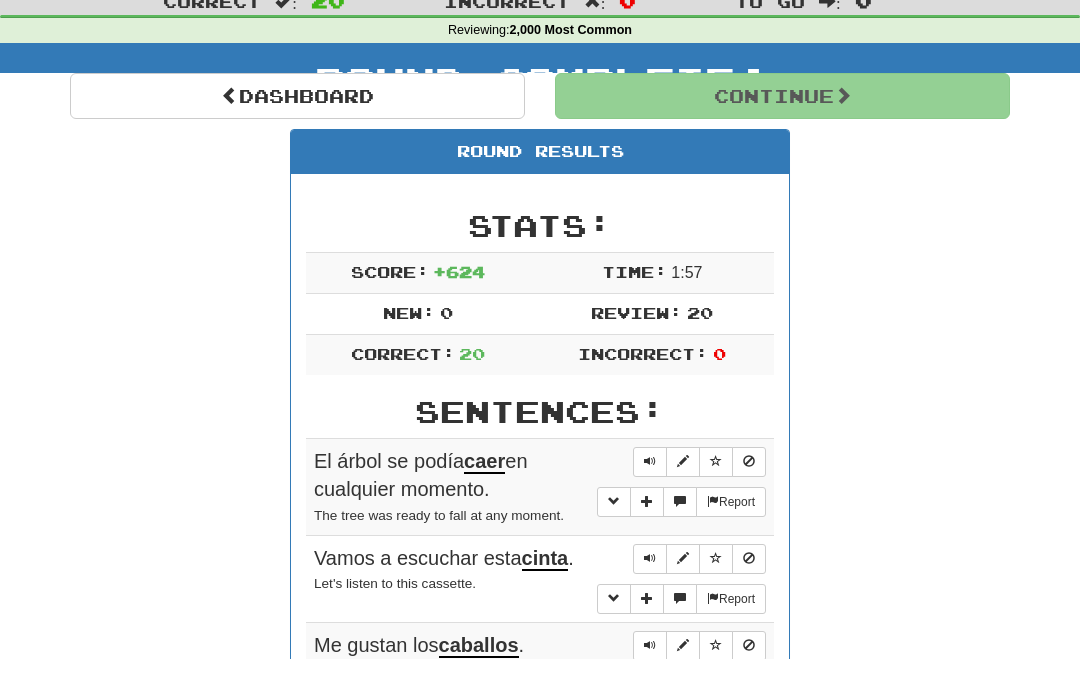 scroll, scrollTop: 65, scrollLeft: 0, axis: vertical 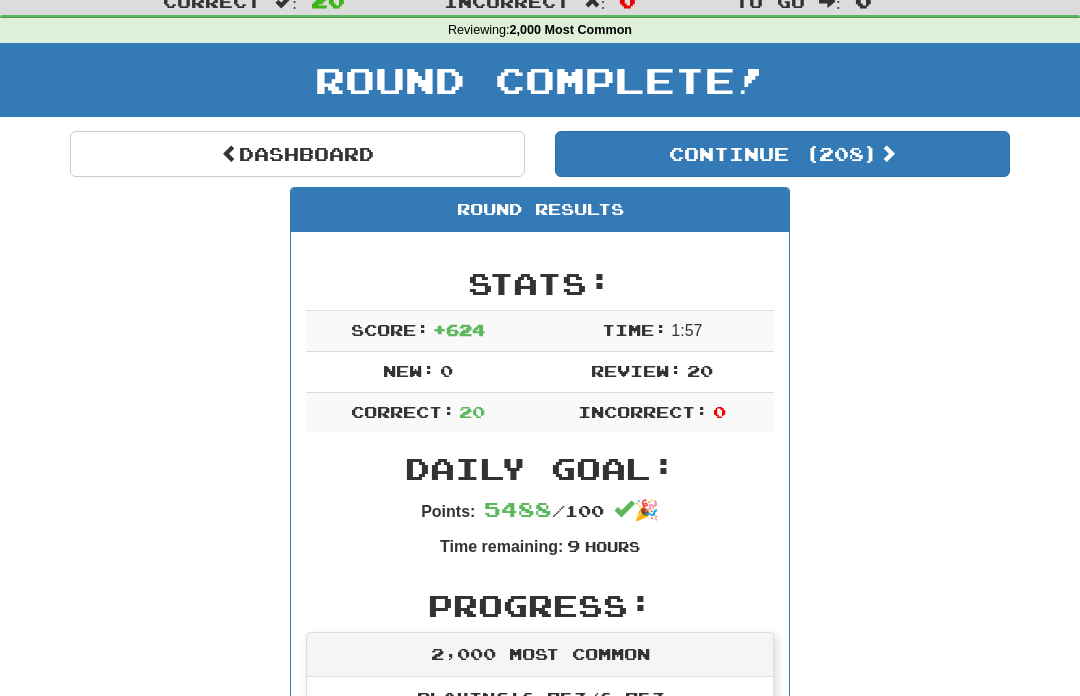 click on "Continue ( 208 )" at bounding box center (782, 154) 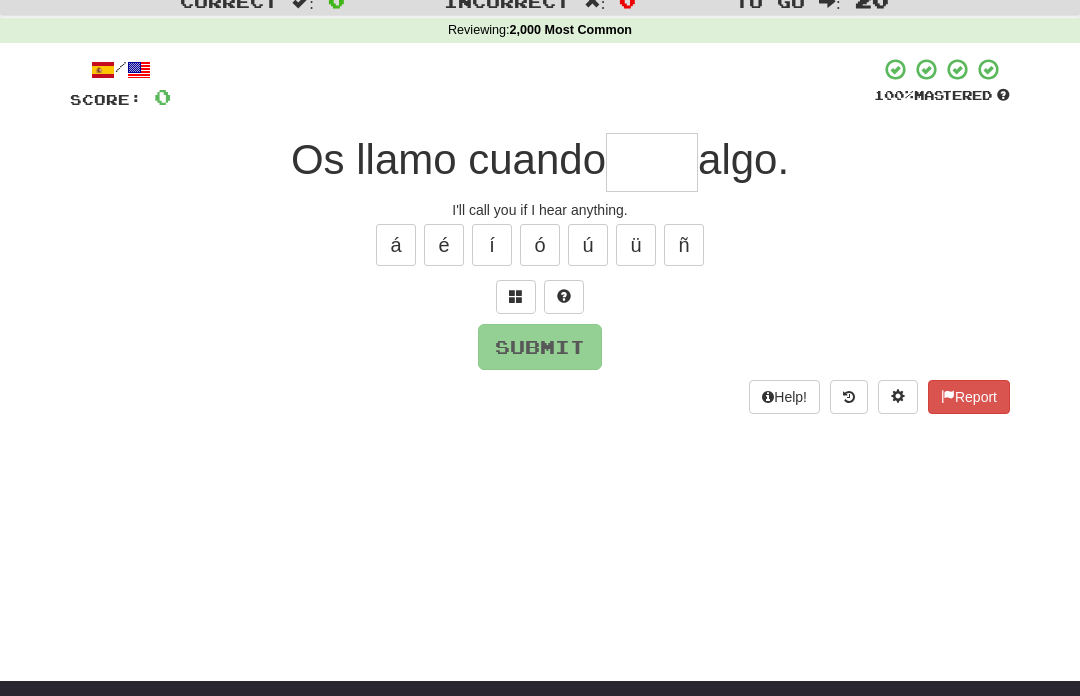click at bounding box center (652, 162) 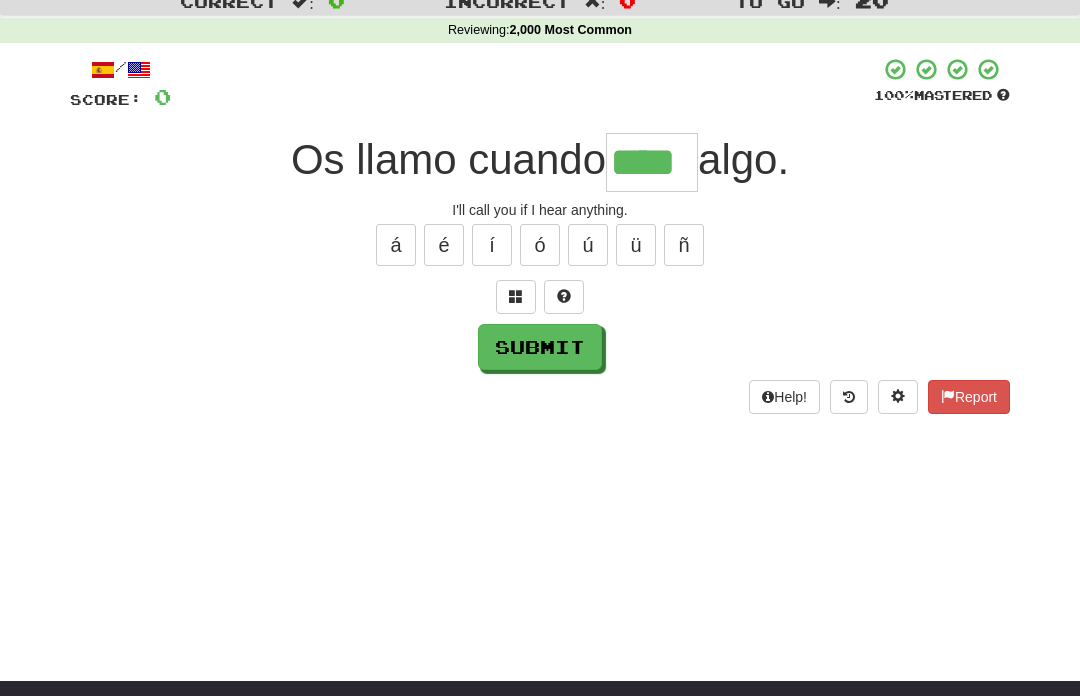 type on "****" 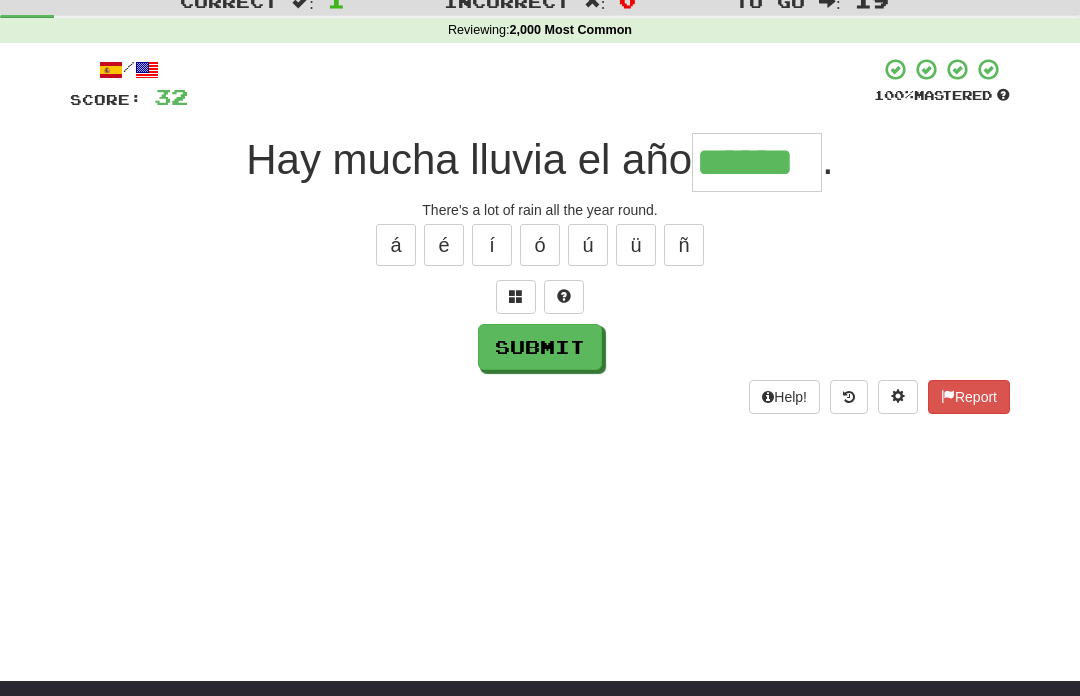 type on "******" 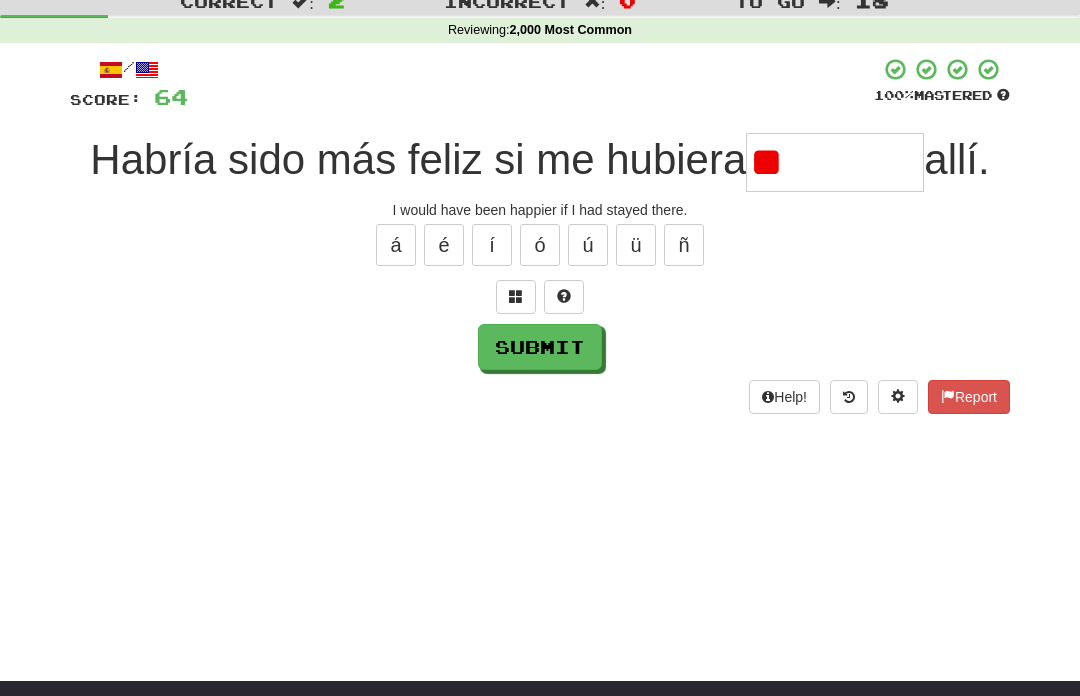 type on "*" 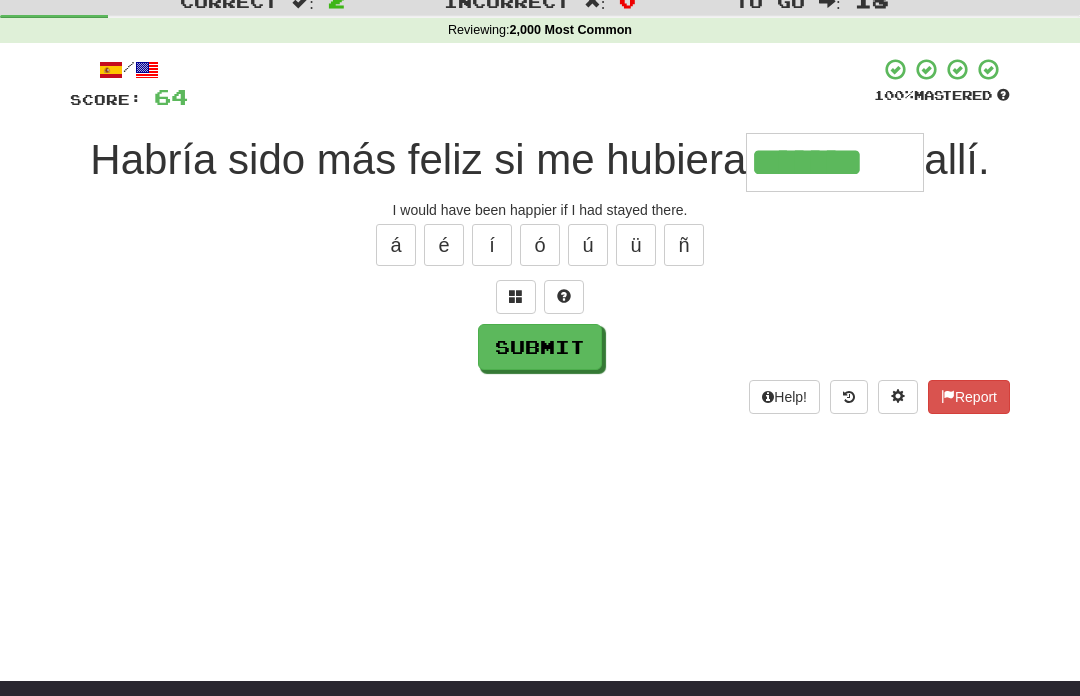 type on "*******" 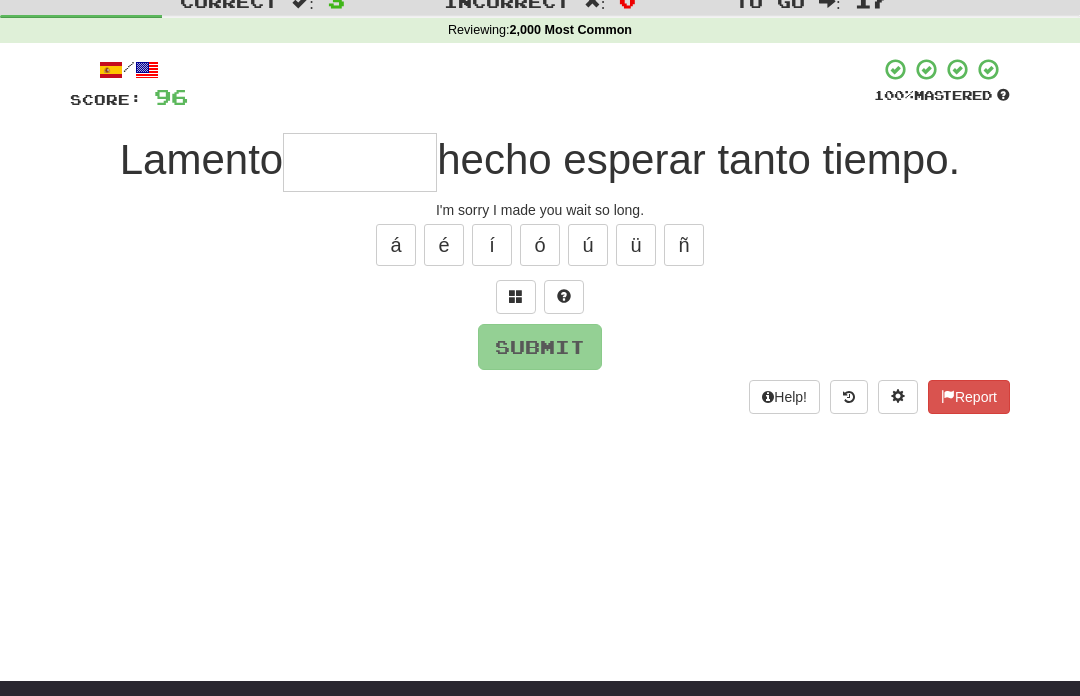 click at bounding box center (516, 297) 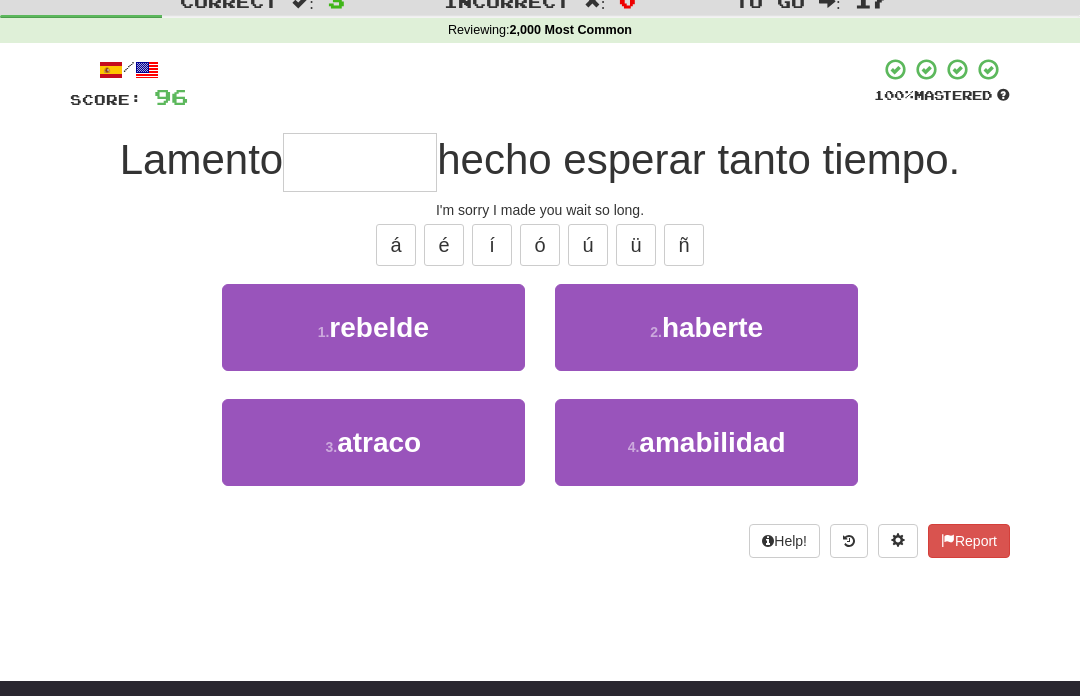 click on "2 .  haberte" at bounding box center [706, 327] 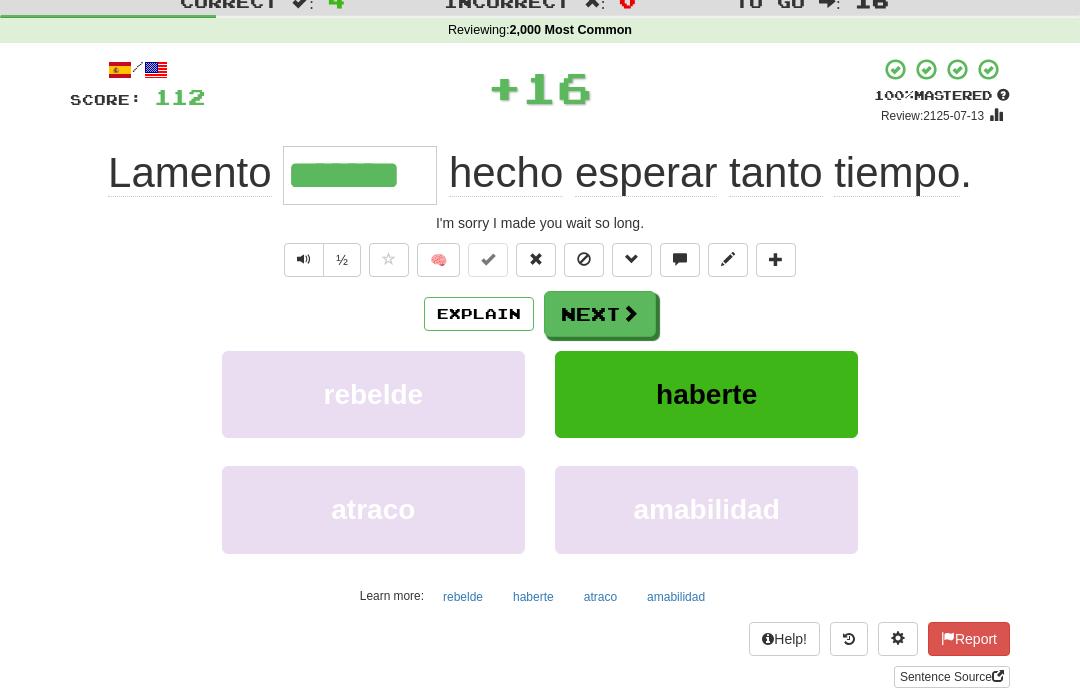 click at bounding box center [630, 313] 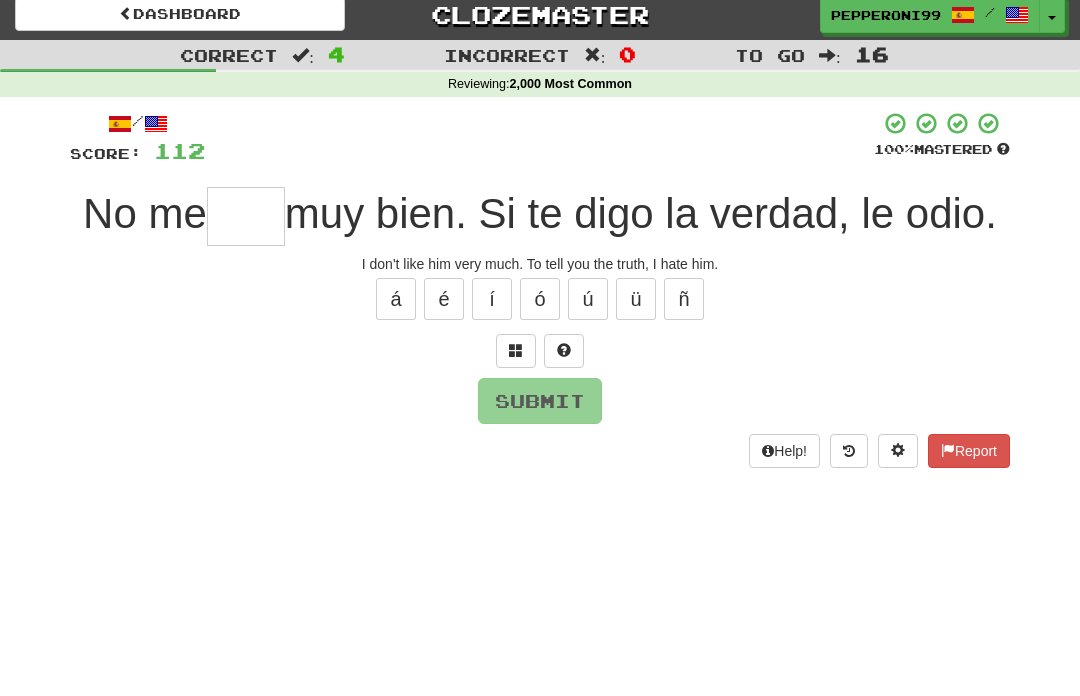 scroll, scrollTop: 9, scrollLeft: 0, axis: vertical 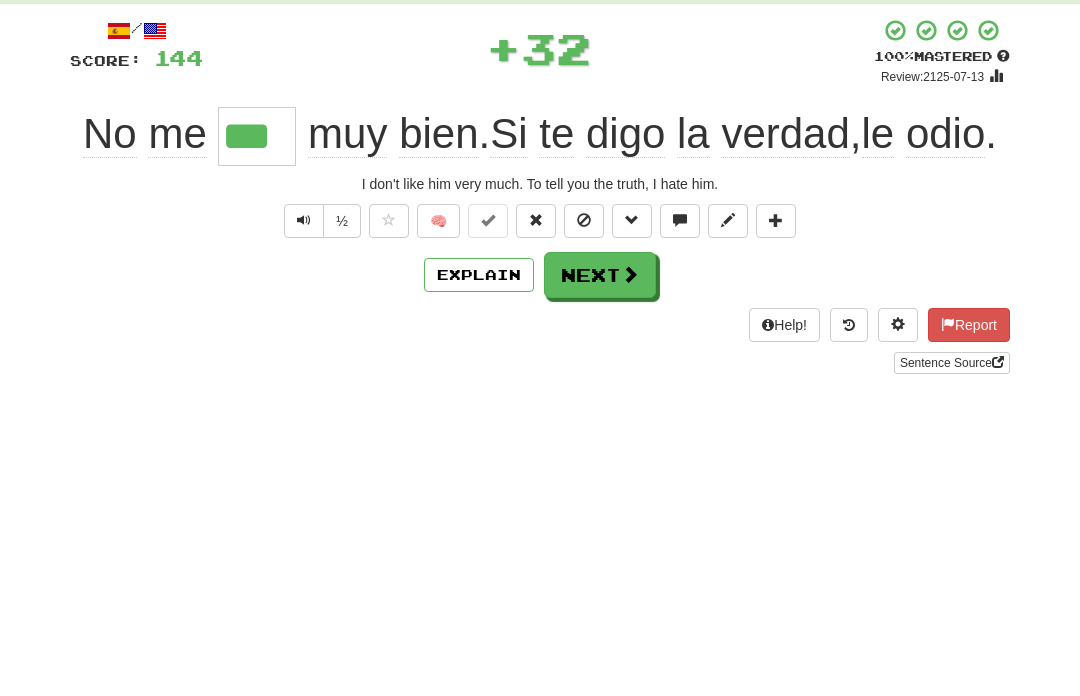 type on "***" 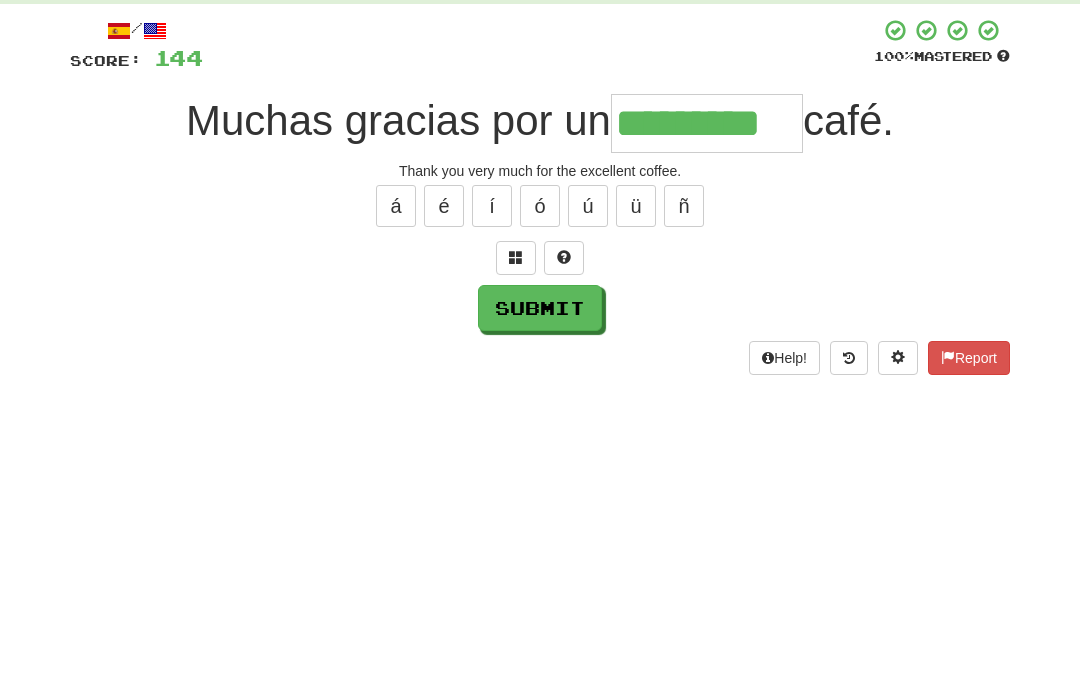 type on "*********" 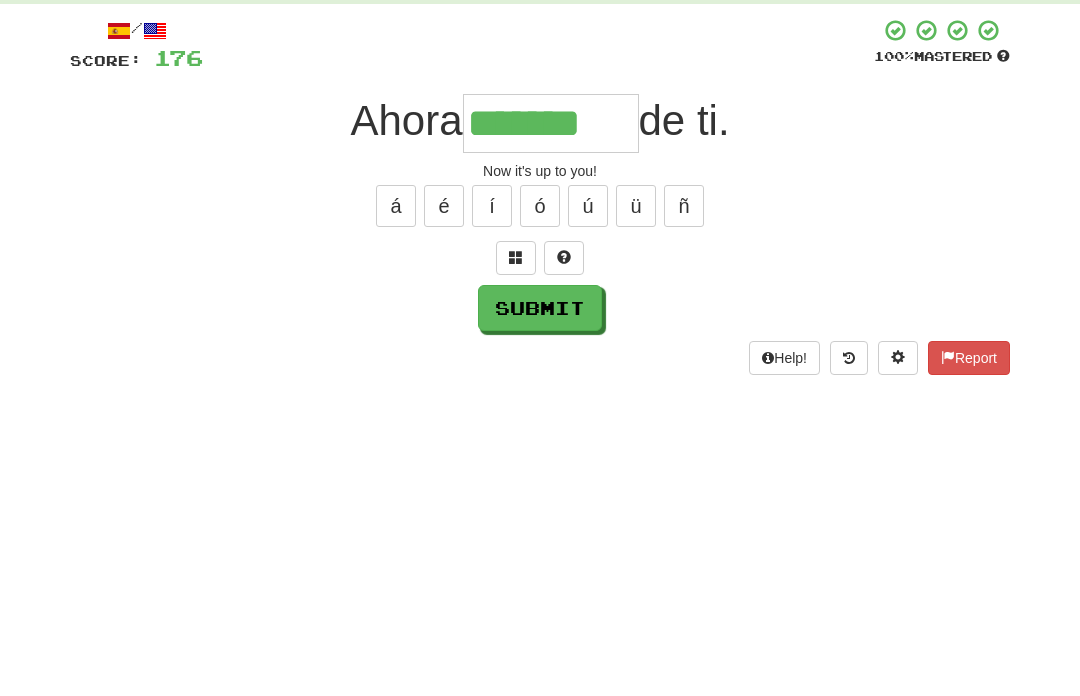 type on "*******" 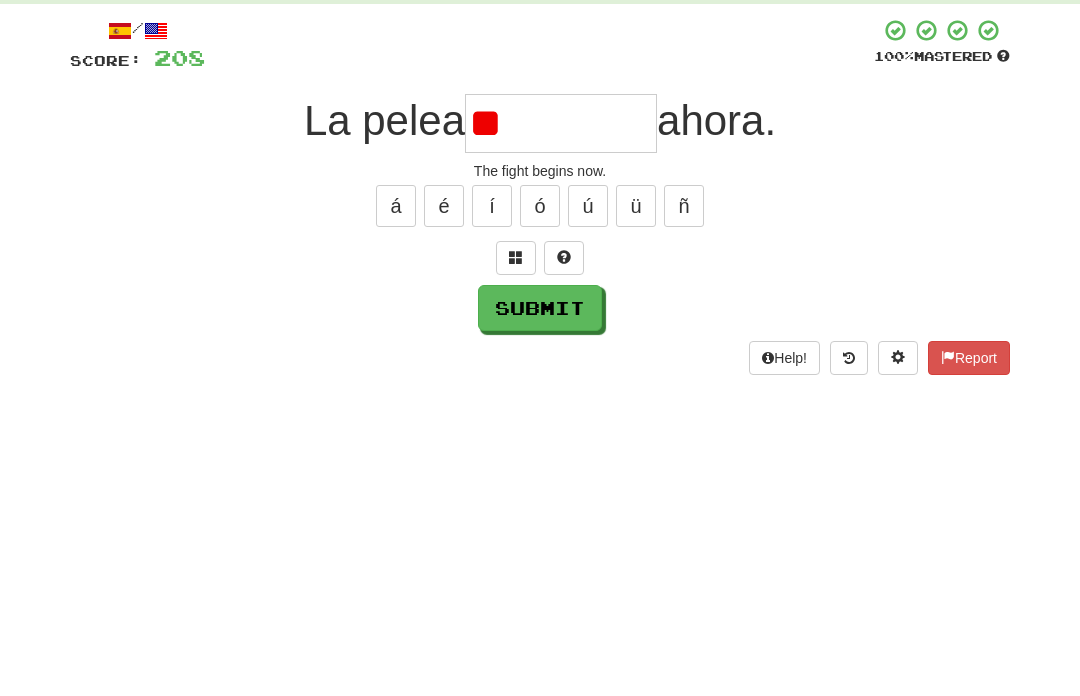 type on "*" 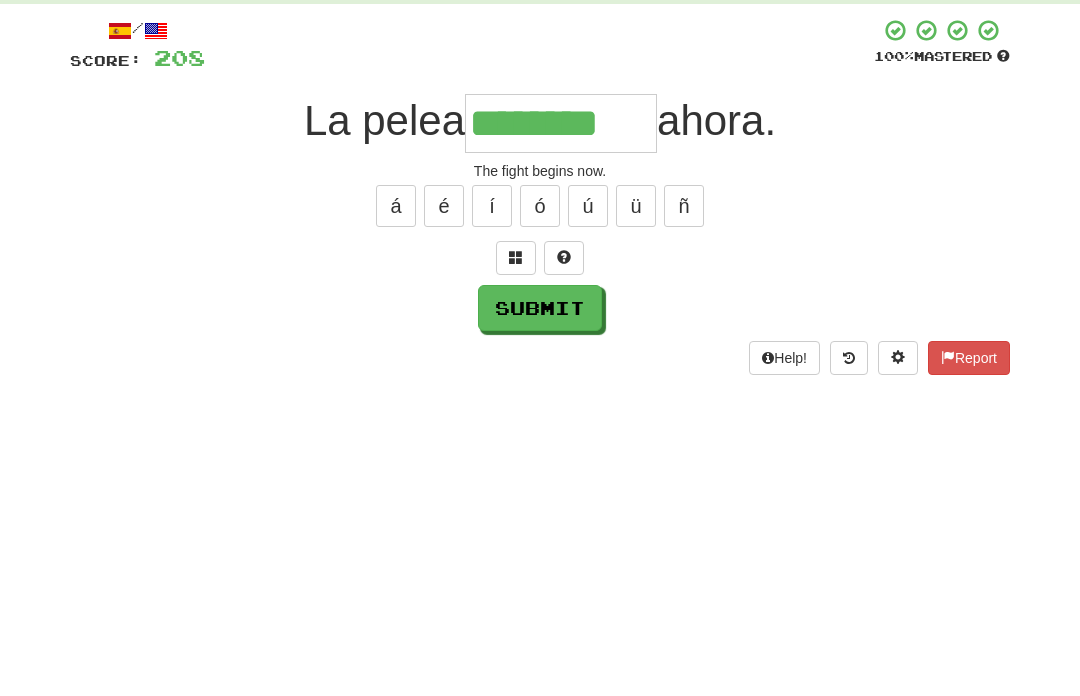type on "********" 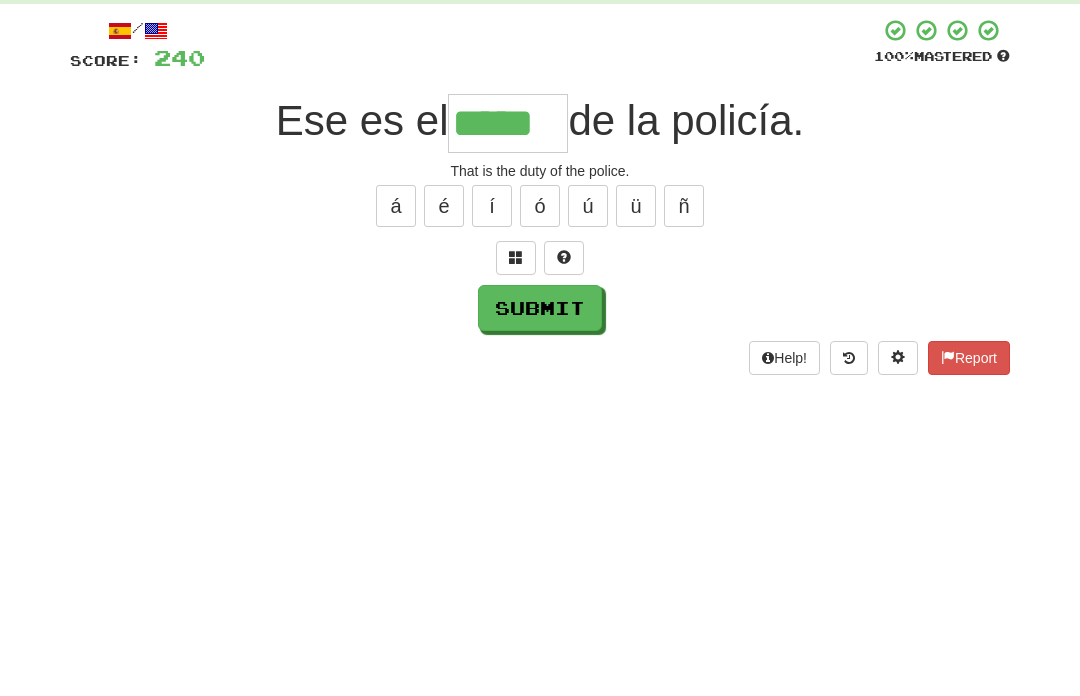 type on "*****" 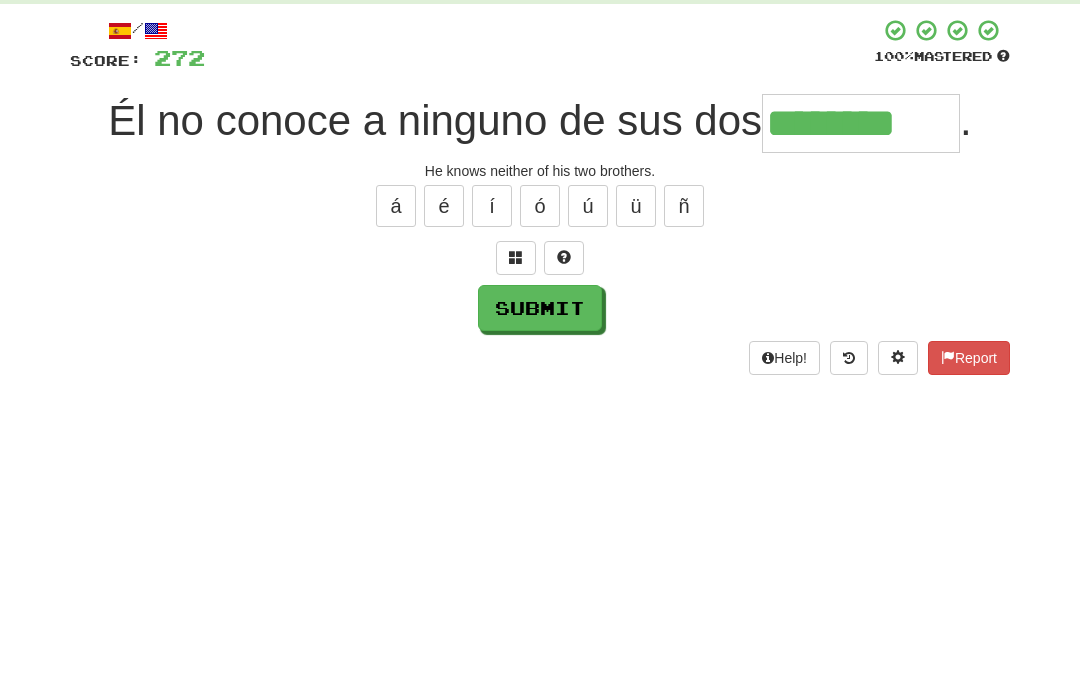 type on "********" 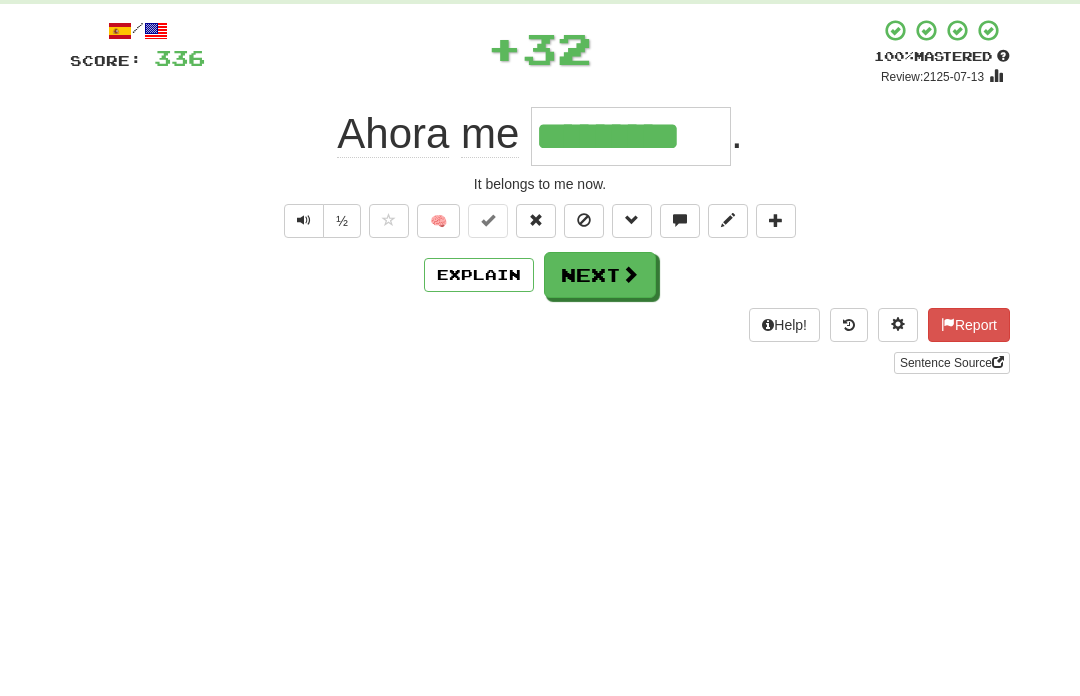 type on "*********" 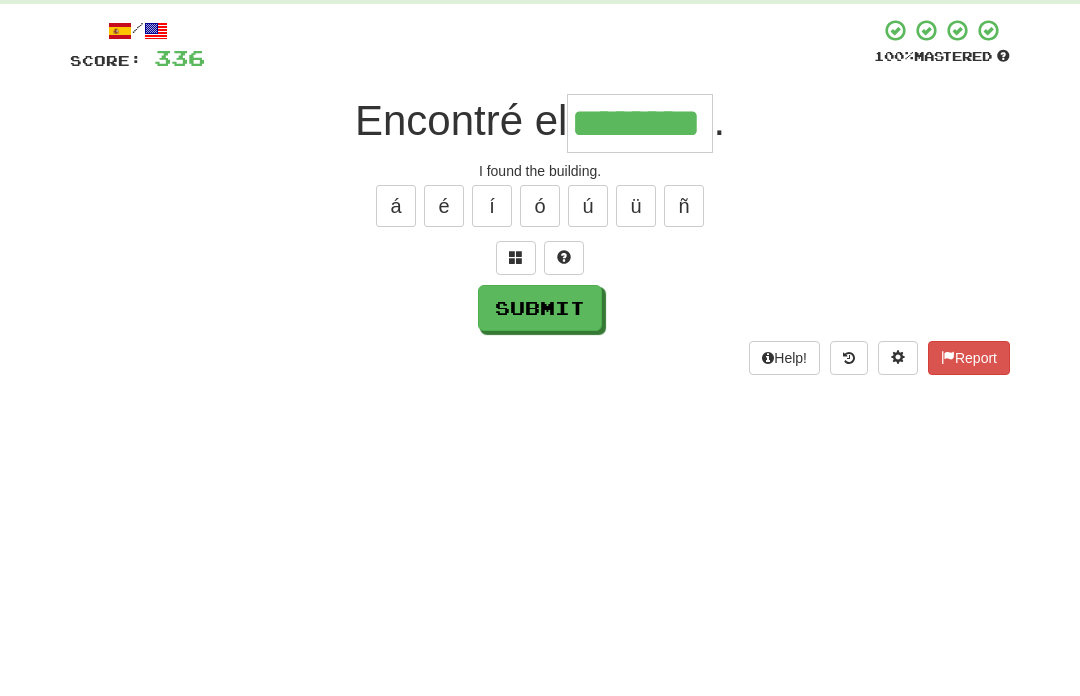 type on "********" 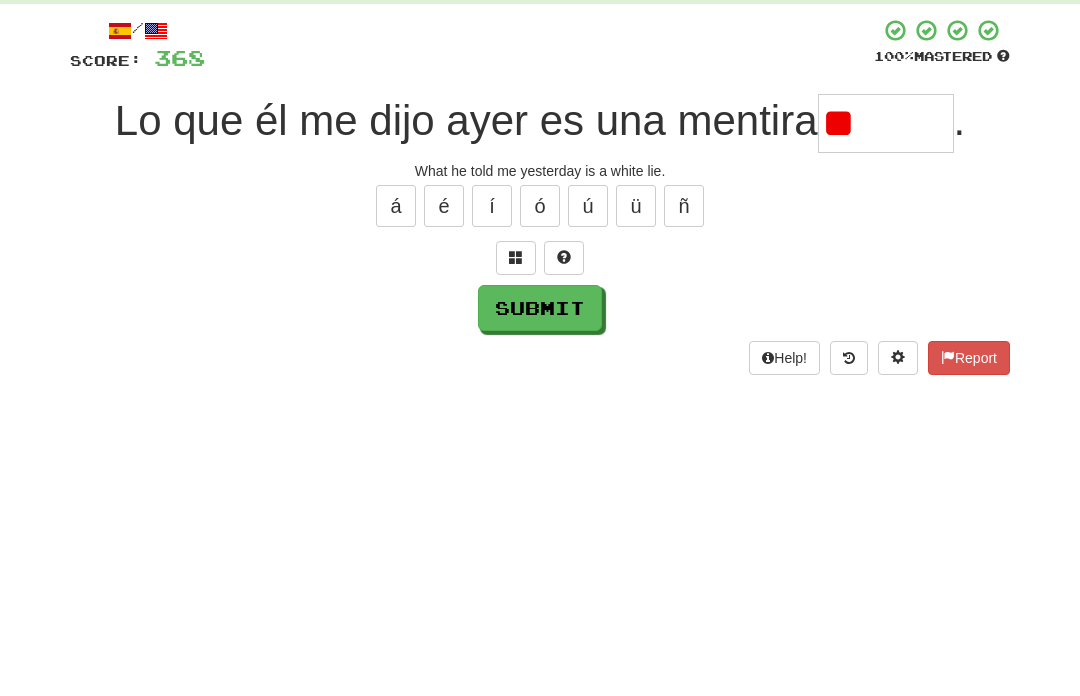 type on "*" 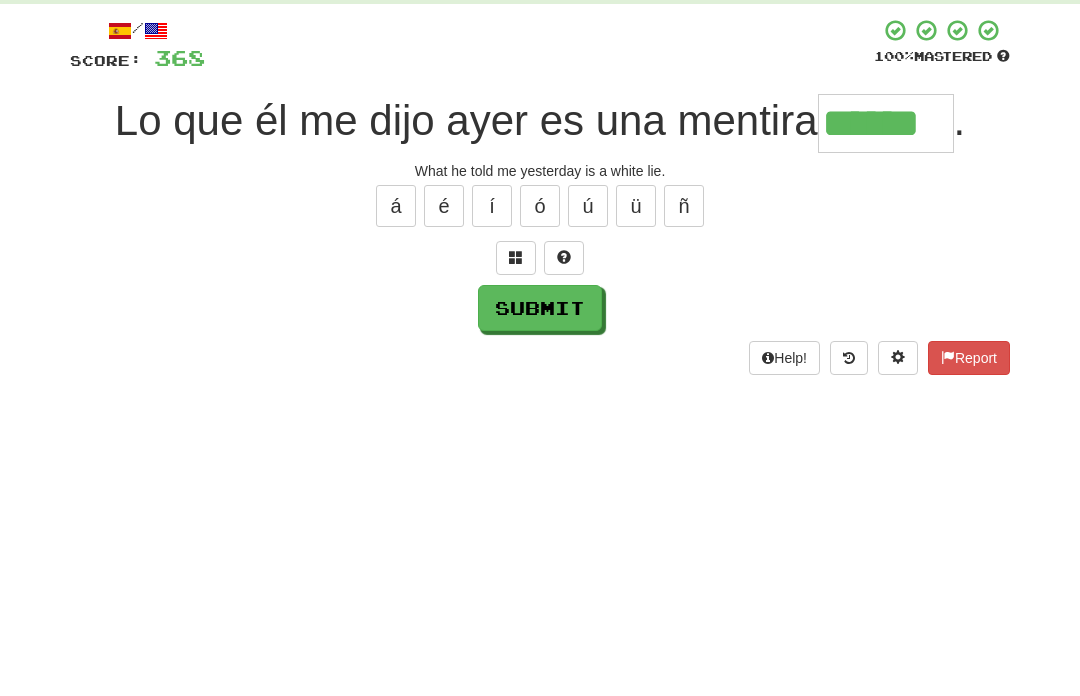 type on "******" 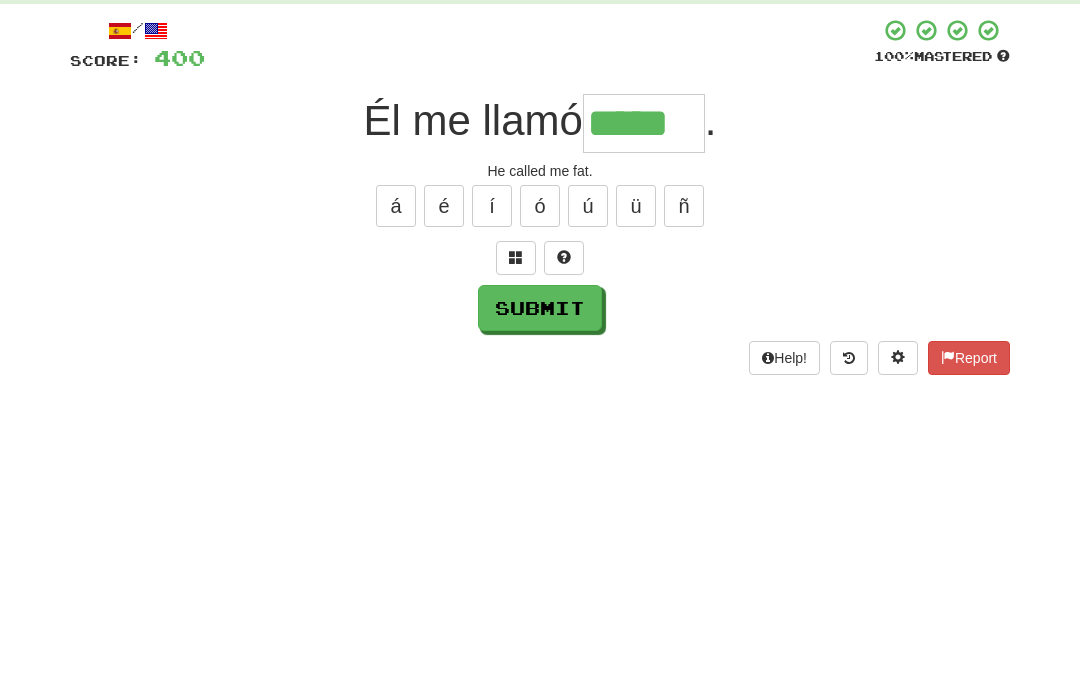 type on "*****" 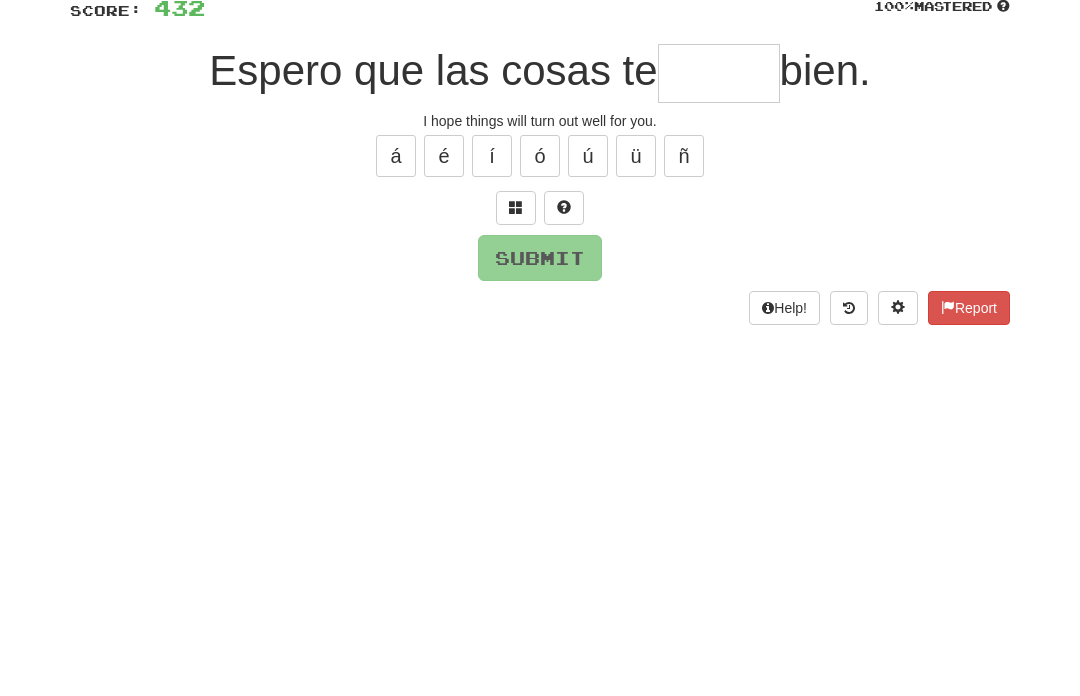 click at bounding box center (516, 353) 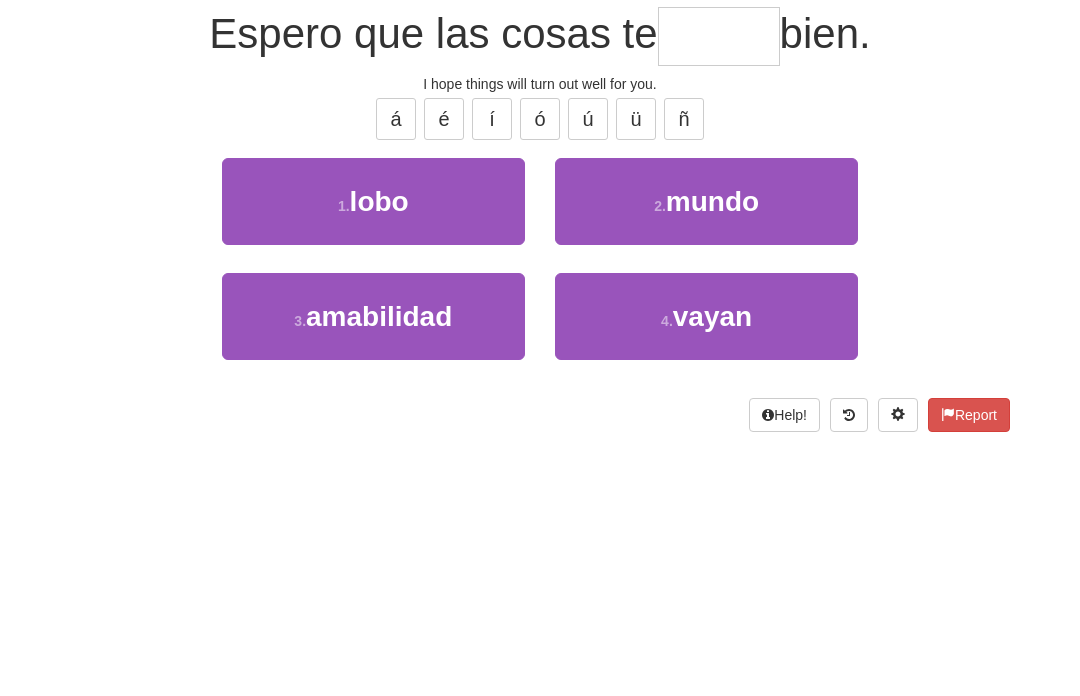 click on "4 .  vayan" at bounding box center (706, 498) 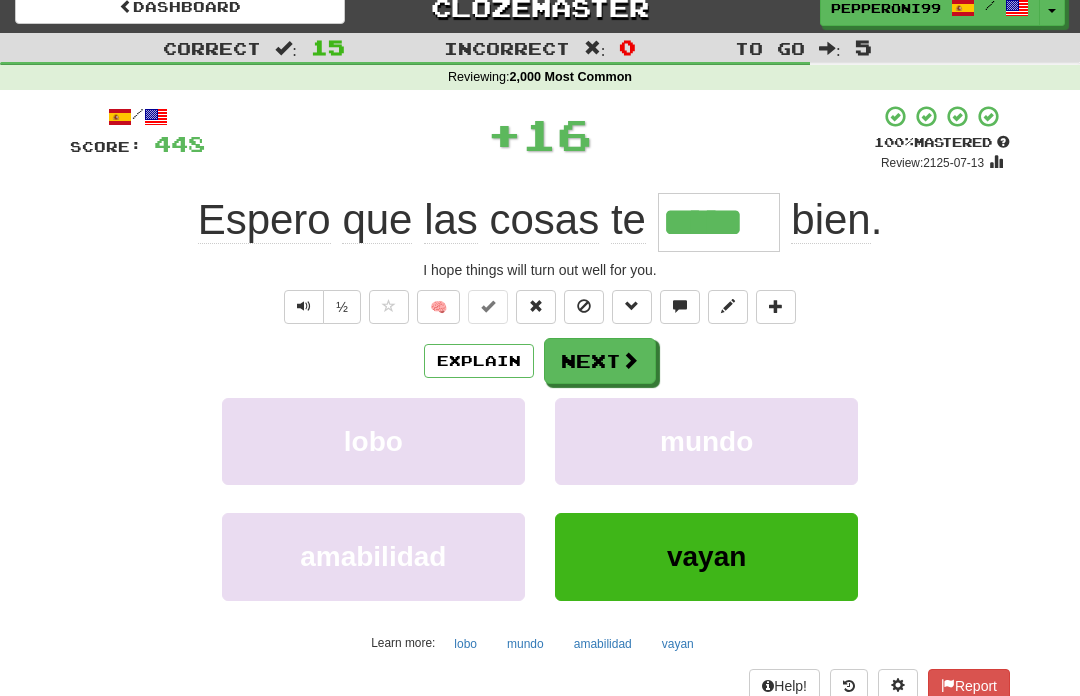 click at bounding box center (630, 361) 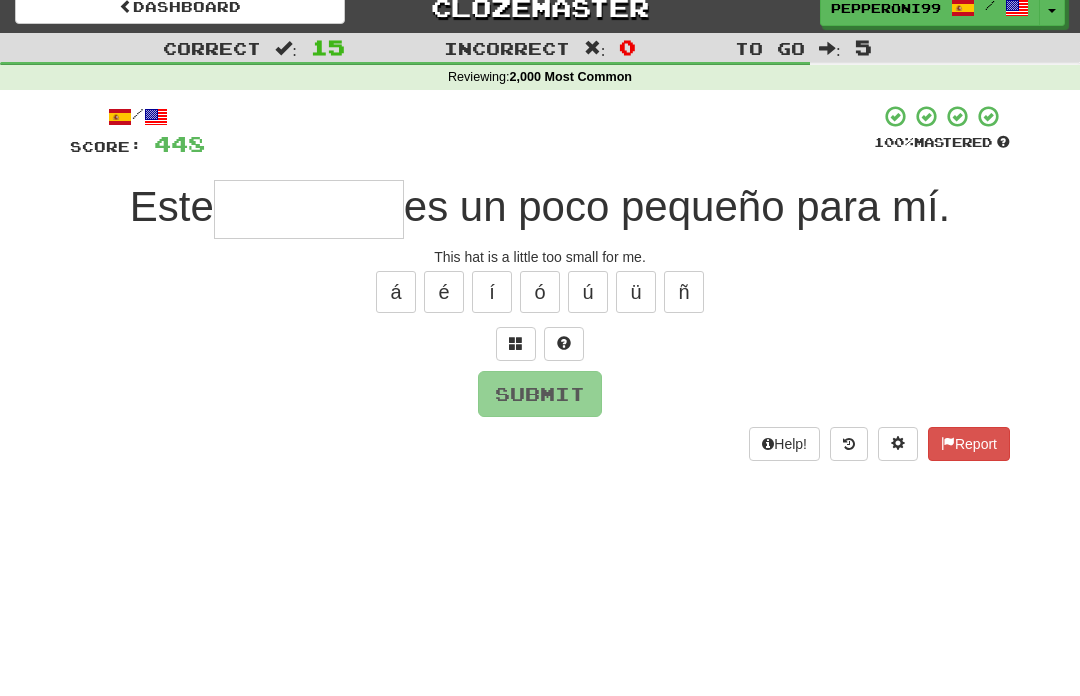 scroll, scrollTop: 17, scrollLeft: 0, axis: vertical 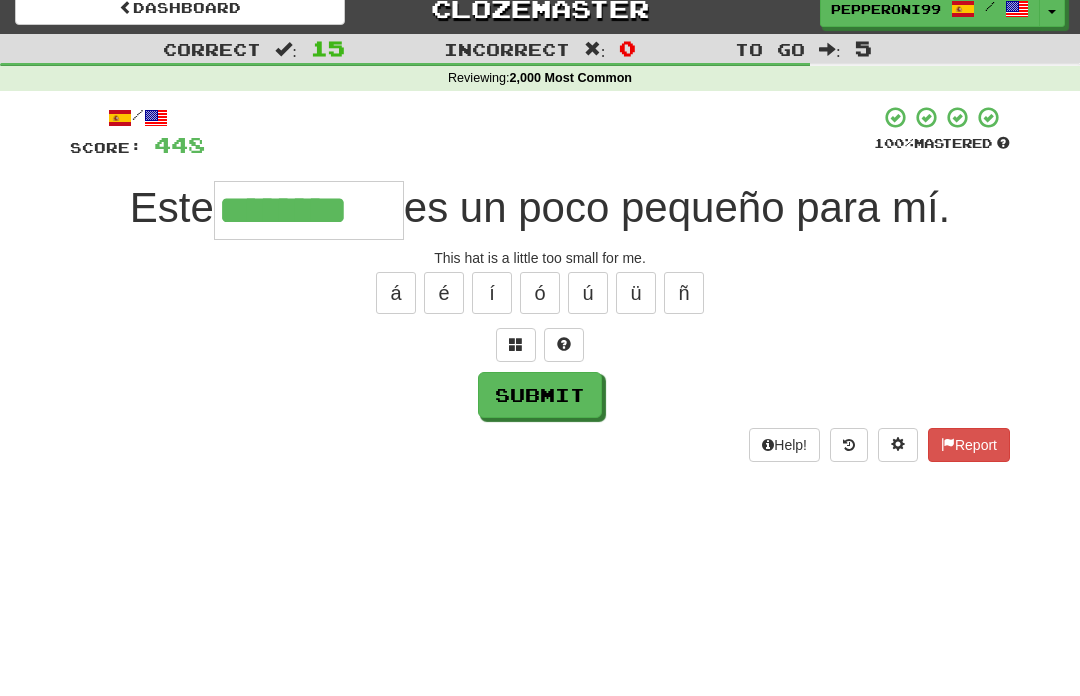 type on "********" 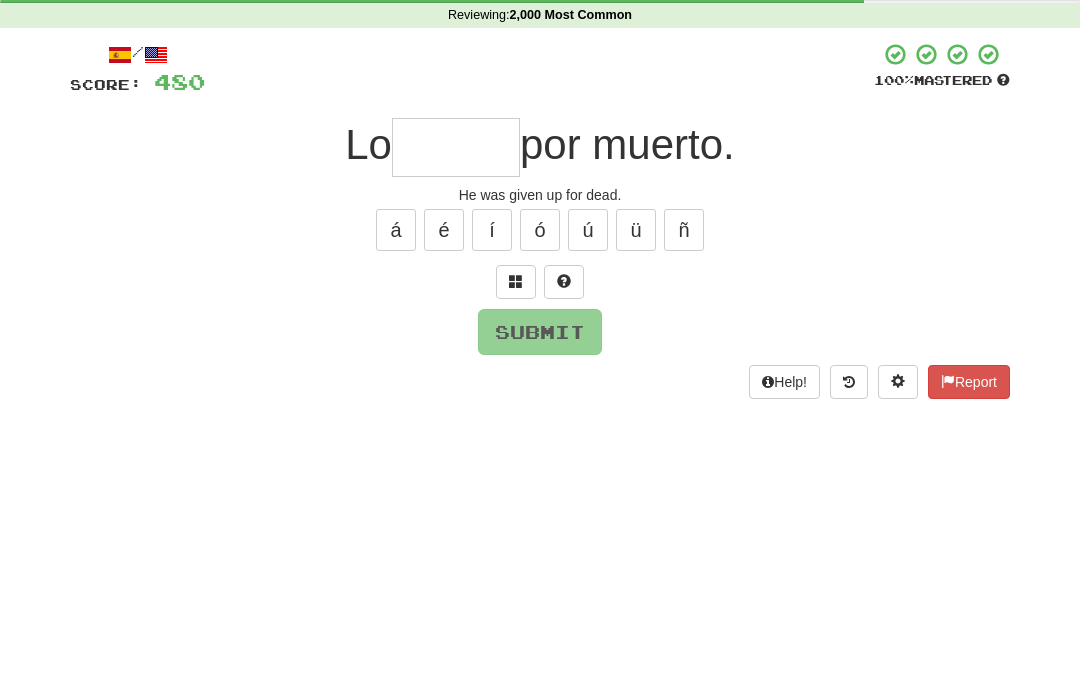click at bounding box center [516, 344] 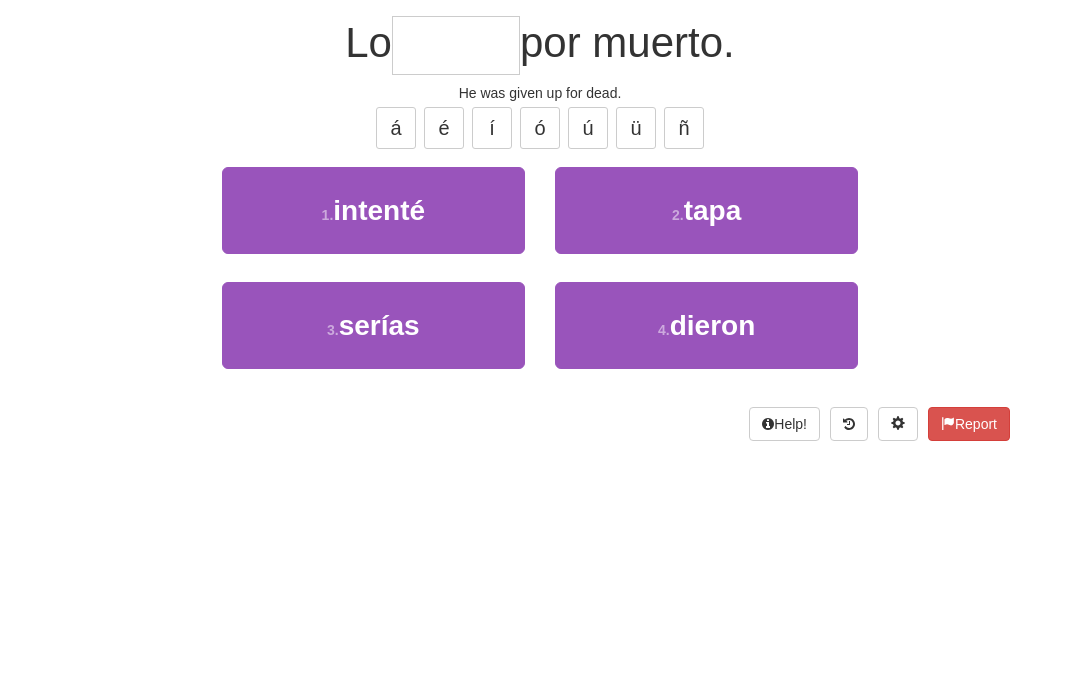 click on "4 .  dieron" at bounding box center [706, 490] 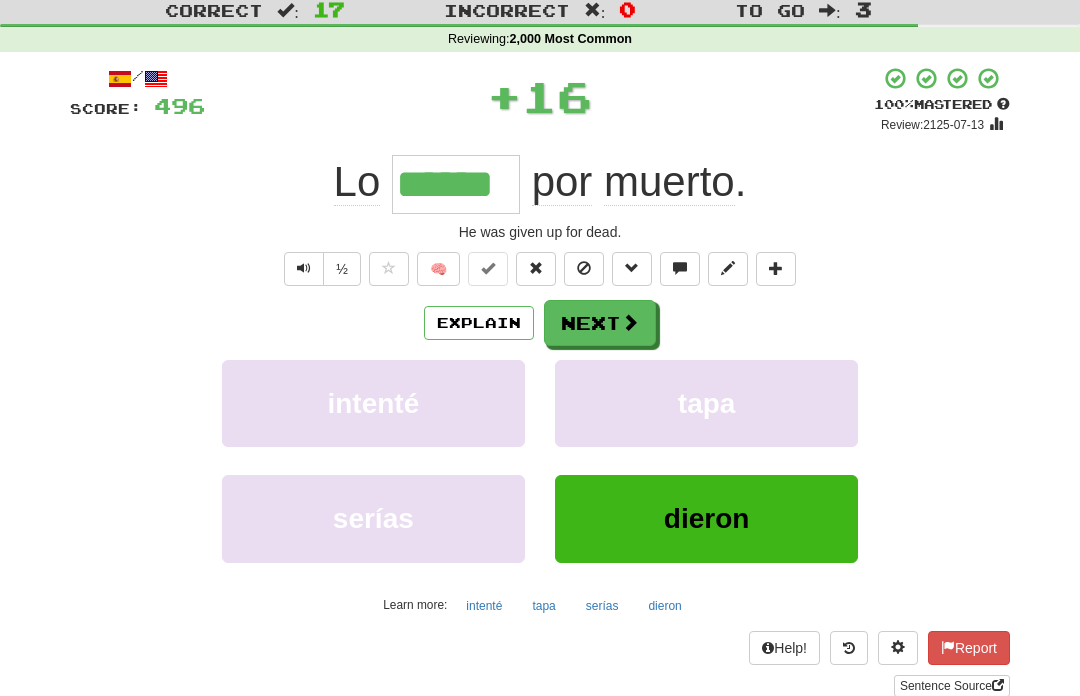 scroll, scrollTop: 39, scrollLeft: 0, axis: vertical 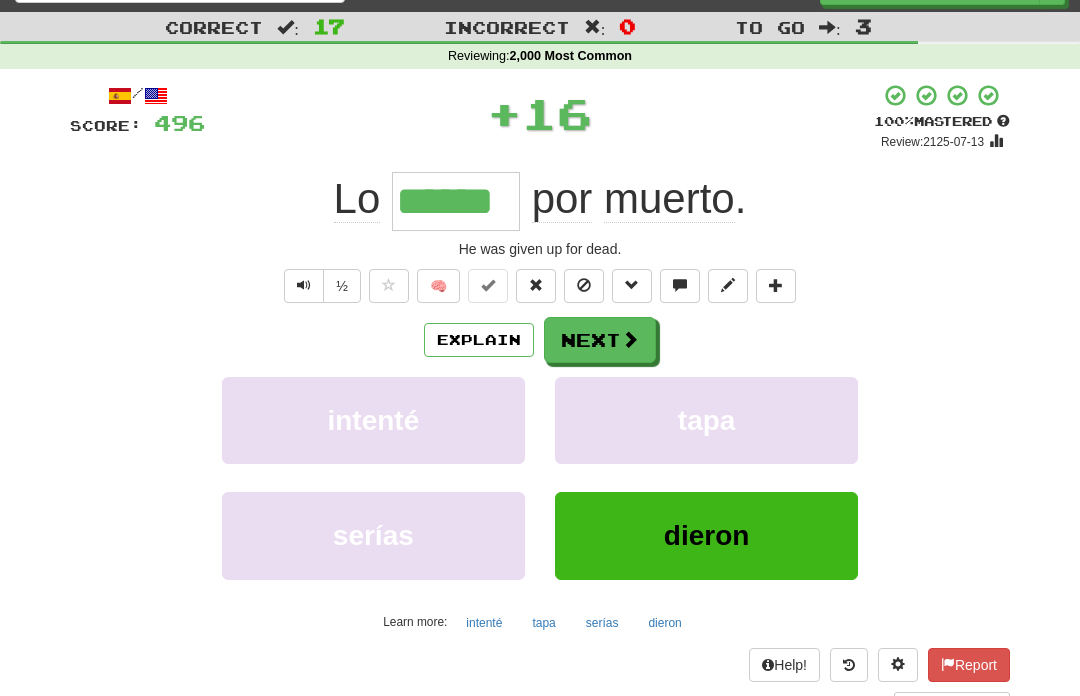 click at bounding box center (630, 339) 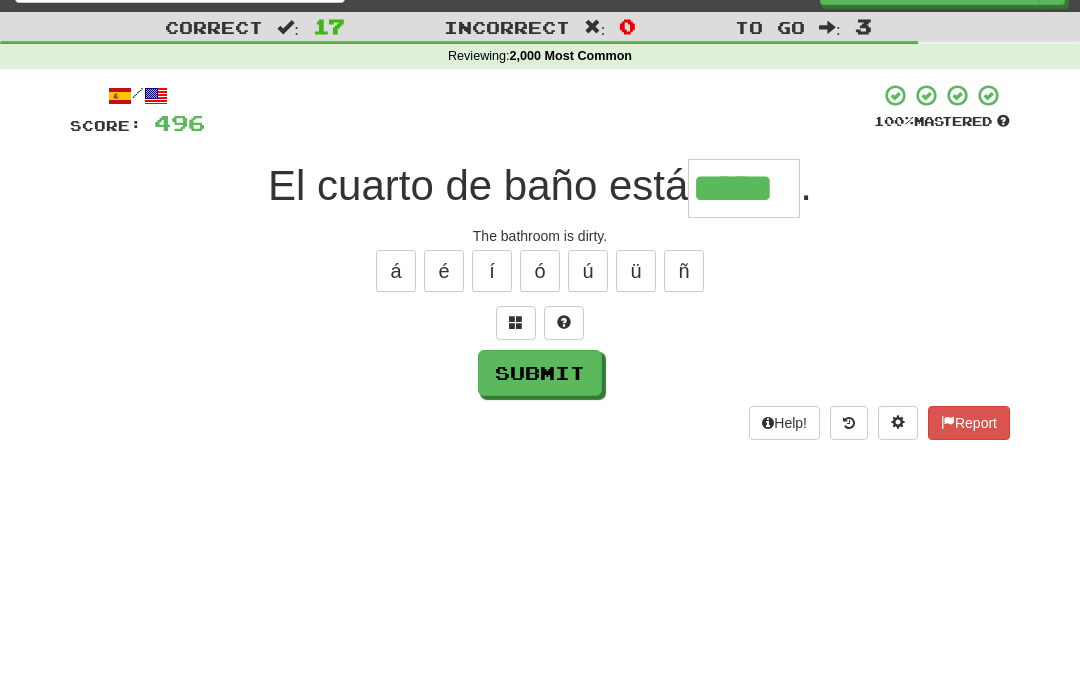 type on "*****" 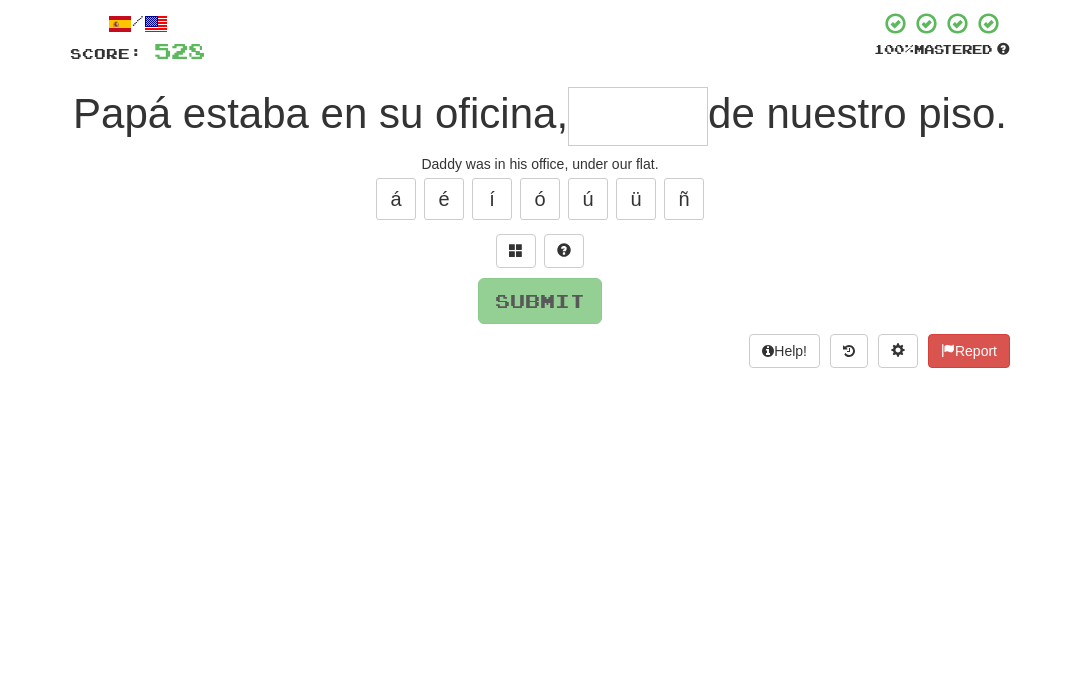 click at bounding box center [516, 322] 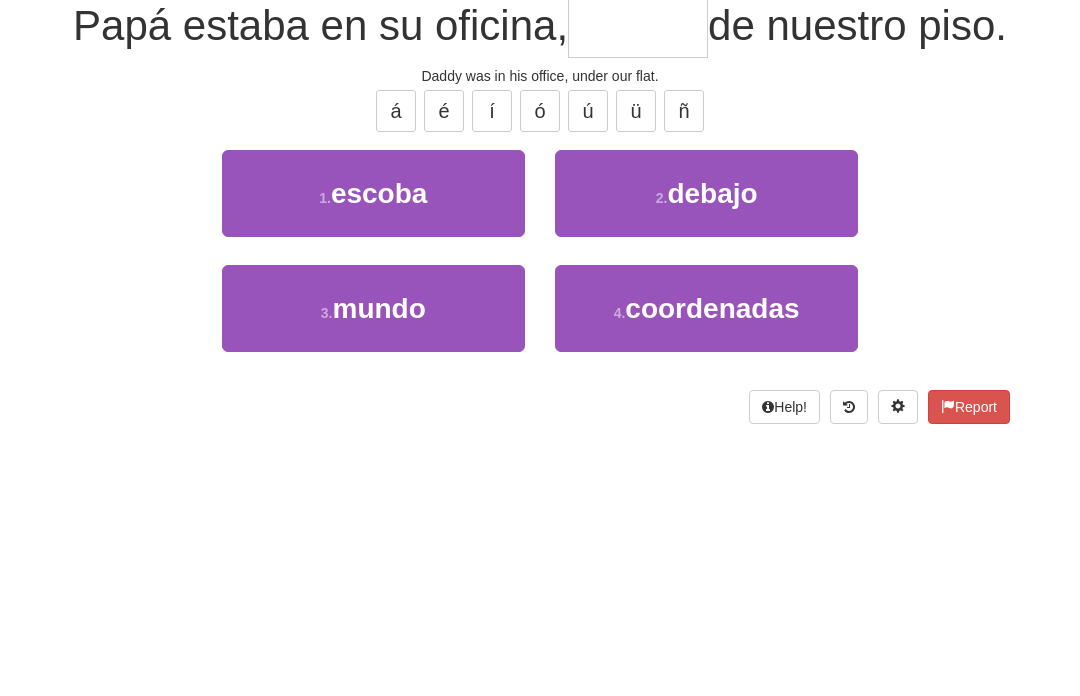 click on "2 .  debajo" at bounding box center [706, 353] 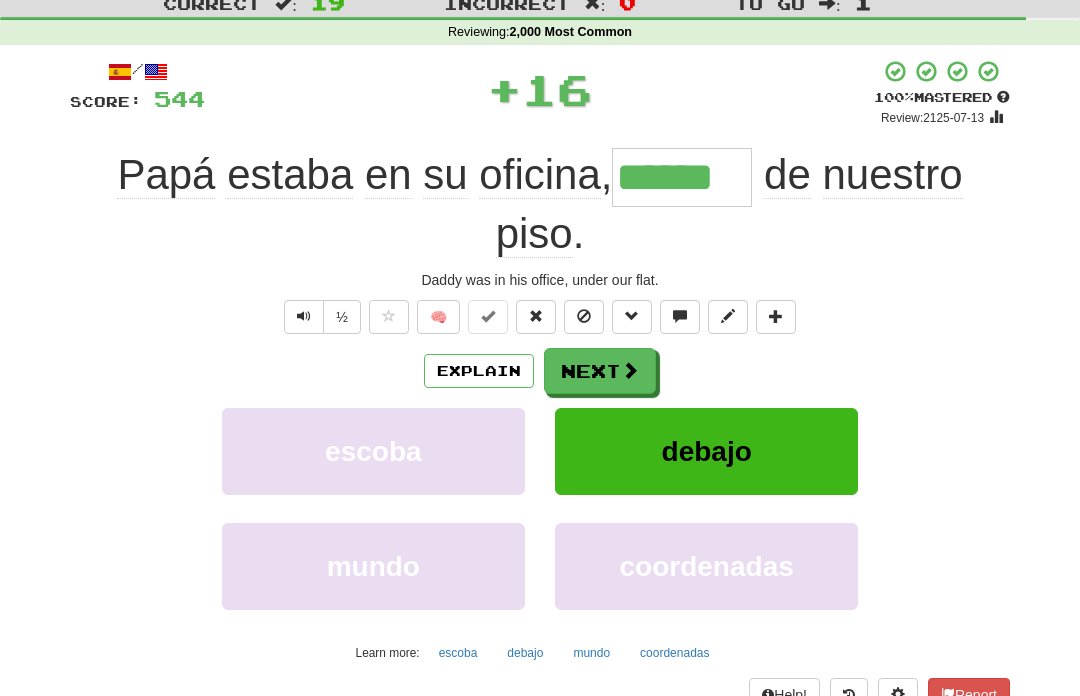 click at bounding box center [630, 371] 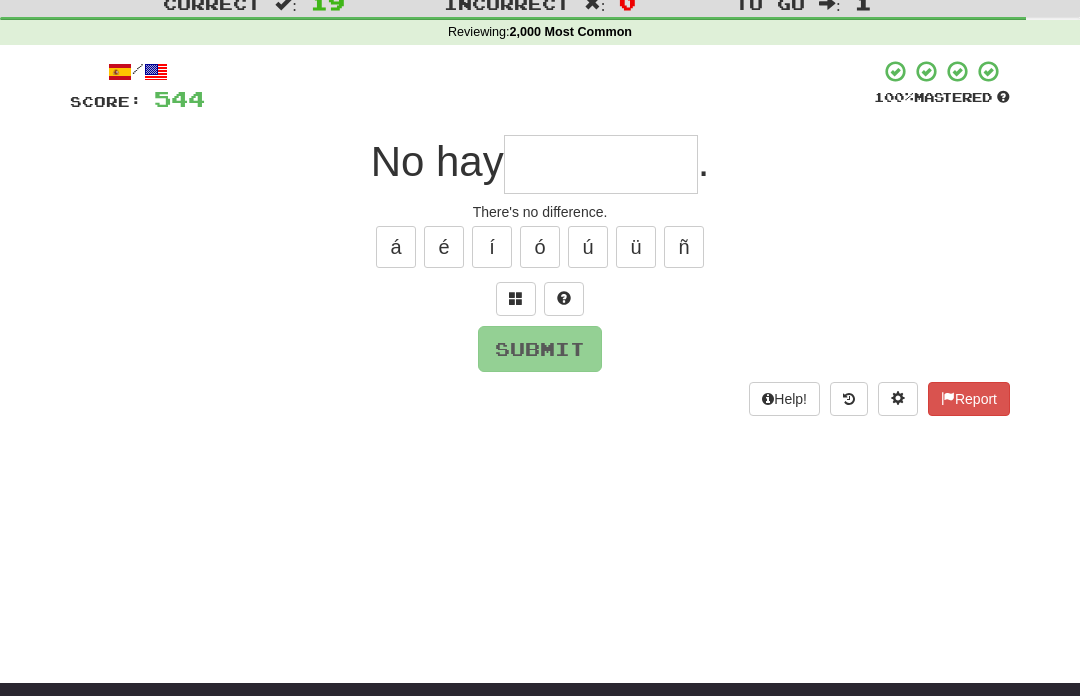 scroll, scrollTop: 62, scrollLeft: 0, axis: vertical 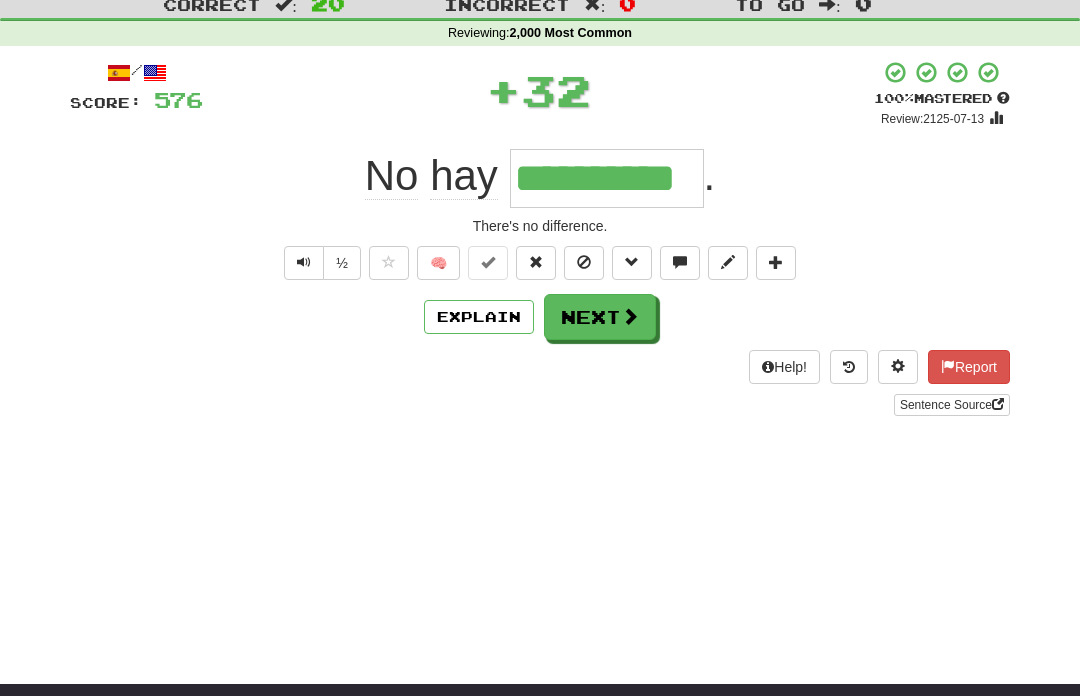 type on "**********" 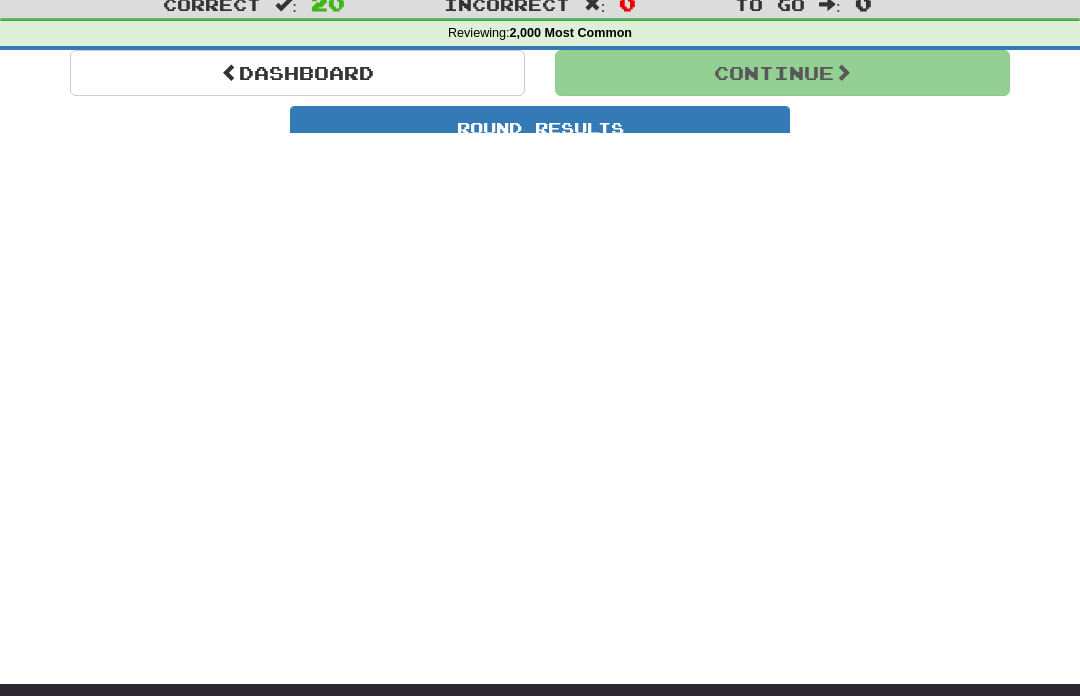 scroll, scrollTop: 63, scrollLeft: 0, axis: vertical 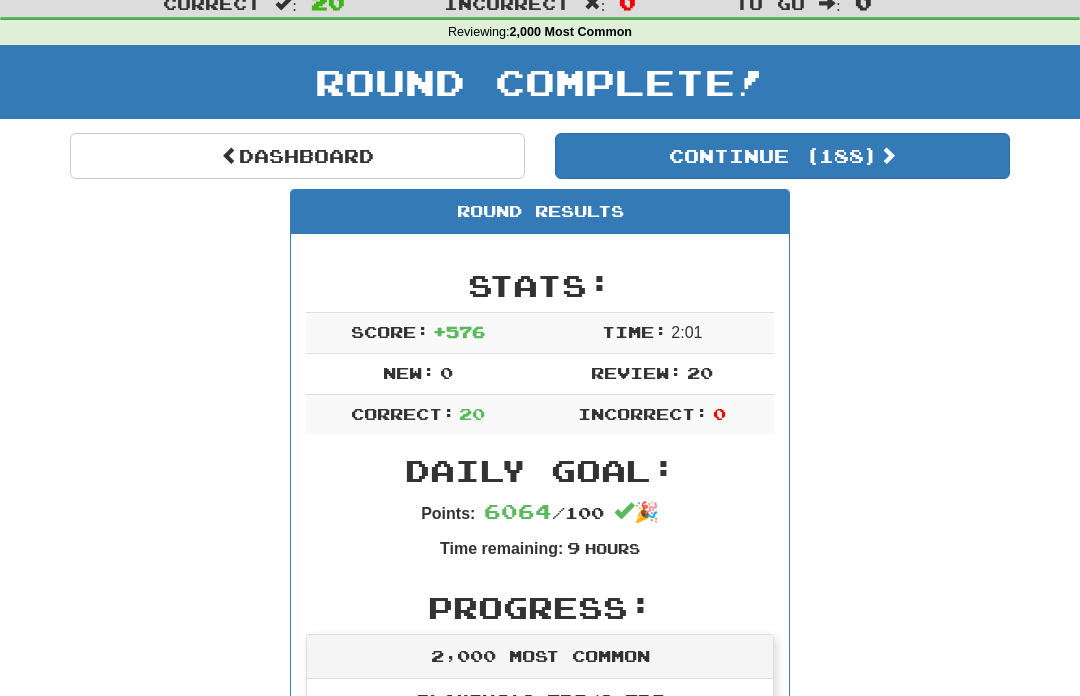 click on "Dashboard" at bounding box center [297, 156] 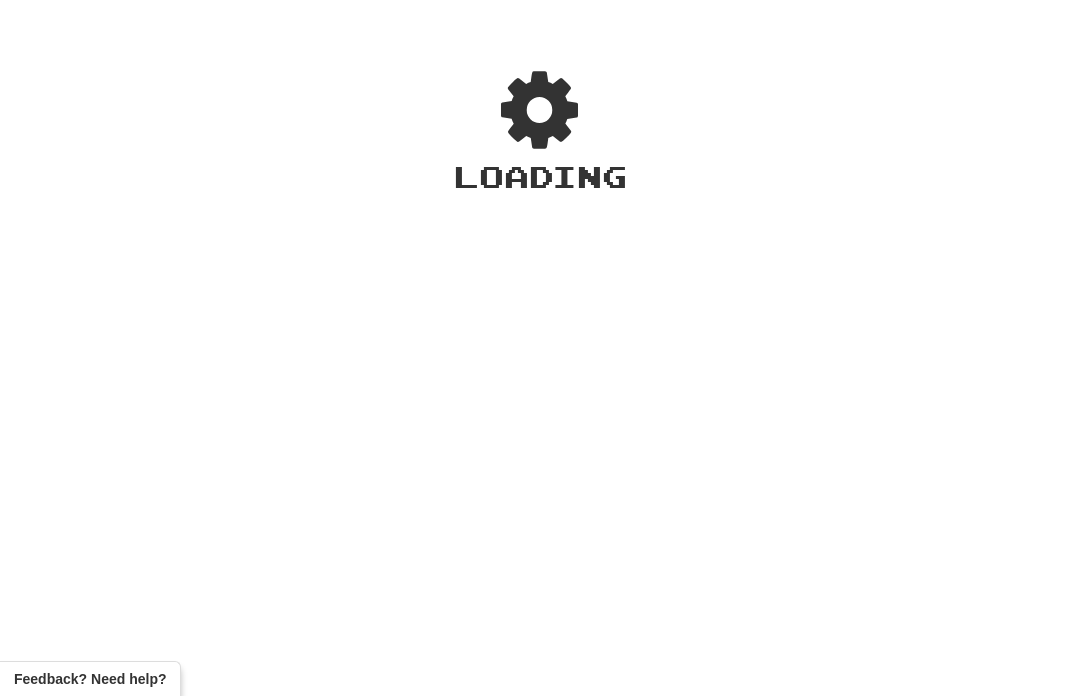 scroll, scrollTop: 0, scrollLeft: 0, axis: both 